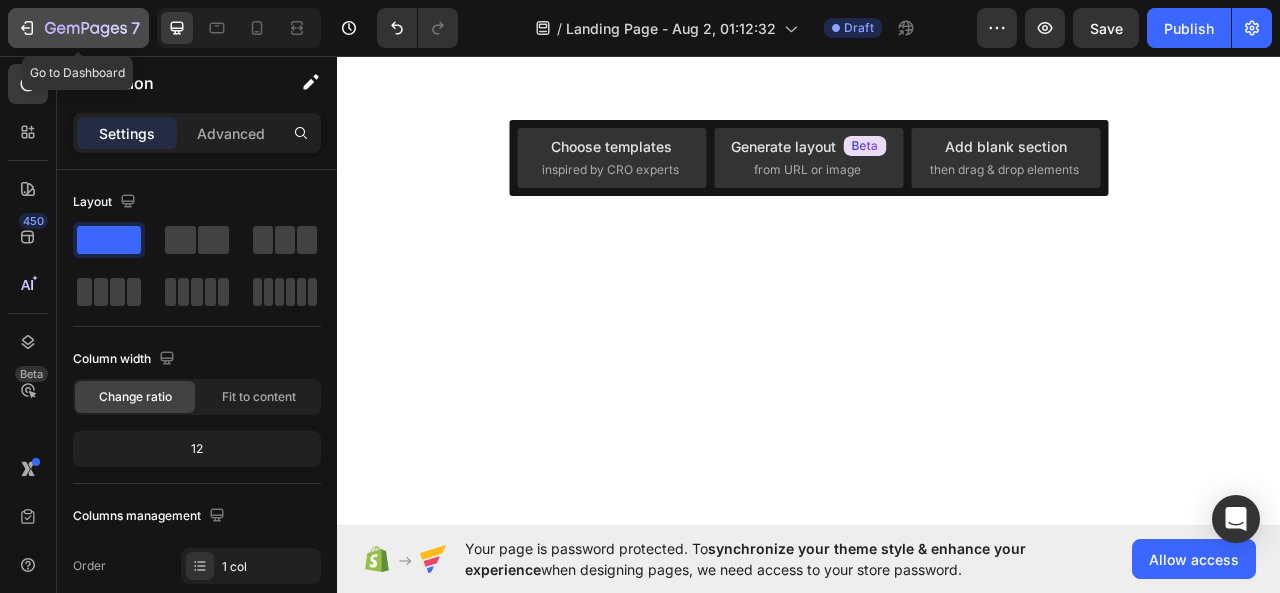 scroll, scrollTop: 0, scrollLeft: 0, axis: both 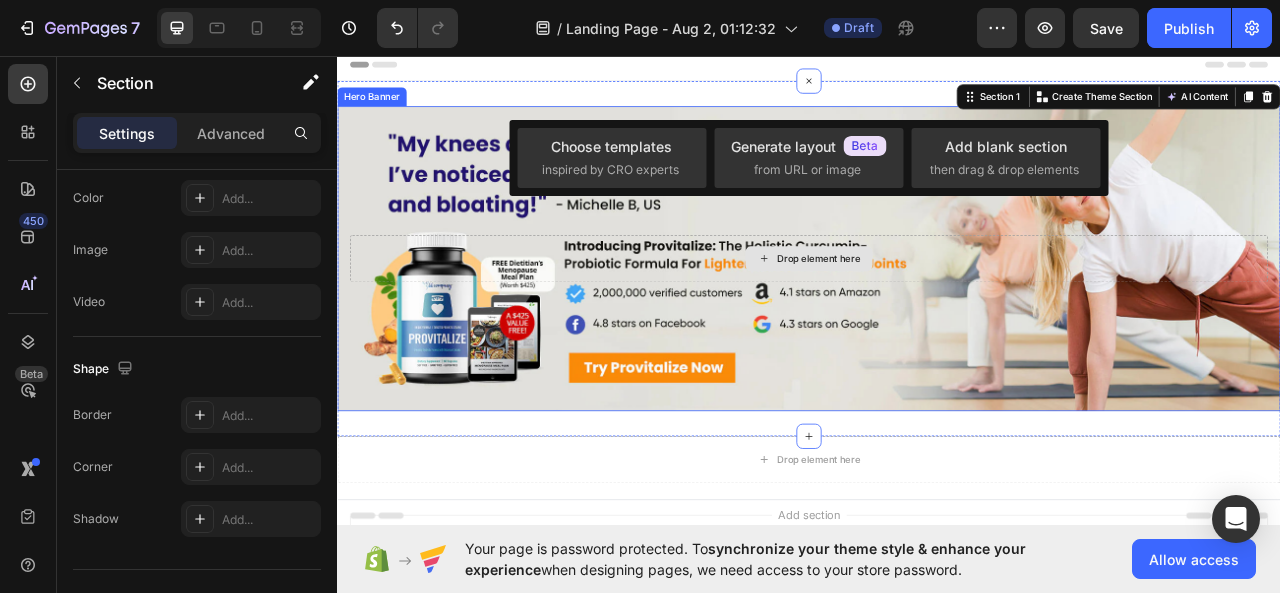 click on "Drop element here" at bounding box center [949, 315] 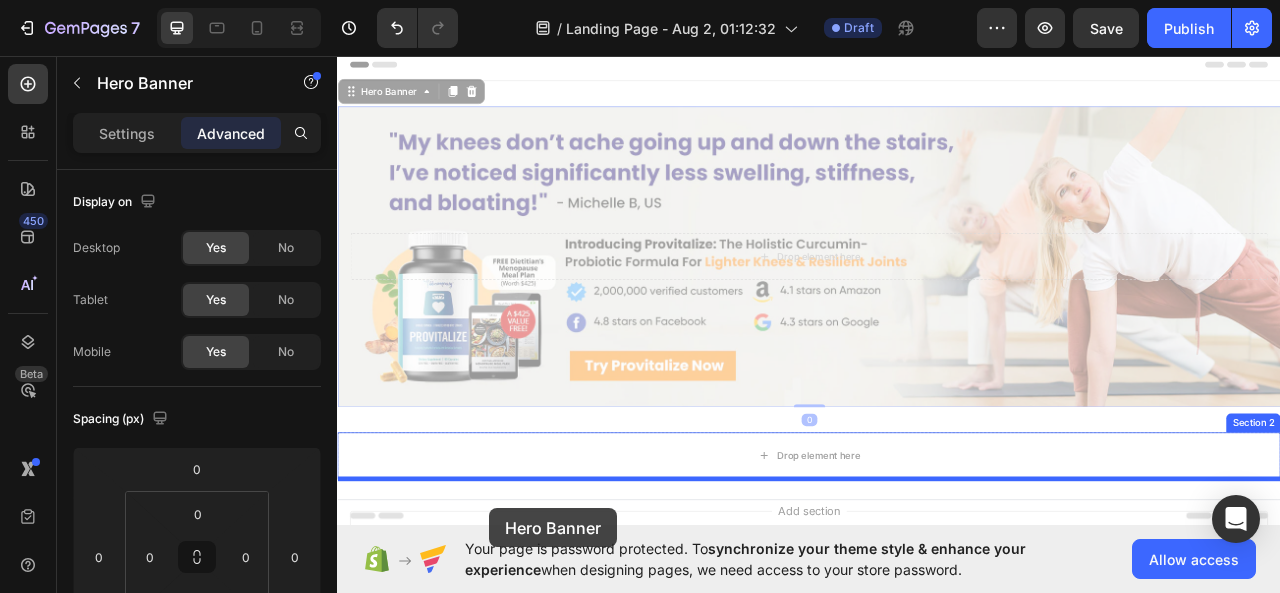 scroll, scrollTop: 177, scrollLeft: 0, axis: vertical 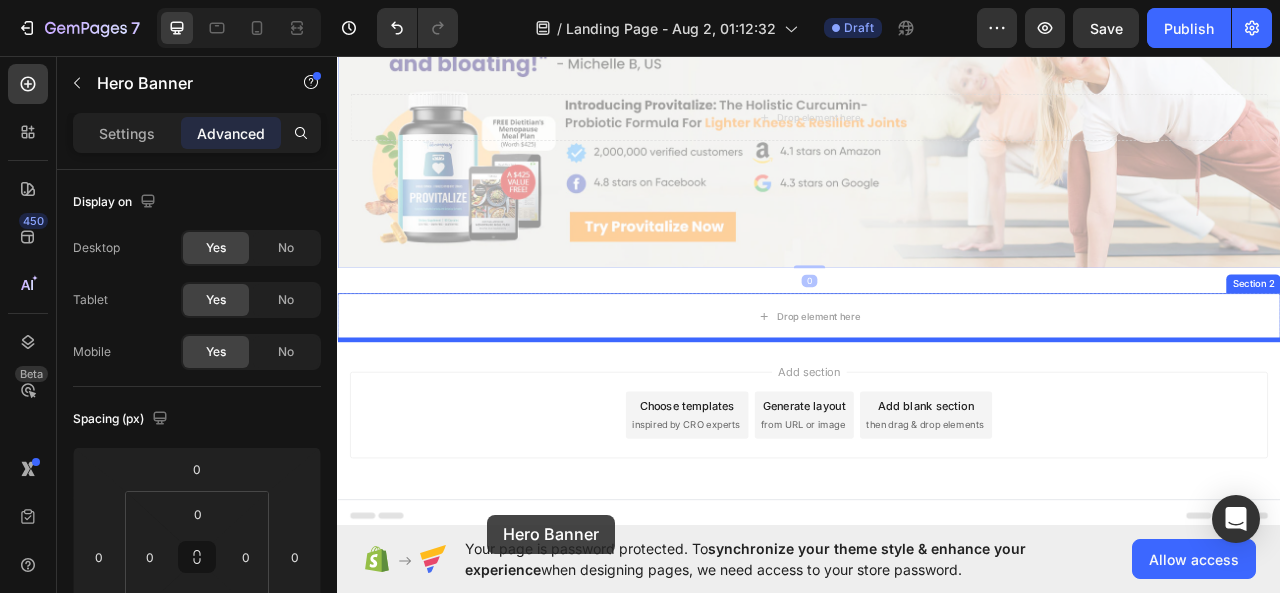 drag, startPoint x: 535, startPoint y: 424, endPoint x: 528, endPoint y: 641, distance: 217.11287 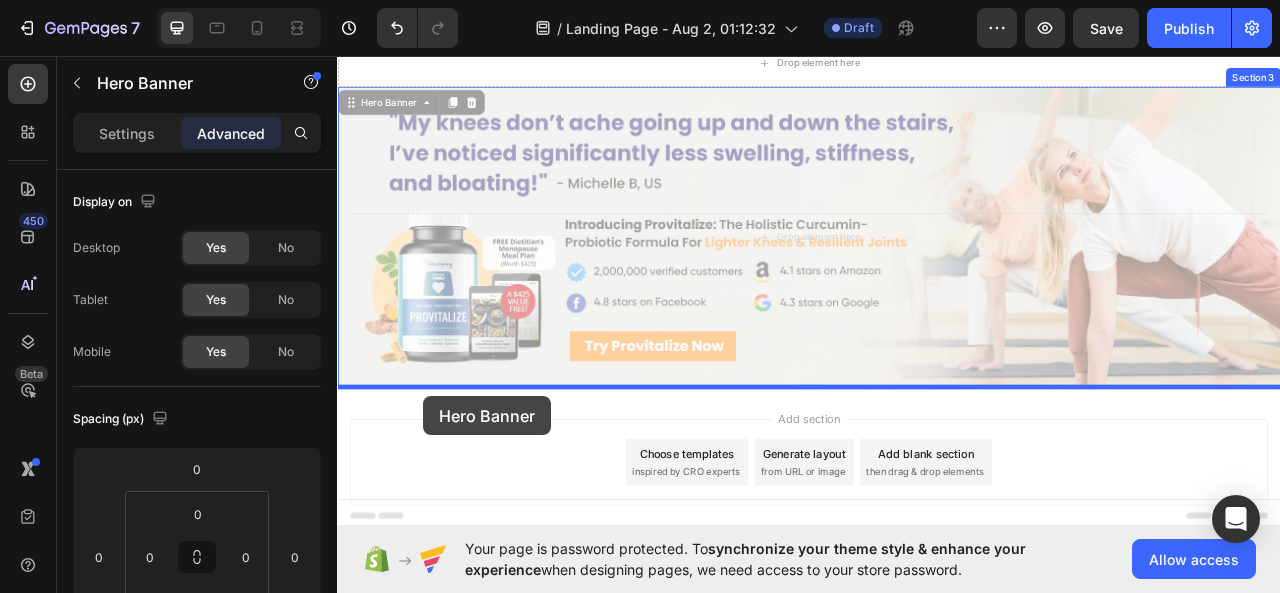 scroll, scrollTop: 237, scrollLeft: 0, axis: vertical 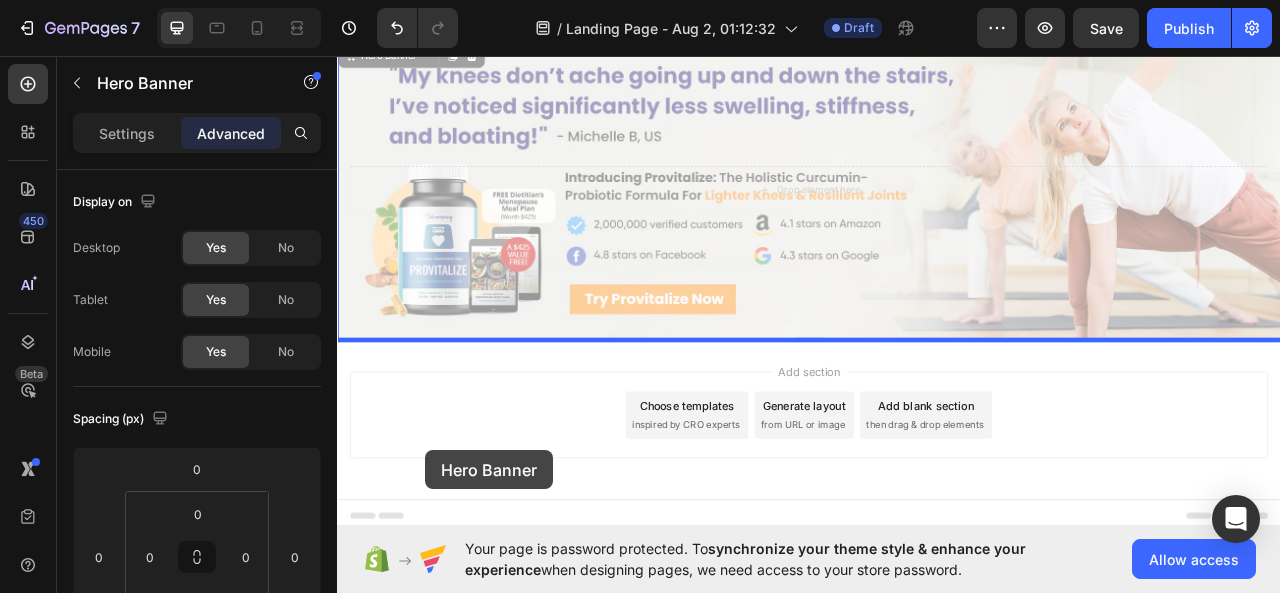 drag, startPoint x: 442, startPoint y: 194, endPoint x: 449, endPoint y: 559, distance: 365.0671 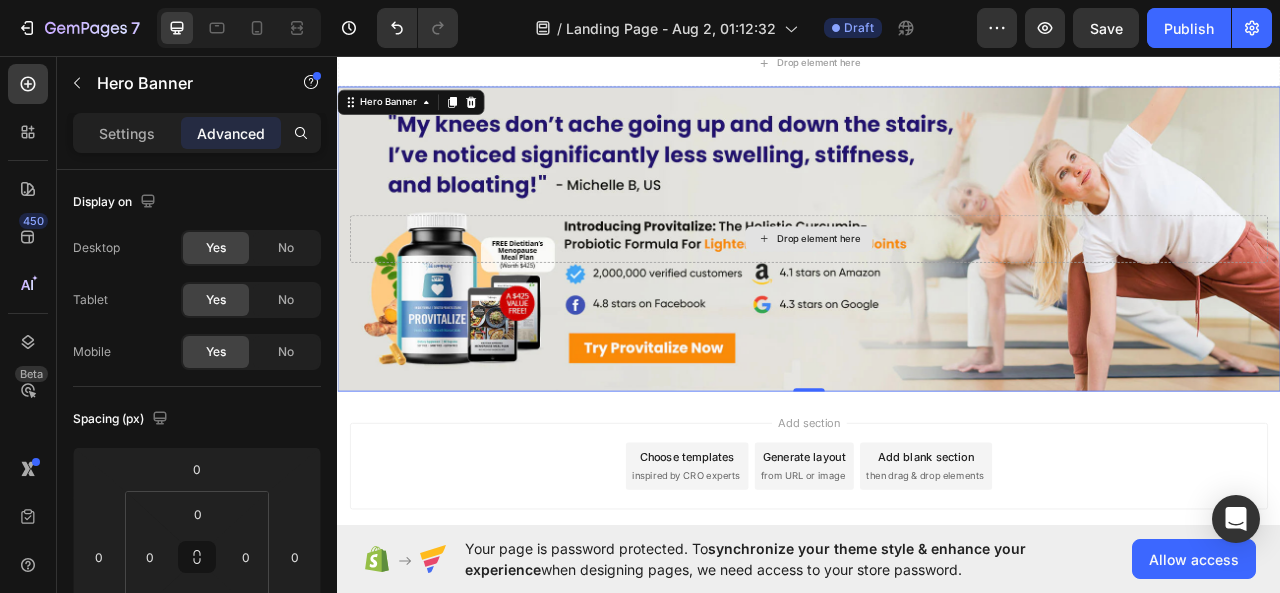 click on "Drop element here" at bounding box center [937, 290] 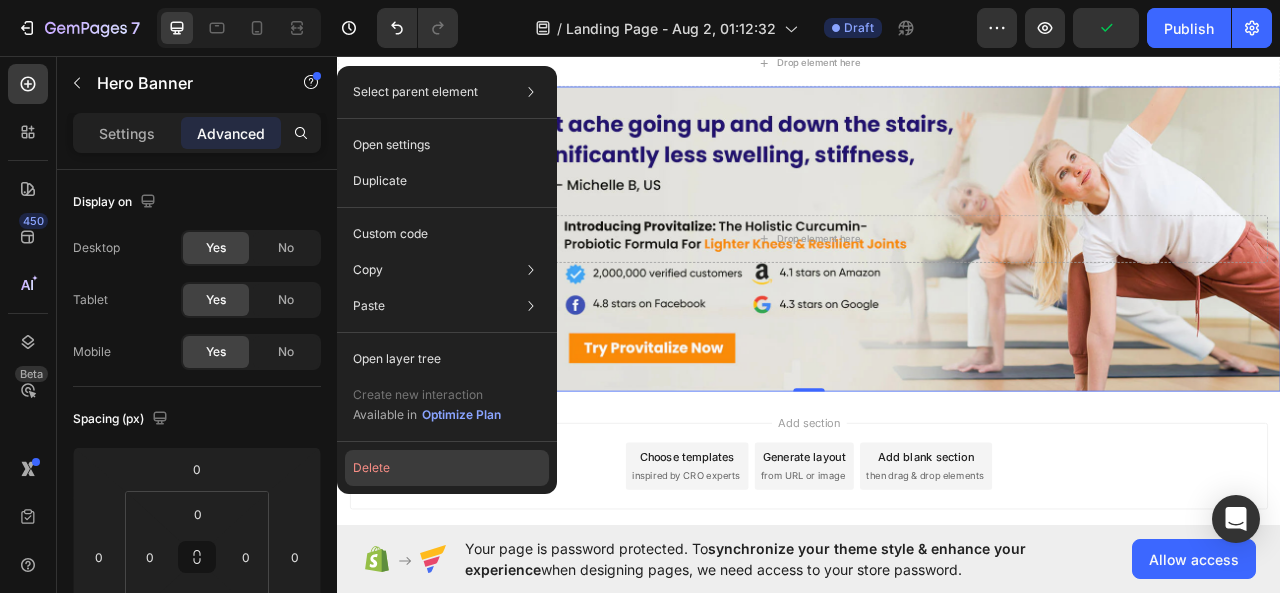 click on "Delete" 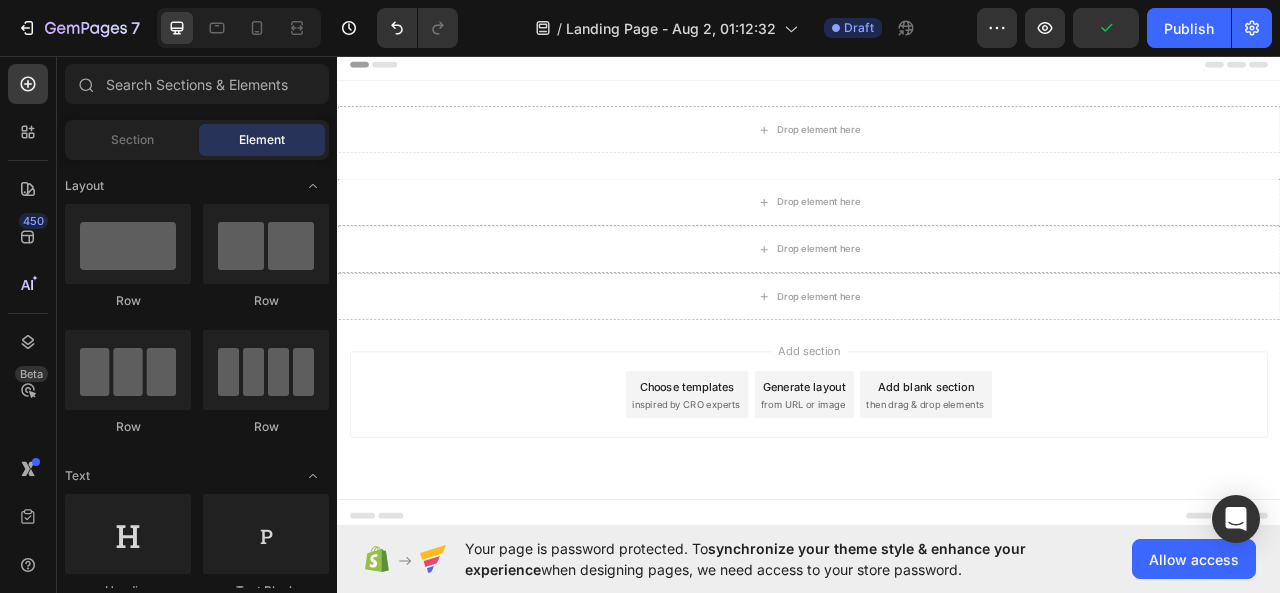 scroll, scrollTop: 0, scrollLeft: 0, axis: both 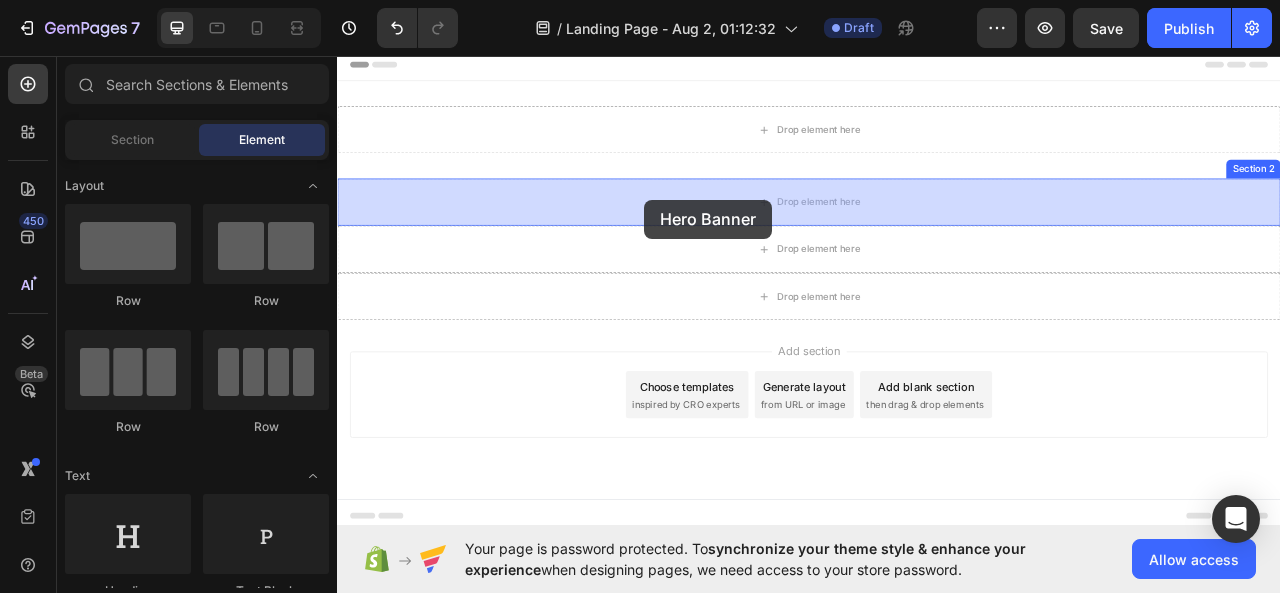 drag, startPoint x: 467, startPoint y: 495, endPoint x: 728, endPoint y: 240, distance: 364.89175 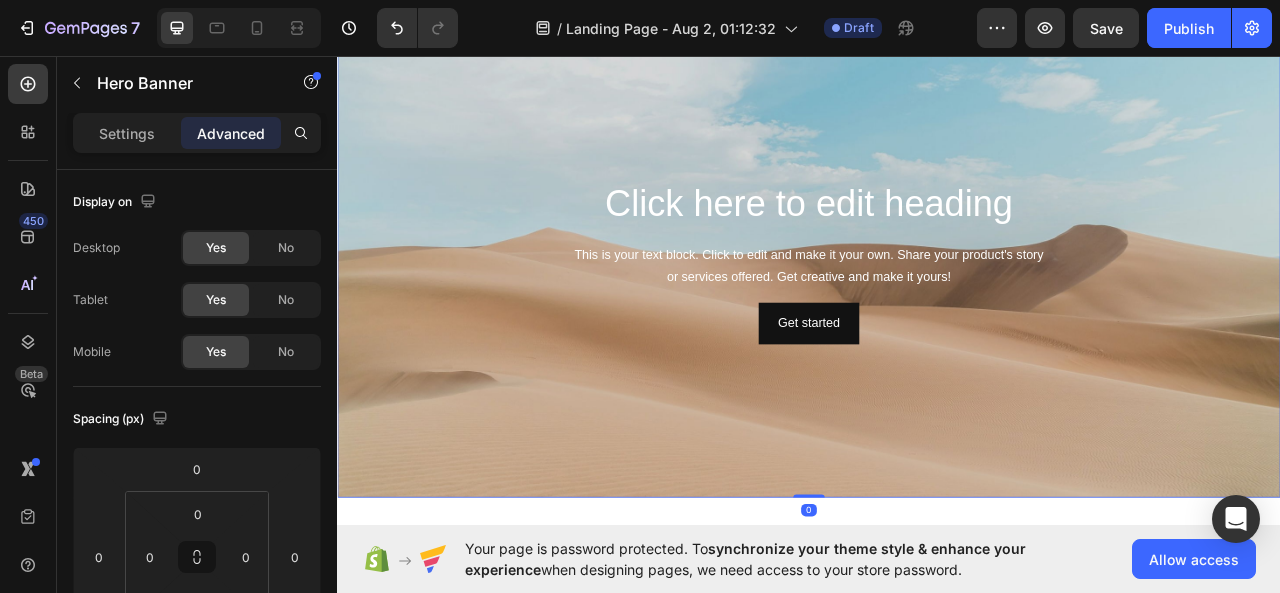 scroll, scrollTop: 200, scrollLeft: 0, axis: vertical 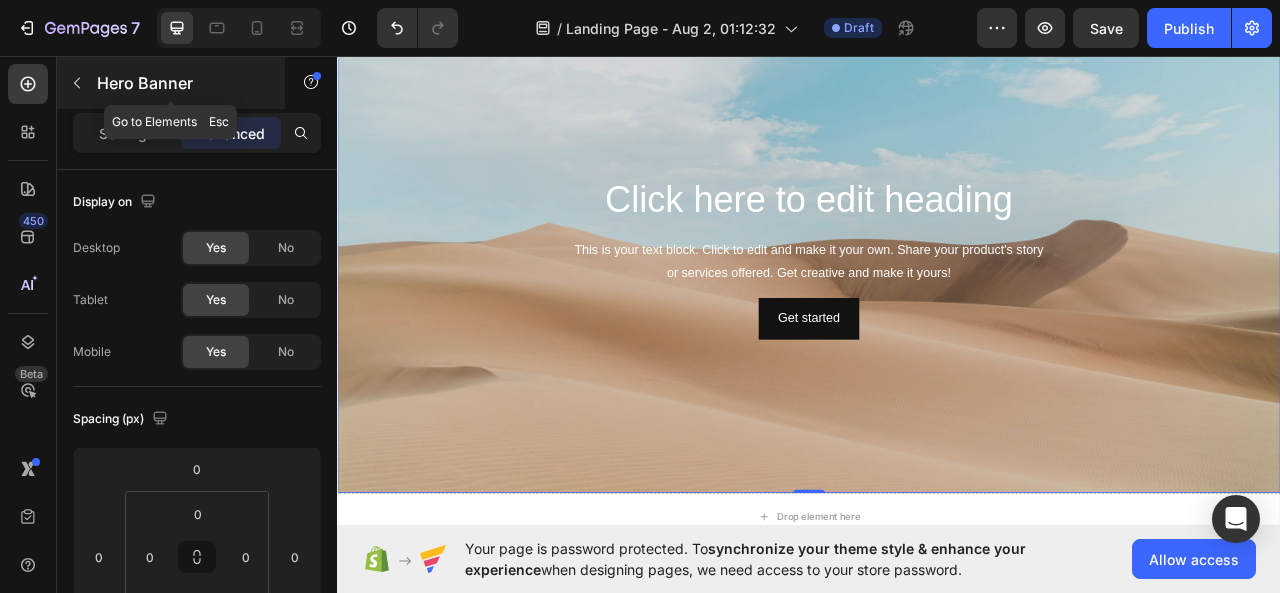 click at bounding box center (77, 83) 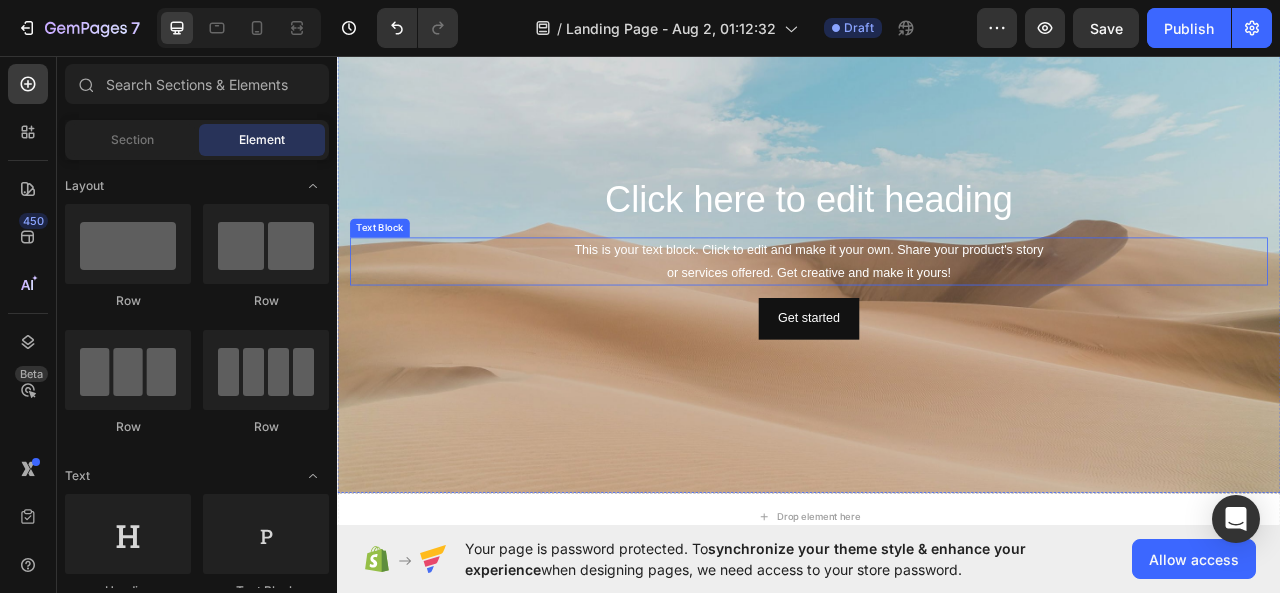 click on "This is your text block. Click to edit and make it your own. Share your product's story                   or services offered. Get creative and make it yours!" at bounding box center [937, 319] 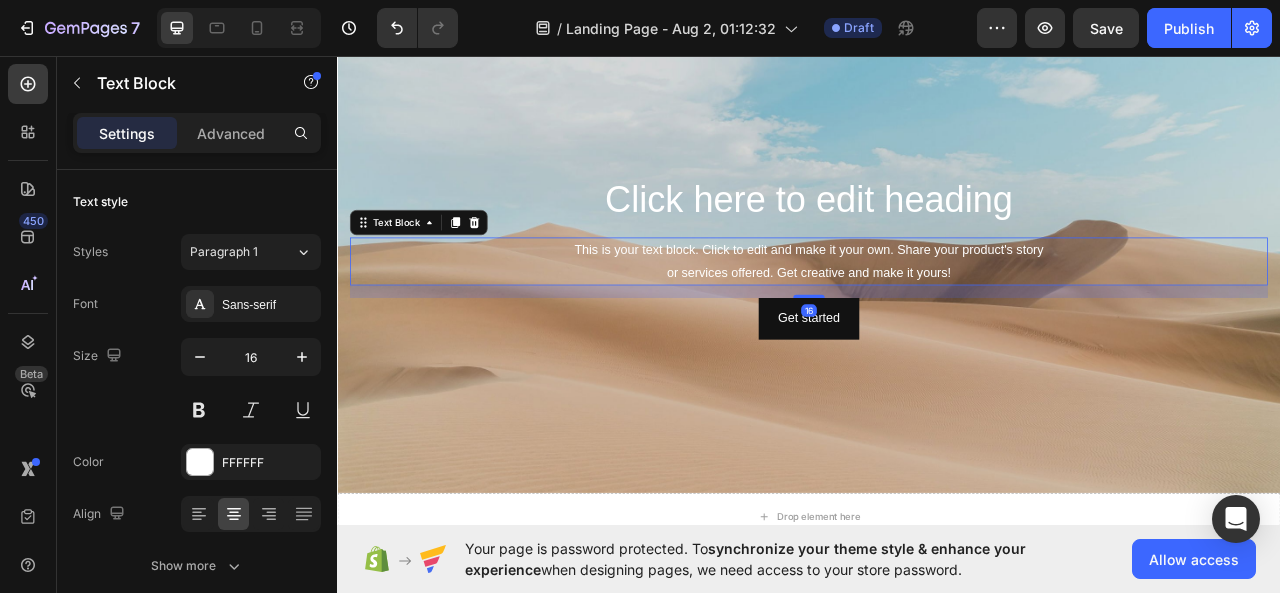 click on "7   /  Landing Page - Aug 2, 01:12:32 Draft Preview  Save   Publish" 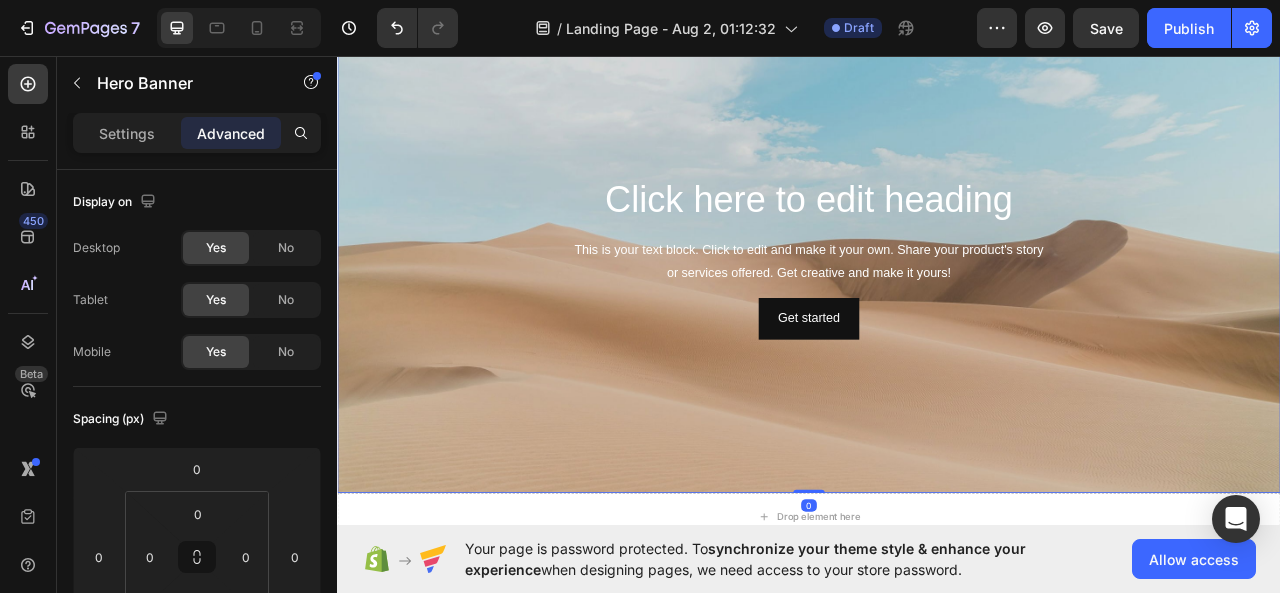 click at bounding box center [937, 313] 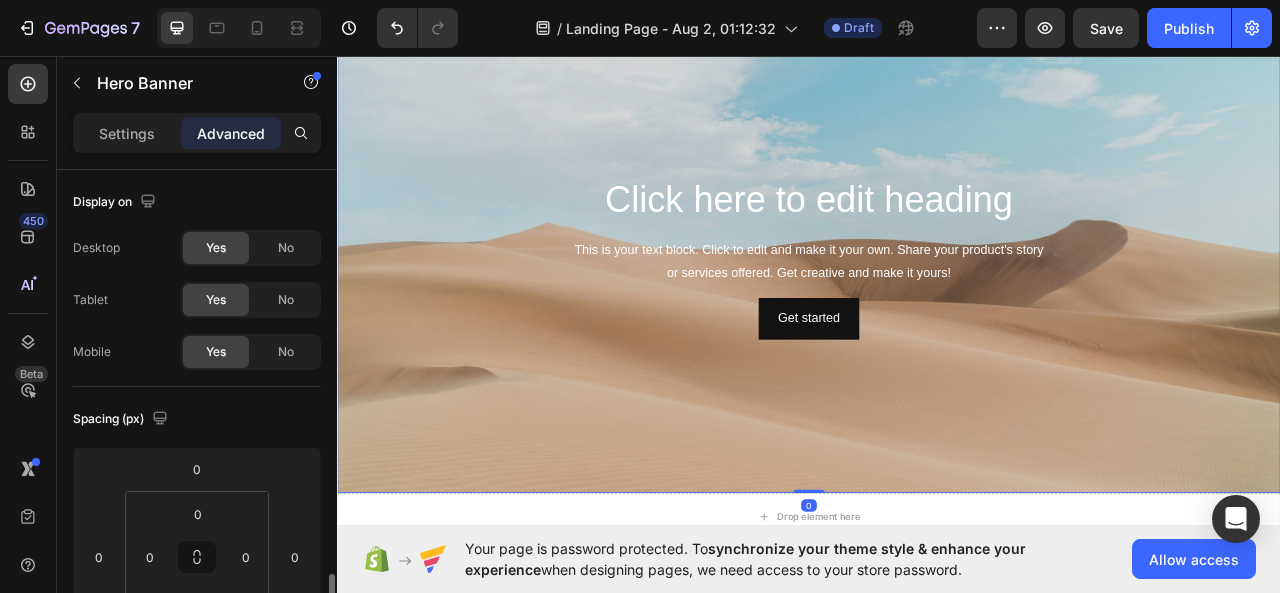 scroll, scrollTop: 400, scrollLeft: 0, axis: vertical 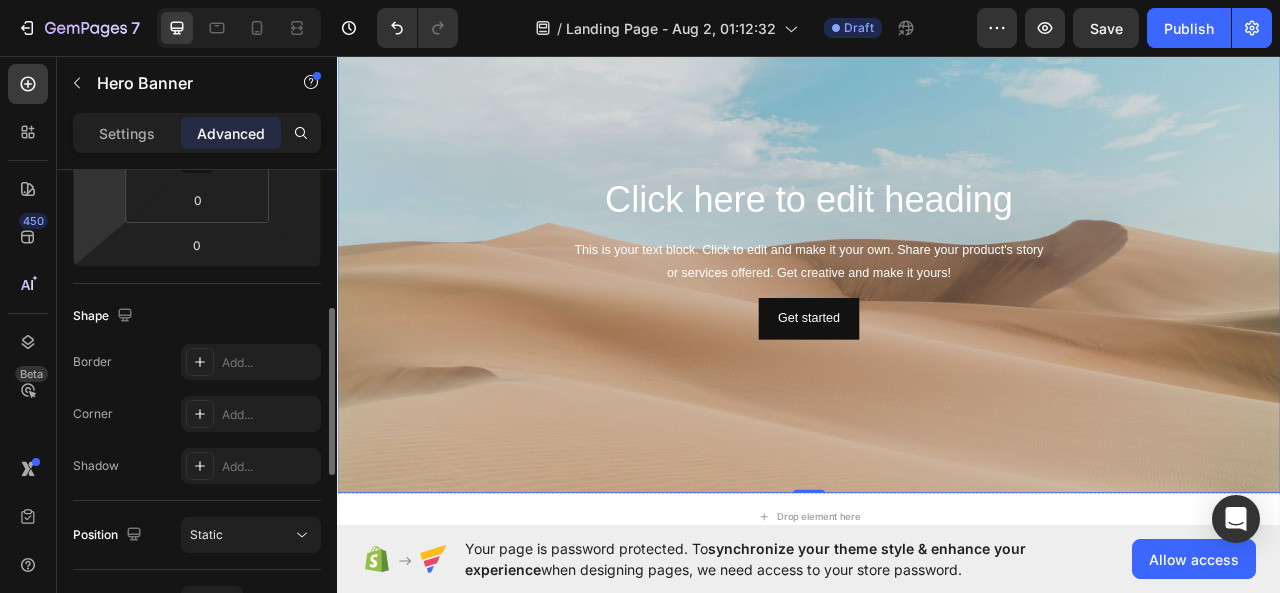 click on "Settings Advanced" at bounding box center [197, 133] 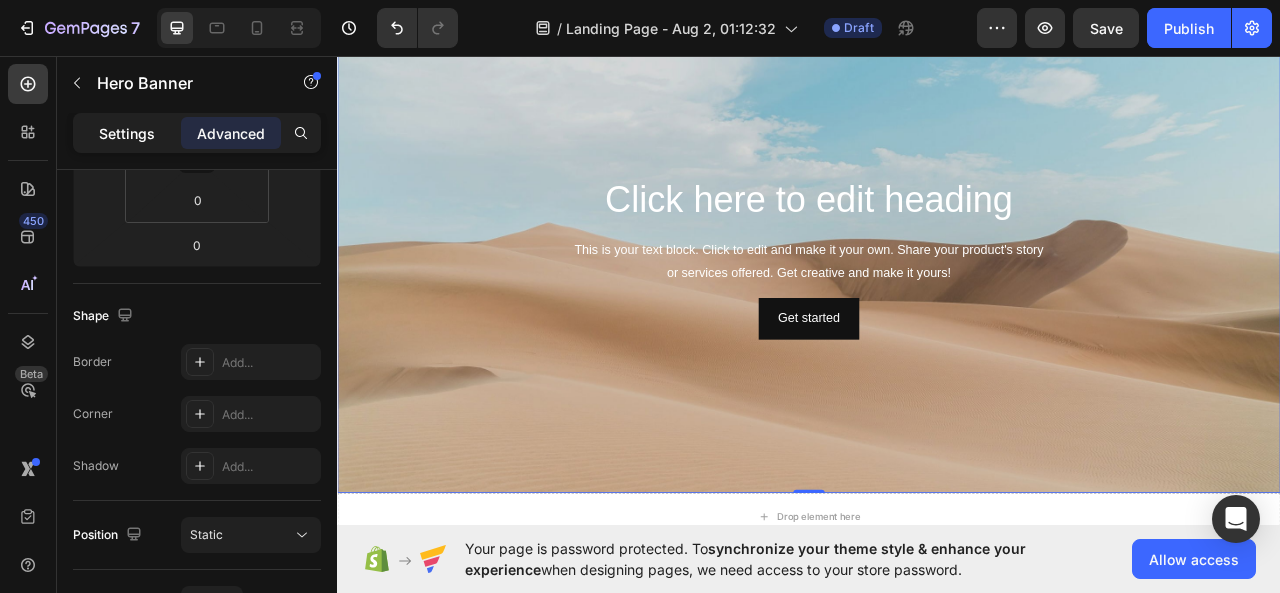 click on "Settings" at bounding box center [127, 133] 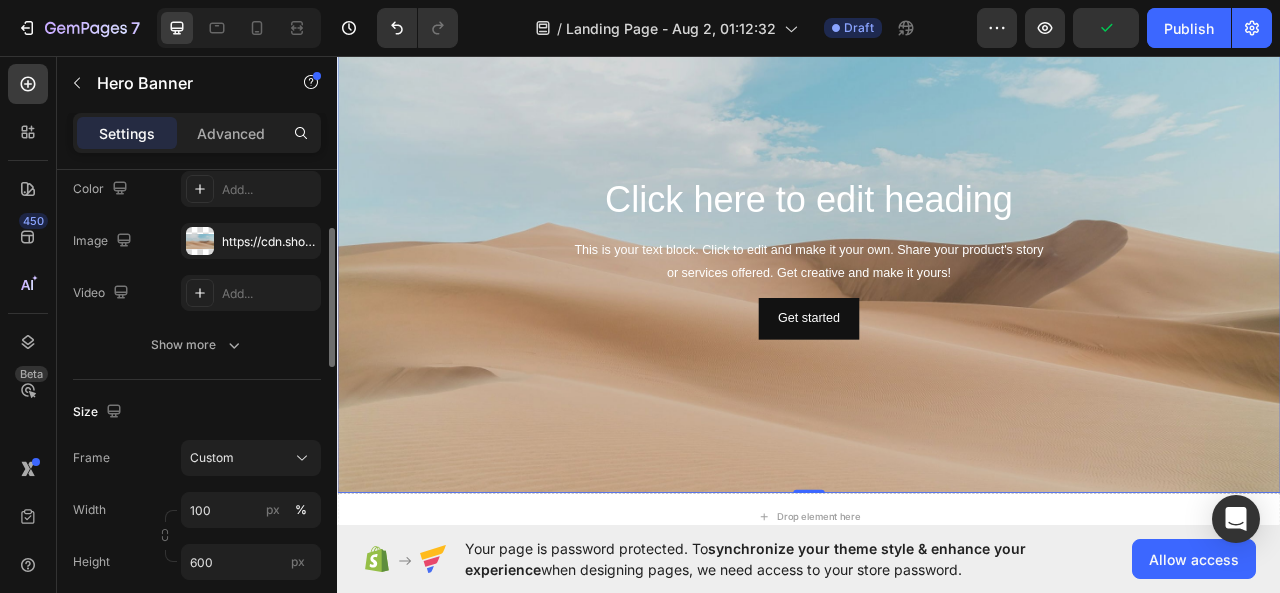 scroll, scrollTop: 0, scrollLeft: 0, axis: both 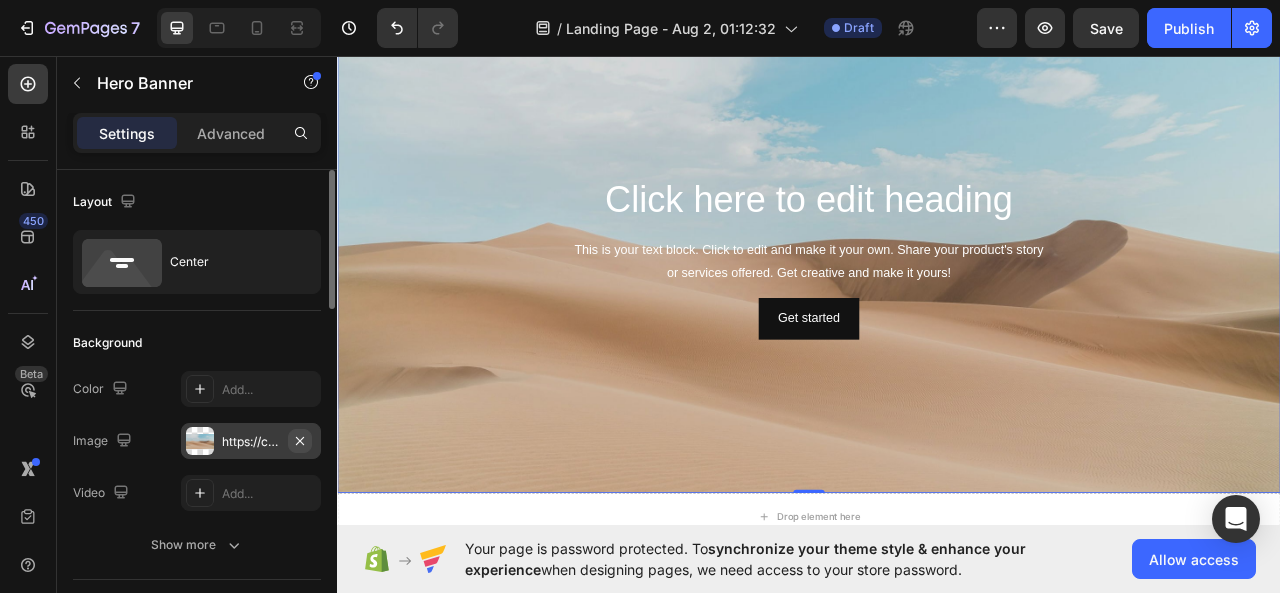 click 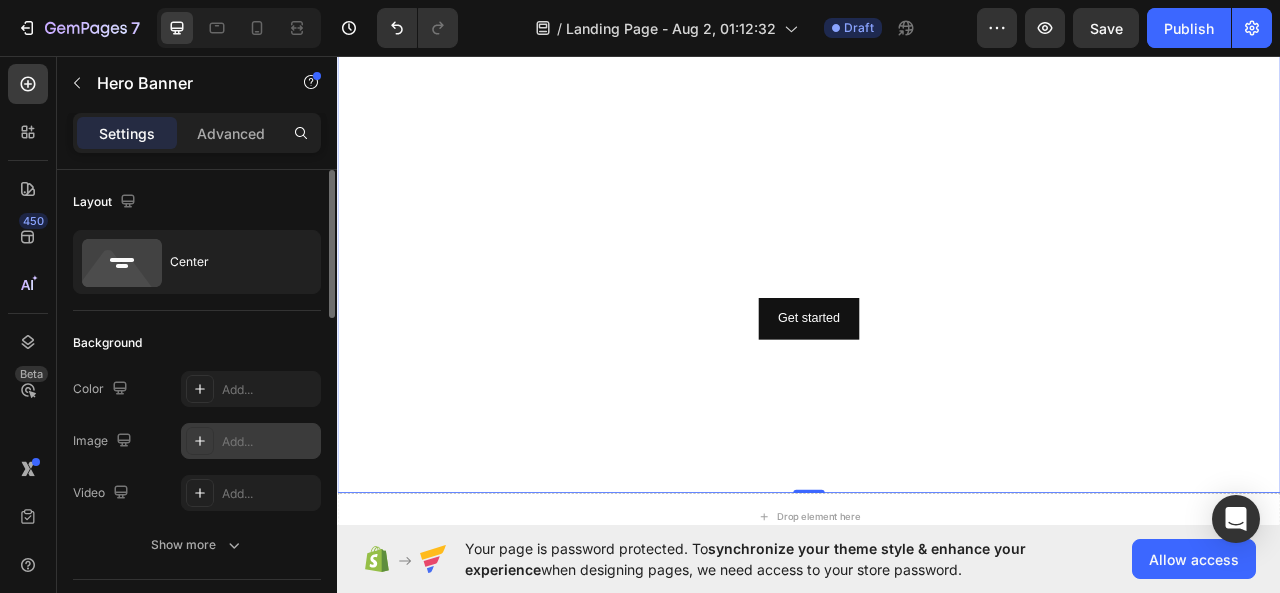 click at bounding box center [200, 441] 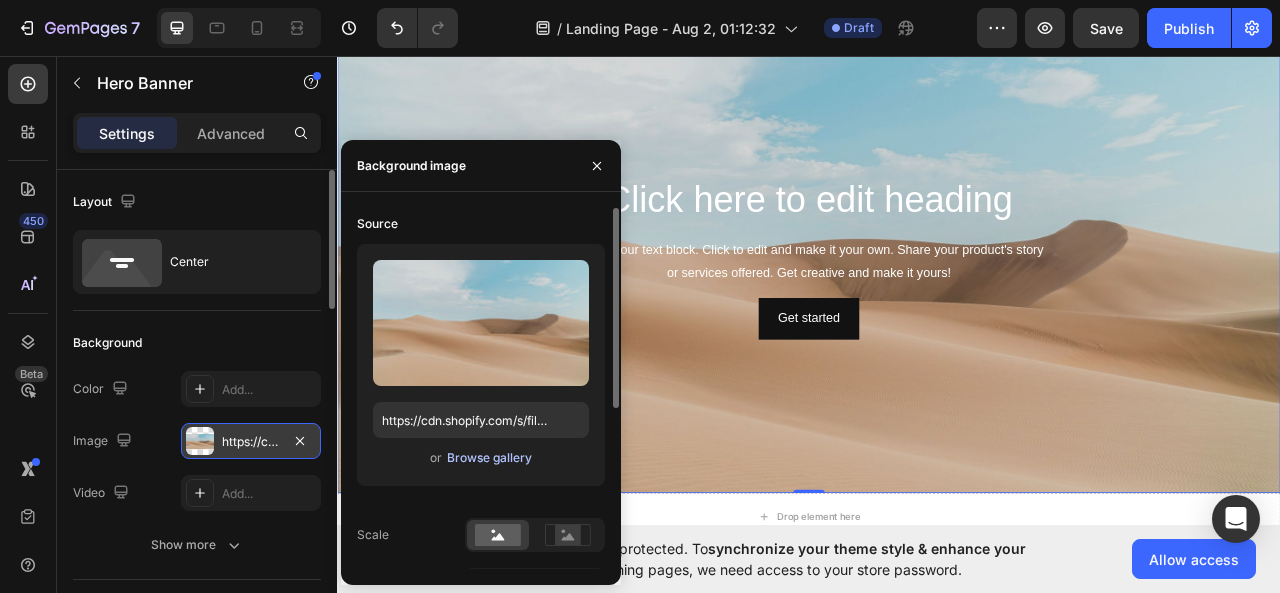 click on "Browse gallery" at bounding box center (489, 458) 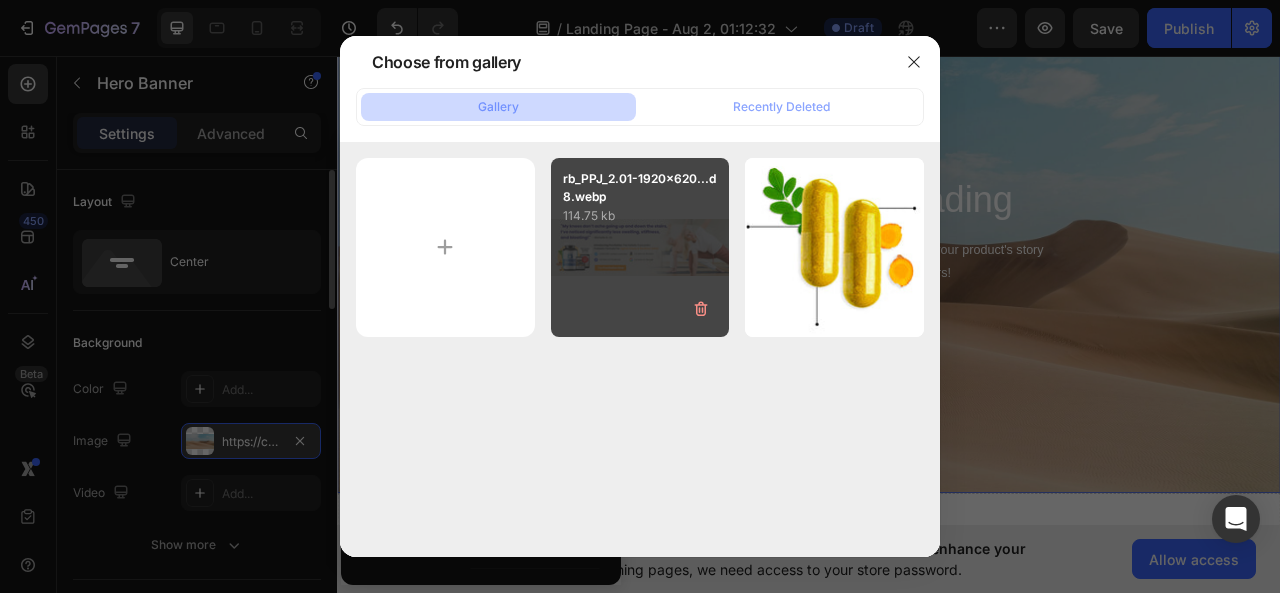 click on "rb_PPJ_2.01-1920x620...d8.webp 114.75 kb" at bounding box center [640, 247] 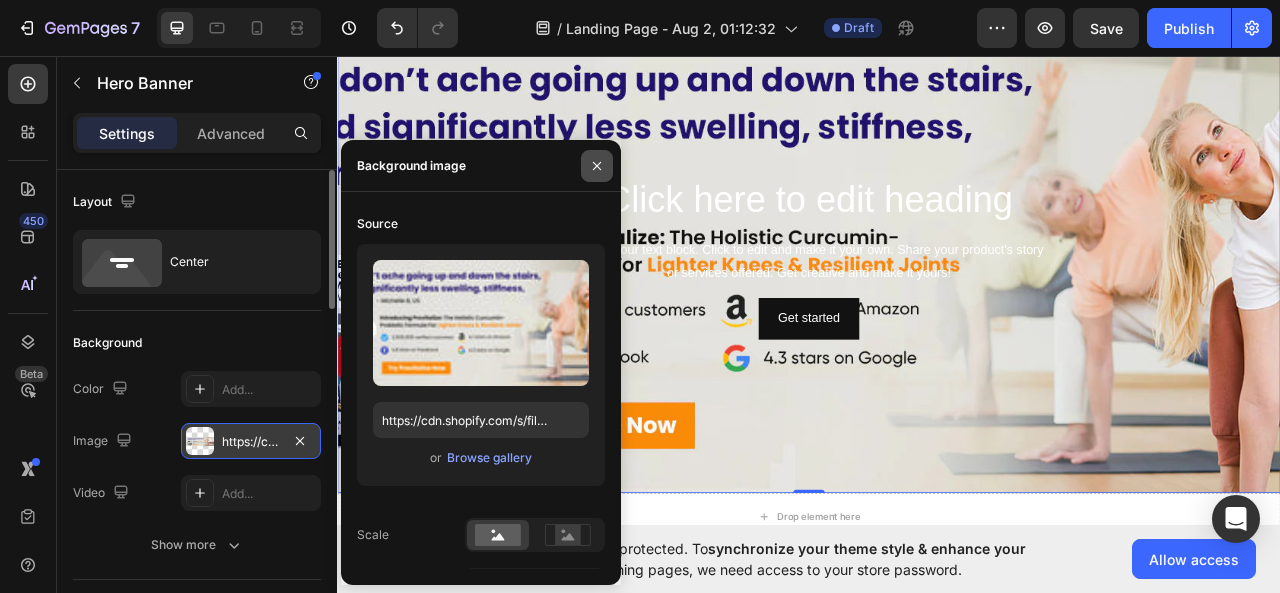 click at bounding box center (597, 166) 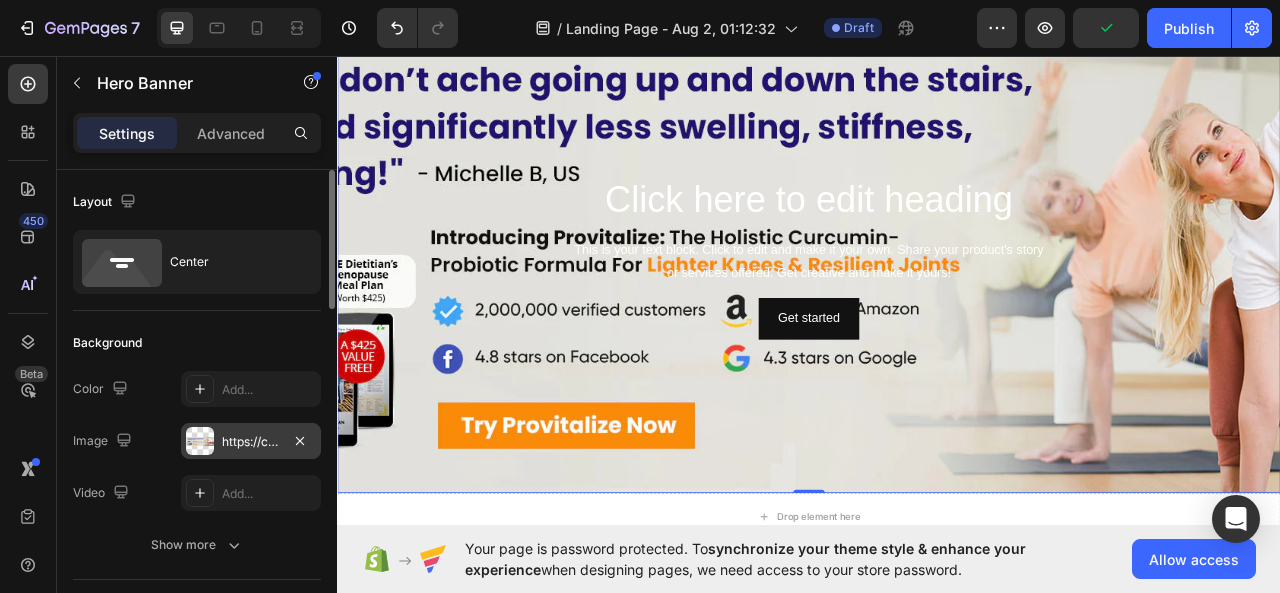 click at bounding box center [200, 441] 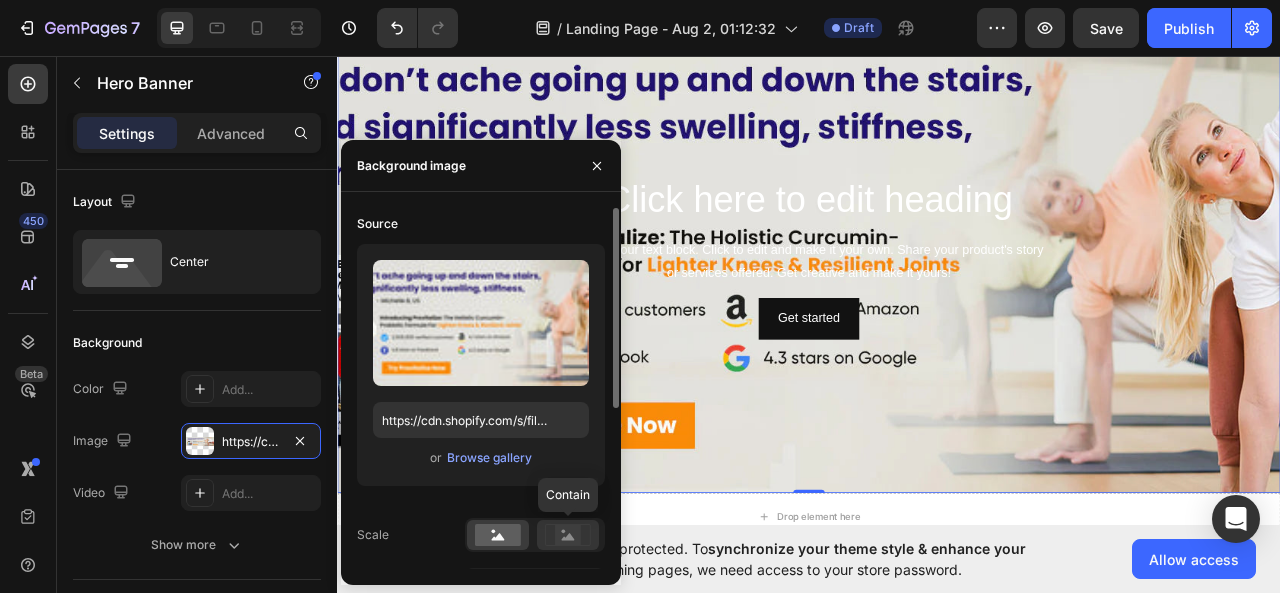 click 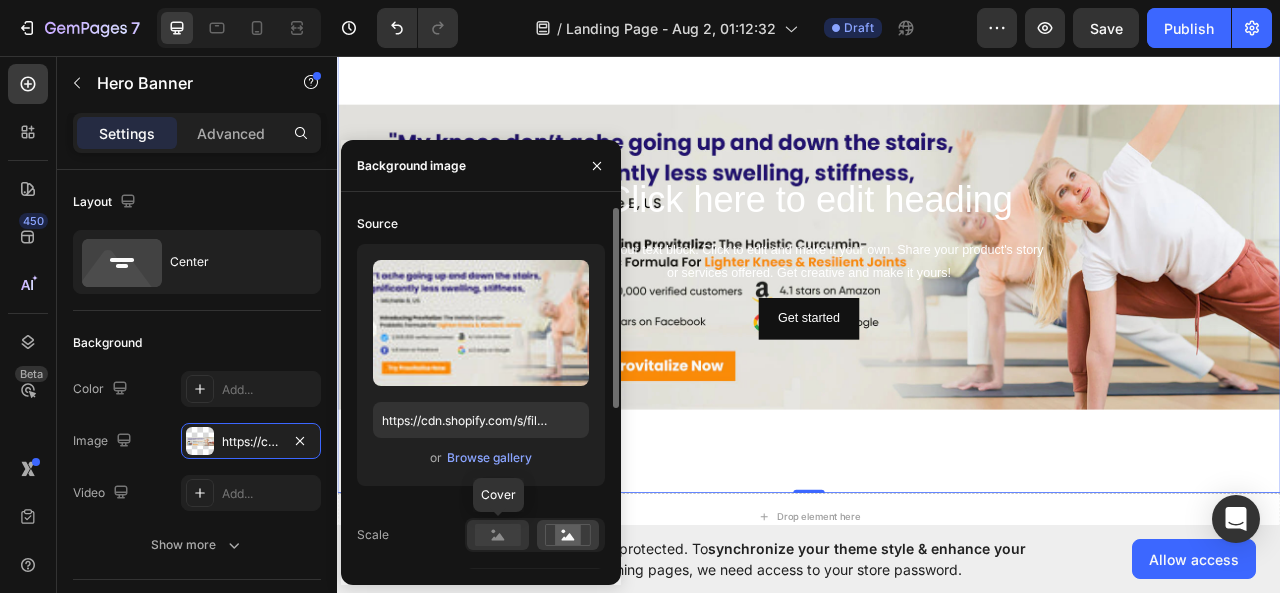 click 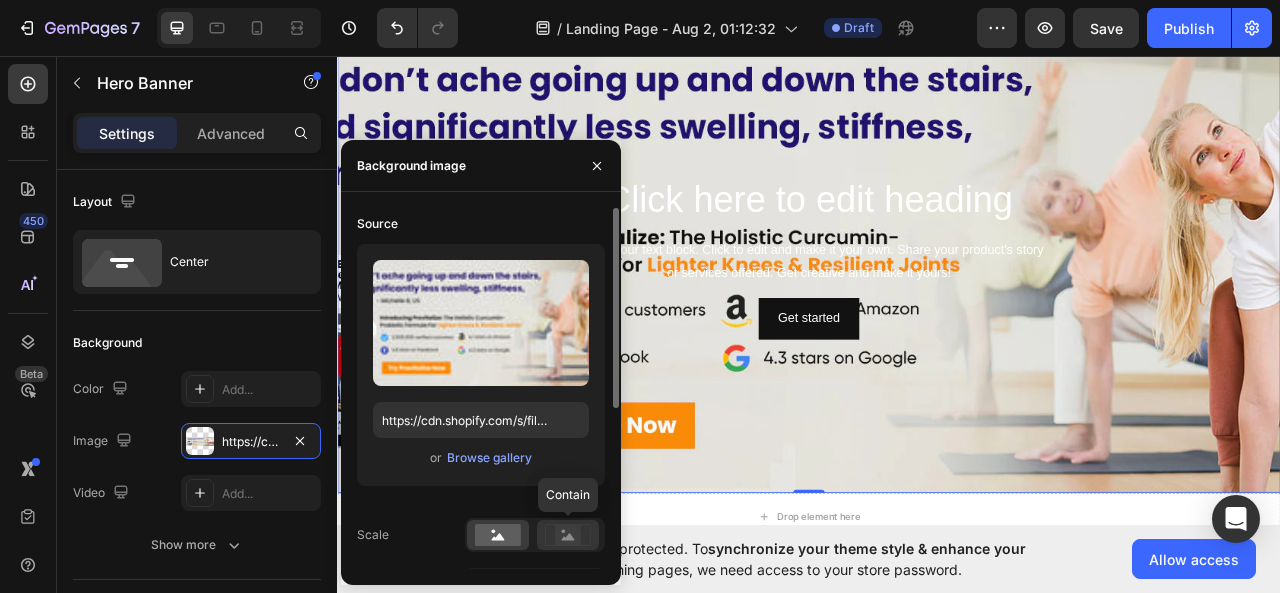 click 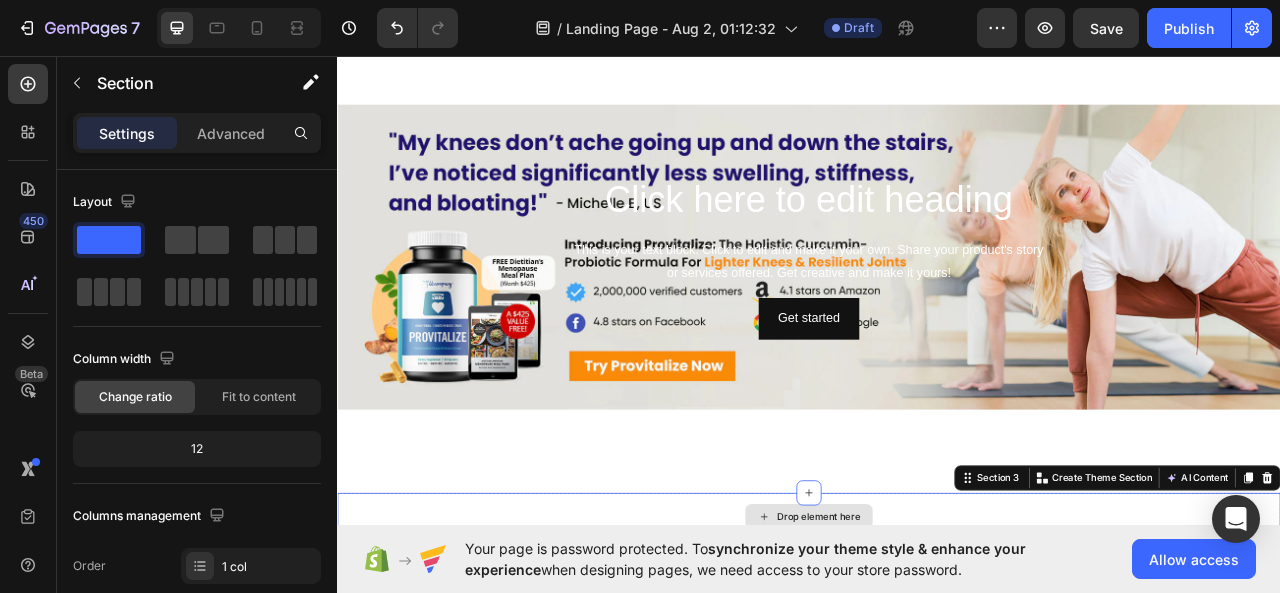 click on "Drop element here" at bounding box center [937, 643] 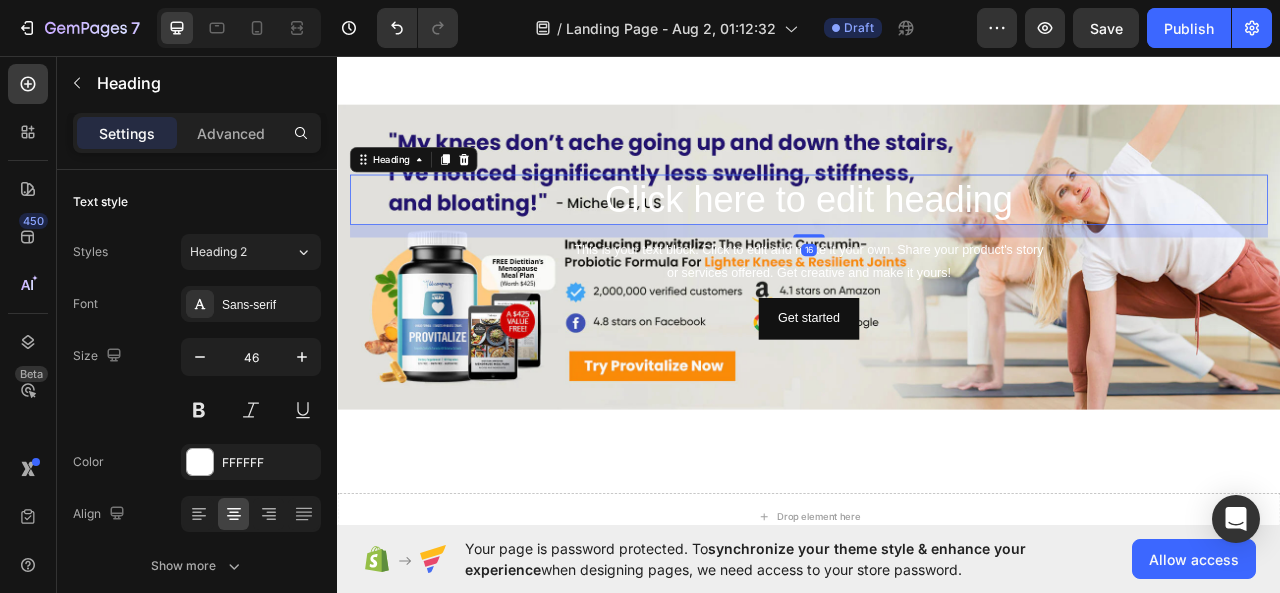 click on "Click here to edit heading" at bounding box center (937, 240) 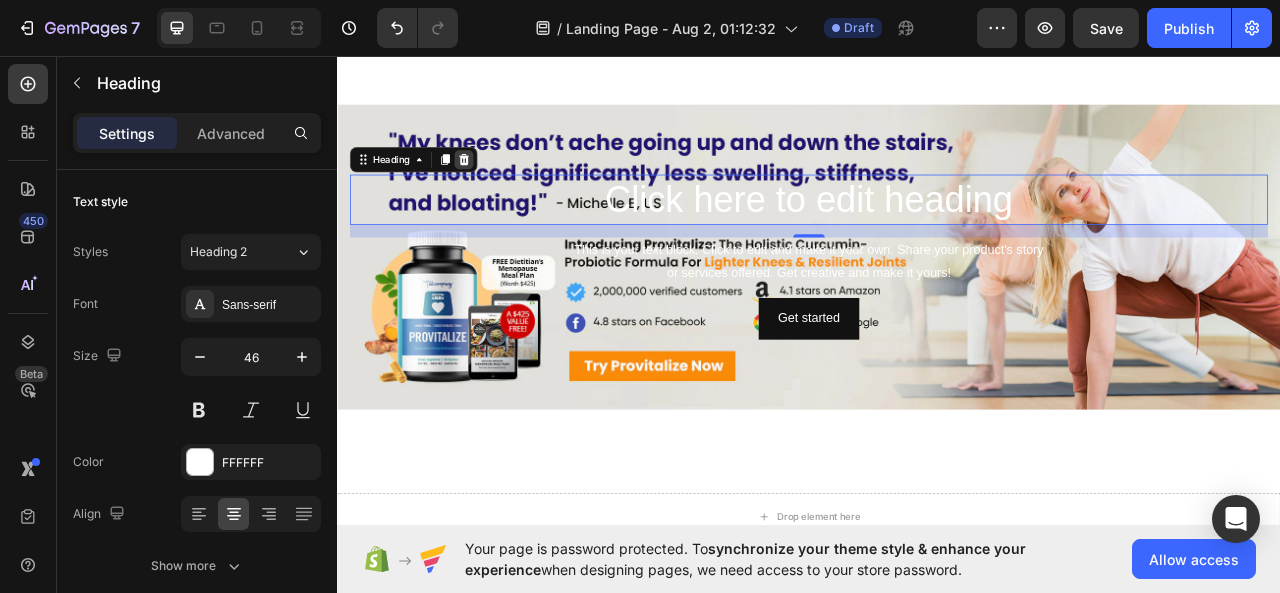 click 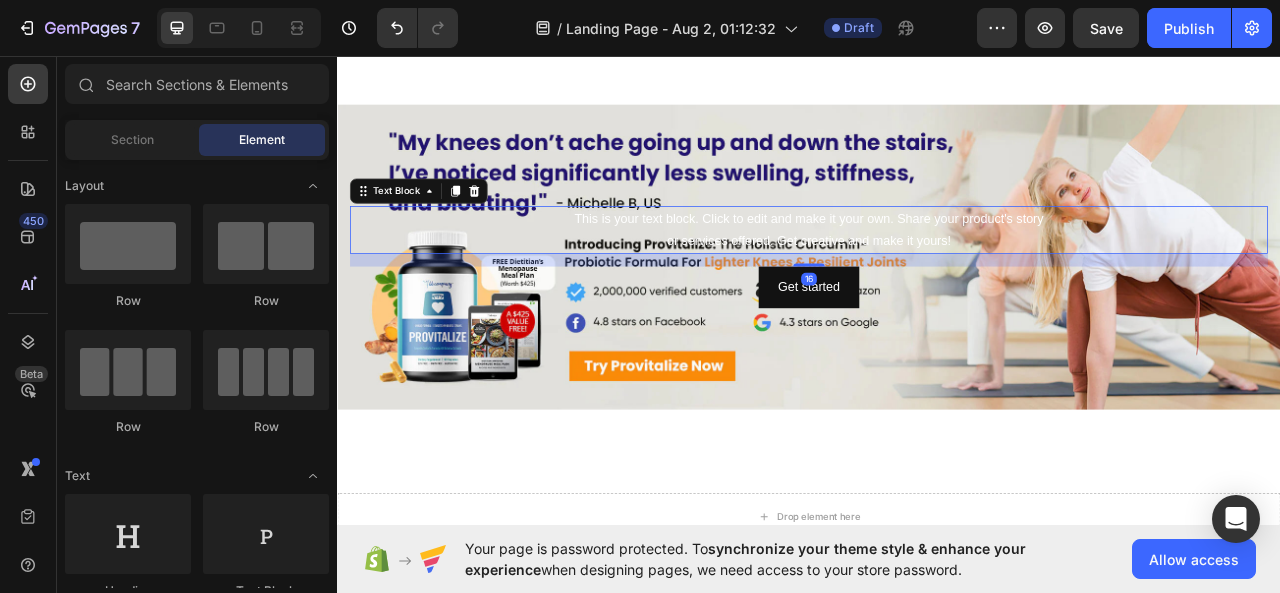 click on "This is your text block. Click to edit and make it your own. Share your product's story                   or services offered. Get creative and make it yours!" at bounding box center (937, 279) 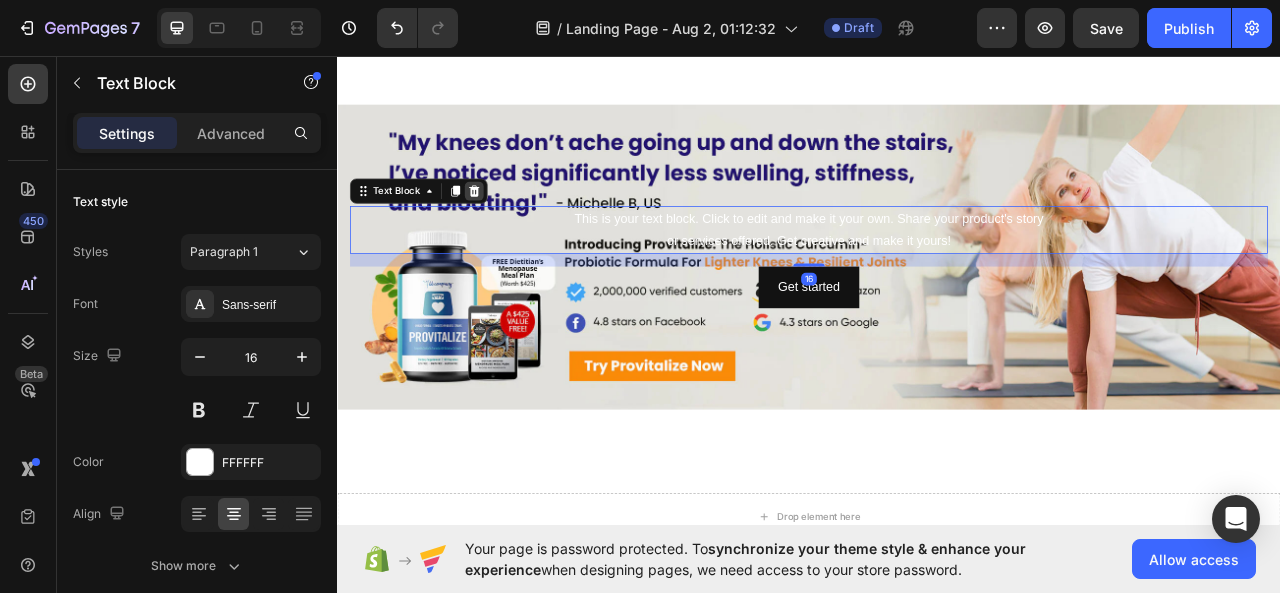 click at bounding box center [511, 229] 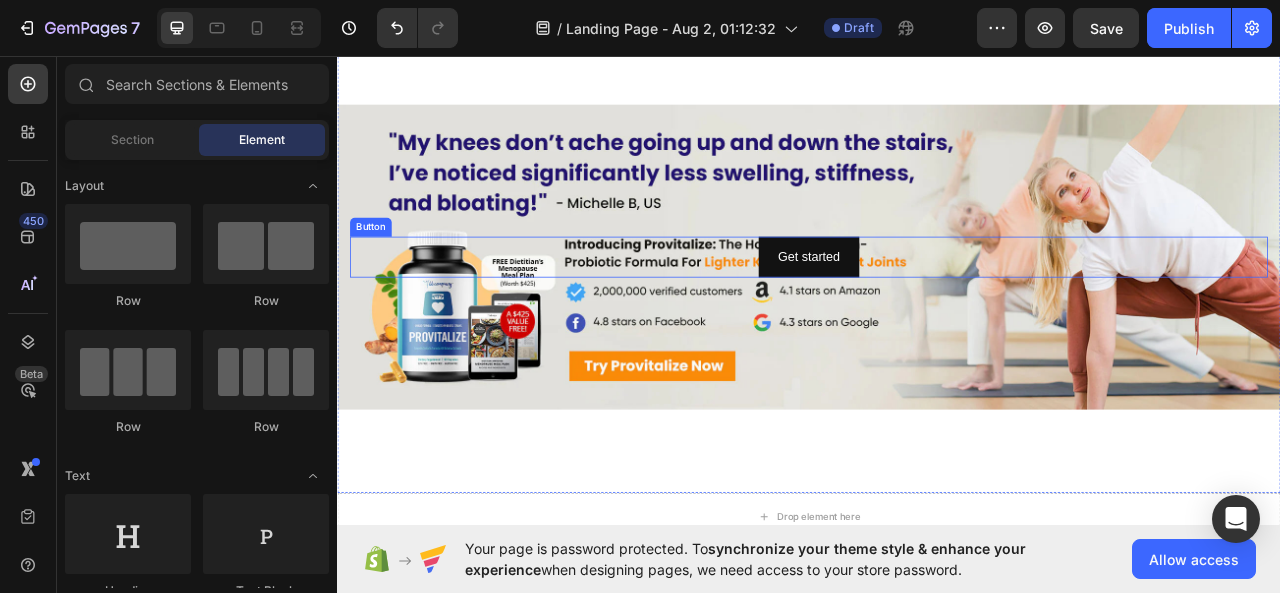 click on "Get started Button" at bounding box center [937, 313] 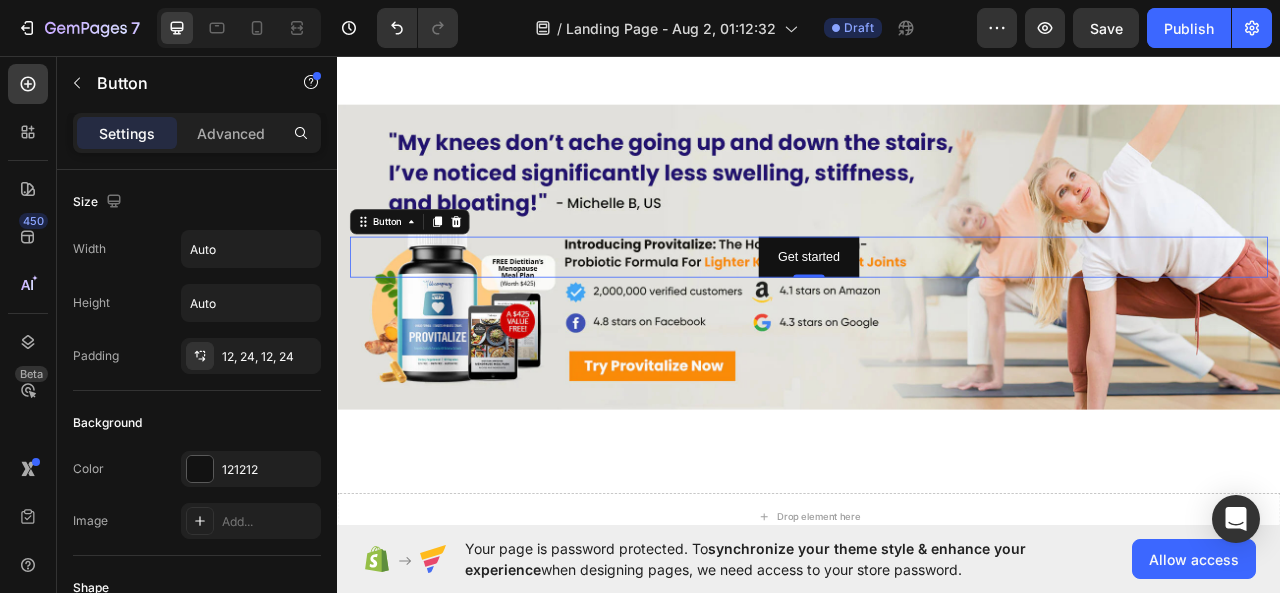 click on "Button" at bounding box center [429, 268] 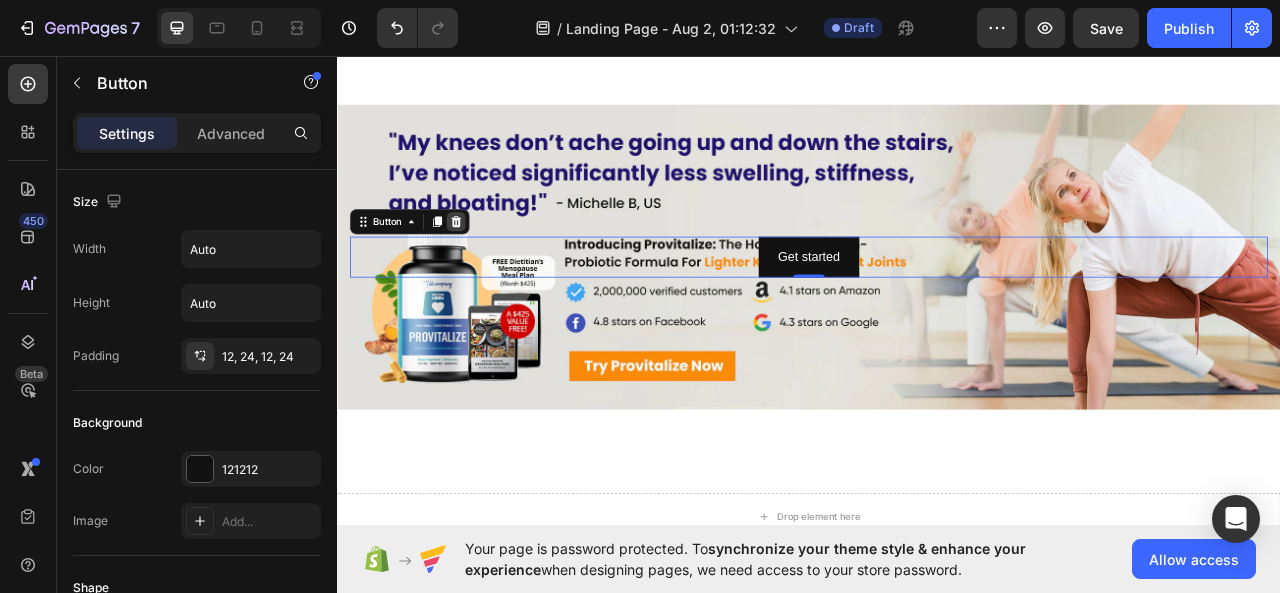 click at bounding box center (488, 268) 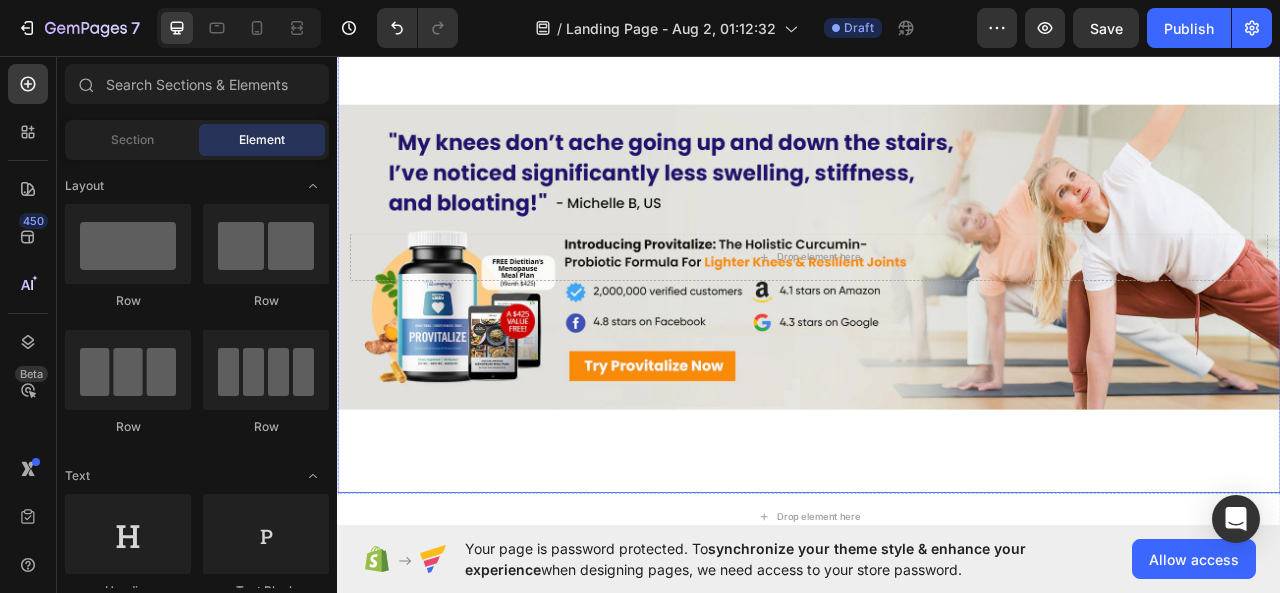 click at bounding box center (937, 313) 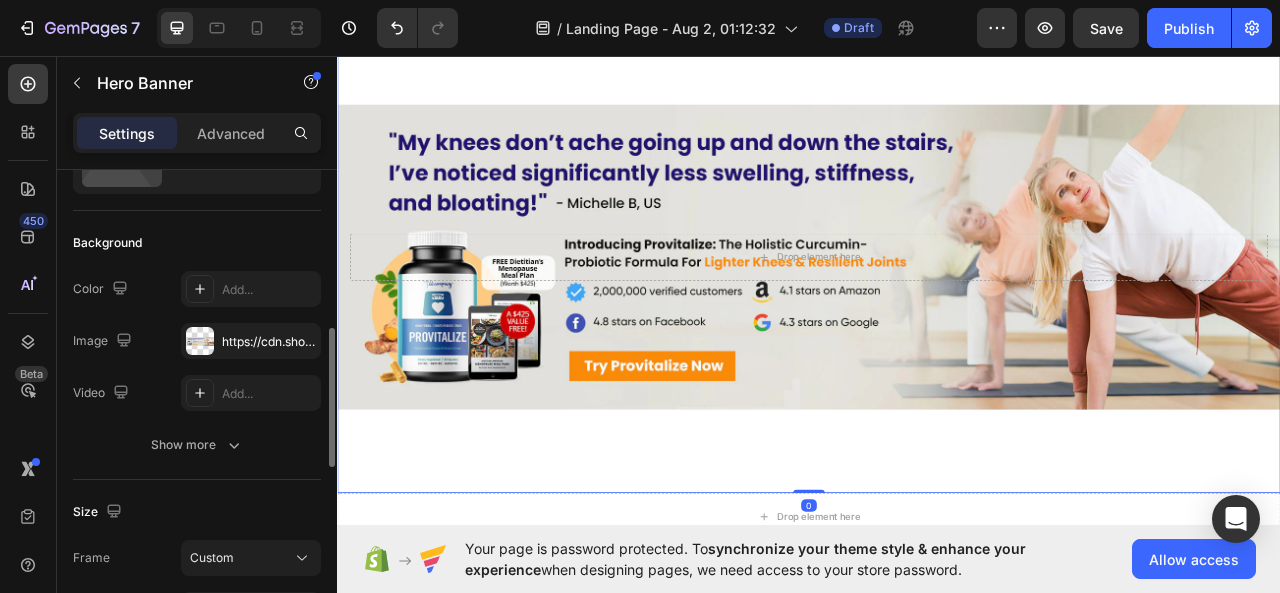 scroll, scrollTop: 300, scrollLeft: 0, axis: vertical 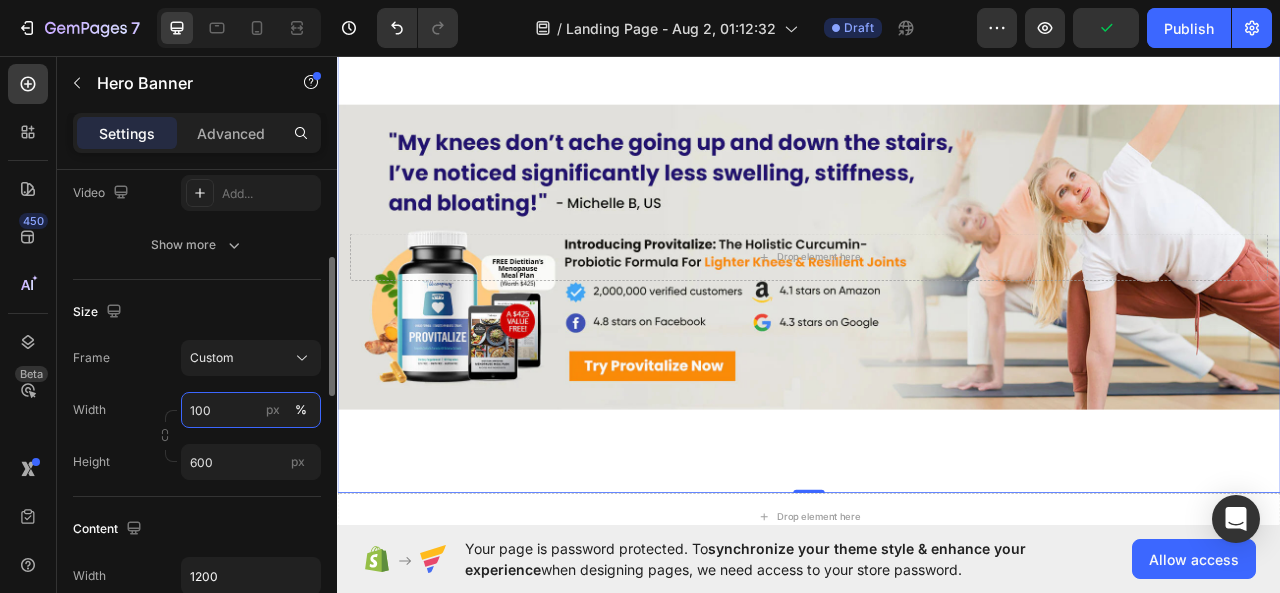 click on "100" at bounding box center (251, 410) 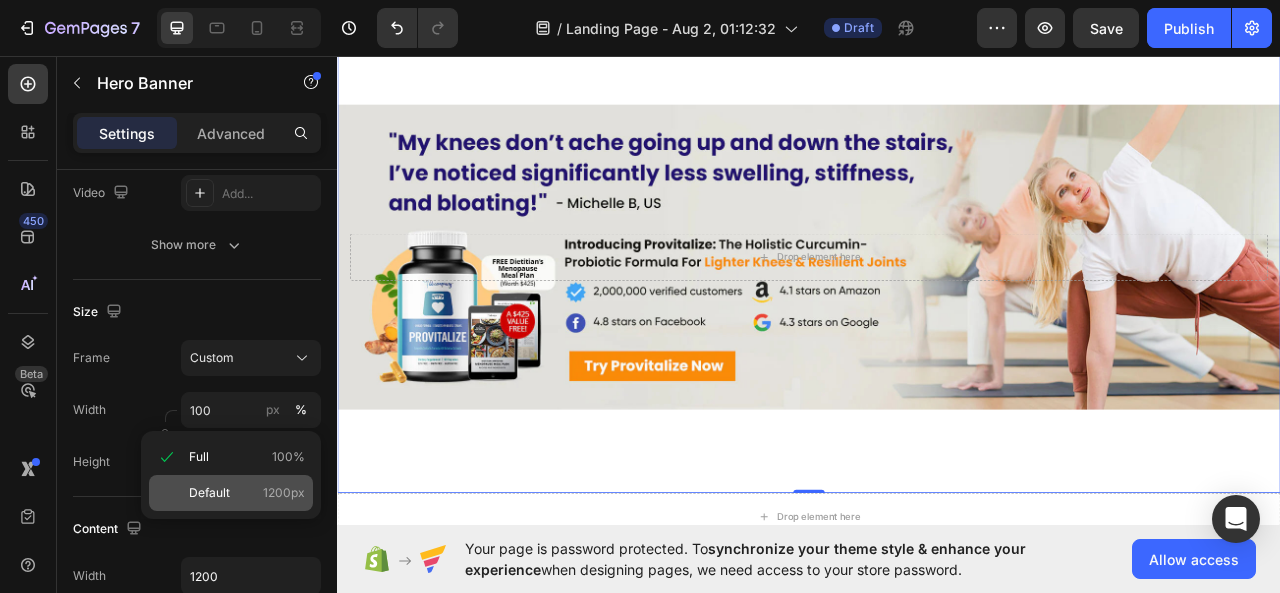 click on "Default 1200px" at bounding box center (247, 493) 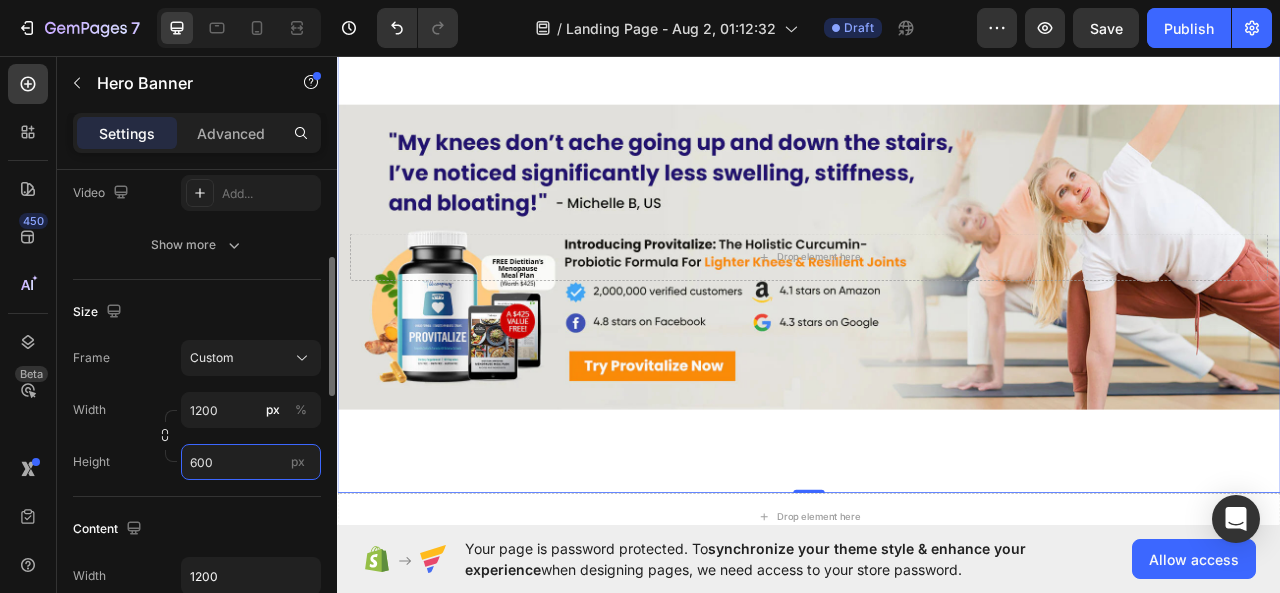 click on "600" at bounding box center (251, 462) 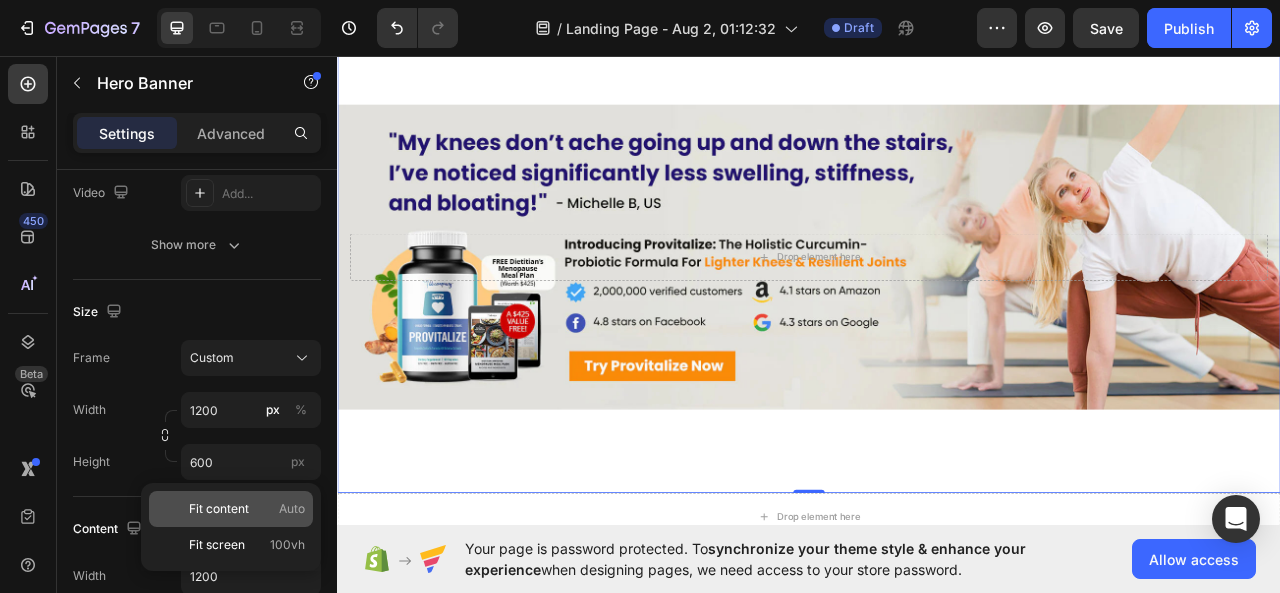 click on "Fit content Auto" at bounding box center [247, 509] 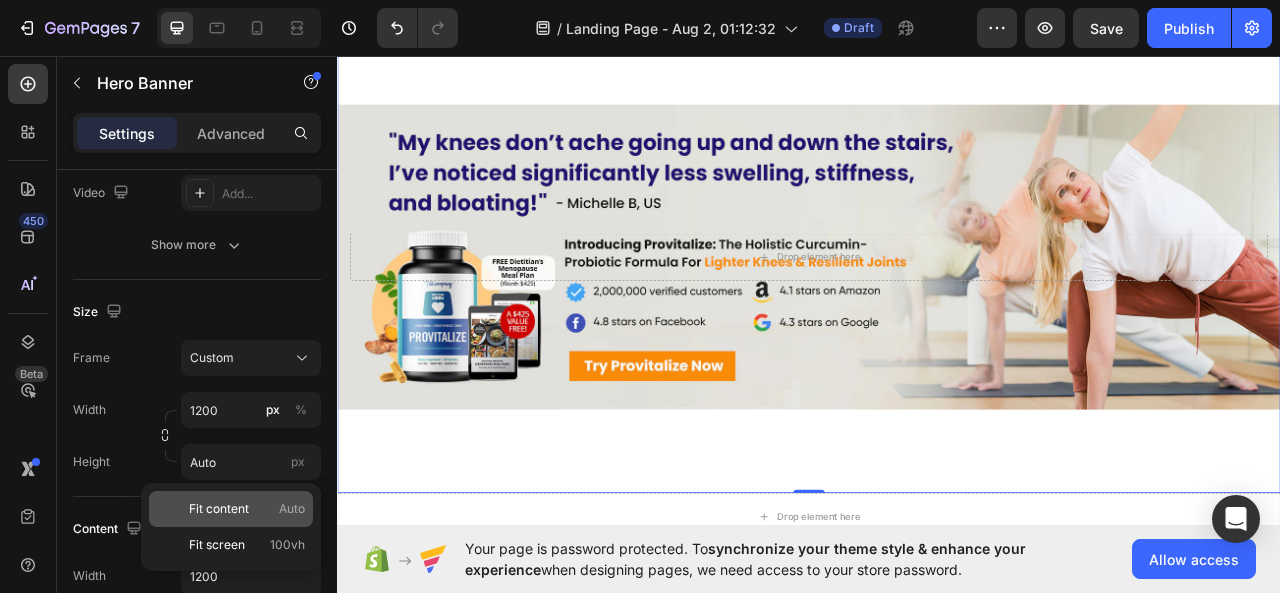 scroll, scrollTop: 0, scrollLeft: 0, axis: both 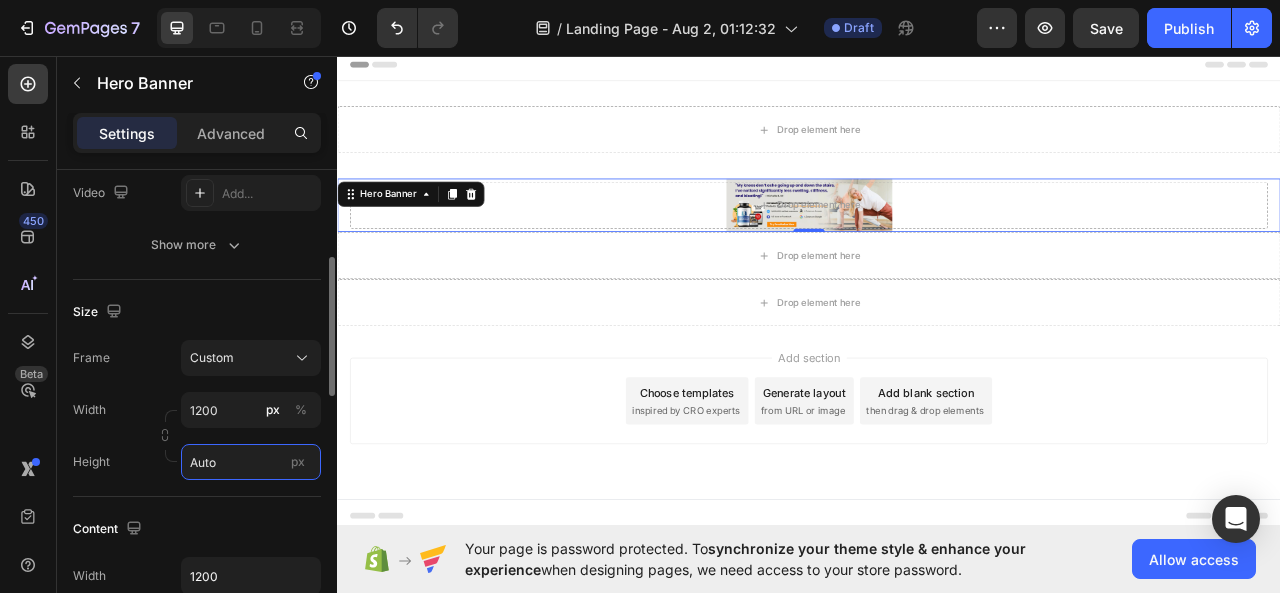 click on "Auto" at bounding box center (251, 462) 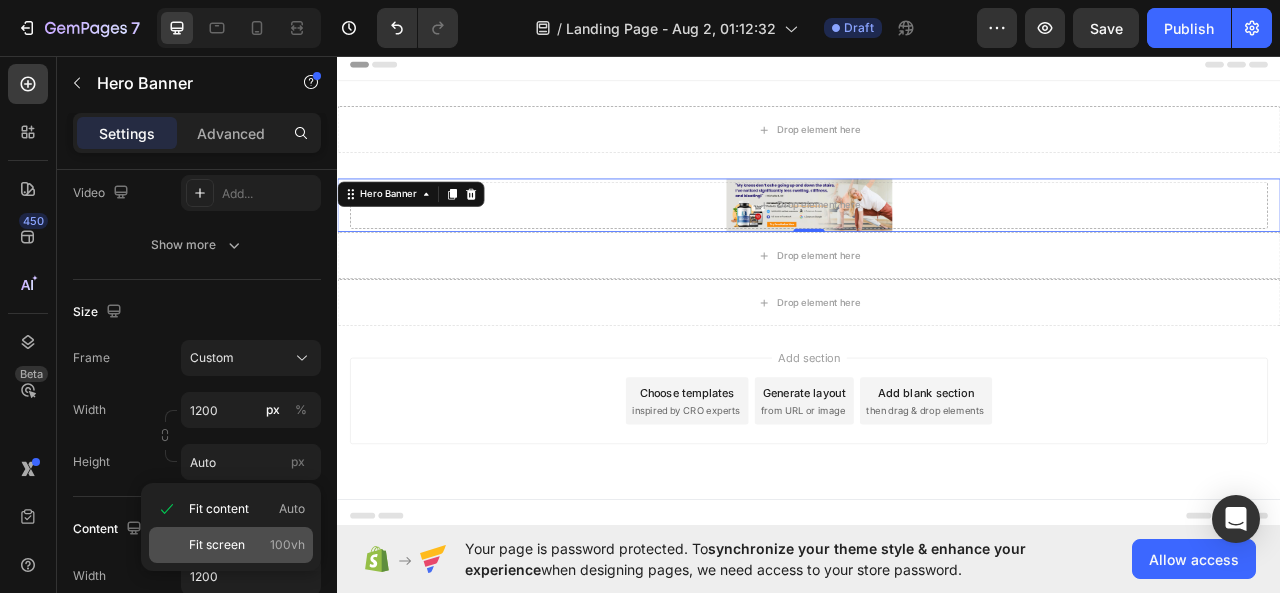 click on "Fit screen 100vh" 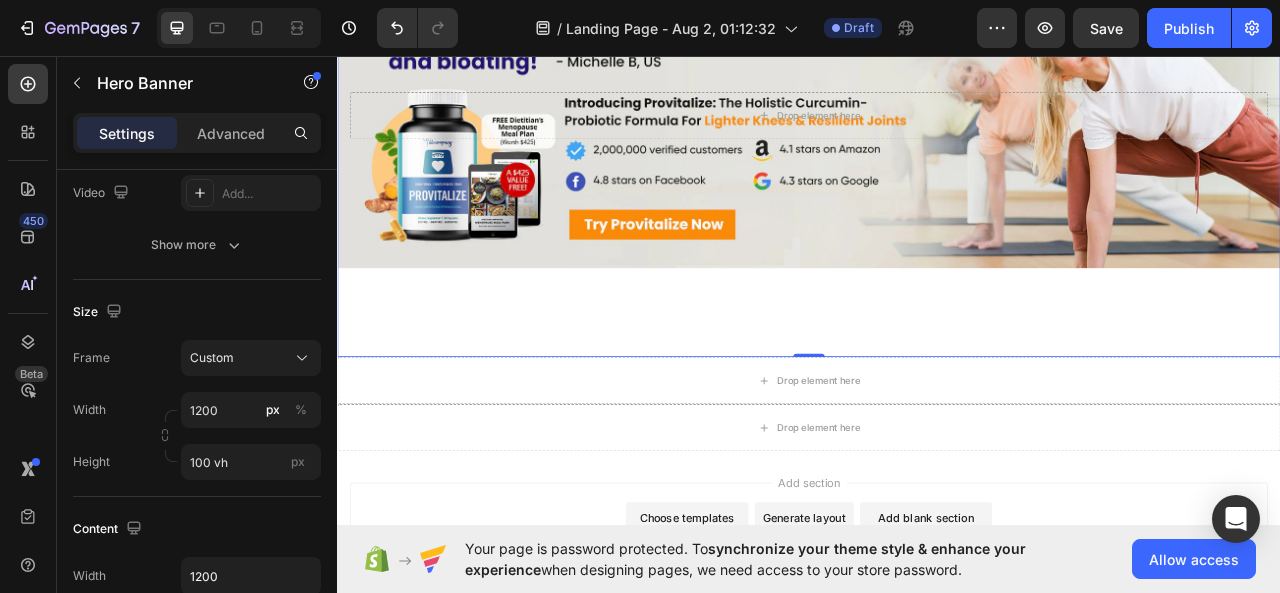 scroll, scrollTop: 400, scrollLeft: 0, axis: vertical 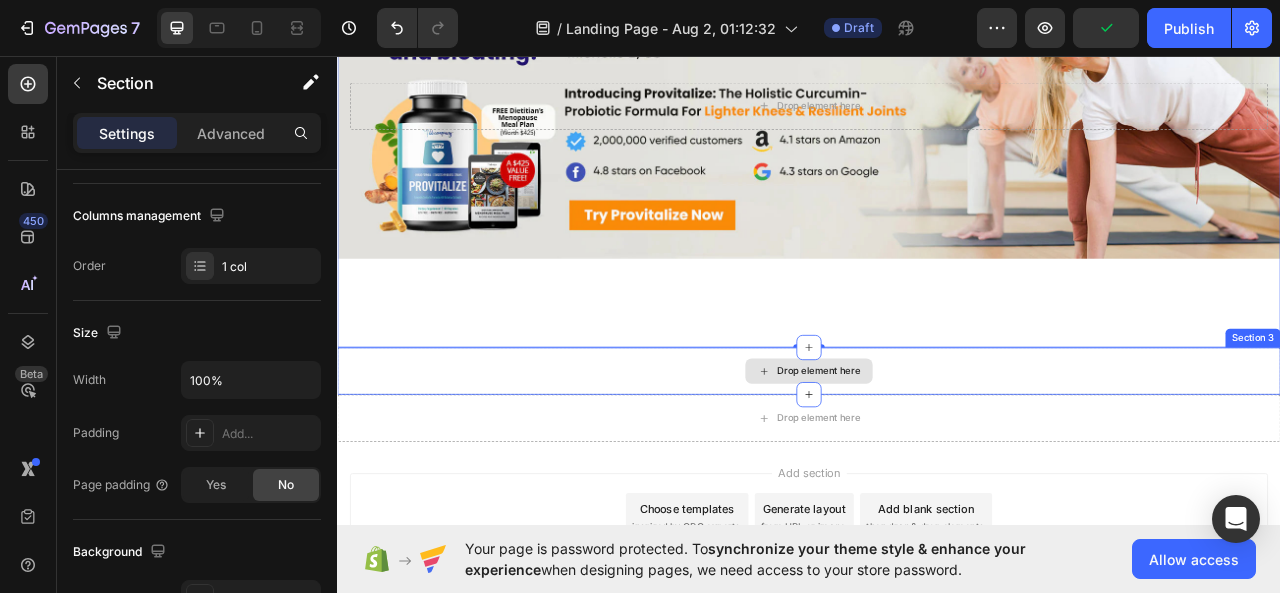 click on "Drop element here" at bounding box center [937, 458] 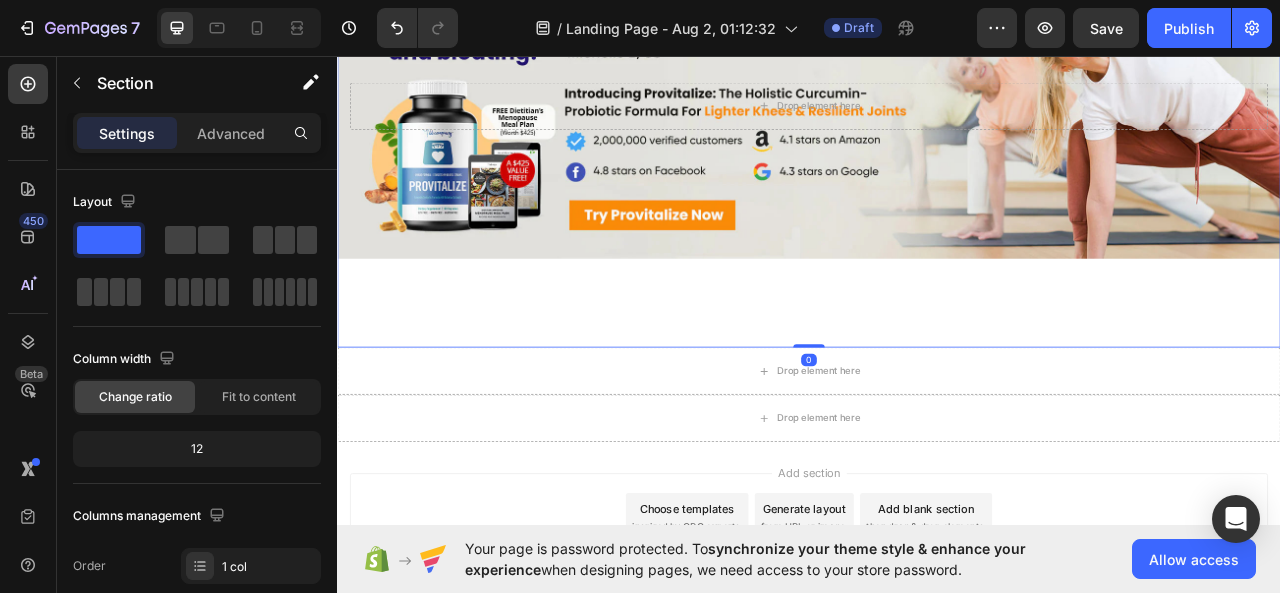 click at bounding box center [937, 120] 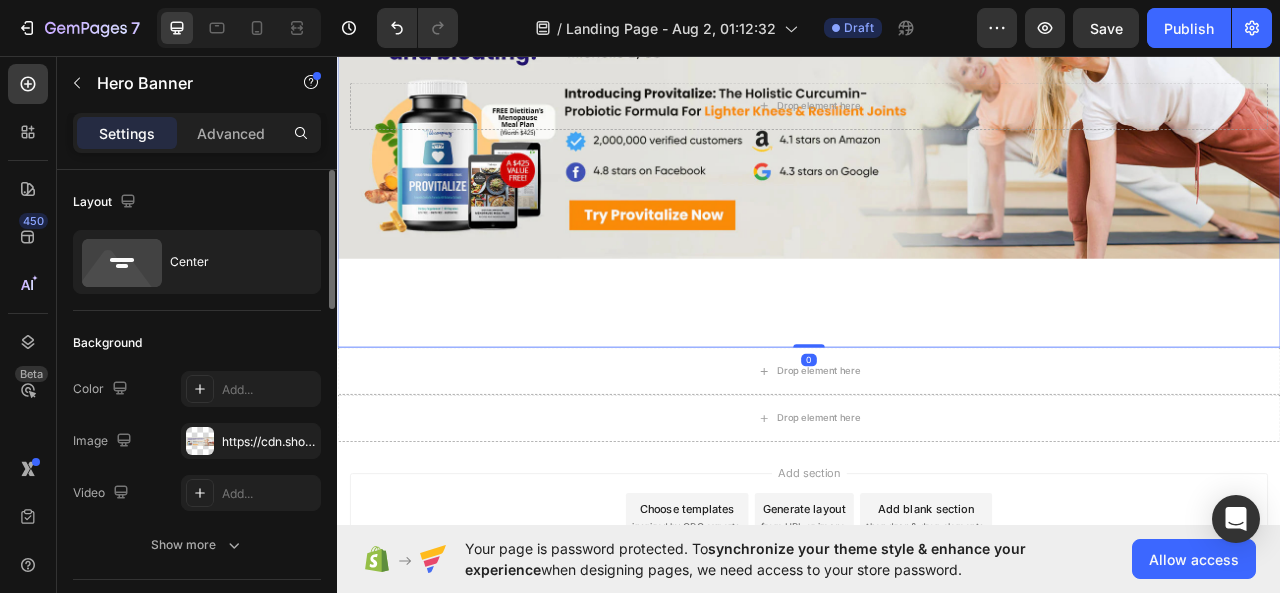 scroll, scrollTop: 500, scrollLeft: 0, axis: vertical 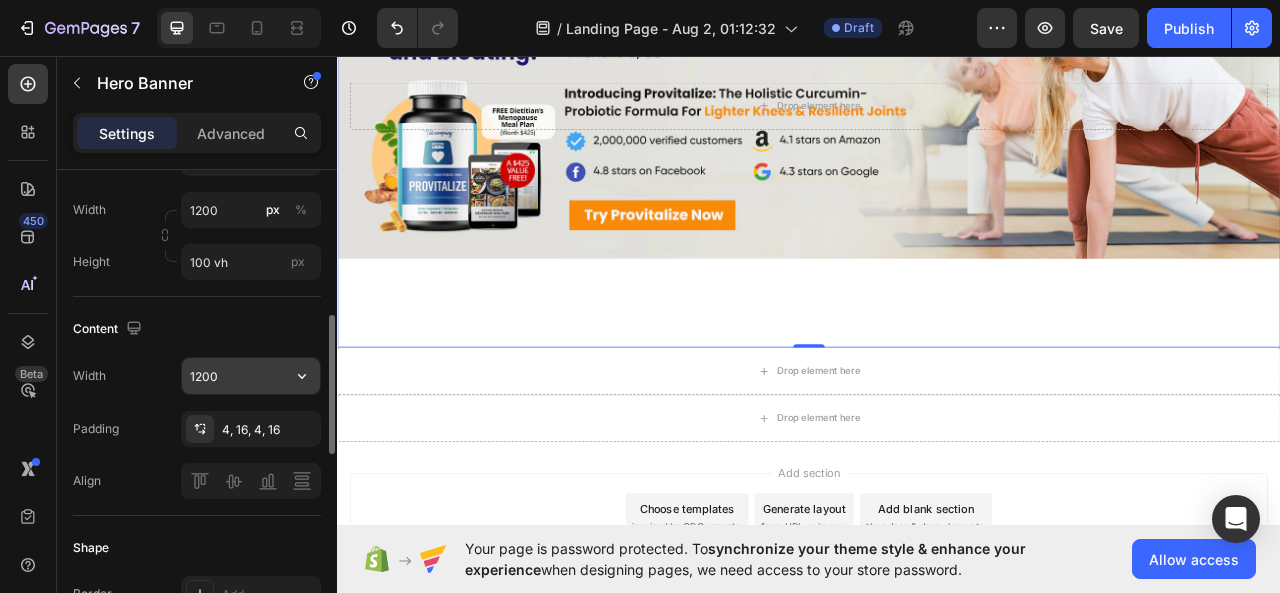 click on "1200" at bounding box center (251, 376) 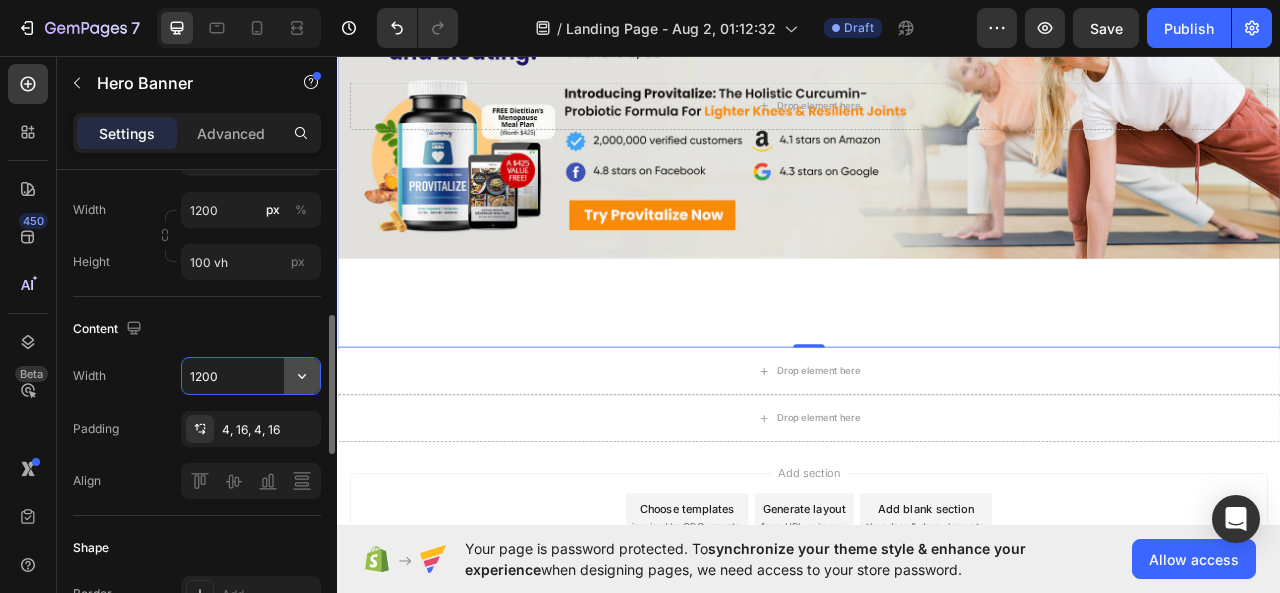 click 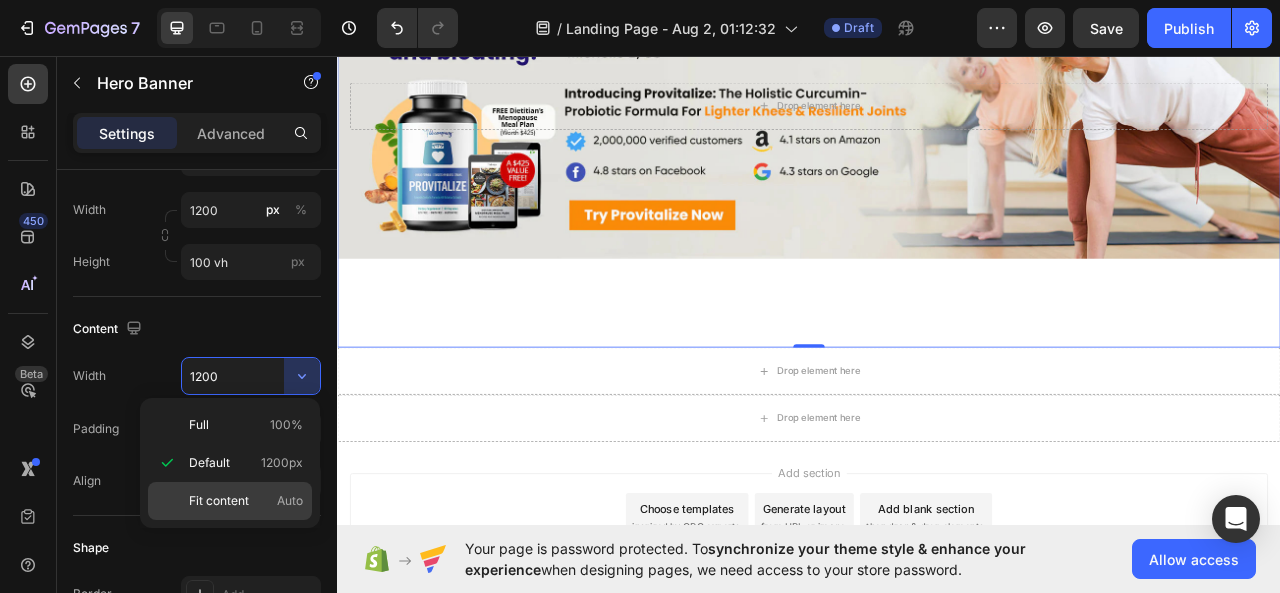 click on "Fit content Auto" 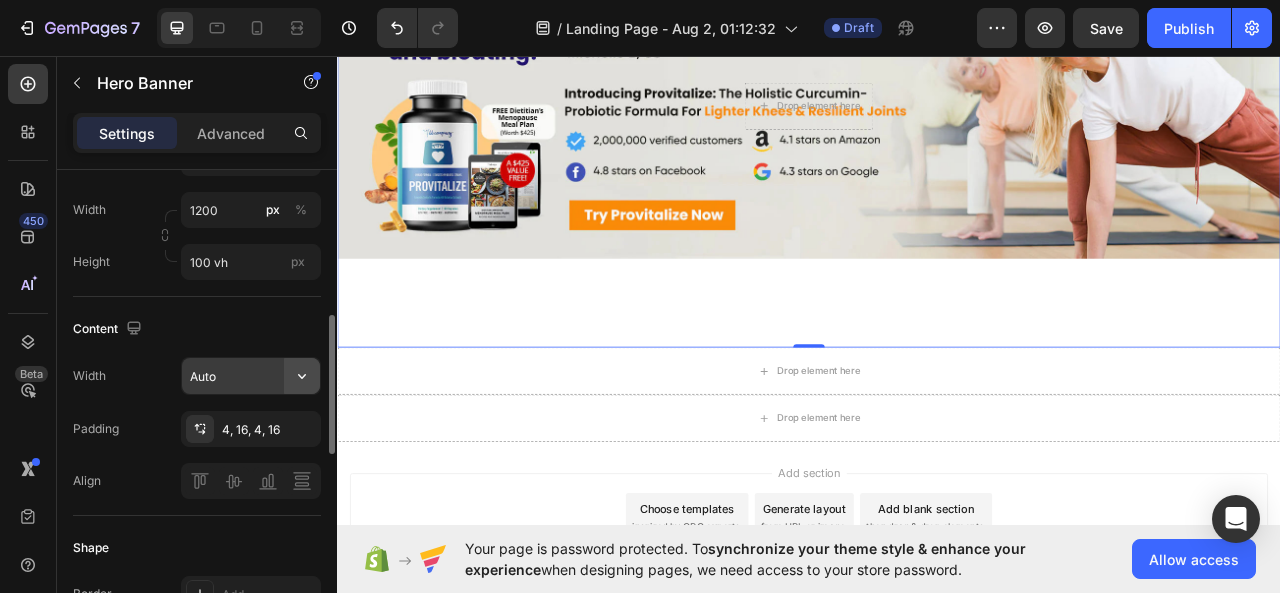 click 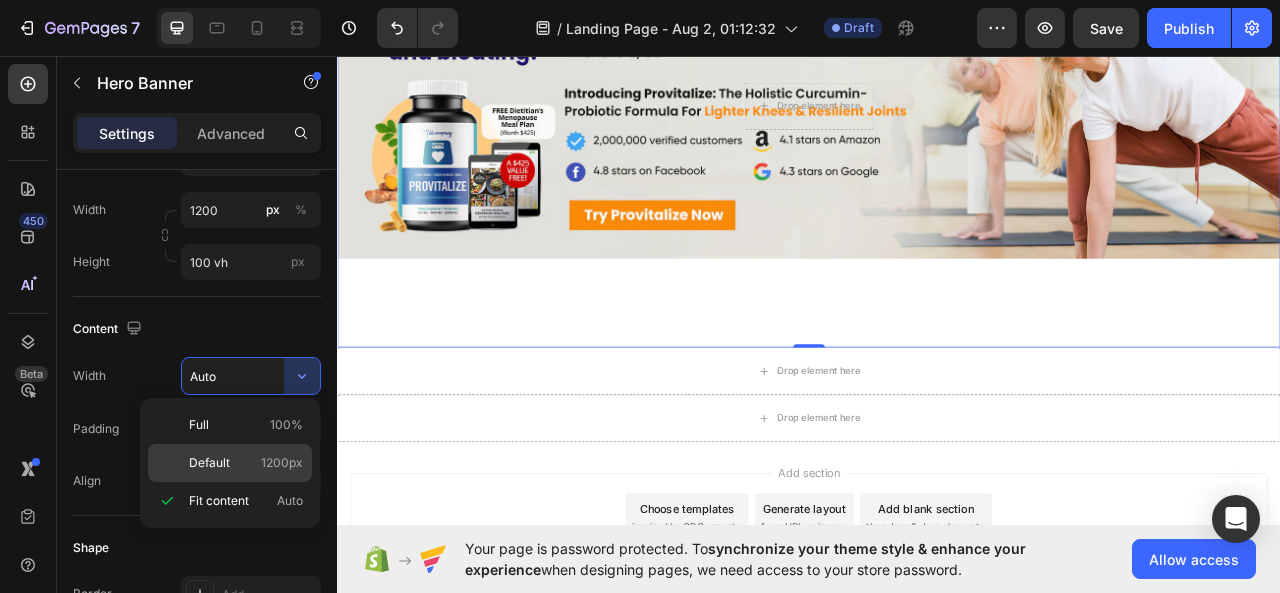 click on "Default 1200px" 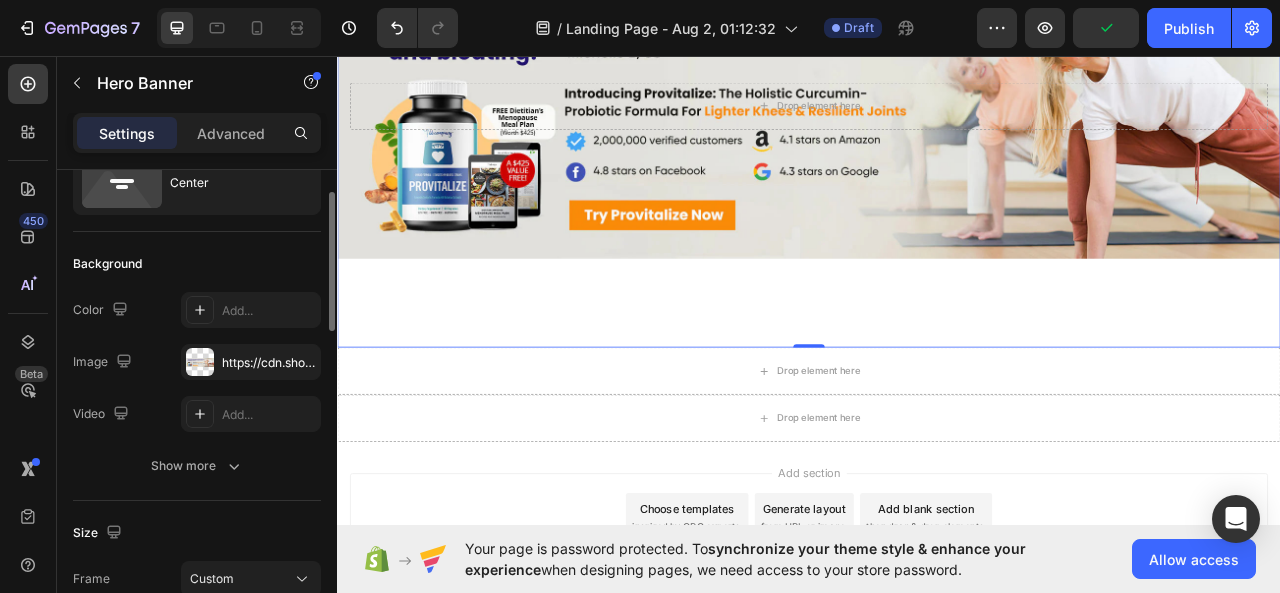 scroll, scrollTop: 0, scrollLeft: 0, axis: both 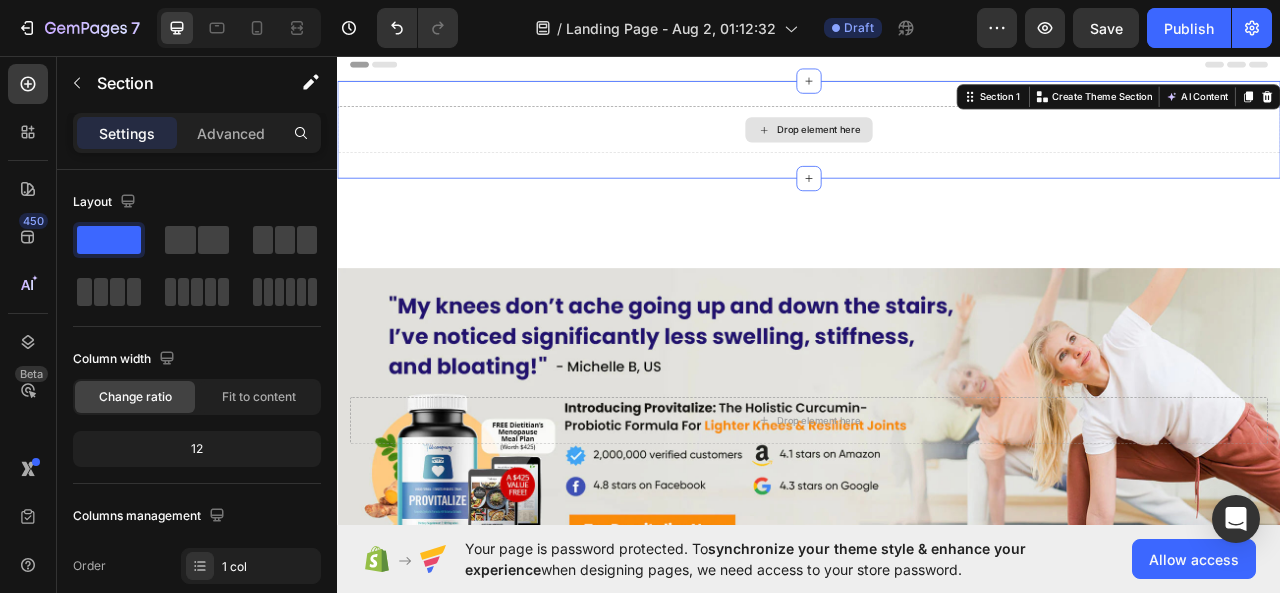 click on "Drop element here" at bounding box center (937, 151) 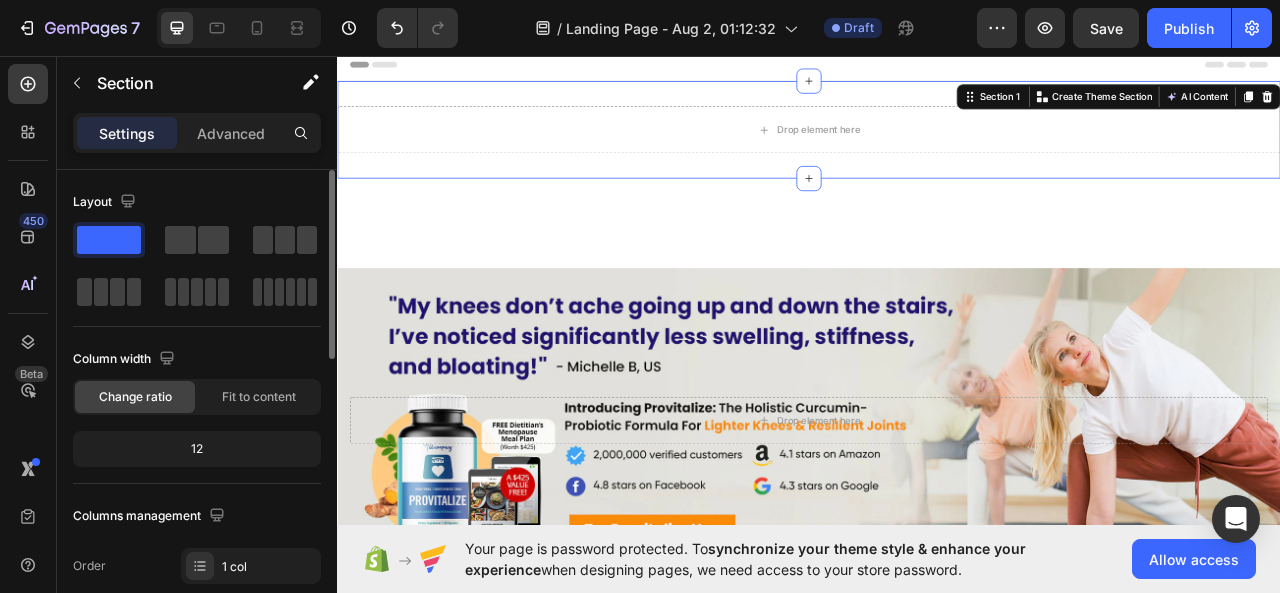click 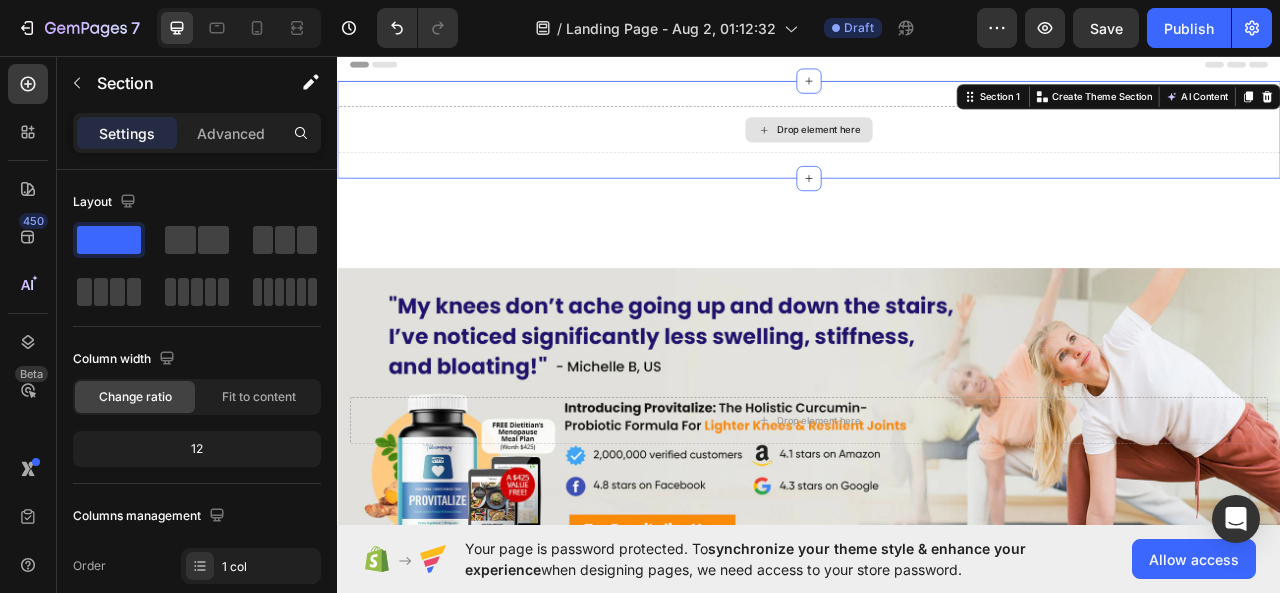 drag, startPoint x: 432, startPoint y: 289, endPoint x: 356, endPoint y: 228, distance: 97.45255 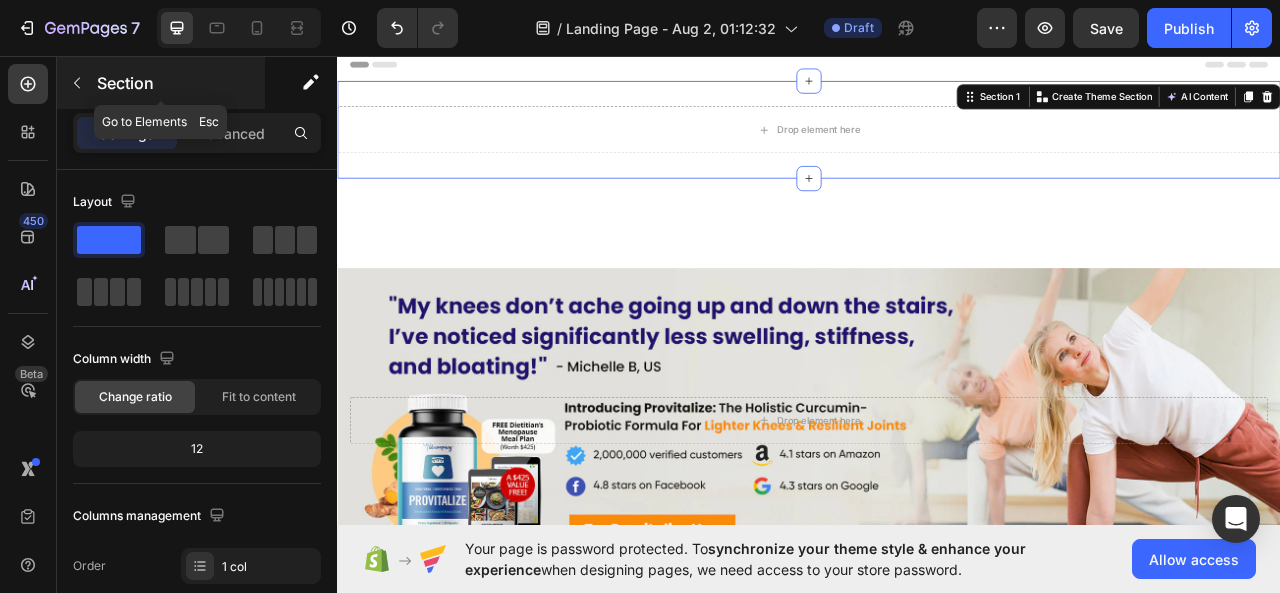 click 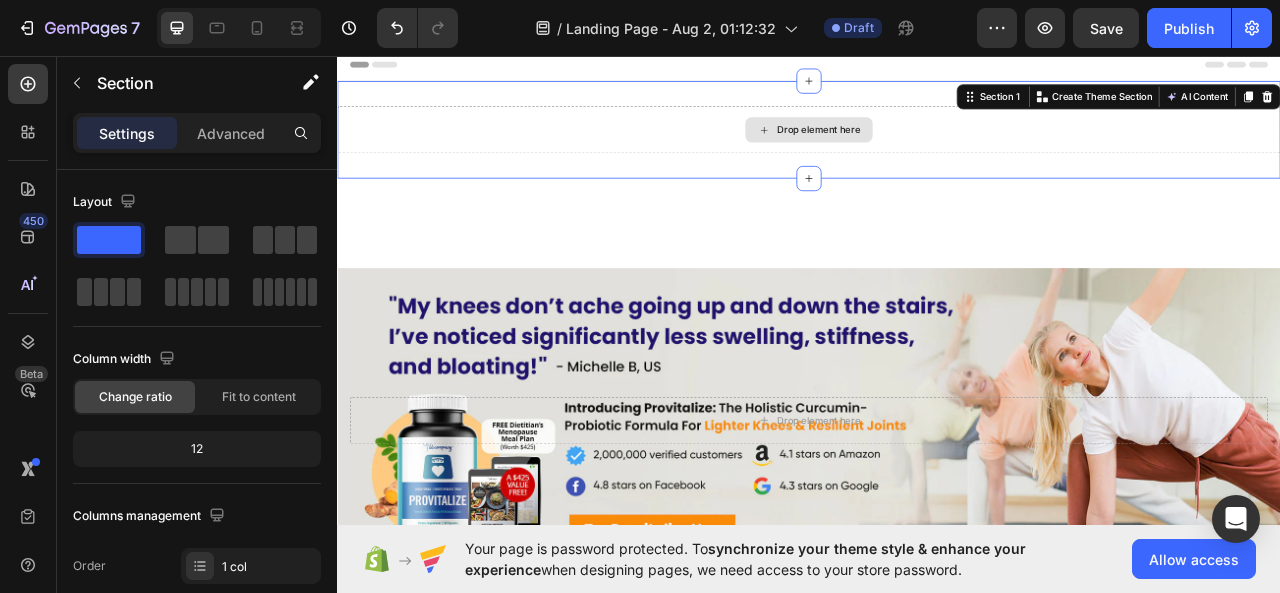 click on "Drop element here" at bounding box center (937, 151) 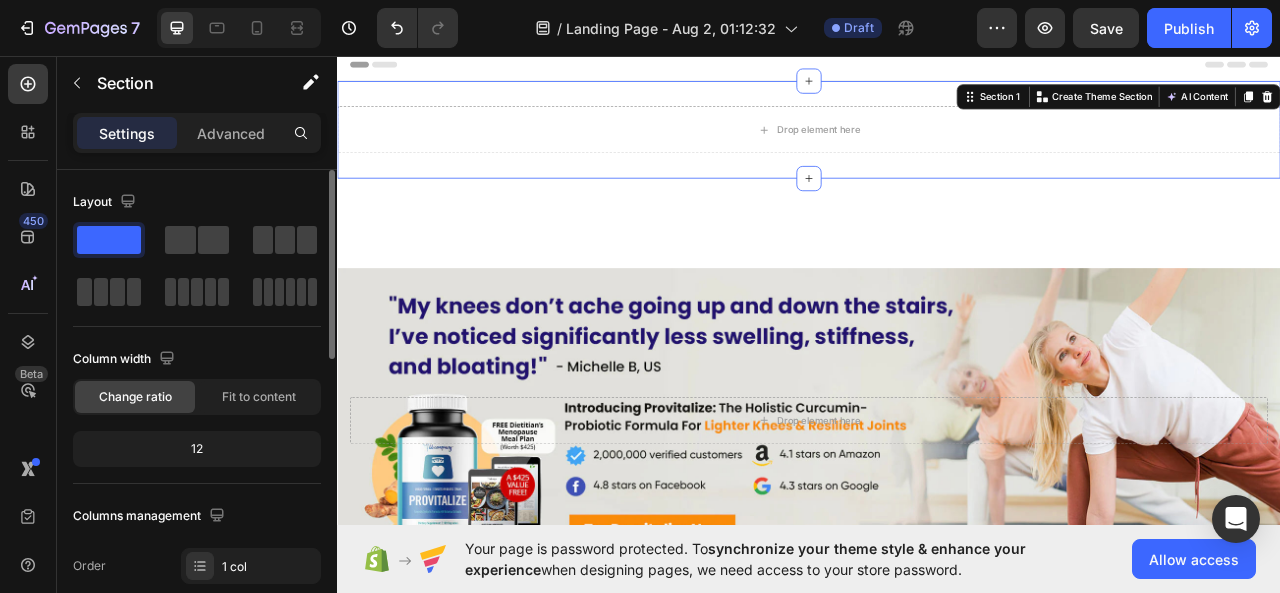 click 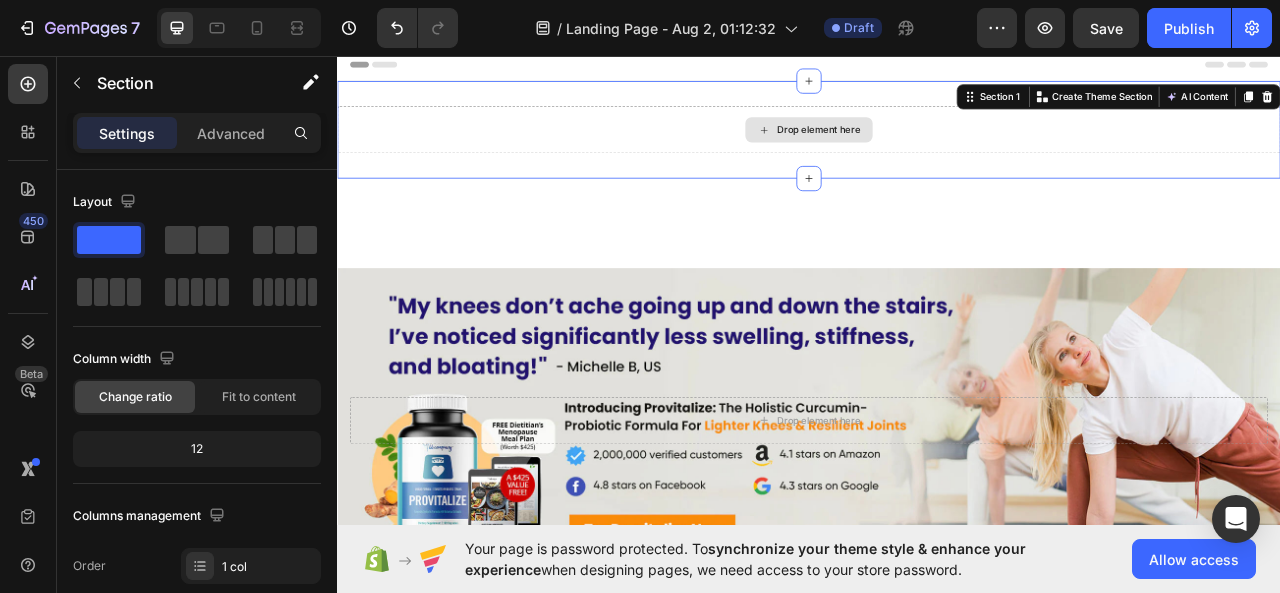 click on "Drop element here" at bounding box center (937, 151) 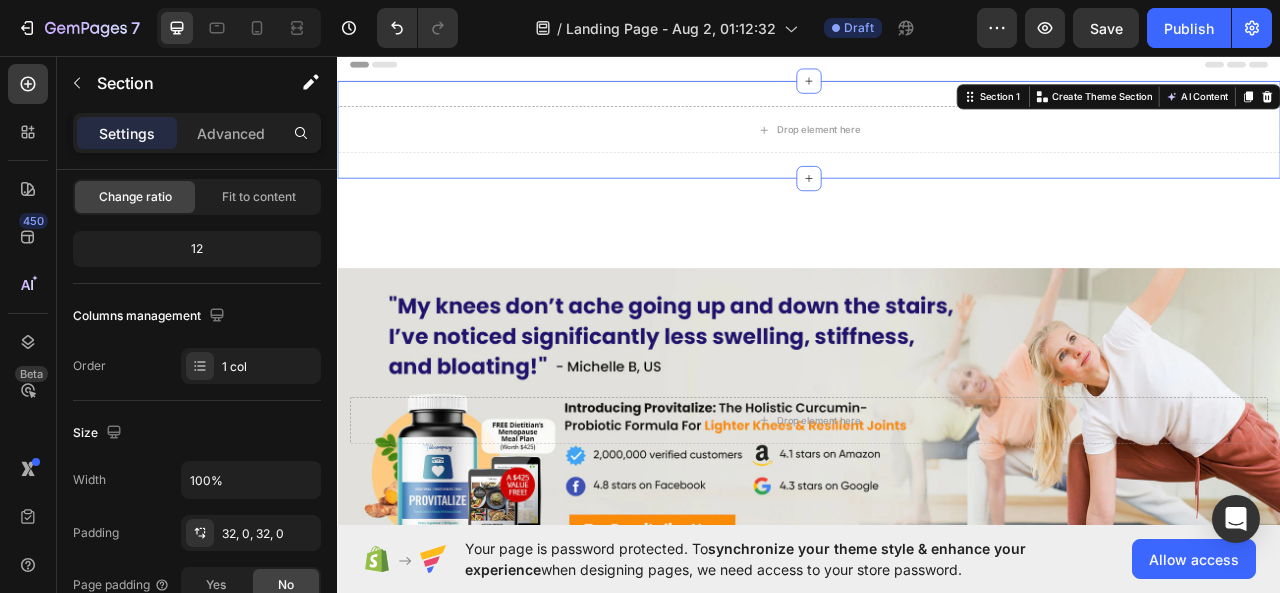 scroll, scrollTop: 0, scrollLeft: 0, axis: both 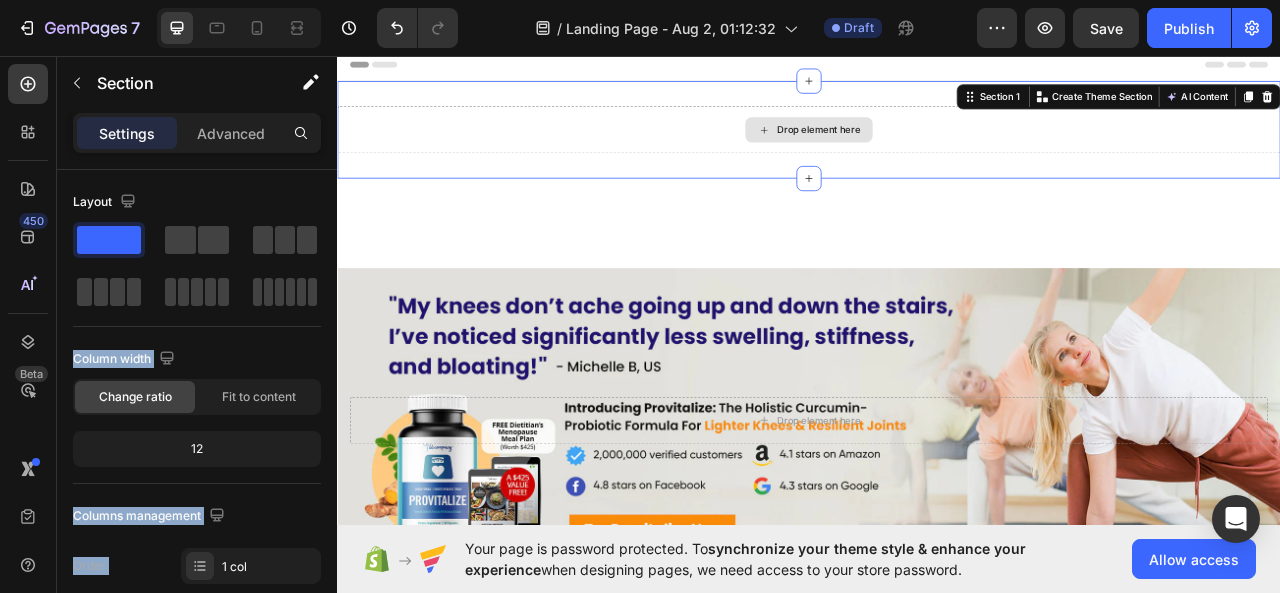 drag, startPoint x: 549, startPoint y: 300, endPoint x: 601, endPoint y: 150, distance: 158.75768 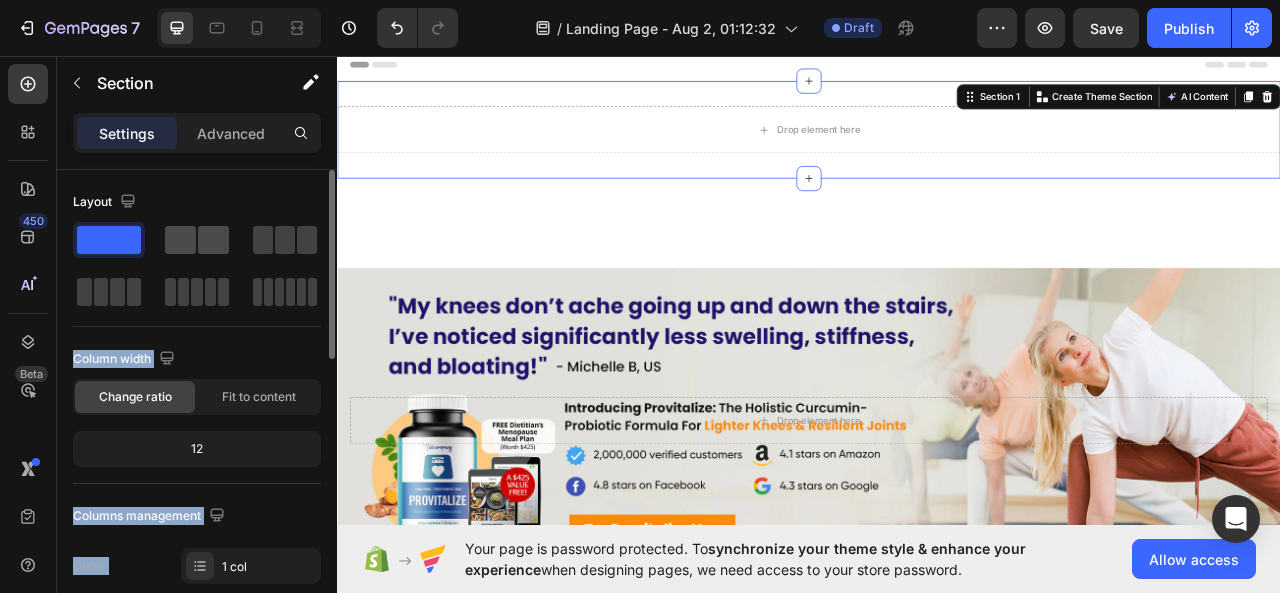 click 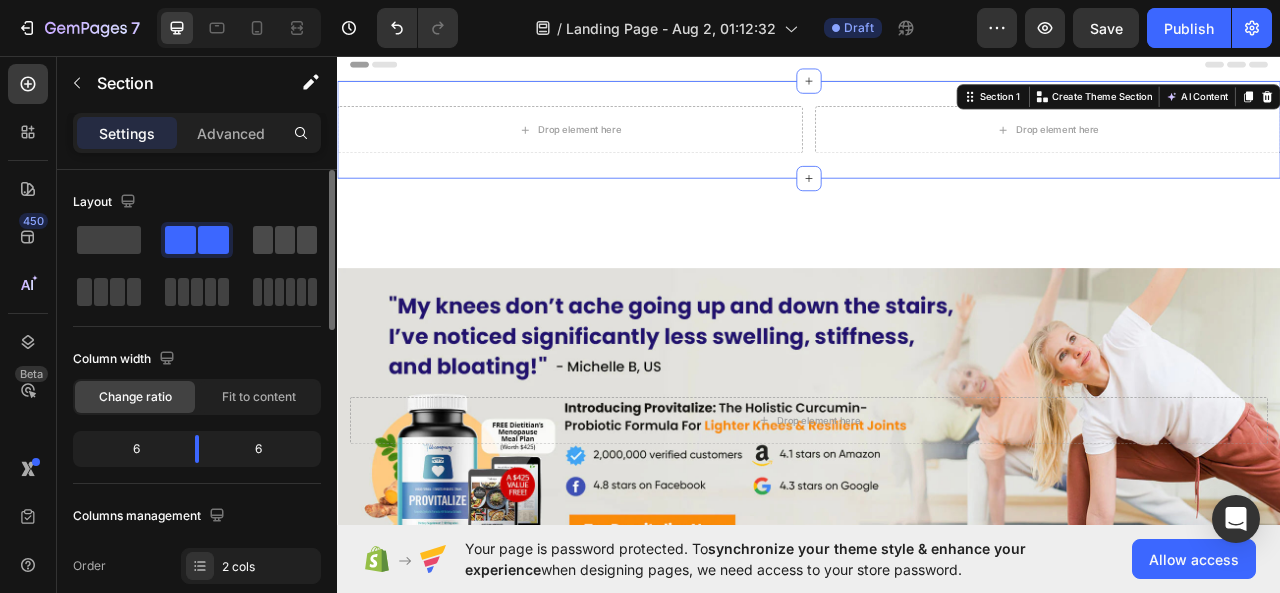 click 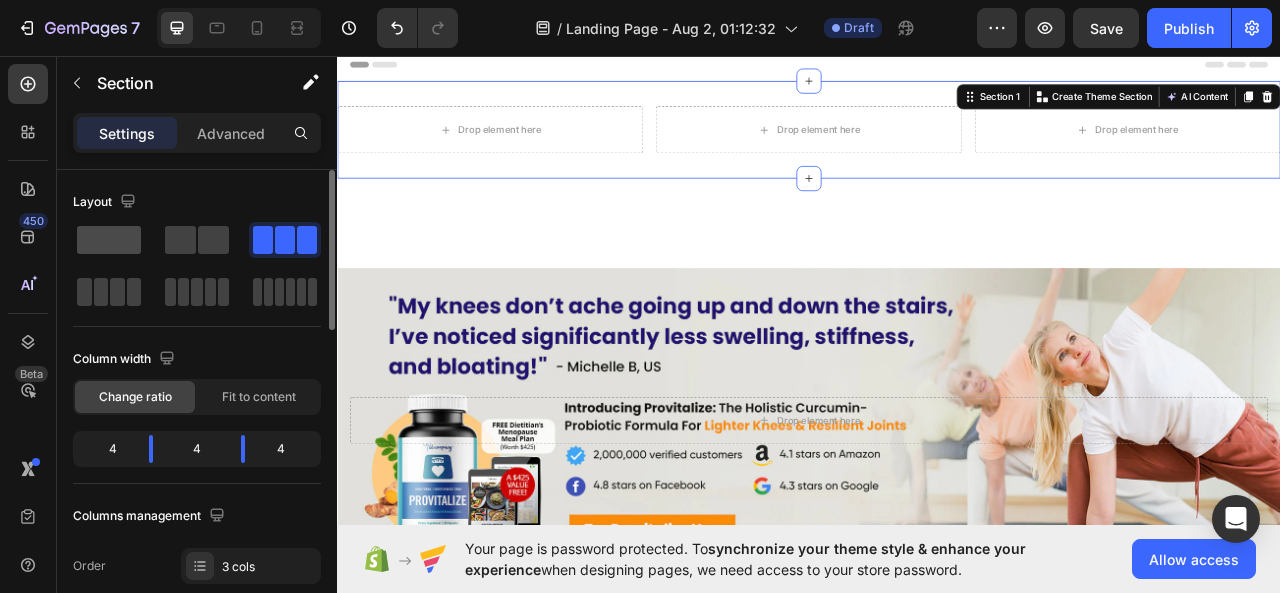 click 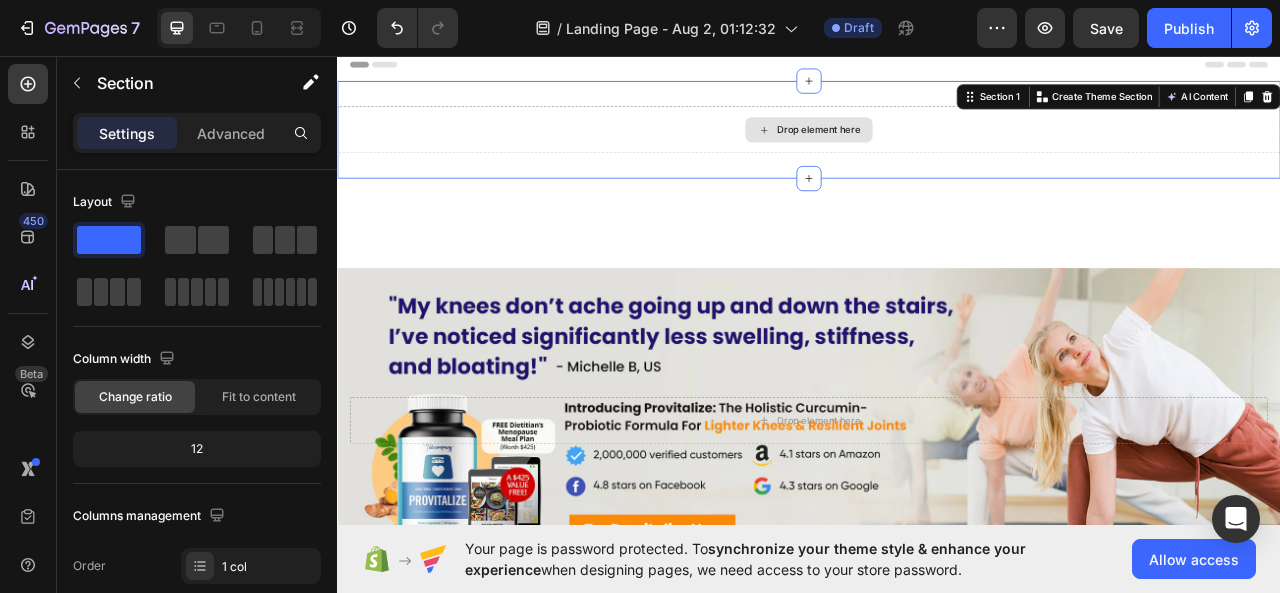 click on "Drop element here" at bounding box center (949, 151) 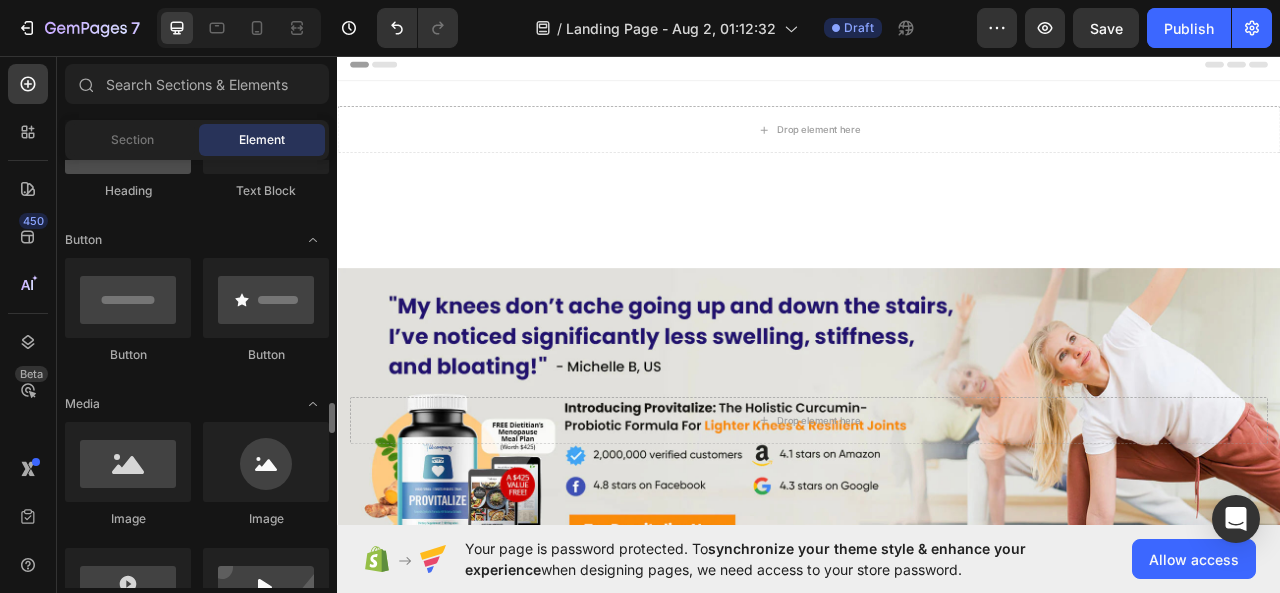 scroll, scrollTop: 600, scrollLeft: 0, axis: vertical 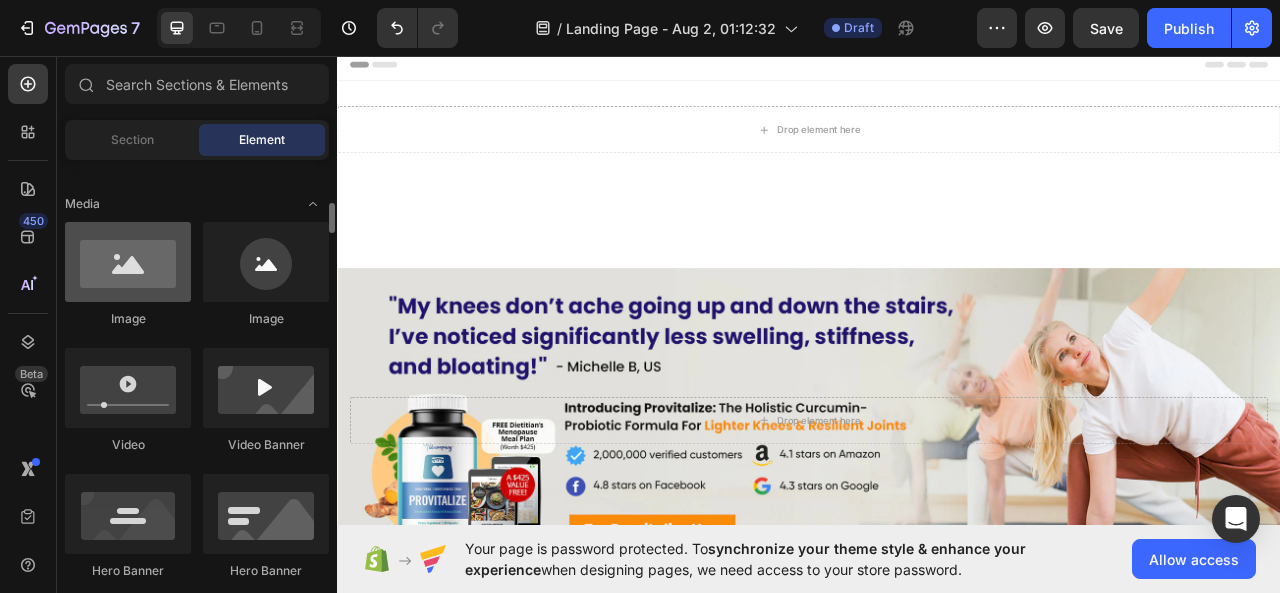 click at bounding box center [128, 262] 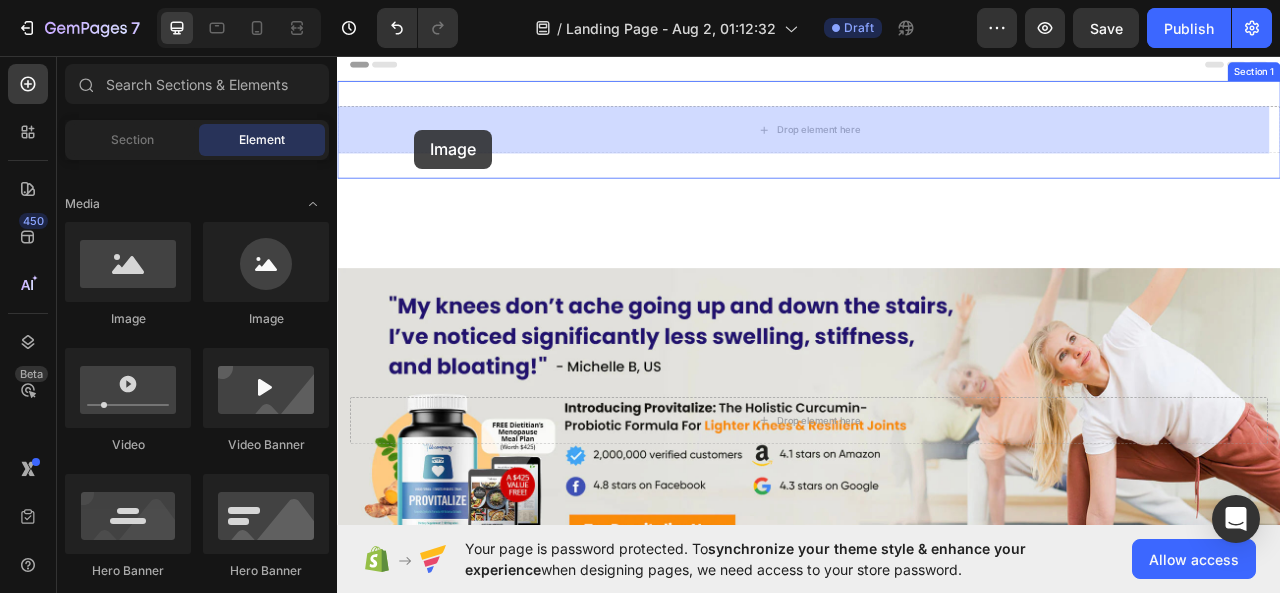 drag, startPoint x: 498, startPoint y: 315, endPoint x: 435, endPoint y: 151, distance: 175.68437 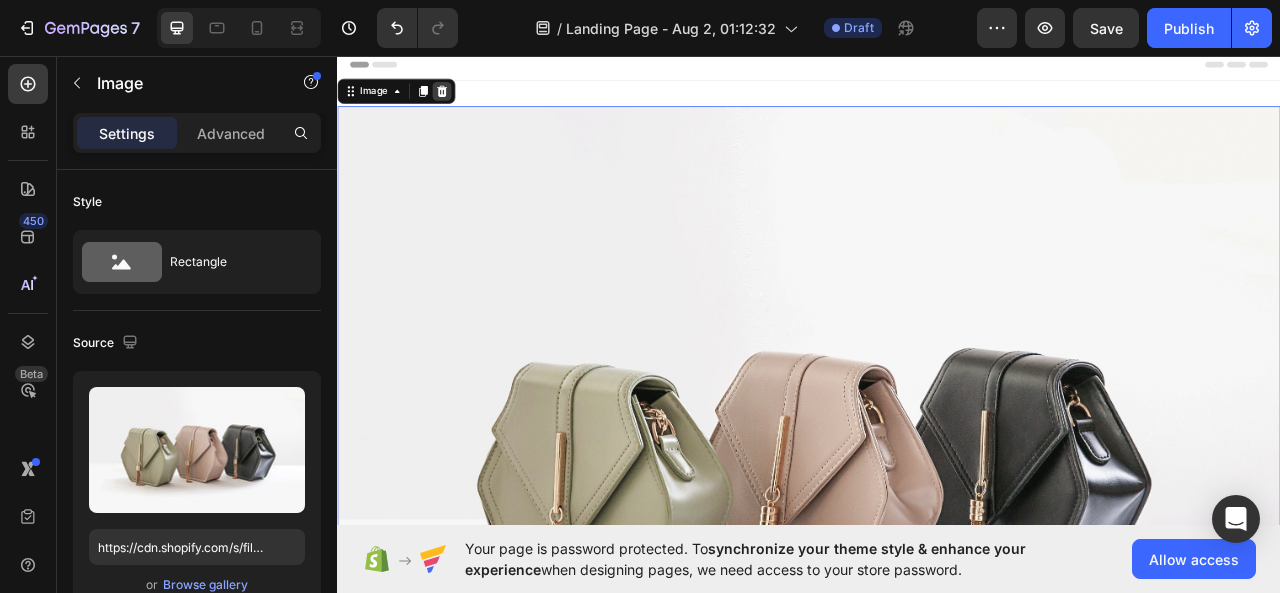 click 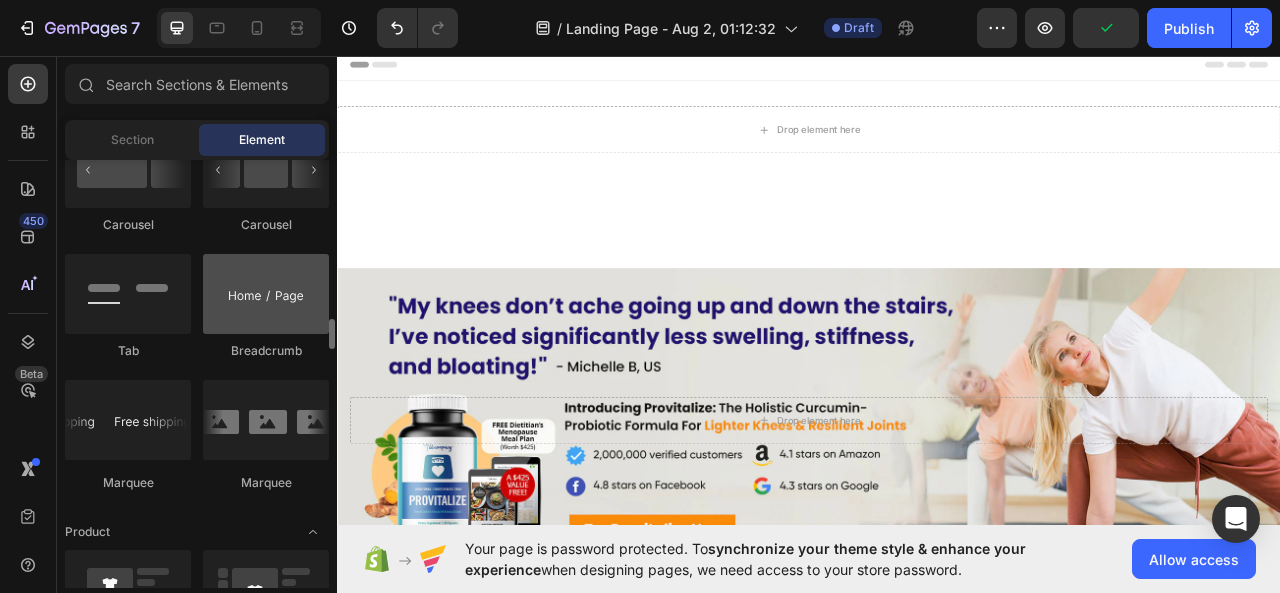 scroll, scrollTop: 2300, scrollLeft: 0, axis: vertical 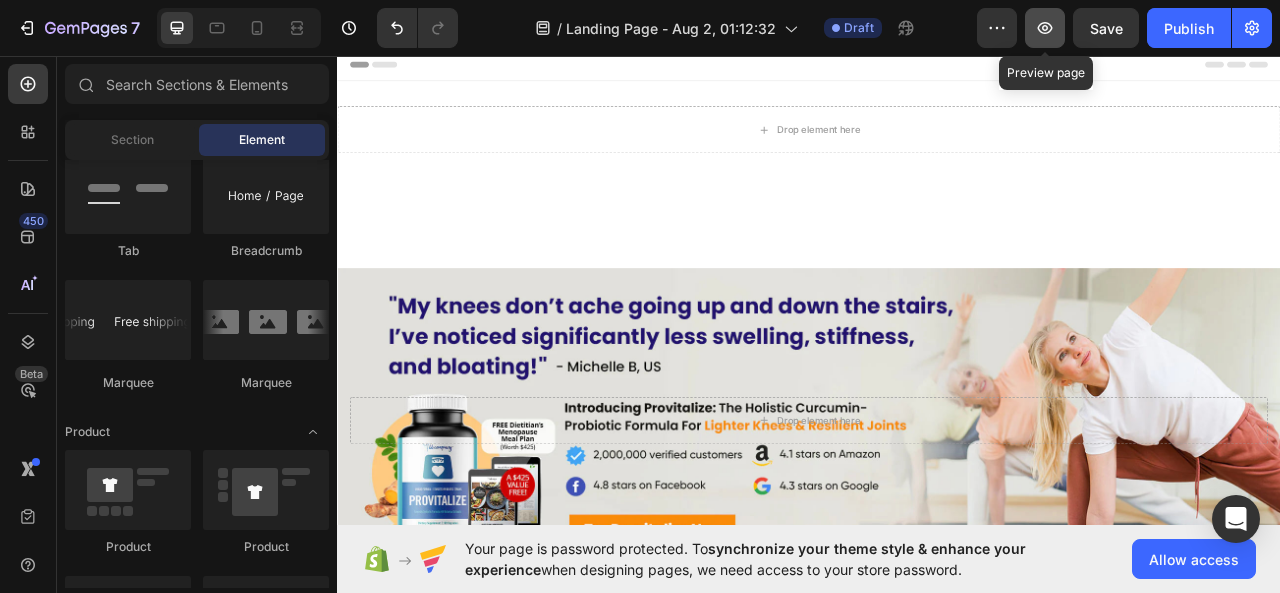 click 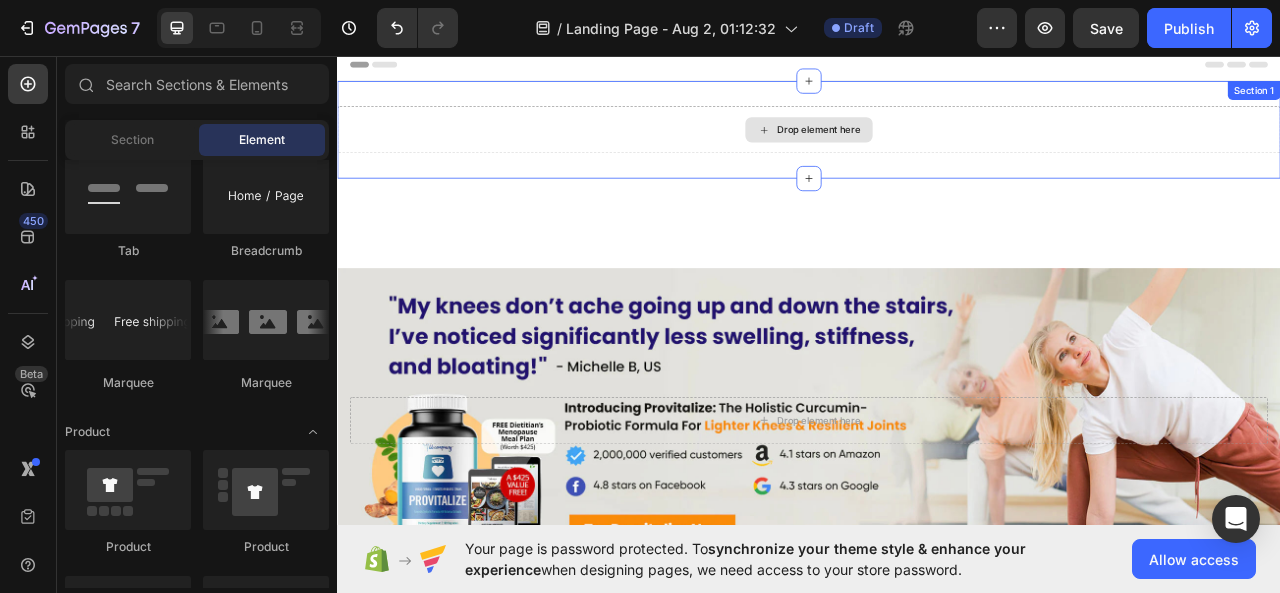 click on "Drop element here" at bounding box center [949, 151] 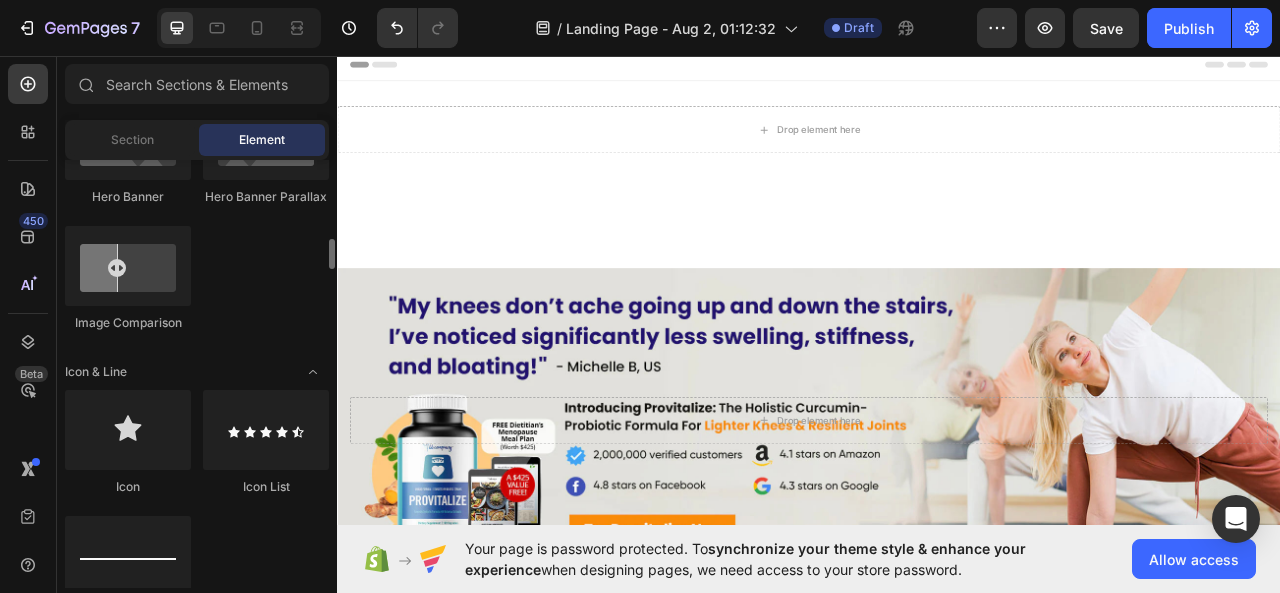 scroll, scrollTop: 1200, scrollLeft: 0, axis: vertical 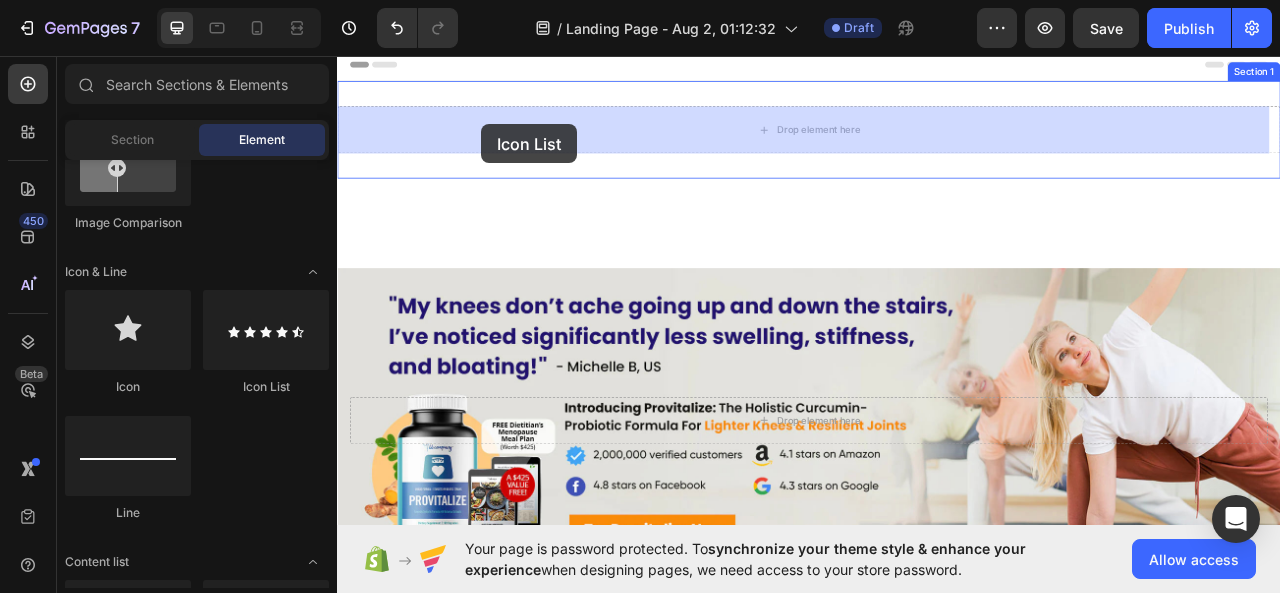 drag, startPoint x: 565, startPoint y: 382, endPoint x: 520, endPoint y: 144, distance: 242.21684 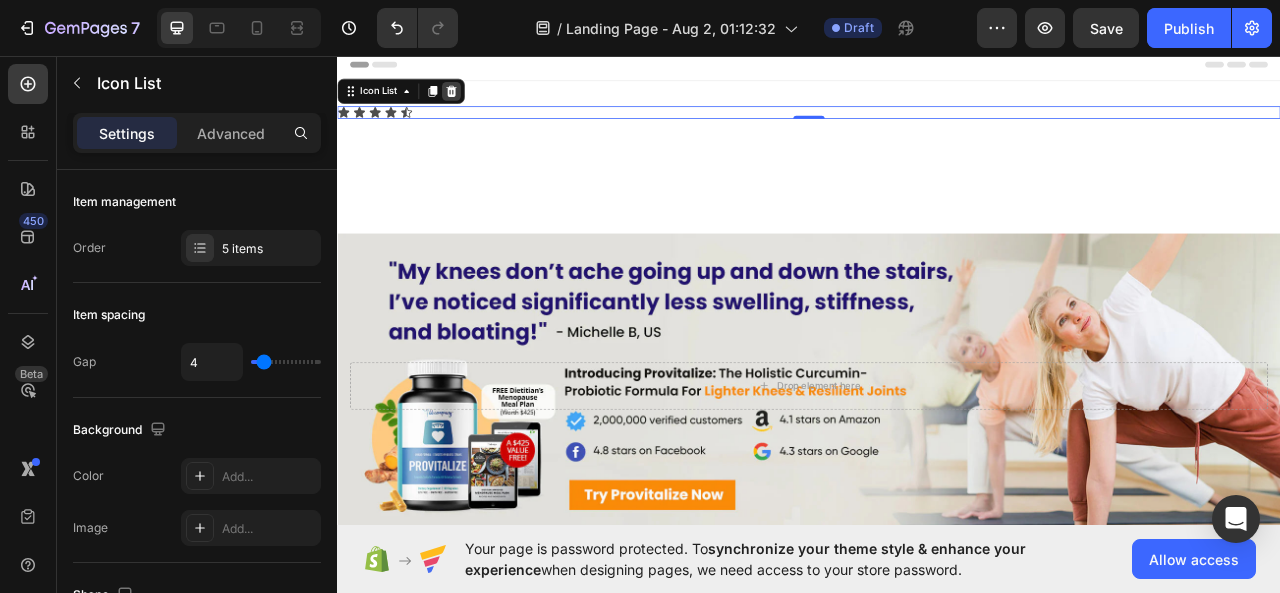 click 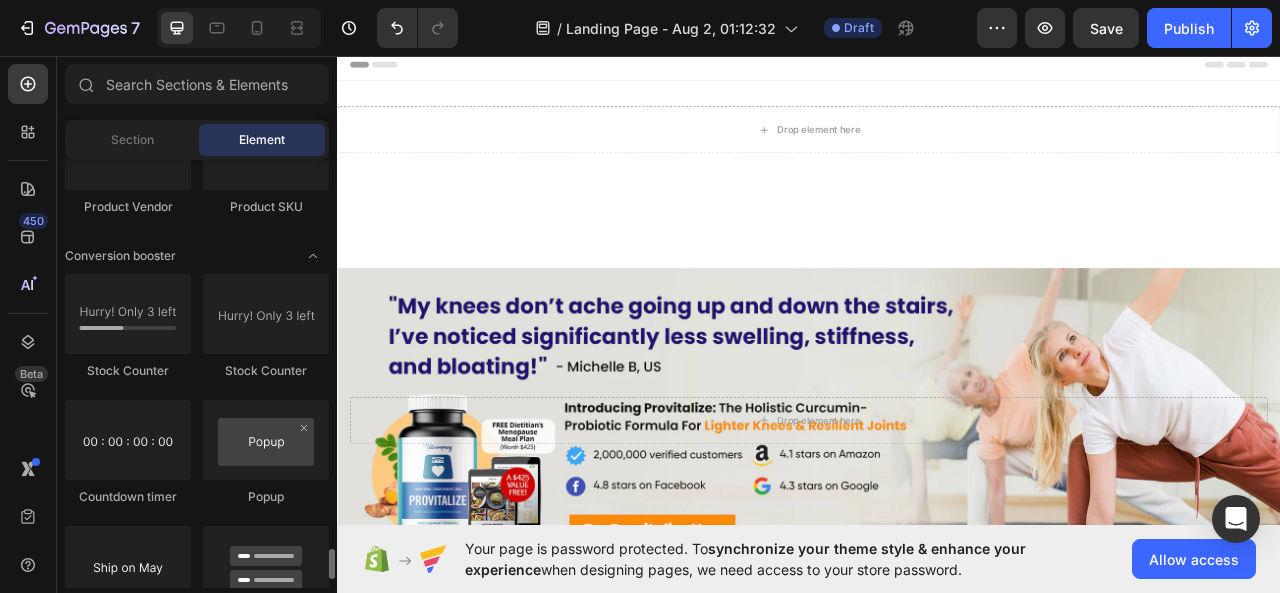 scroll, scrollTop: 4100, scrollLeft: 0, axis: vertical 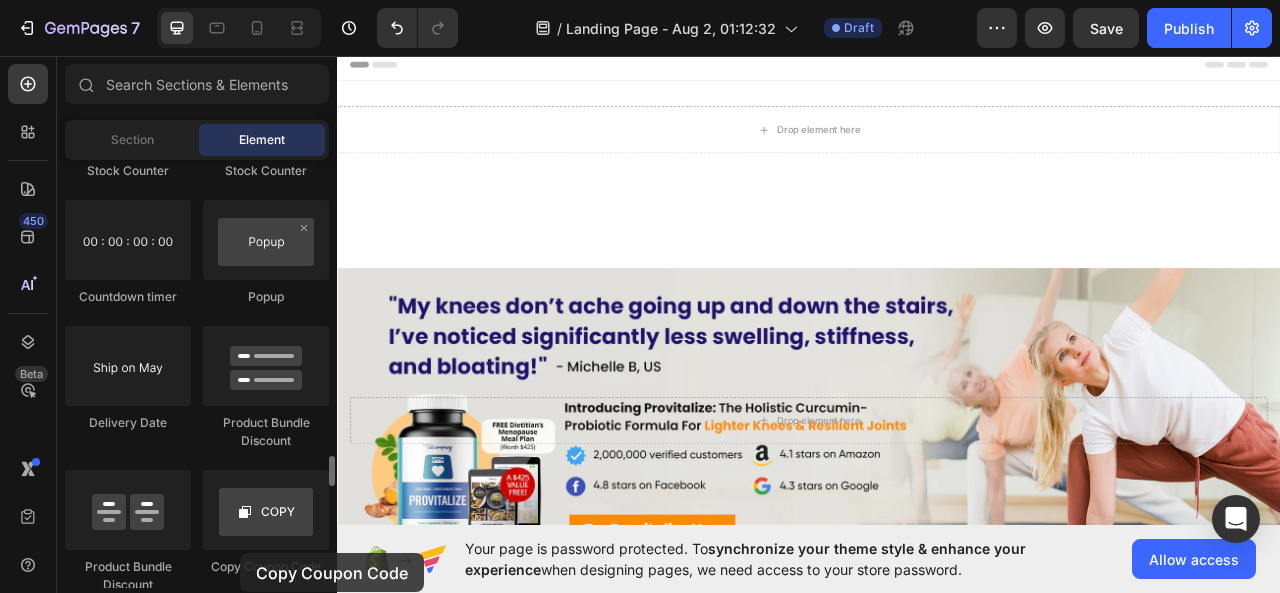 click on "Copy Coupon Code" 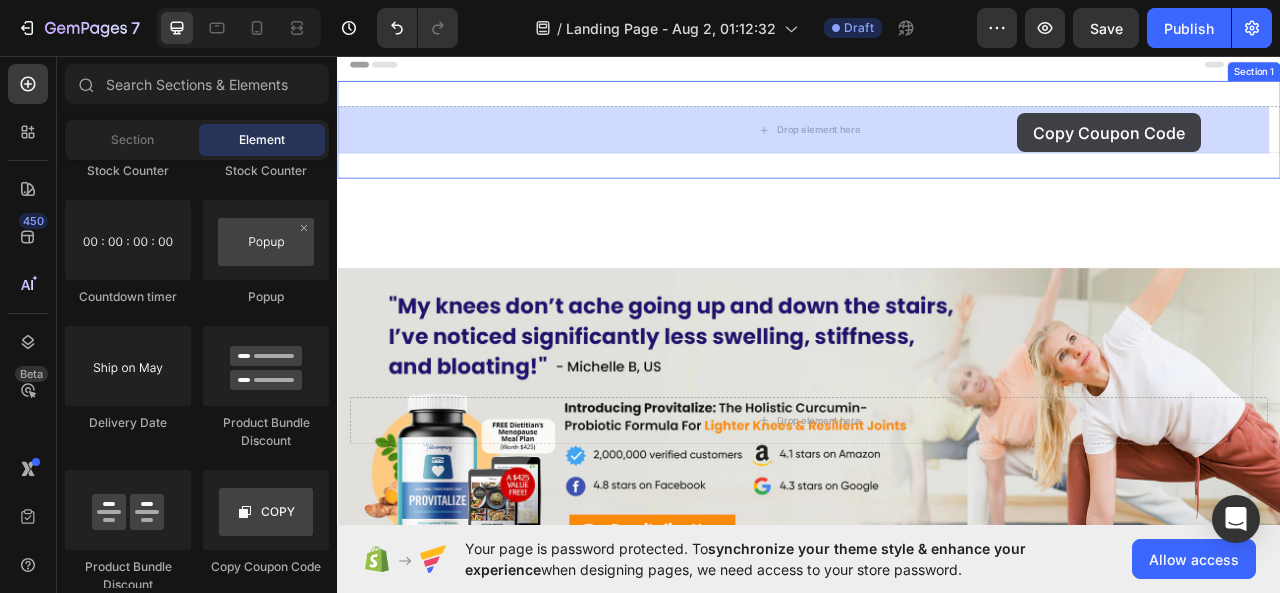 drag, startPoint x: 579, startPoint y: 577, endPoint x: 1202, endPoint y: 130, distance: 766.7712 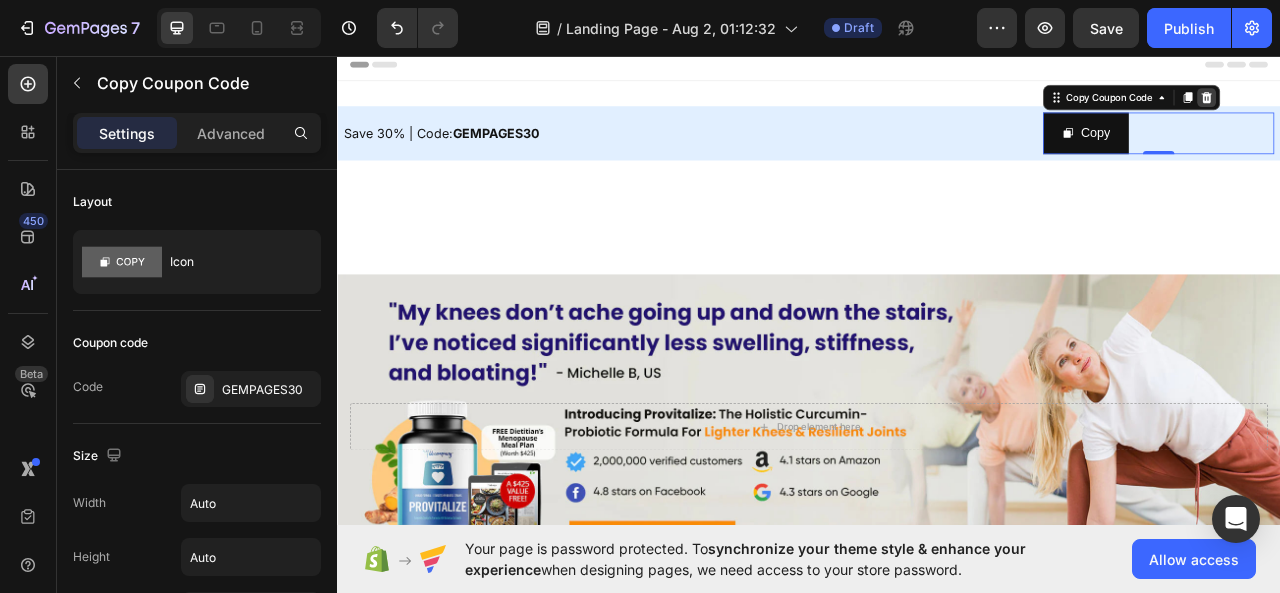 click 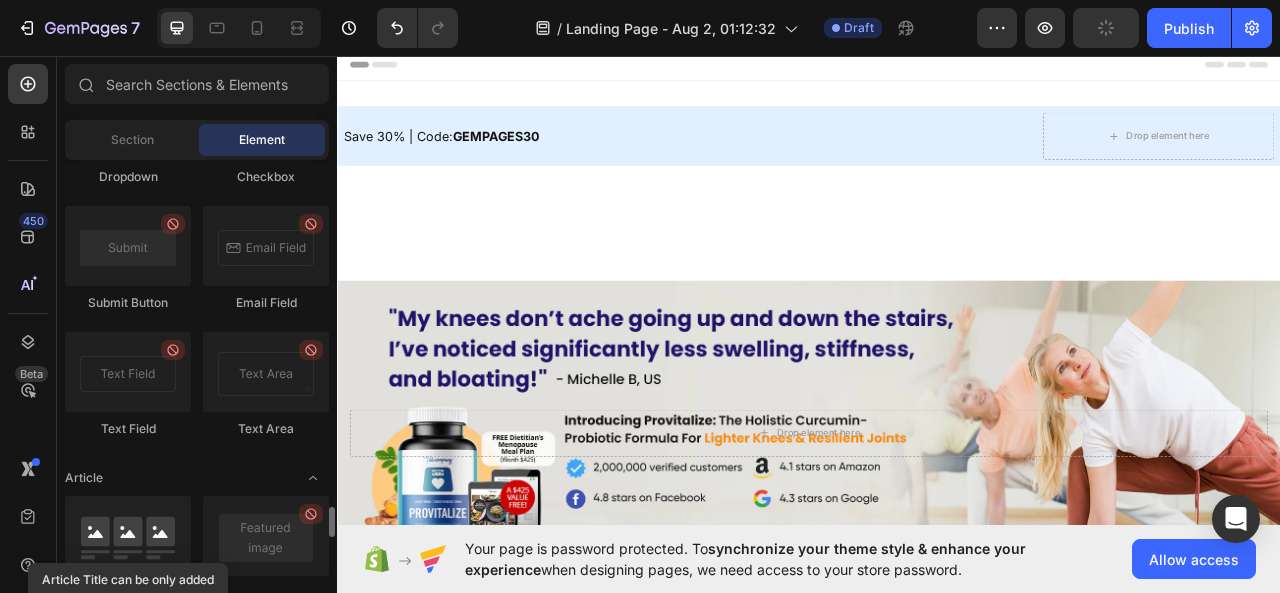 scroll, scrollTop: 4298, scrollLeft: 0, axis: vertical 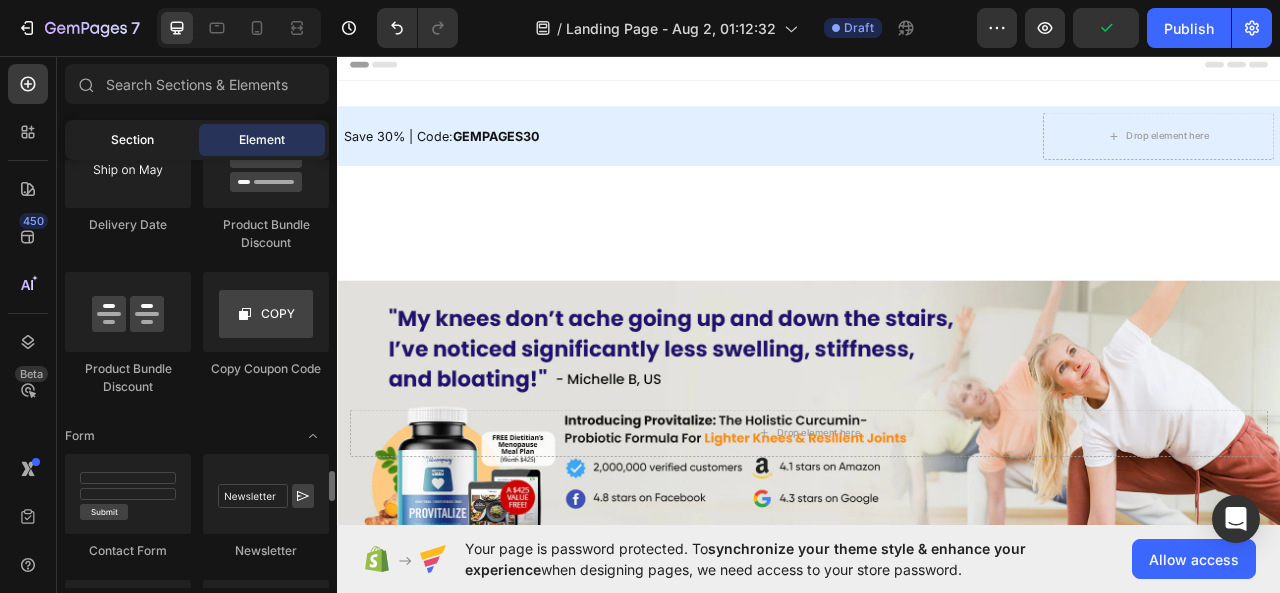 click on "Section" 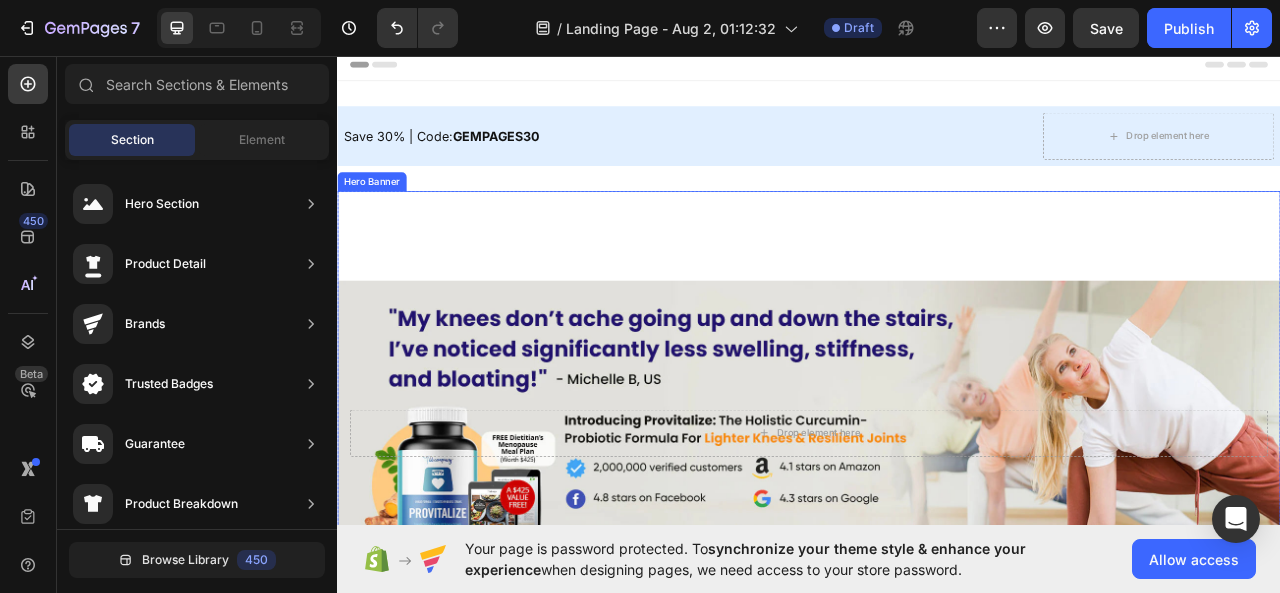click at bounding box center (937, 536) 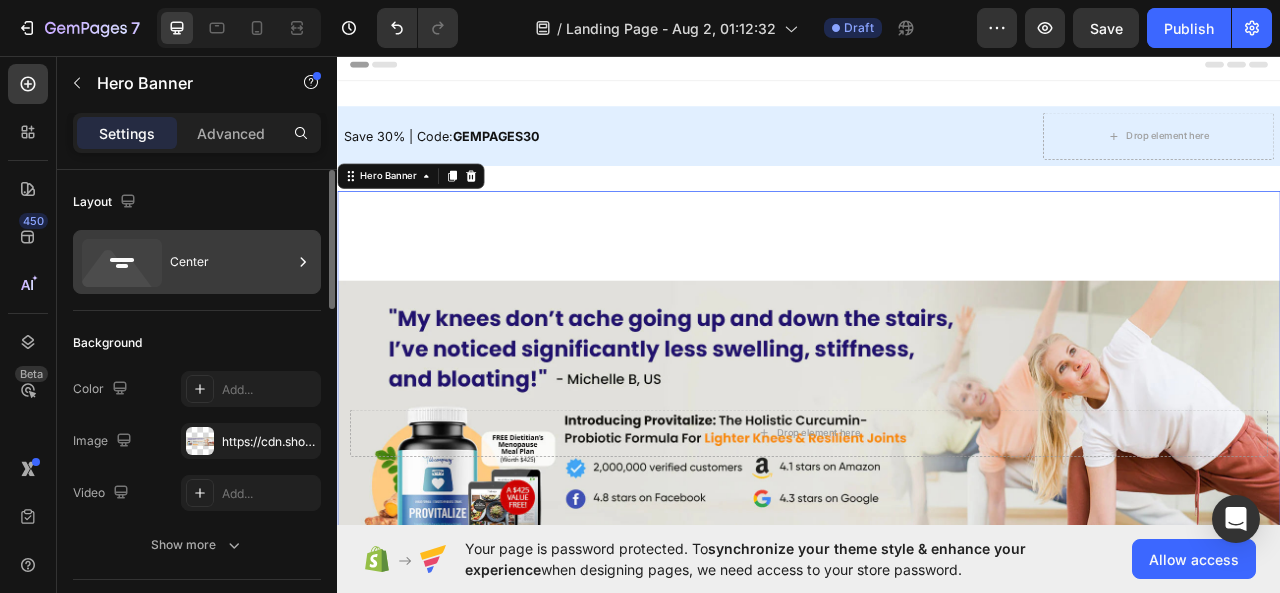 scroll, scrollTop: 300, scrollLeft: 0, axis: vertical 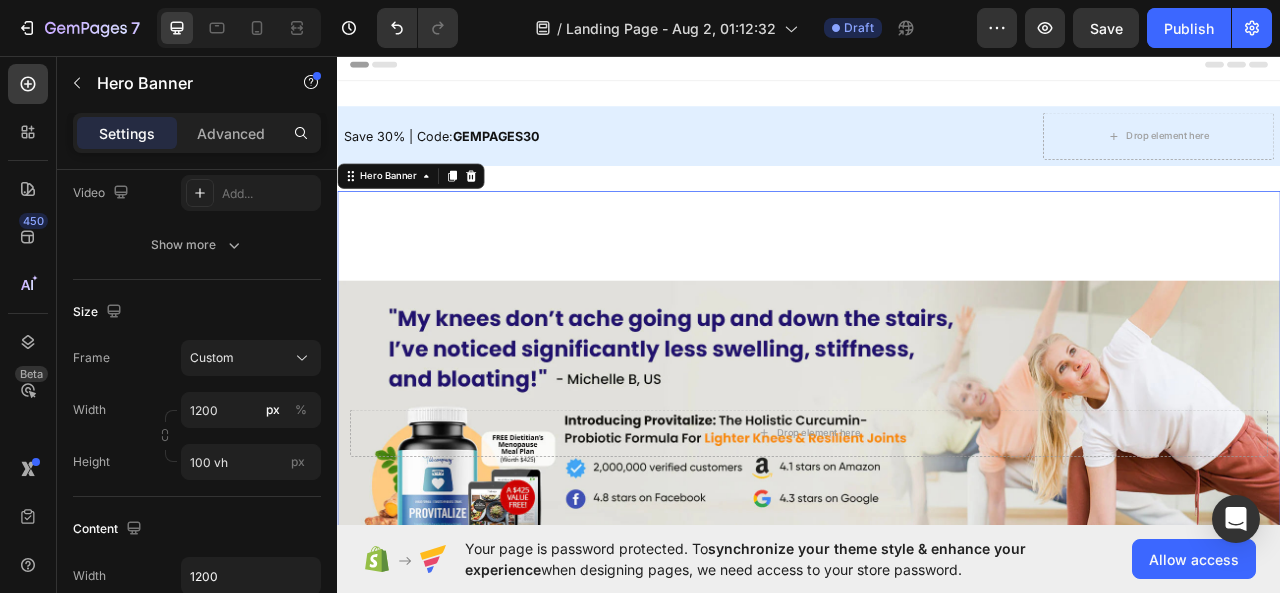 drag, startPoint x: 917, startPoint y: 219, endPoint x: 917, endPoint y: 274, distance: 55 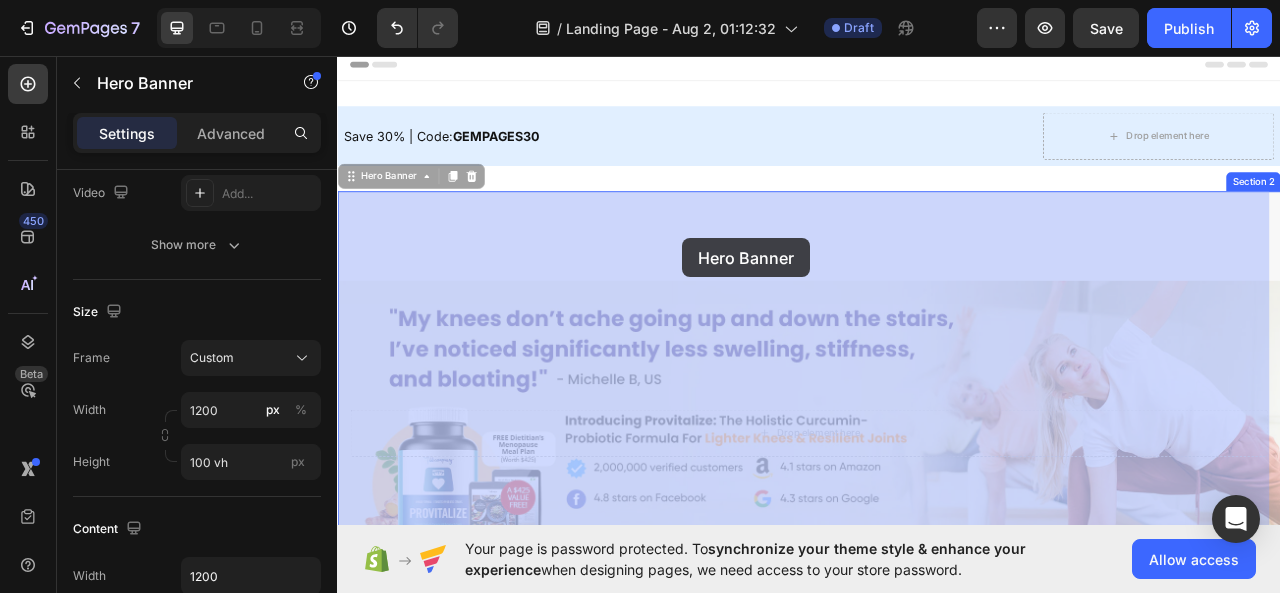 drag, startPoint x: 804, startPoint y: 481, endPoint x: 776, endPoint y: 289, distance: 194.03093 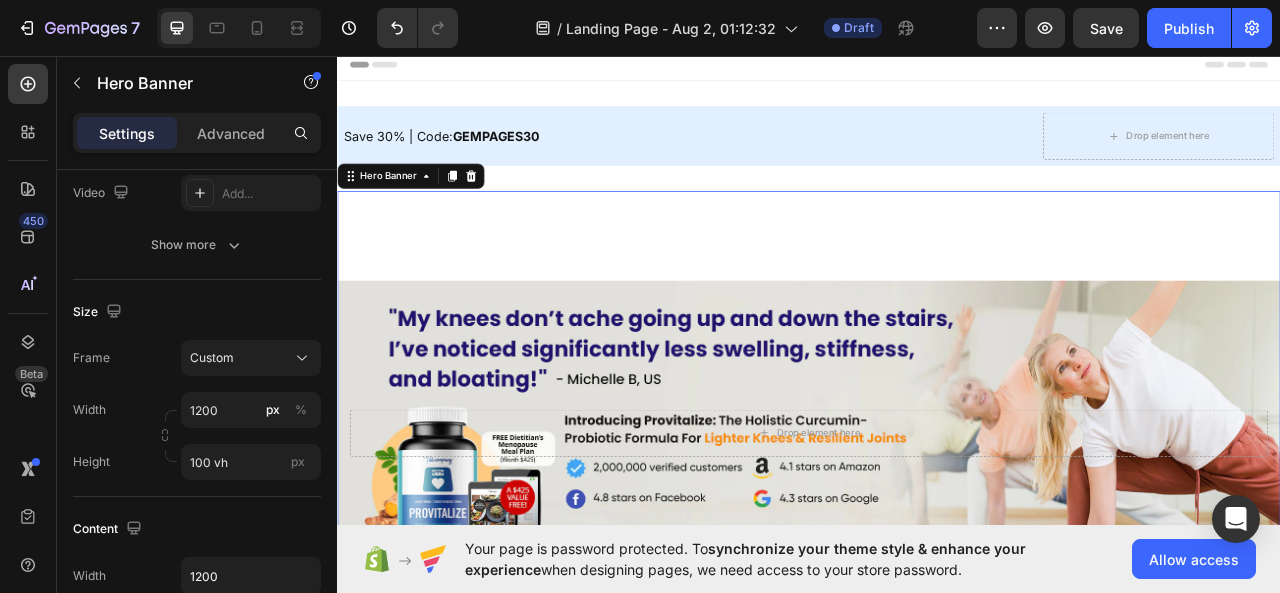 click at bounding box center [937, 536] 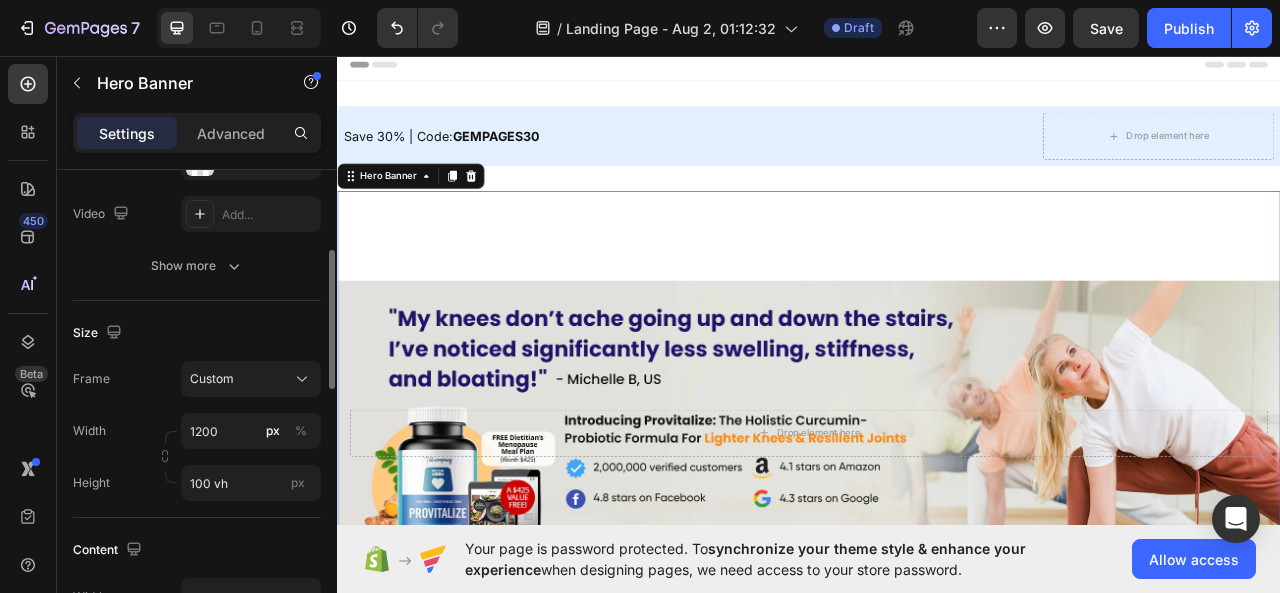scroll, scrollTop: 0, scrollLeft: 0, axis: both 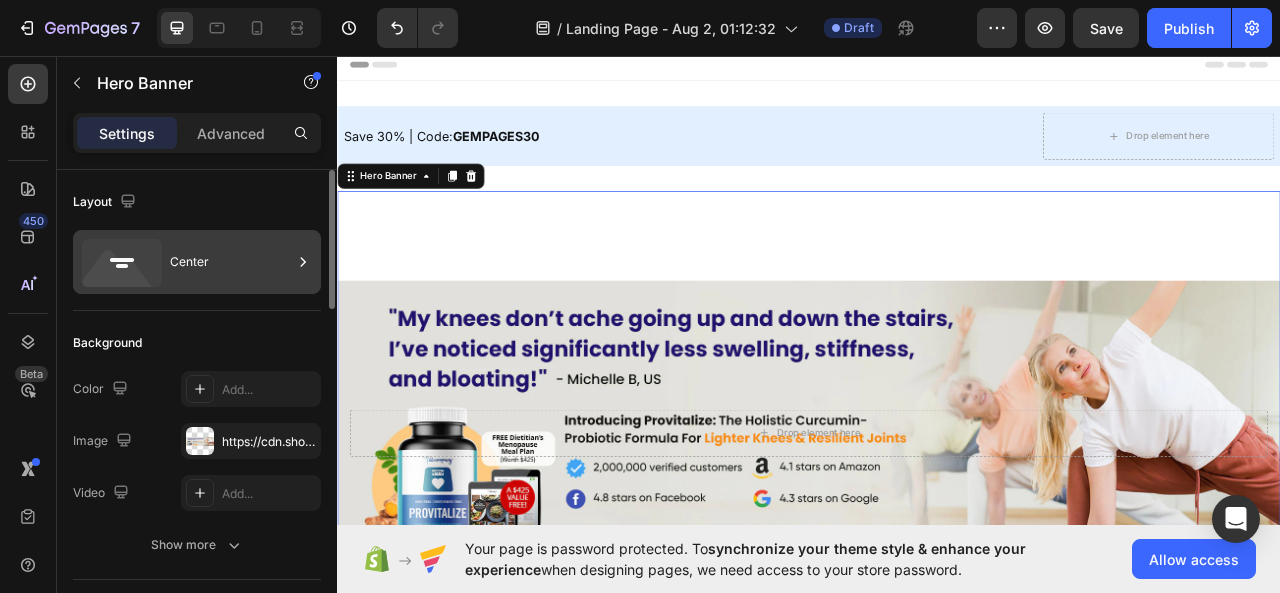 click 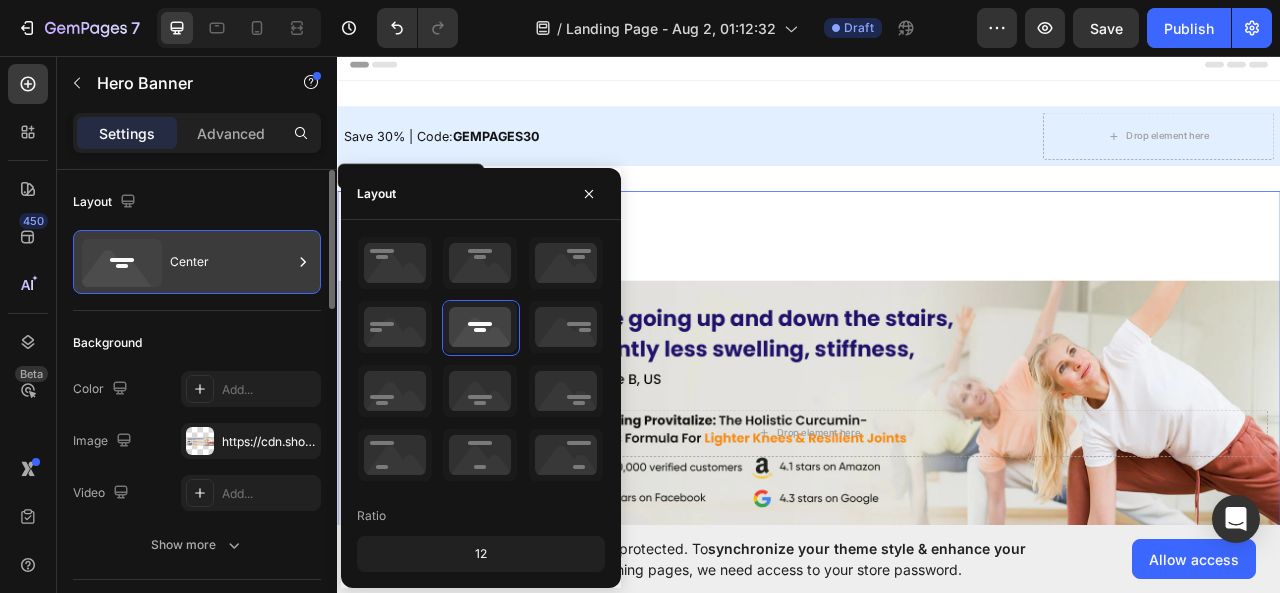 click 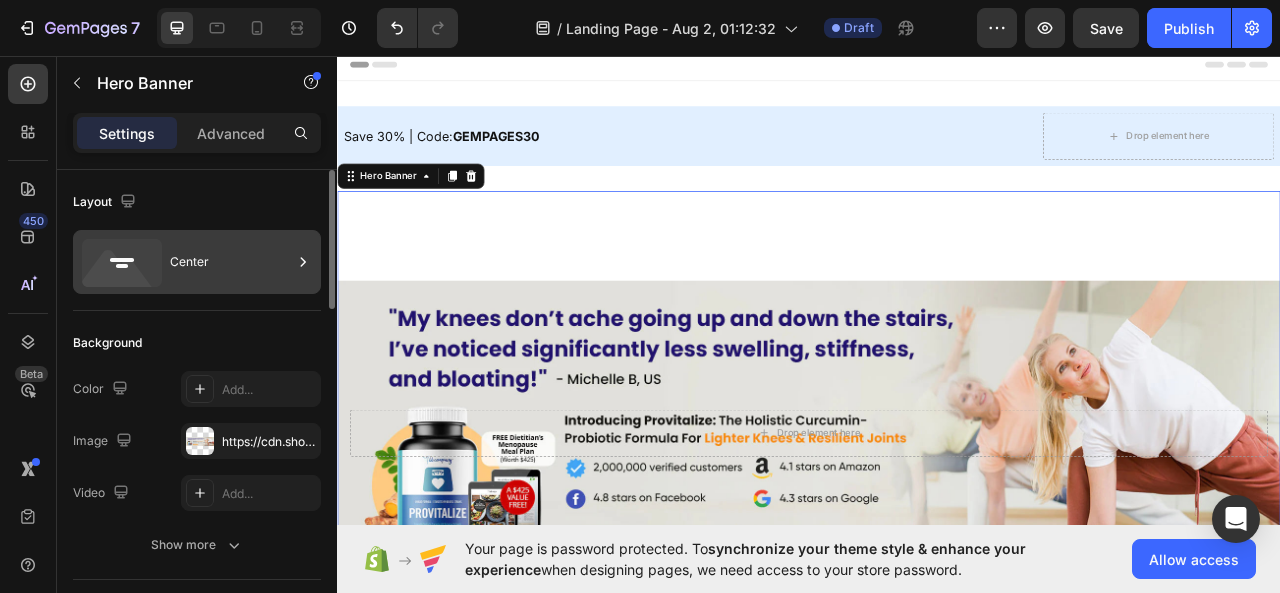 click at bounding box center [303, 262] 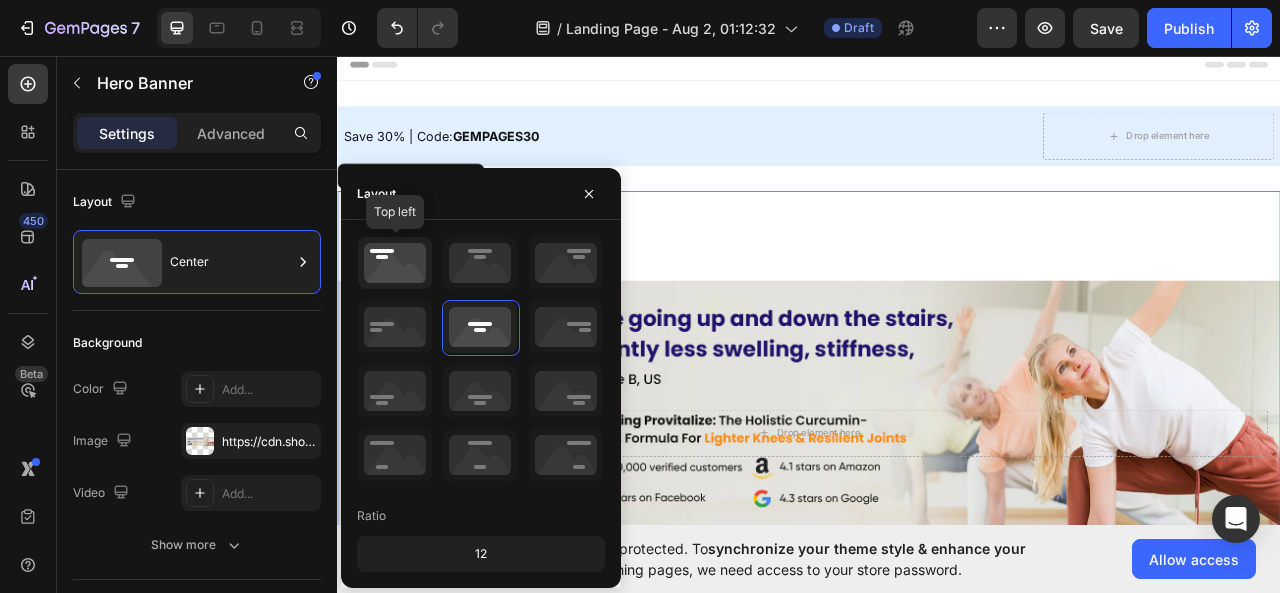 click 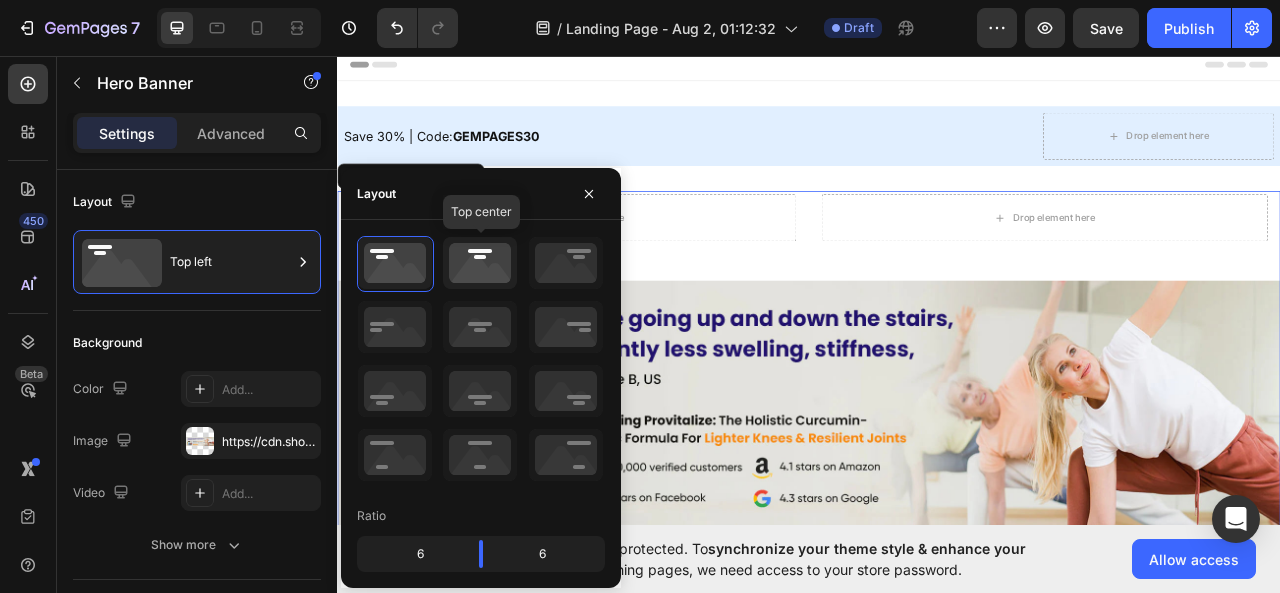 click 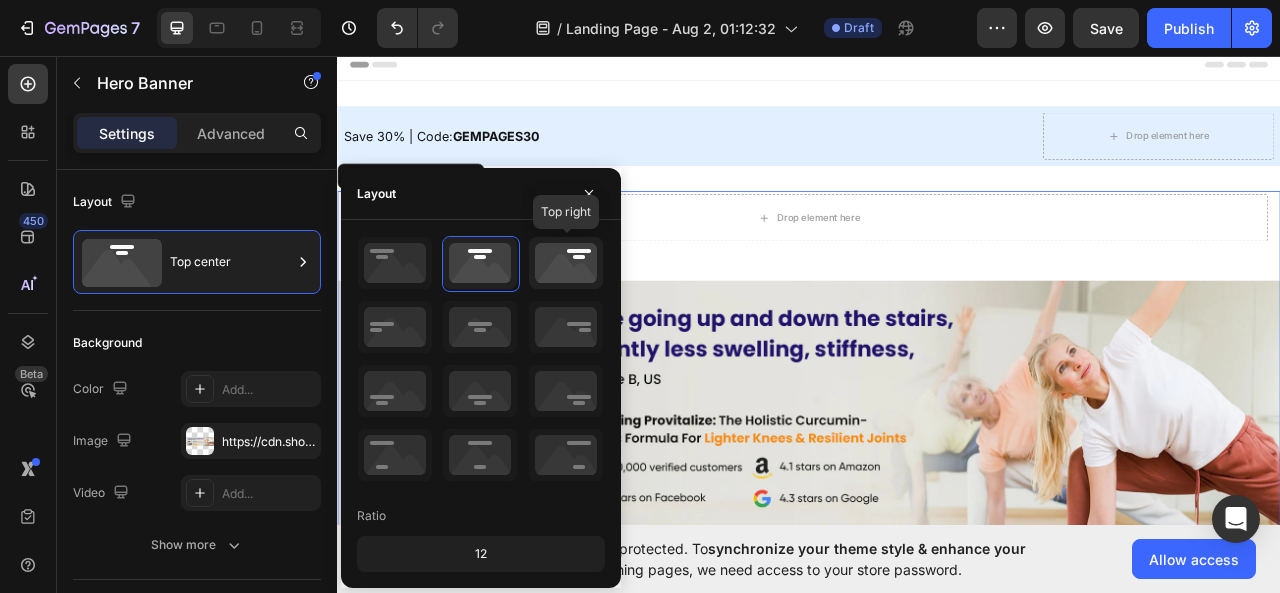 click 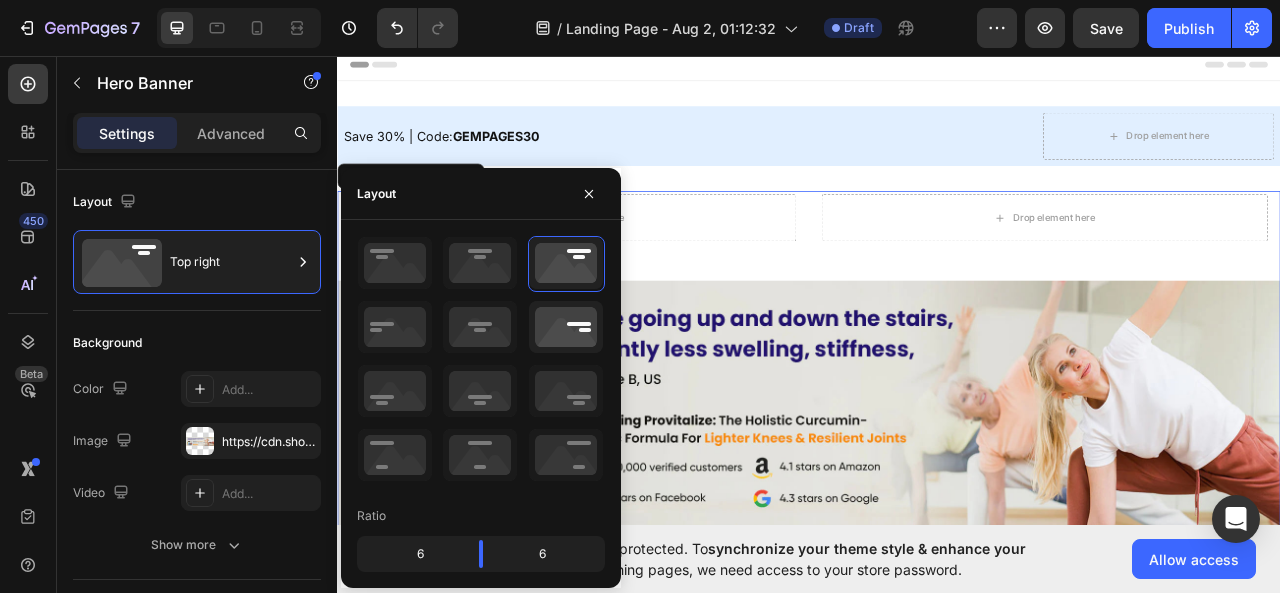 click 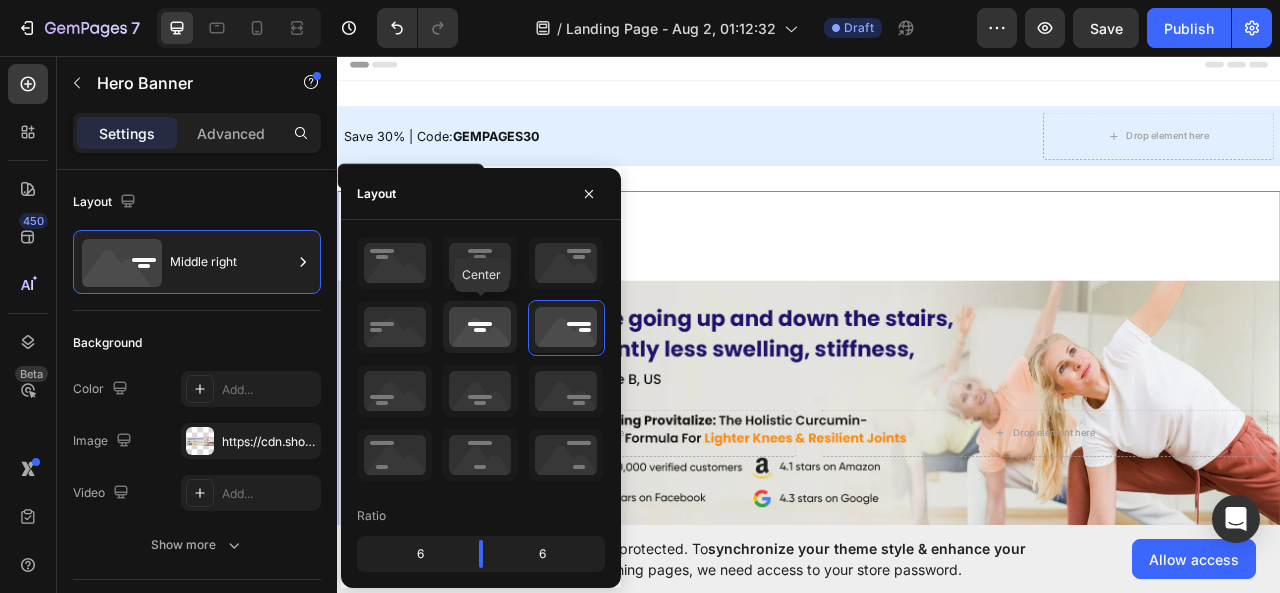 click 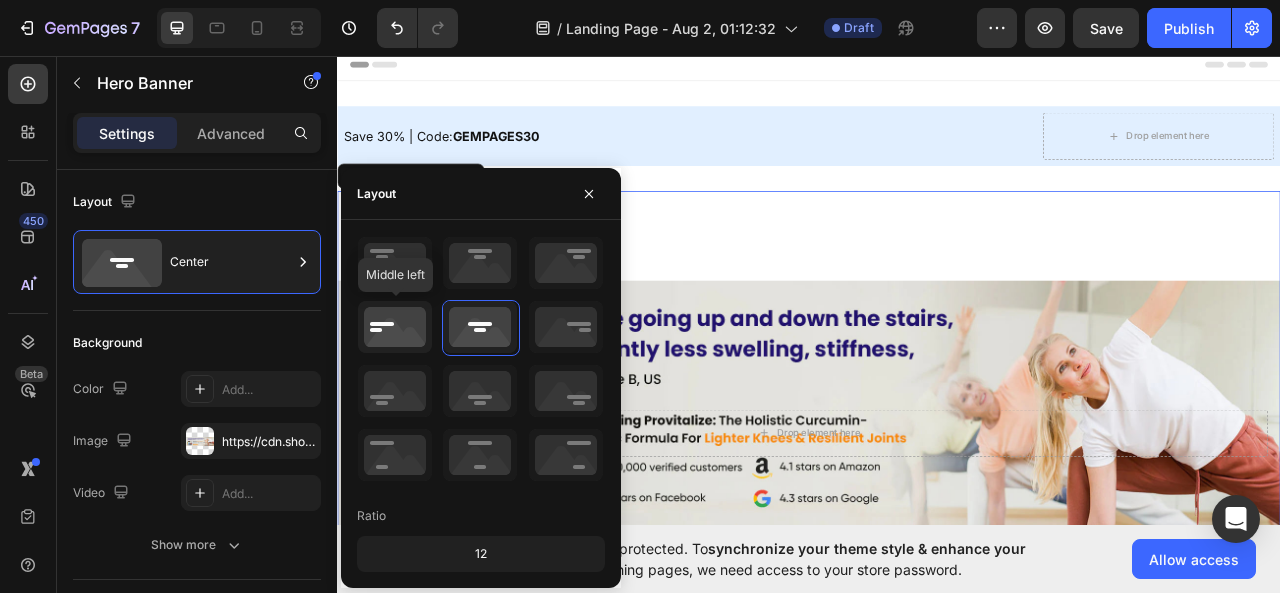 click 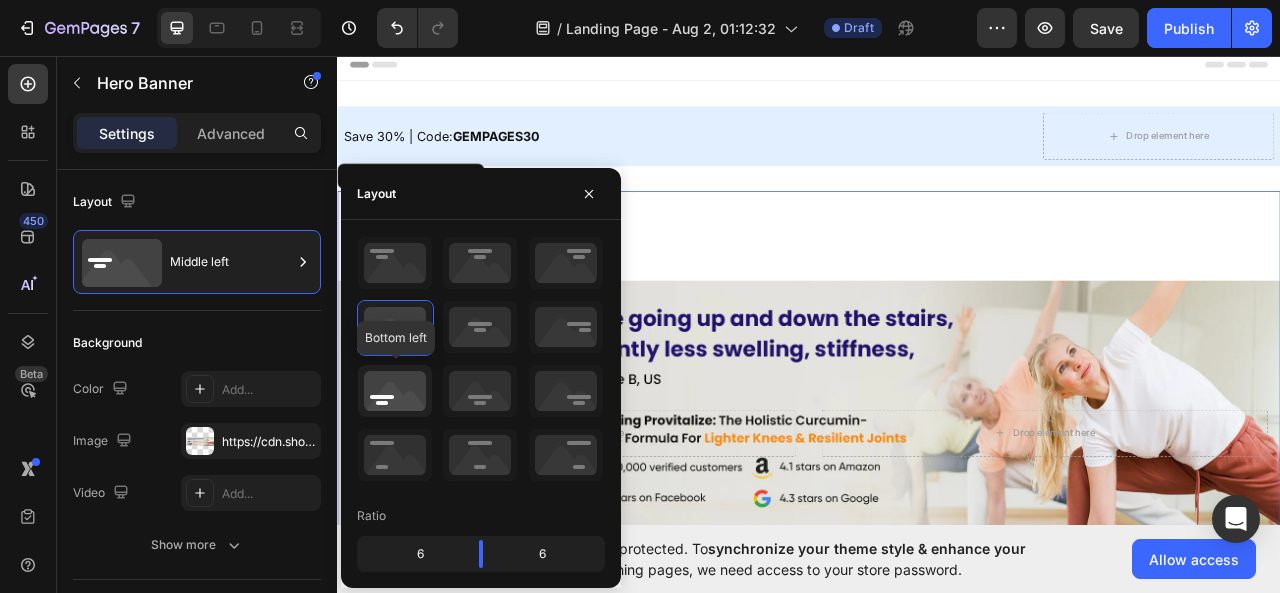 click 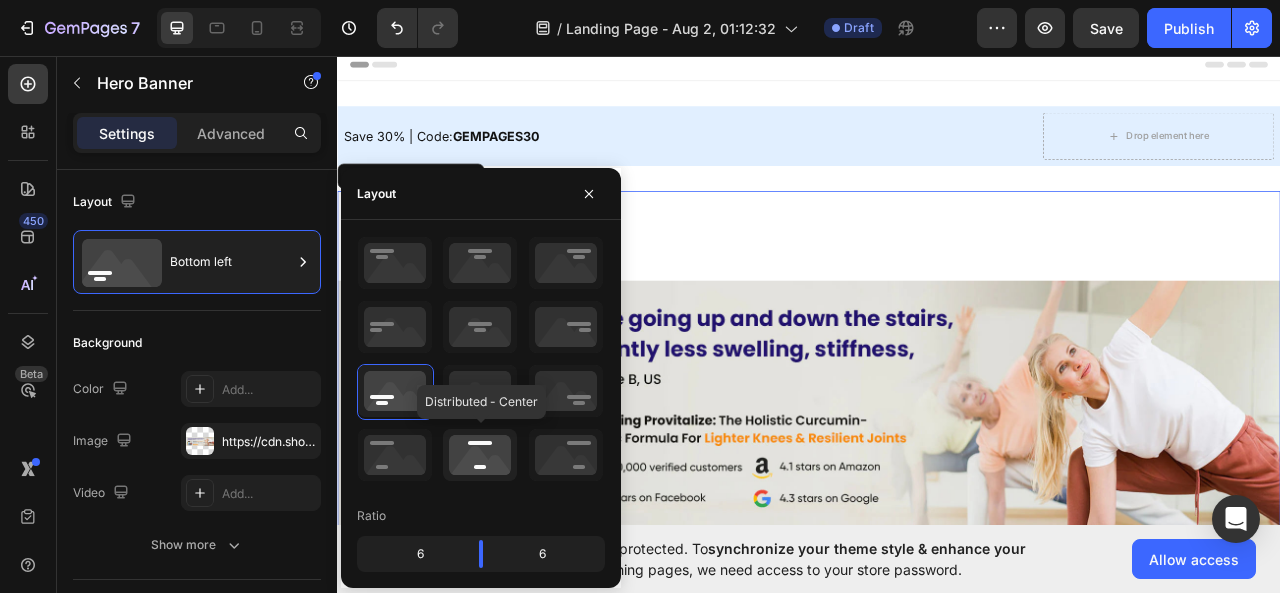 click 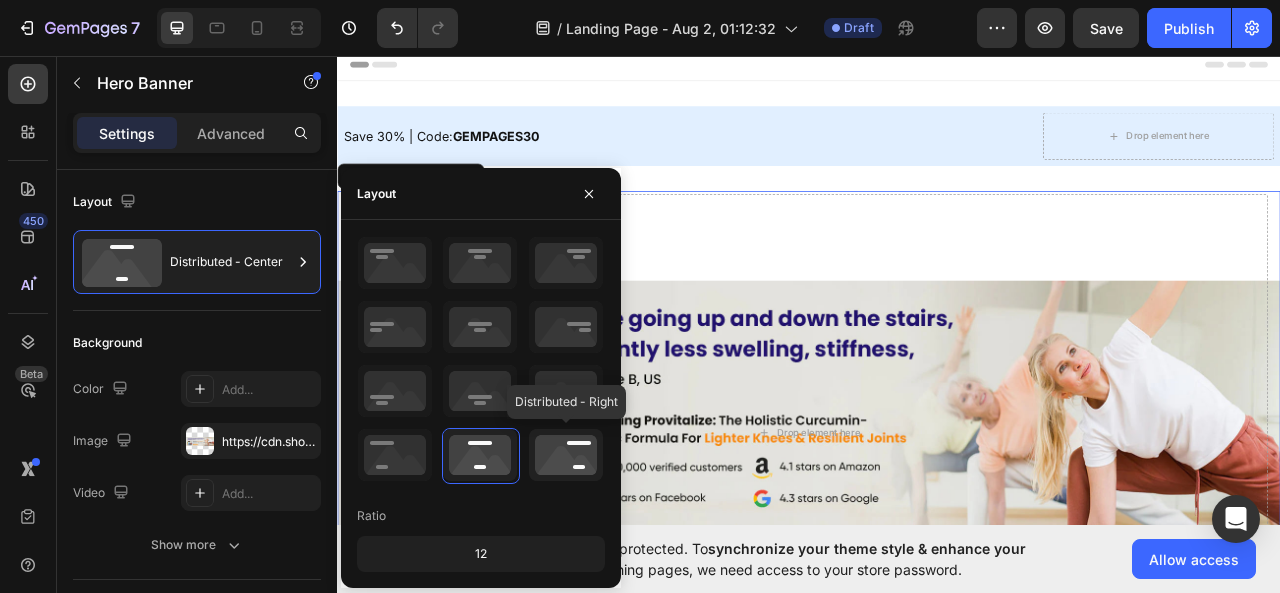 click 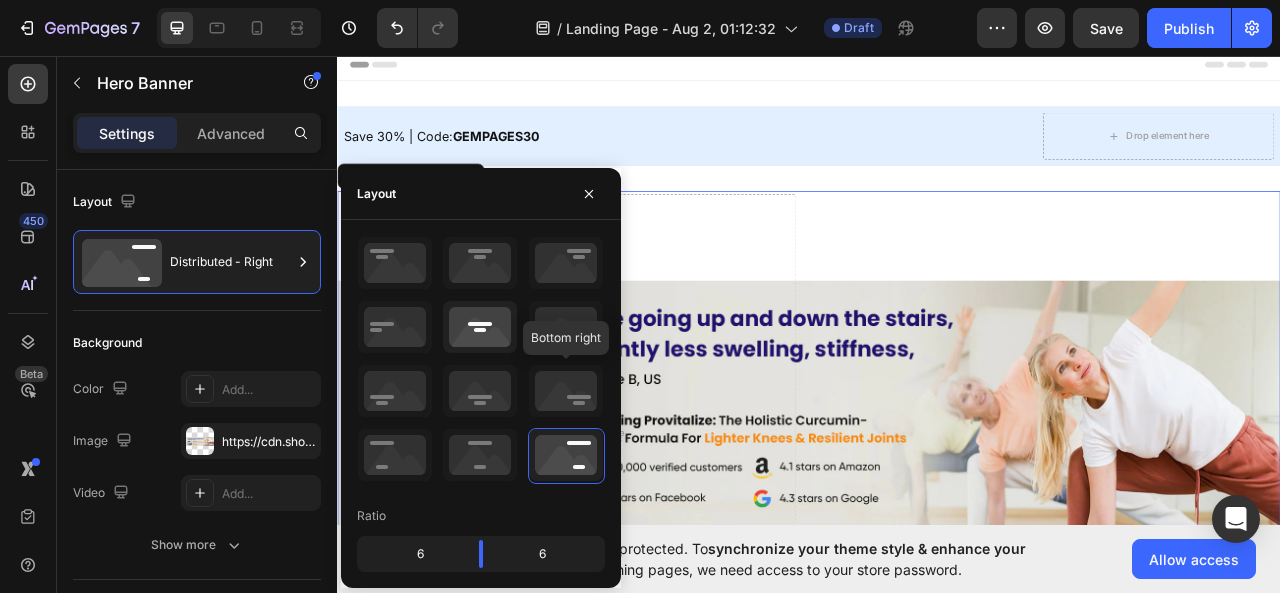 drag, startPoint x: 550, startPoint y: 388, endPoint x: 448, endPoint y: 345, distance: 110.69327 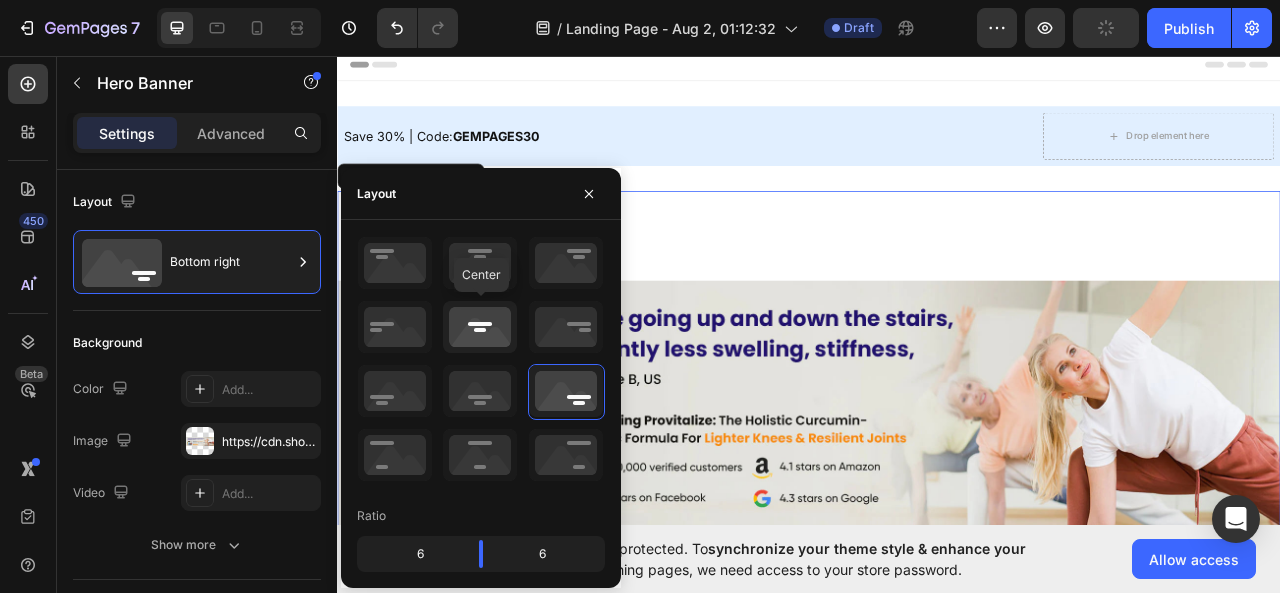 click 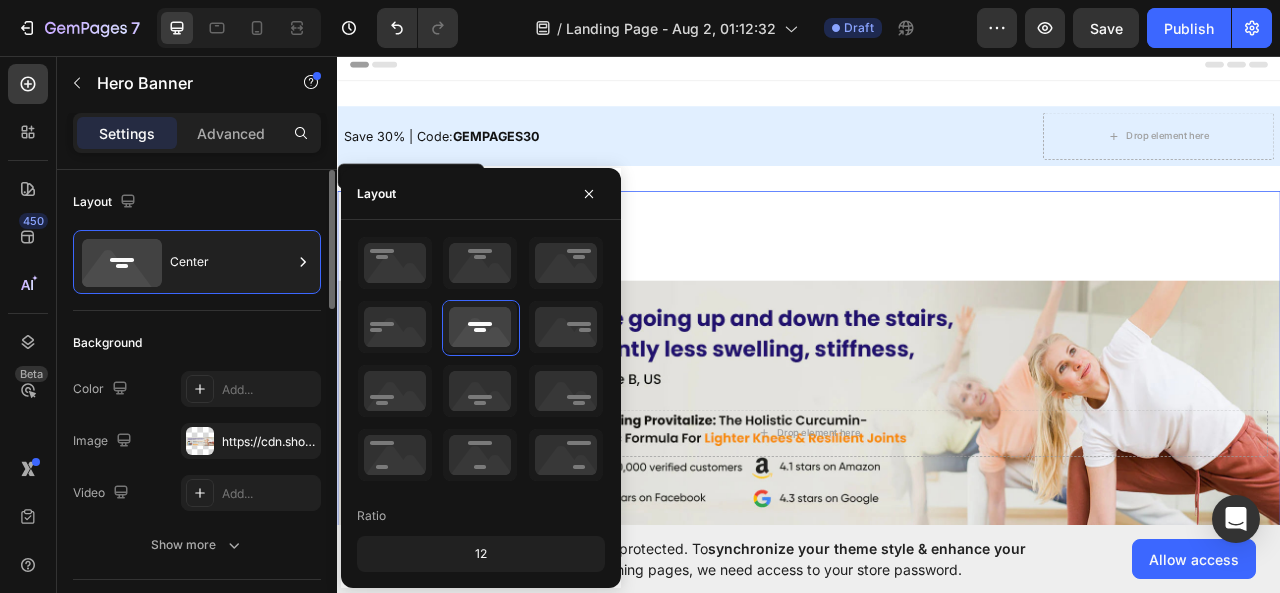 scroll, scrollTop: 100, scrollLeft: 0, axis: vertical 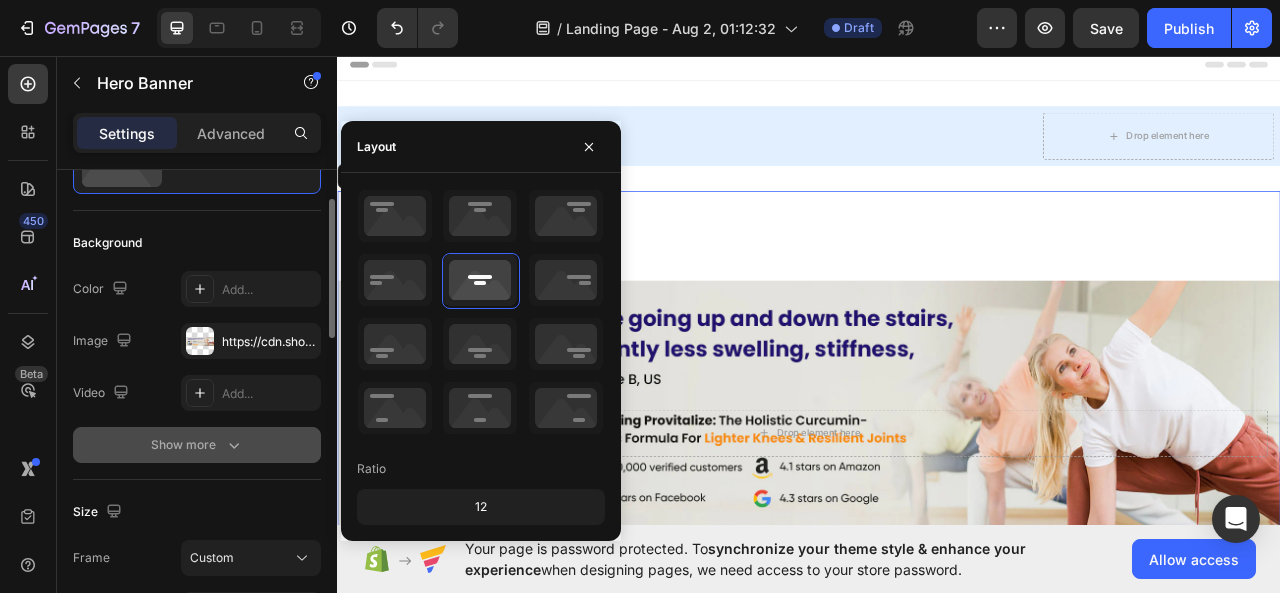 click on "Show more" at bounding box center [197, 445] 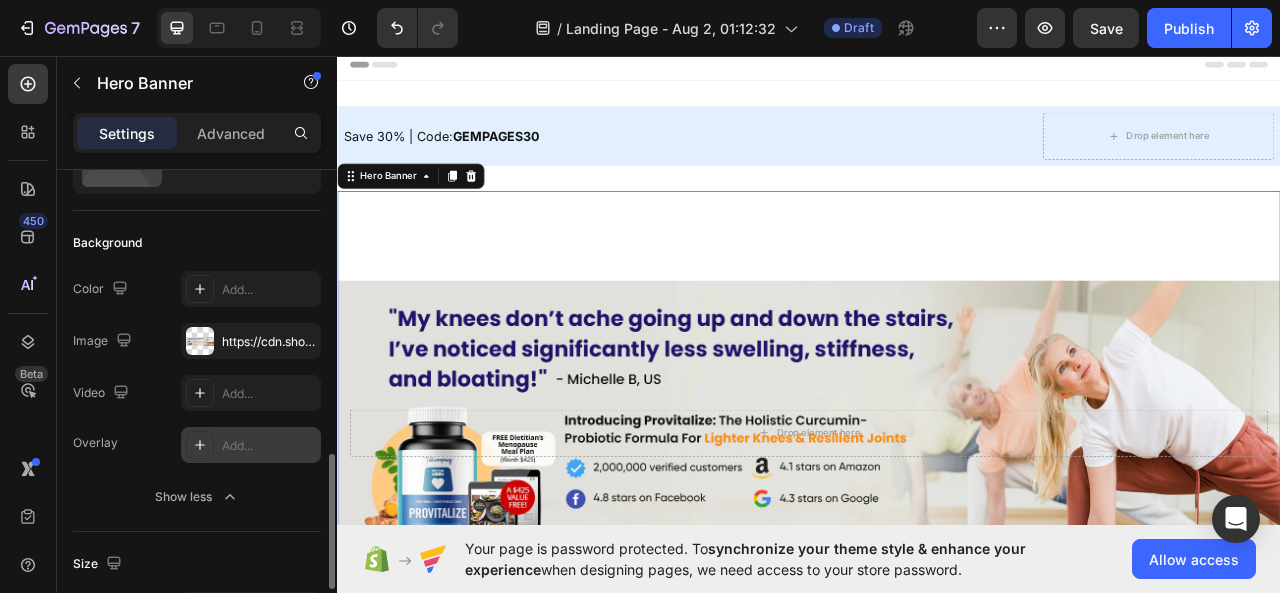 scroll, scrollTop: 400, scrollLeft: 0, axis: vertical 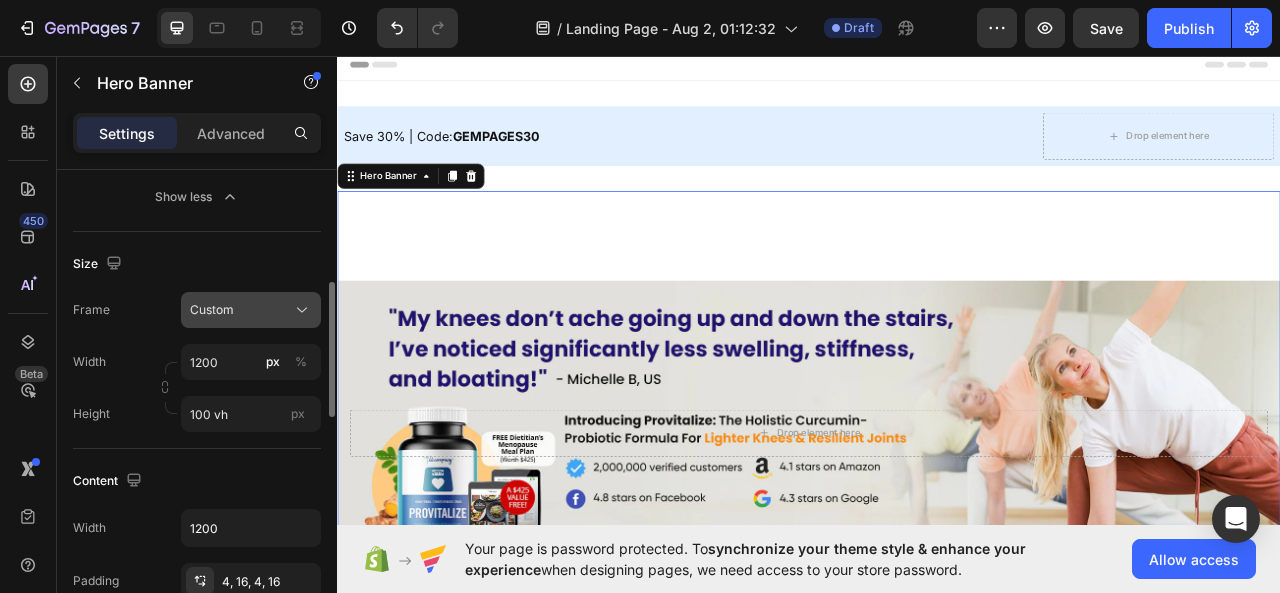 click on "Custom" 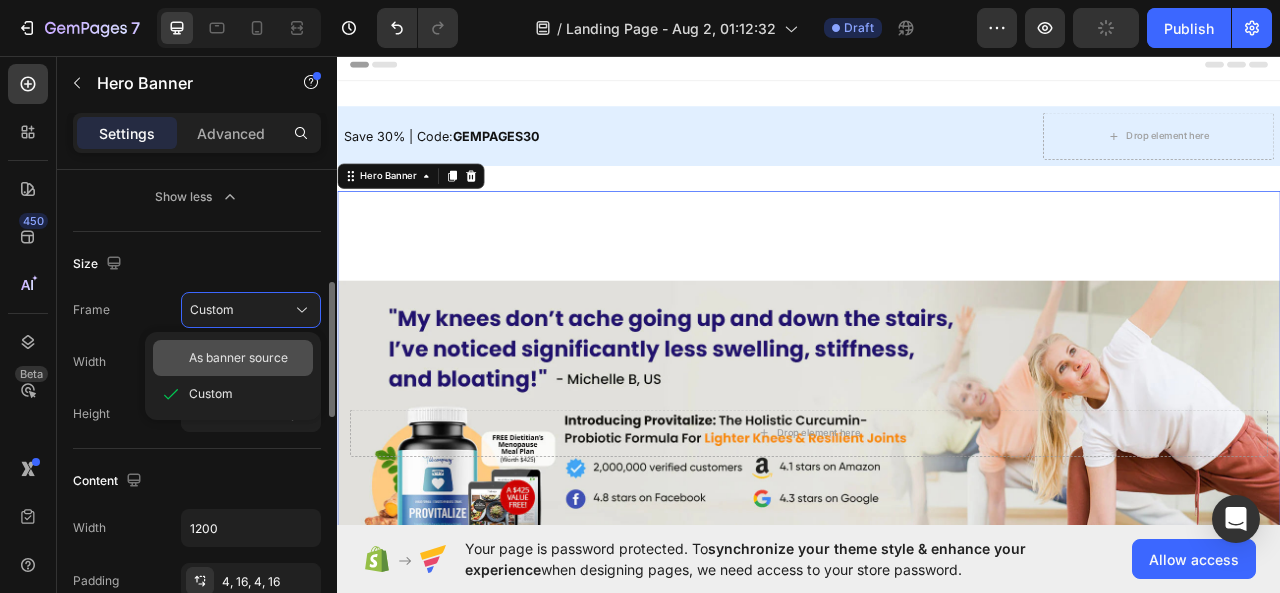 click on "As banner source" at bounding box center (238, 358) 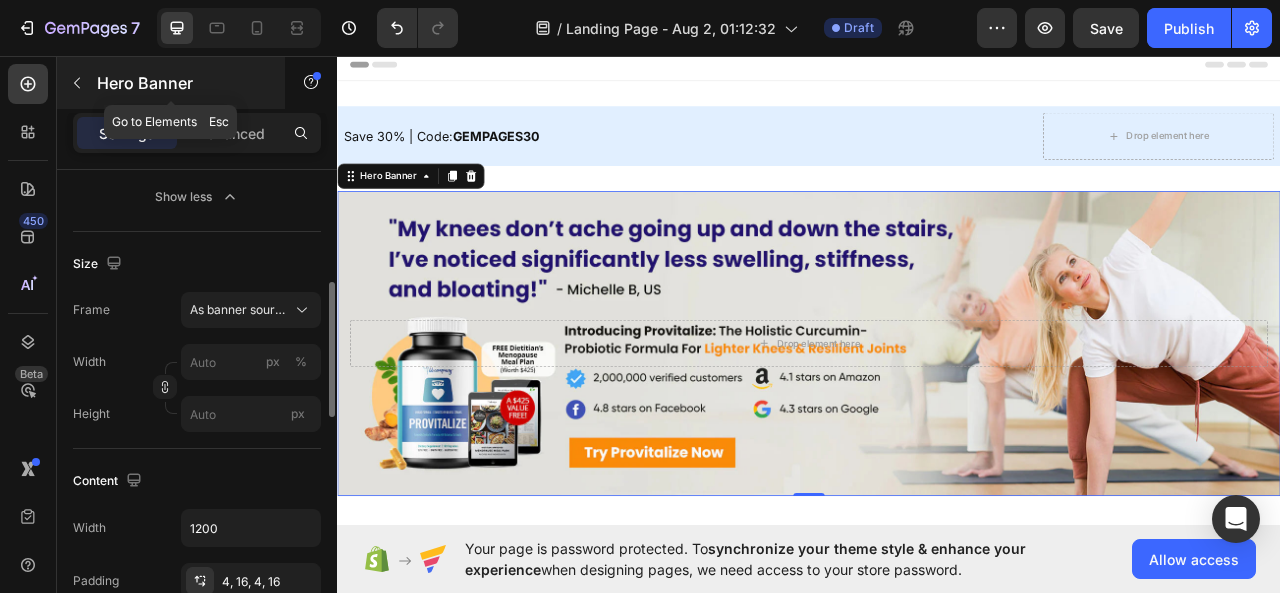 click 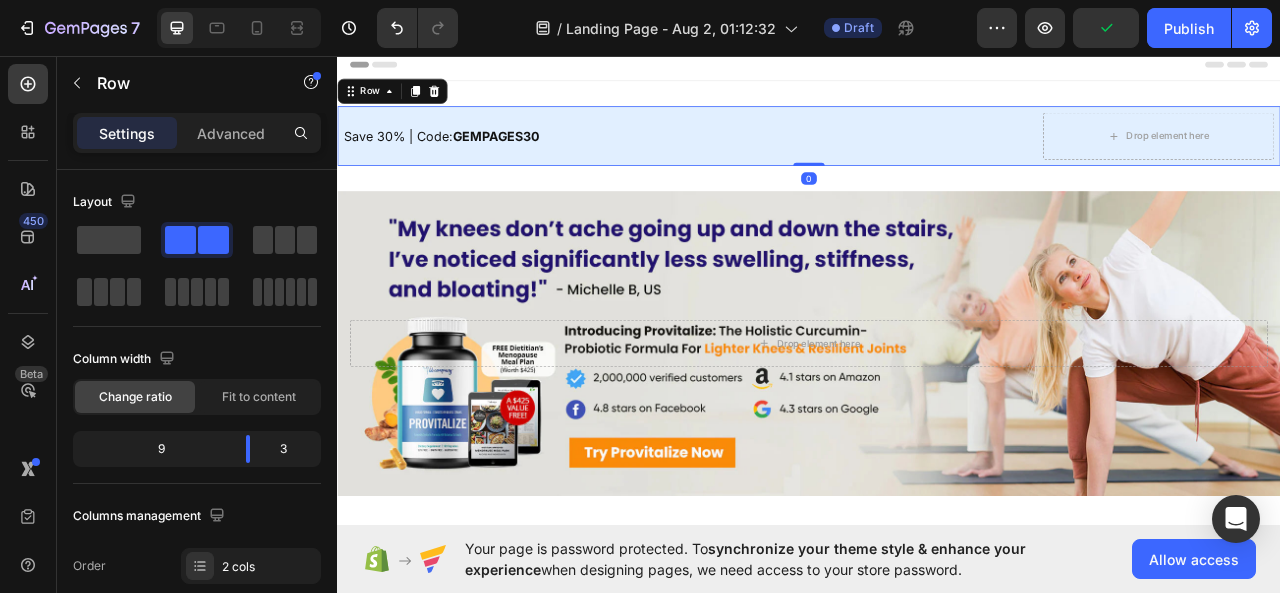 click on "Save 30% | Code:  GEMPAGES30 Text Block" at bounding box center [786, 159] 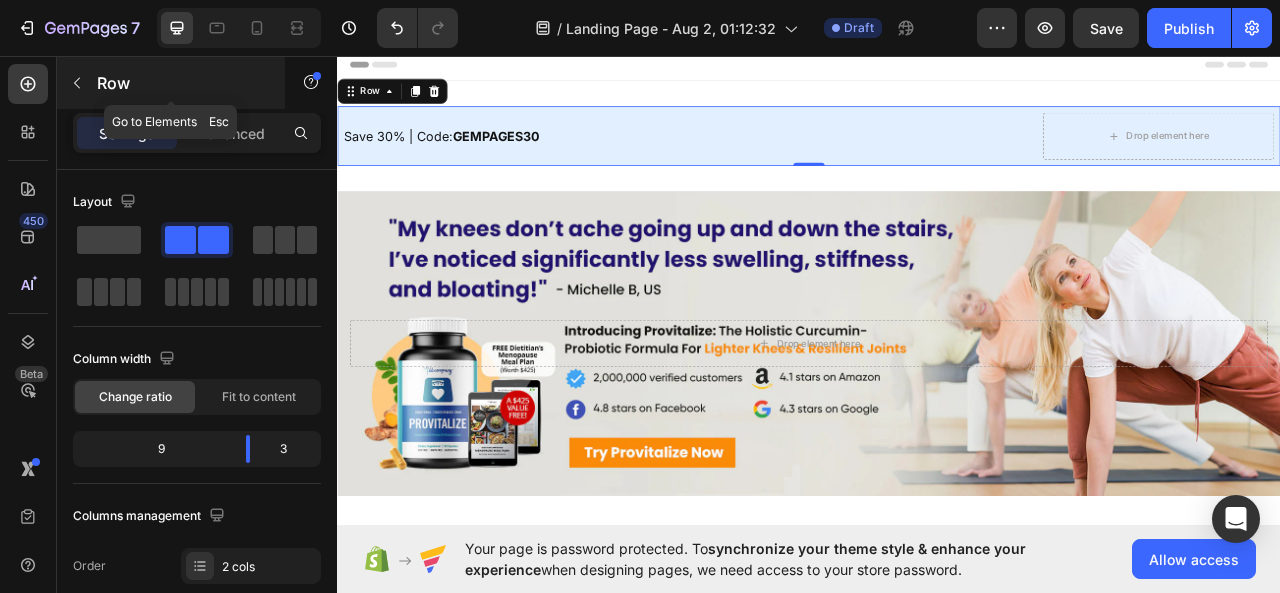 click 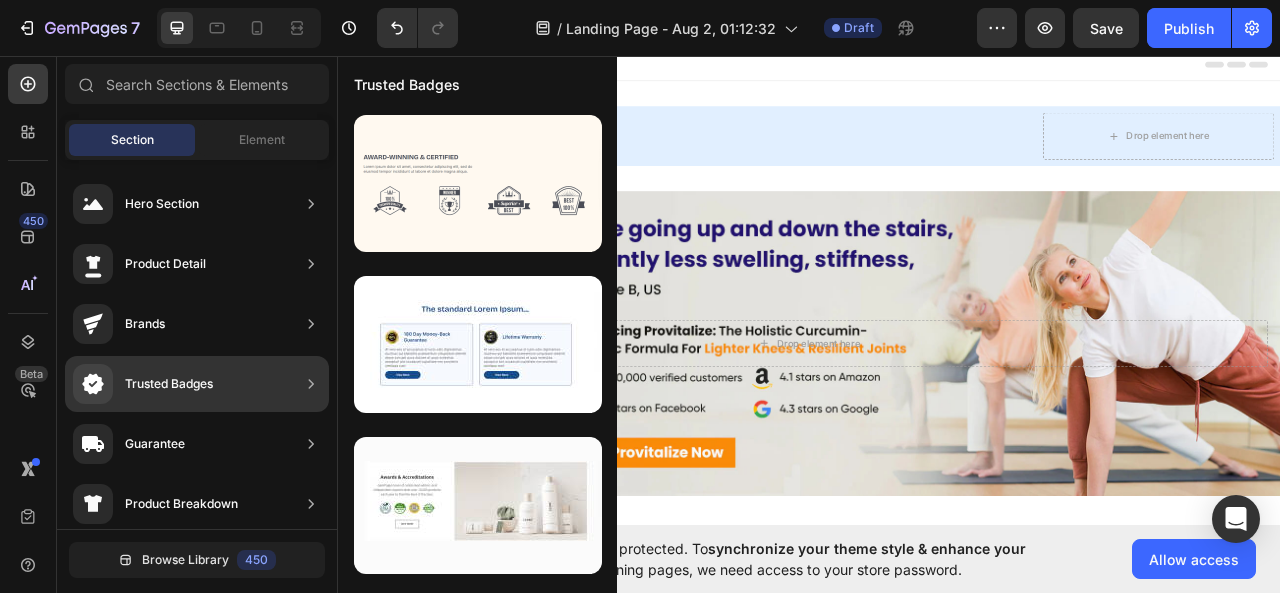 click 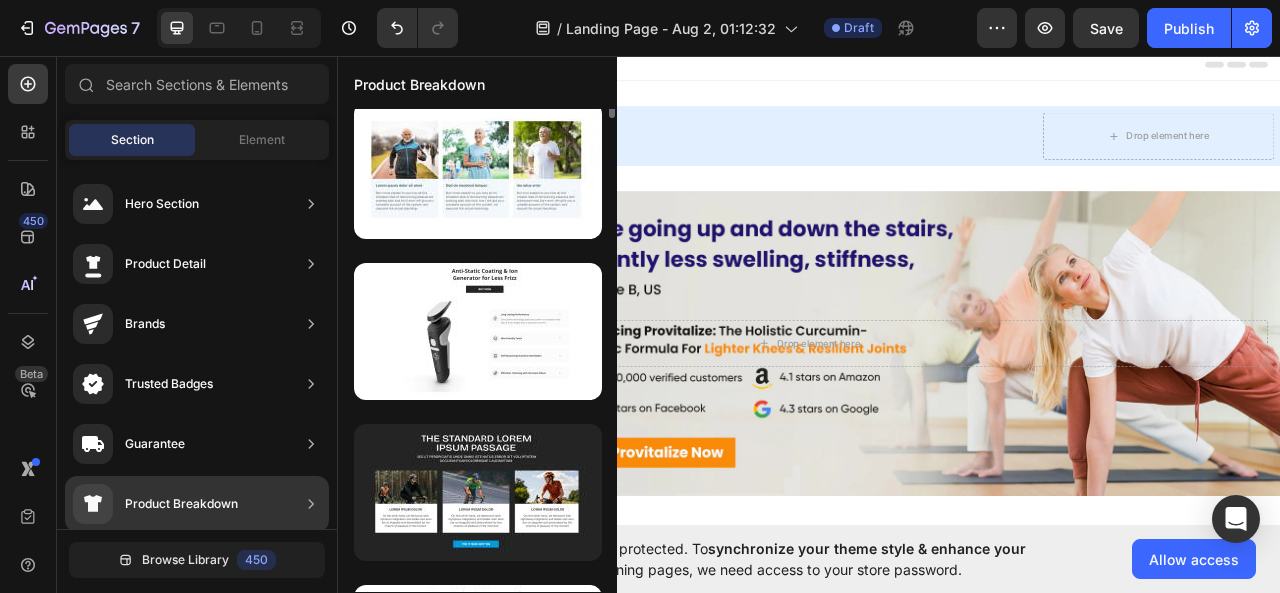 scroll, scrollTop: 718, scrollLeft: 0, axis: vertical 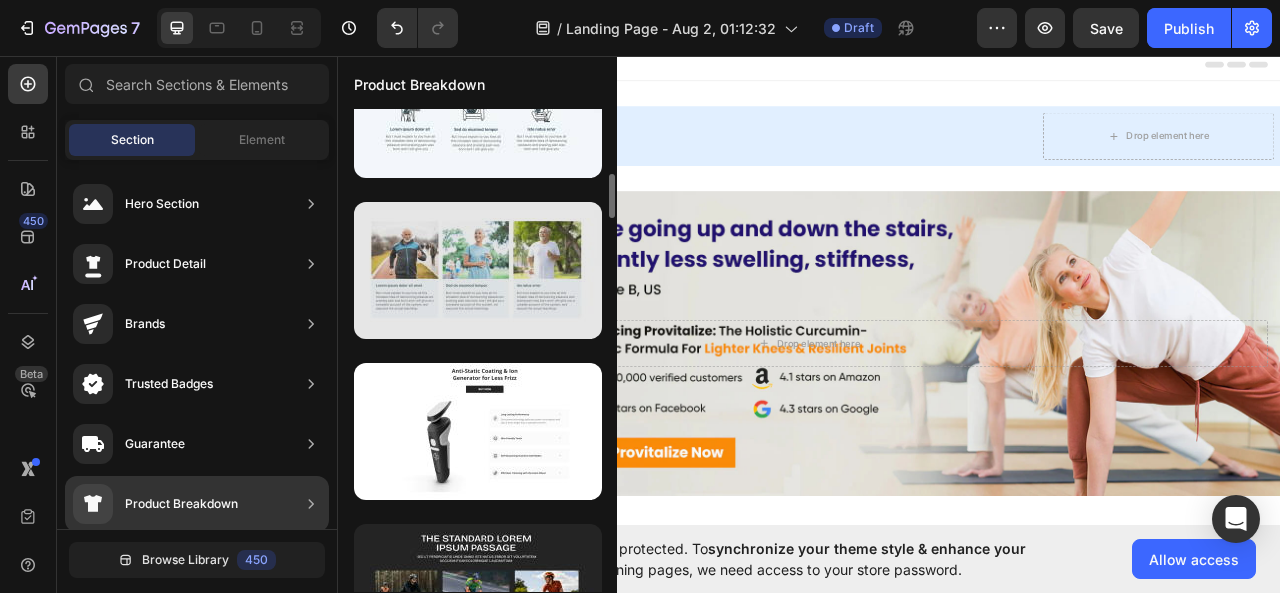 click at bounding box center (478, 270) 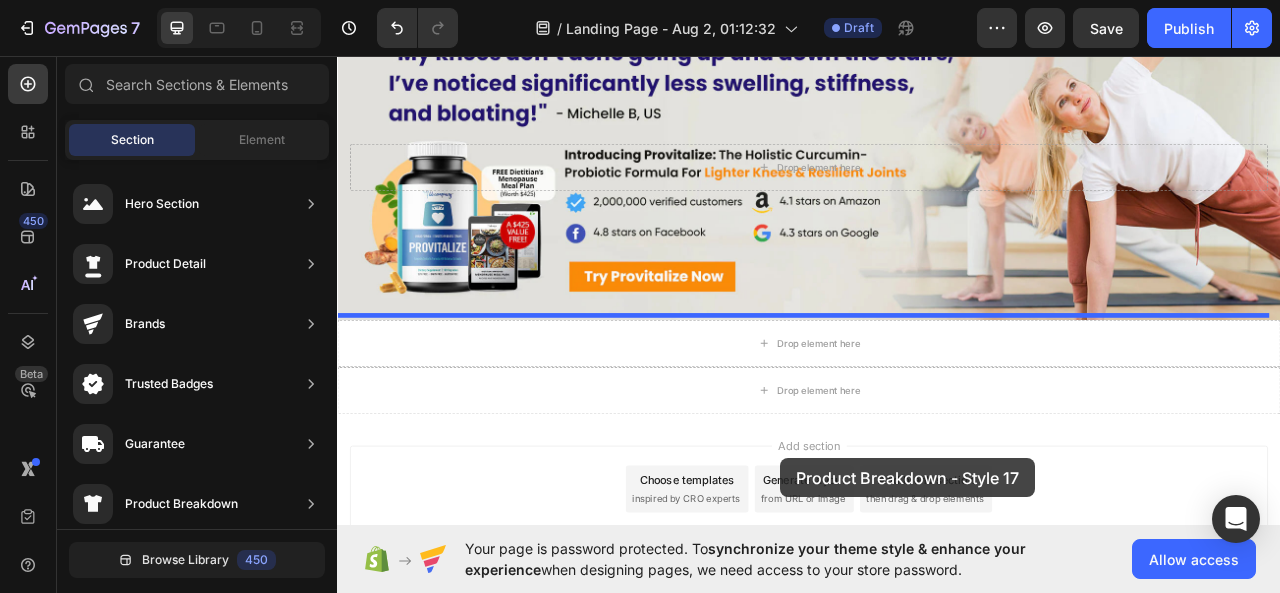 scroll, scrollTop: 354, scrollLeft: 0, axis: vertical 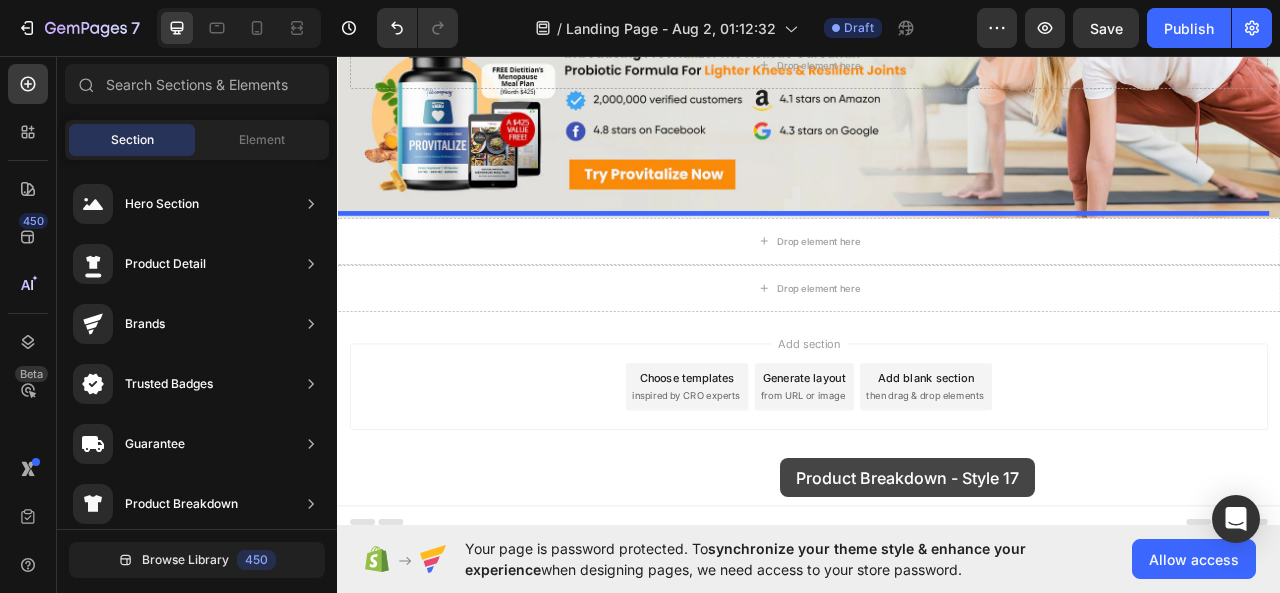 drag, startPoint x: 803, startPoint y: 293, endPoint x: 901, endPoint y: 569, distance: 292.88223 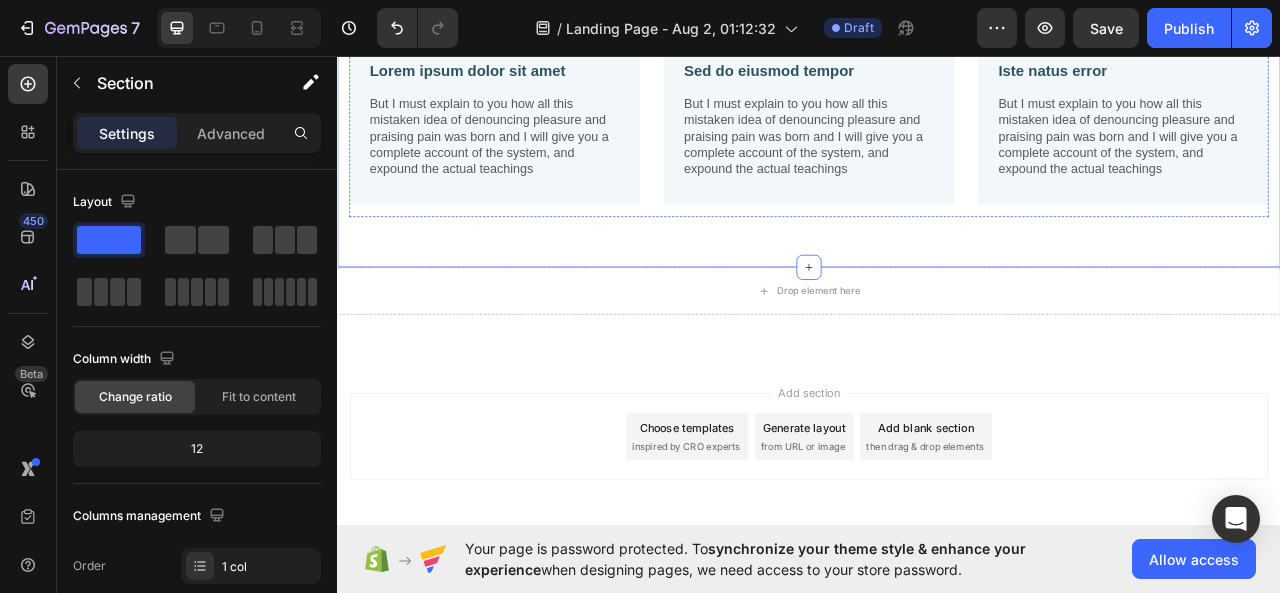 scroll, scrollTop: 454, scrollLeft: 0, axis: vertical 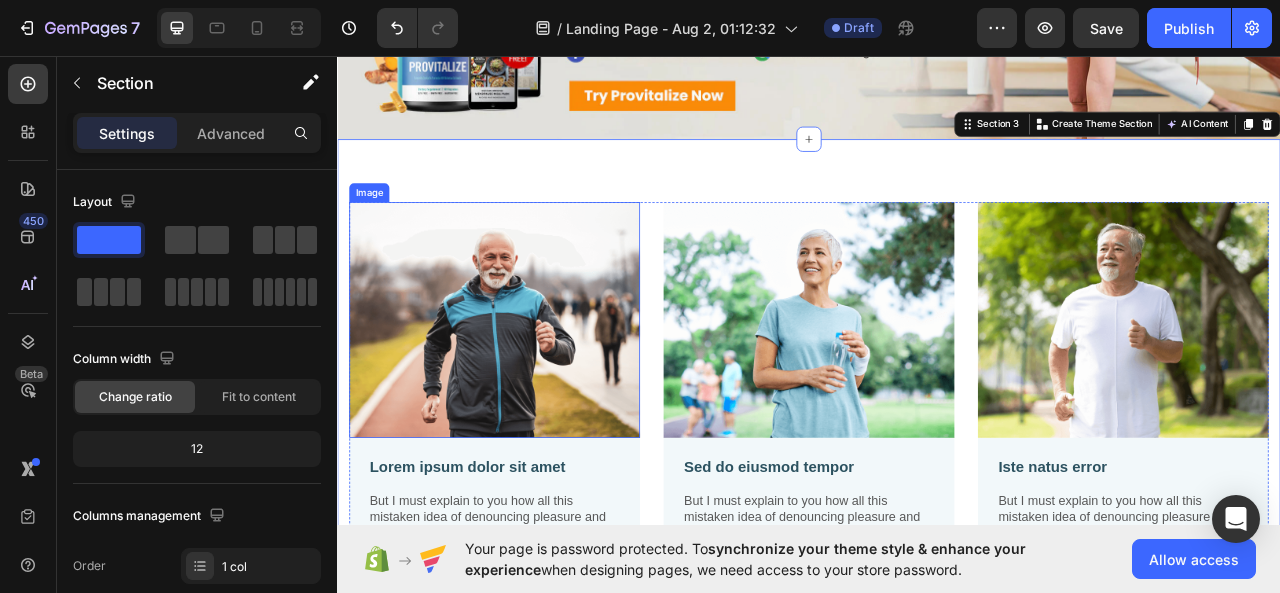 click at bounding box center [537, 393] 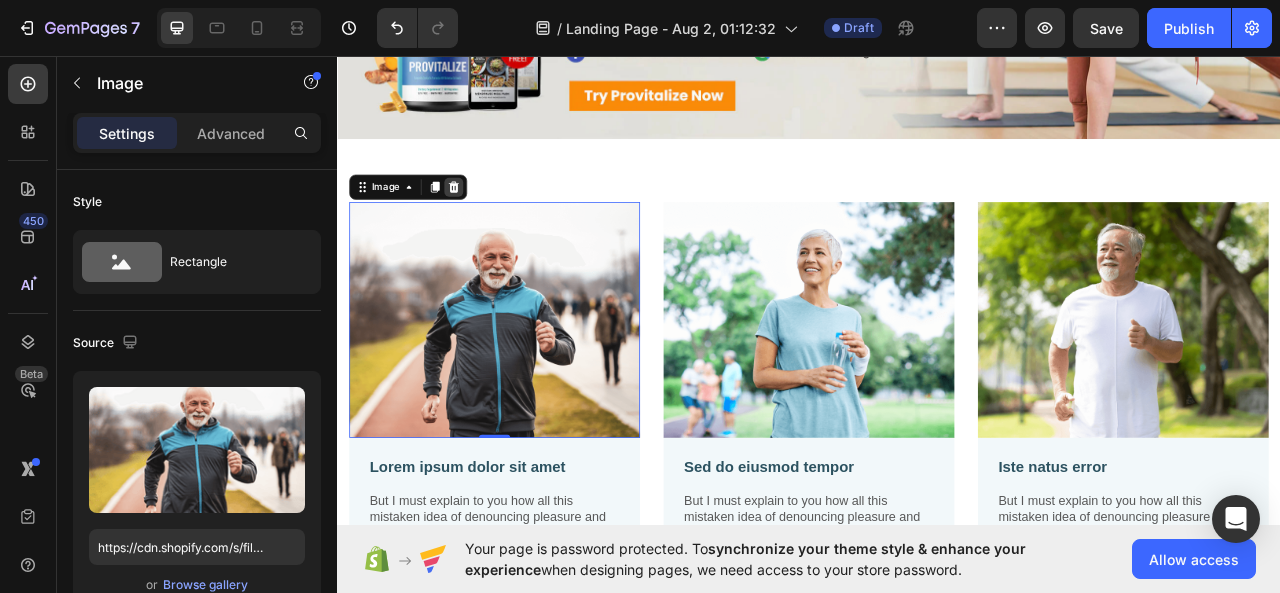 click 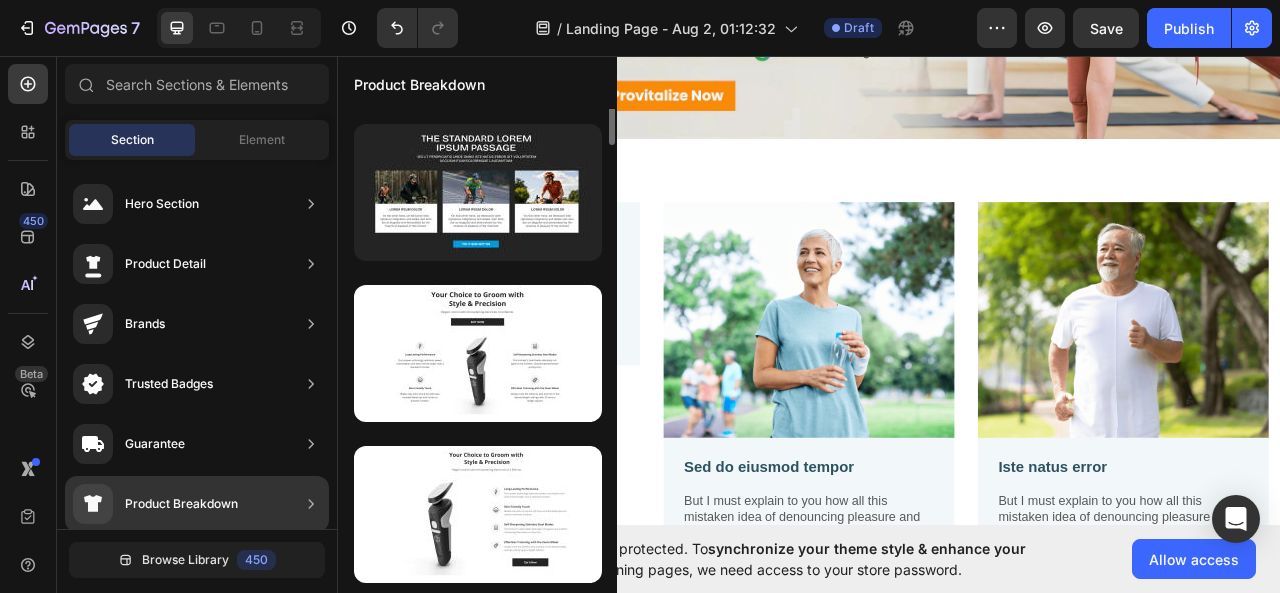 scroll, scrollTop: 918, scrollLeft: 0, axis: vertical 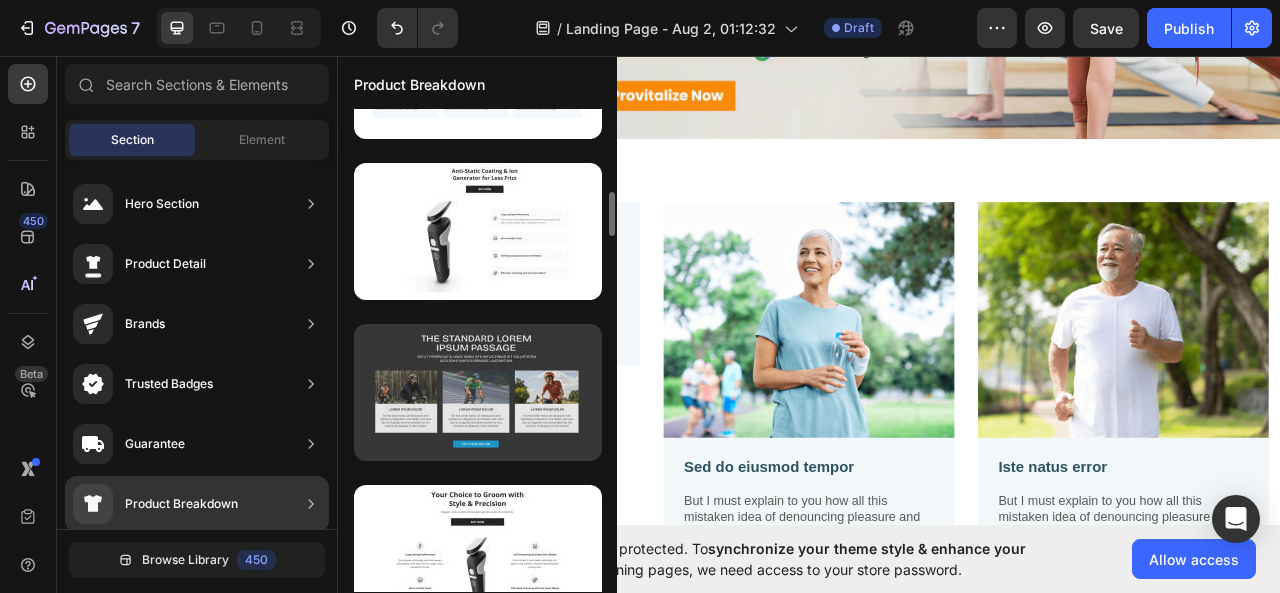 click at bounding box center (478, 392) 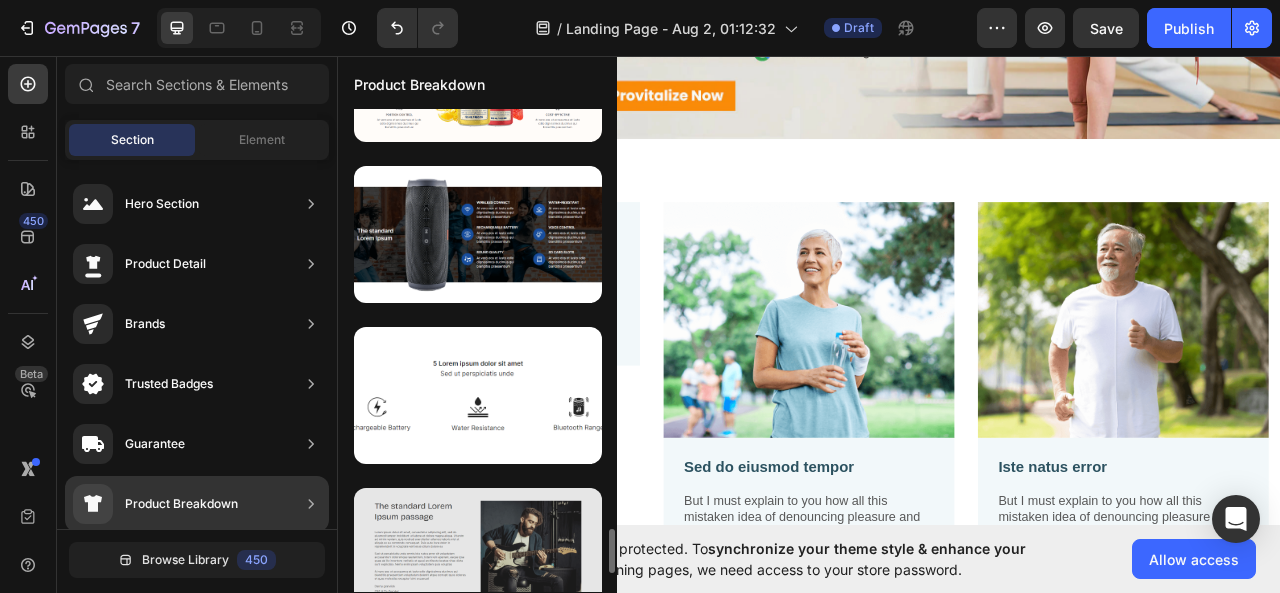 scroll, scrollTop: 4818, scrollLeft: 0, axis: vertical 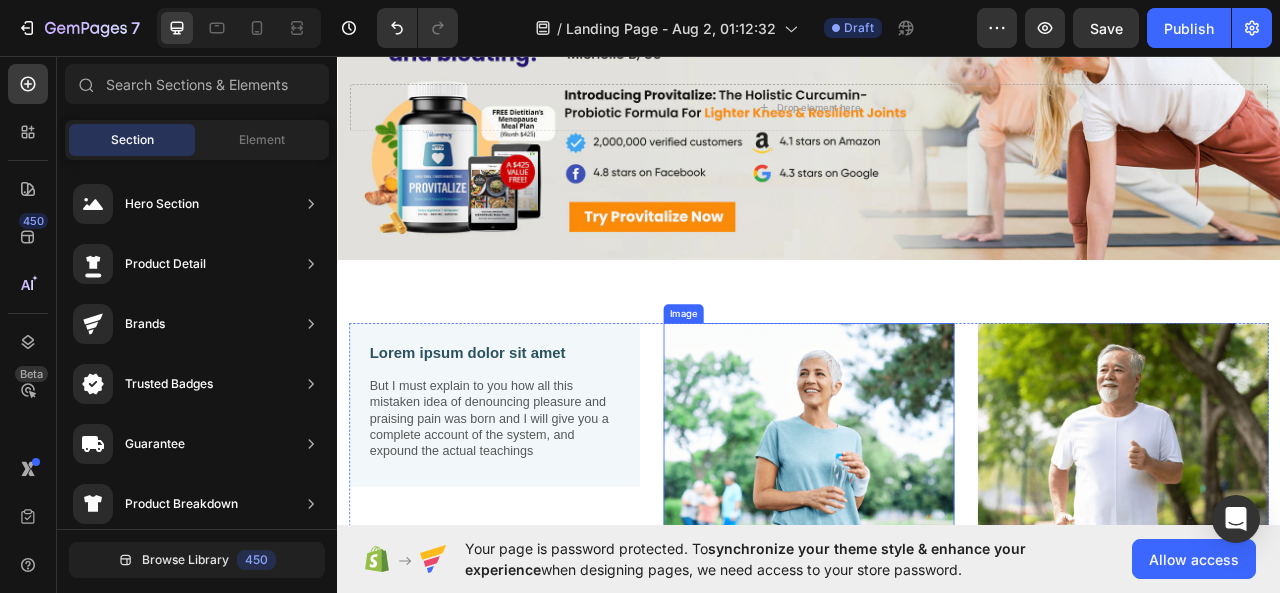 click at bounding box center [937, 547] 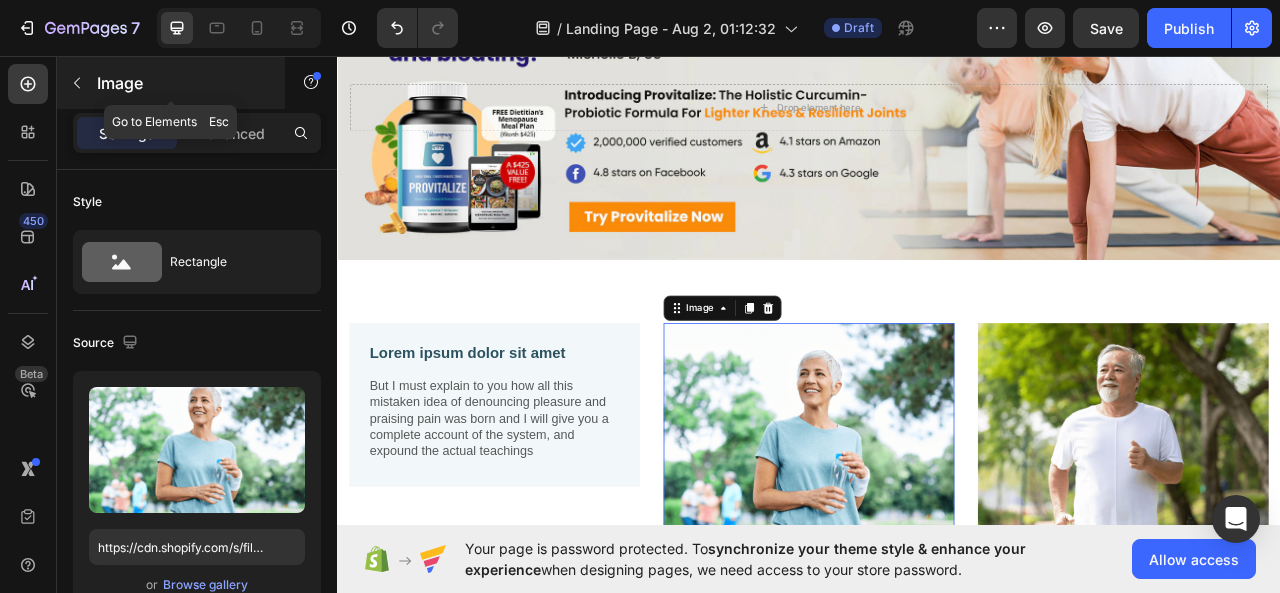 click on "Image" at bounding box center (171, 83) 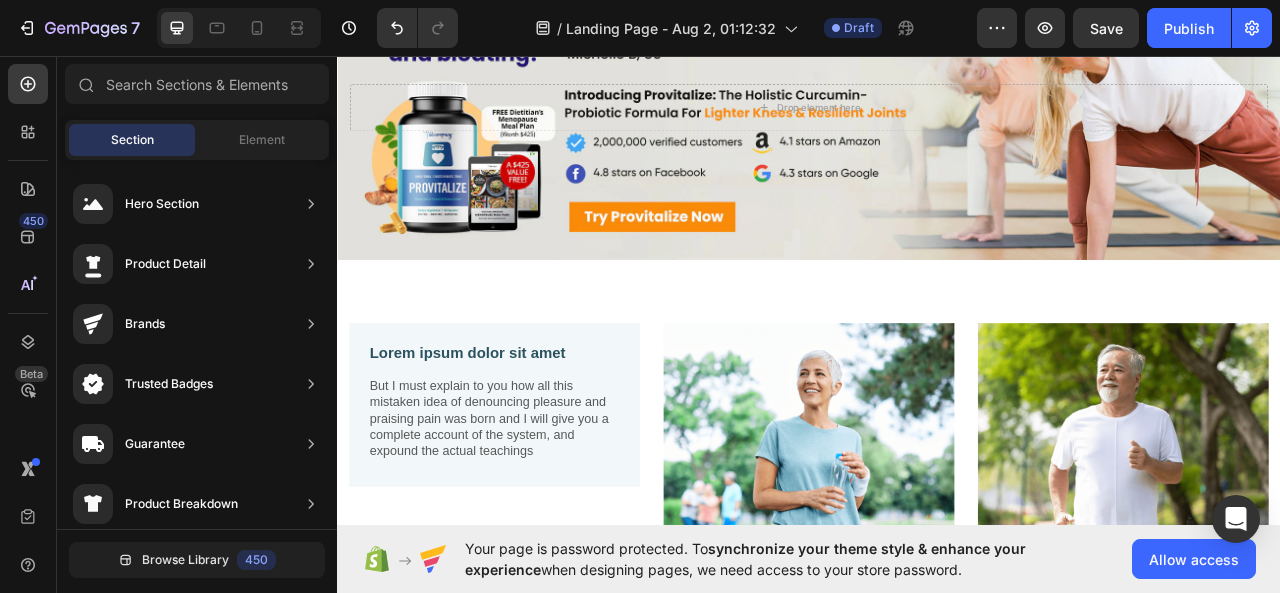 scroll, scrollTop: 4334, scrollLeft: 0, axis: vertical 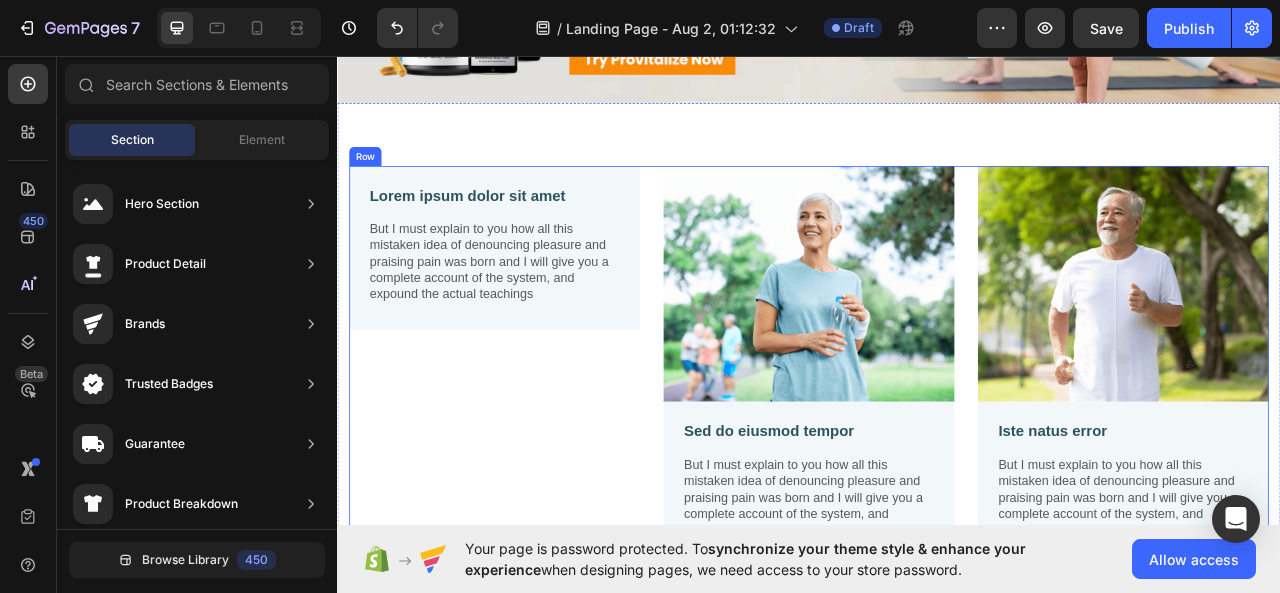 click on "Lorem ipsum dolor sit amet Text Block But I must explain to you how all this mistaken idea of denouncing pleasure and praising pain was born and I will give you a complete account of the system, and expound the actual teachings Text Block Row" at bounding box center (537, 459) 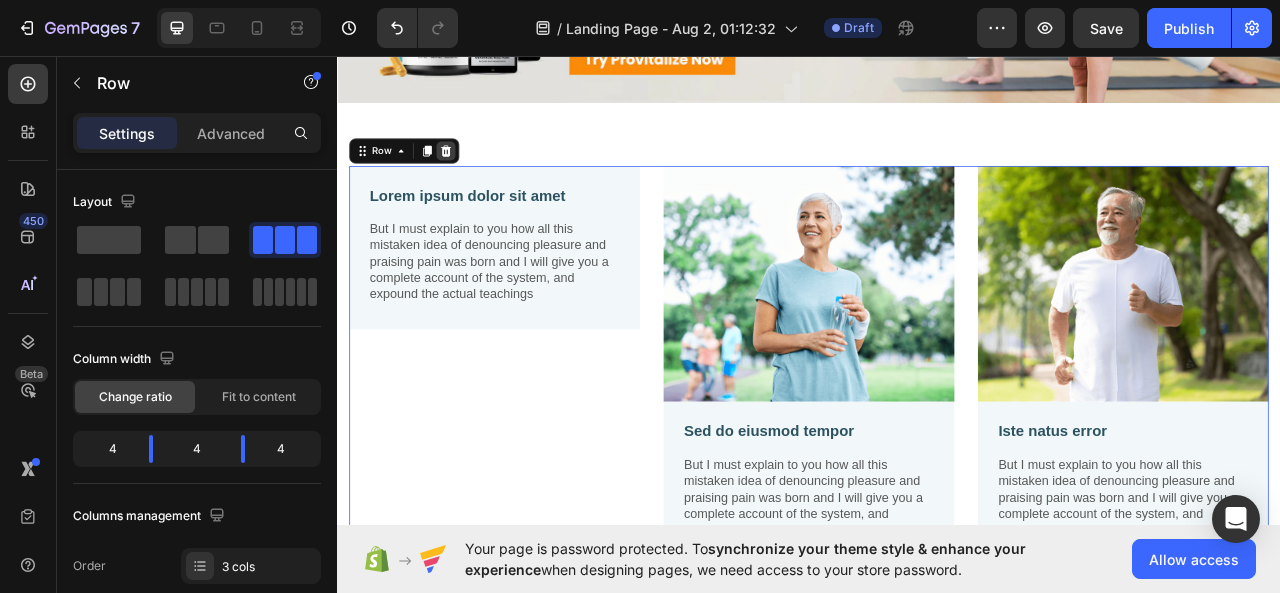click 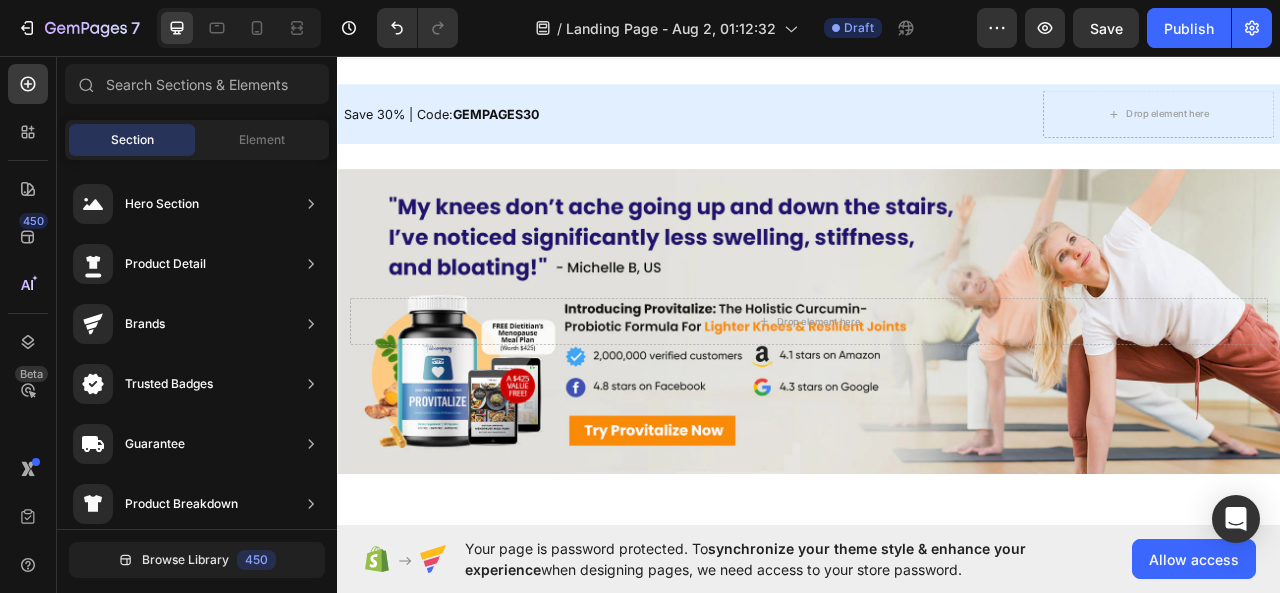 scroll, scrollTop: 0, scrollLeft: 0, axis: both 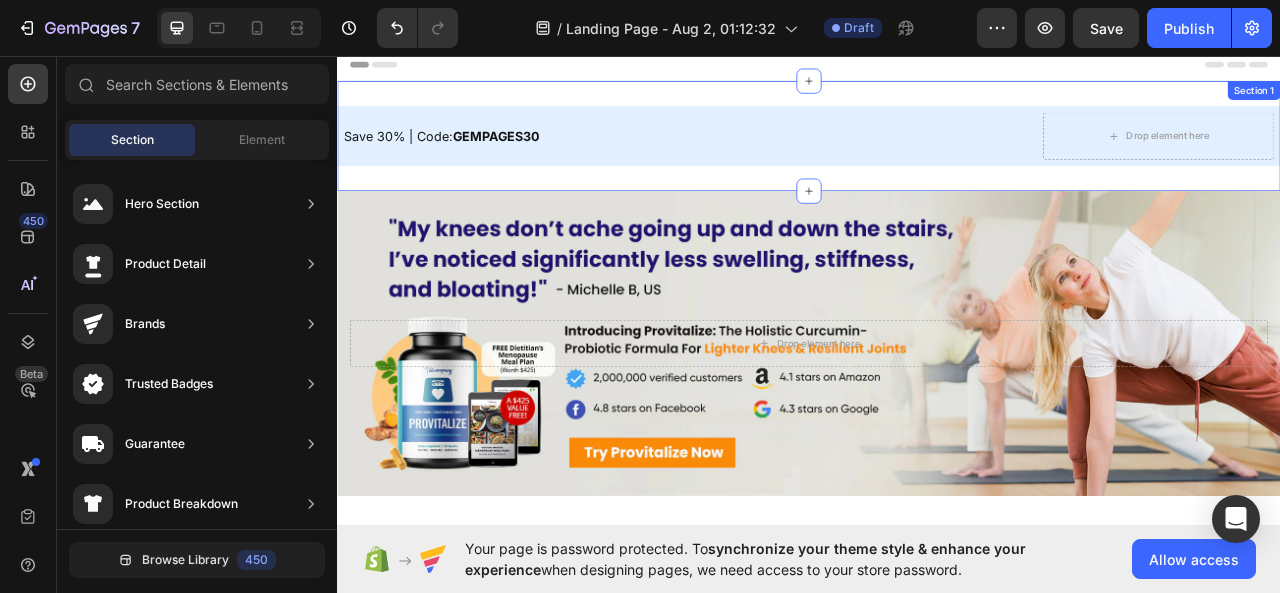 click on "Save 30% | Code:  GEMPAGES30 Text Block
Drop element here Row Row Section 1" at bounding box center [937, 159] 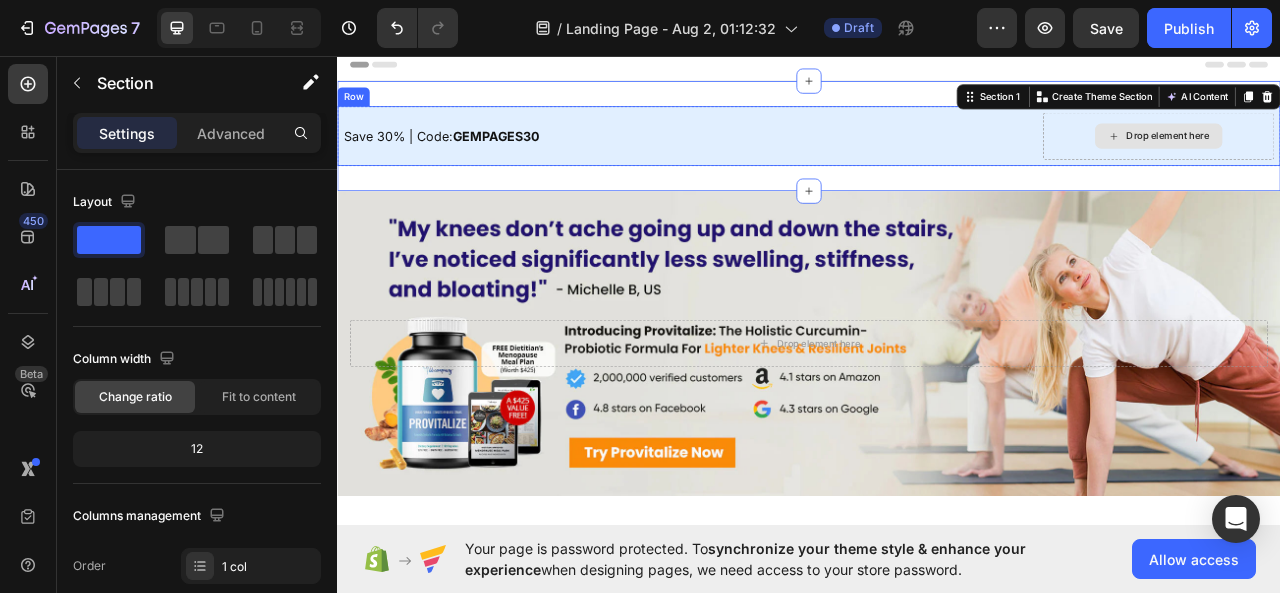 click on "Drop element here" at bounding box center (1382, 159) 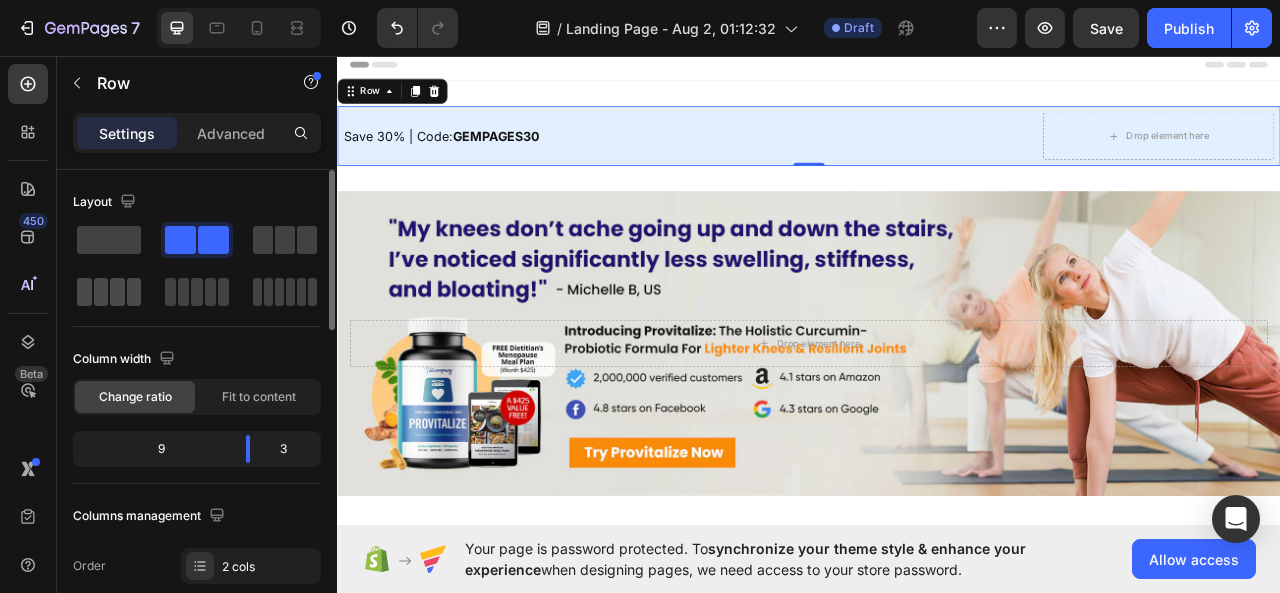 click 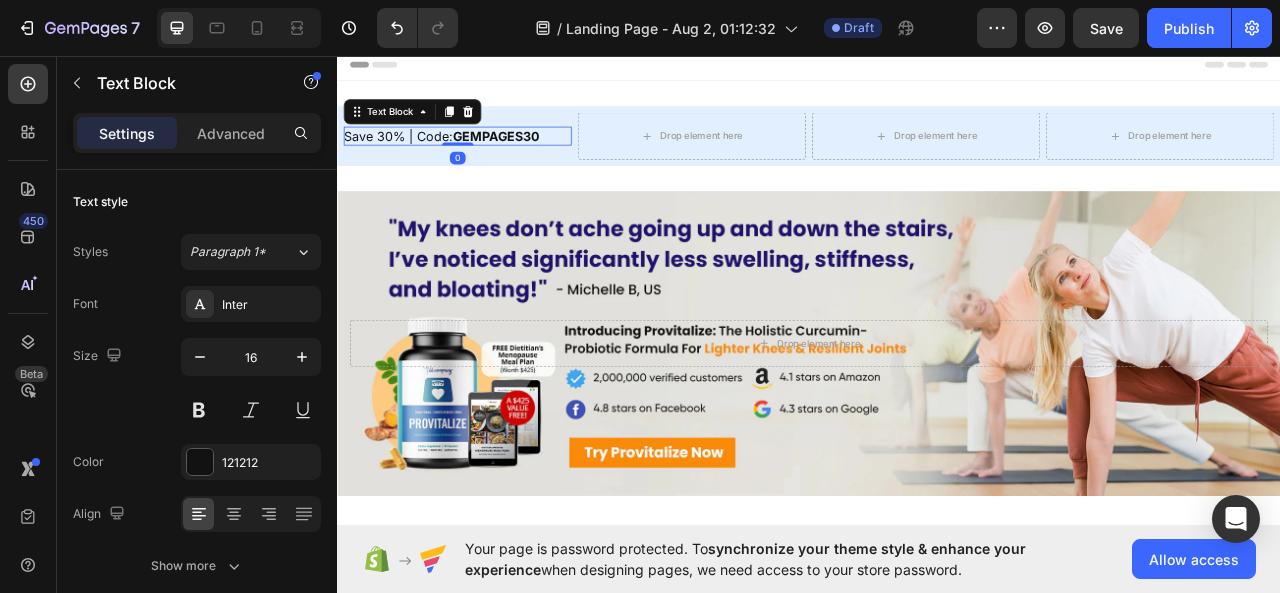 click on "GEMPAGES30" at bounding box center (539, 159) 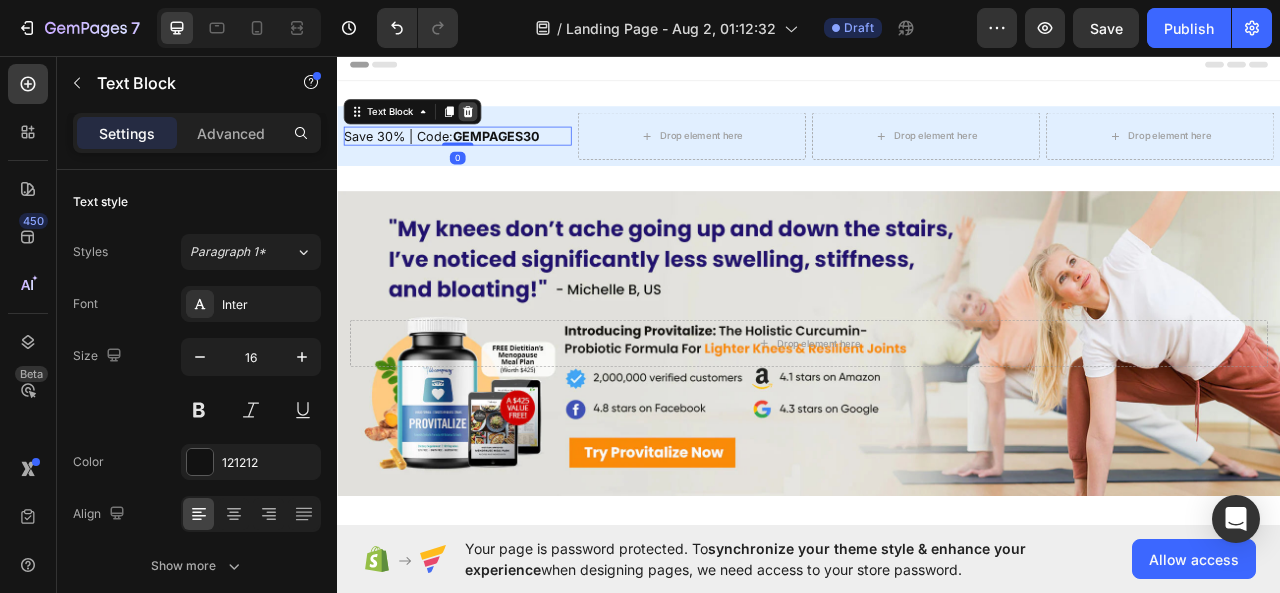 click 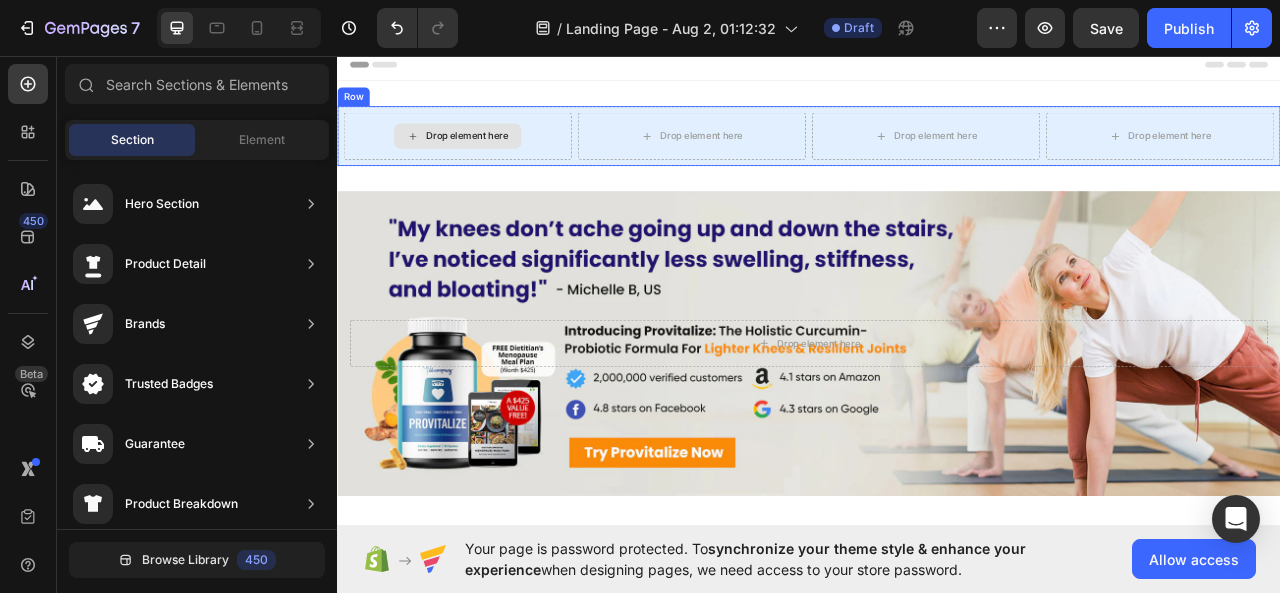 click on "Drop element here" at bounding box center [490, 159] 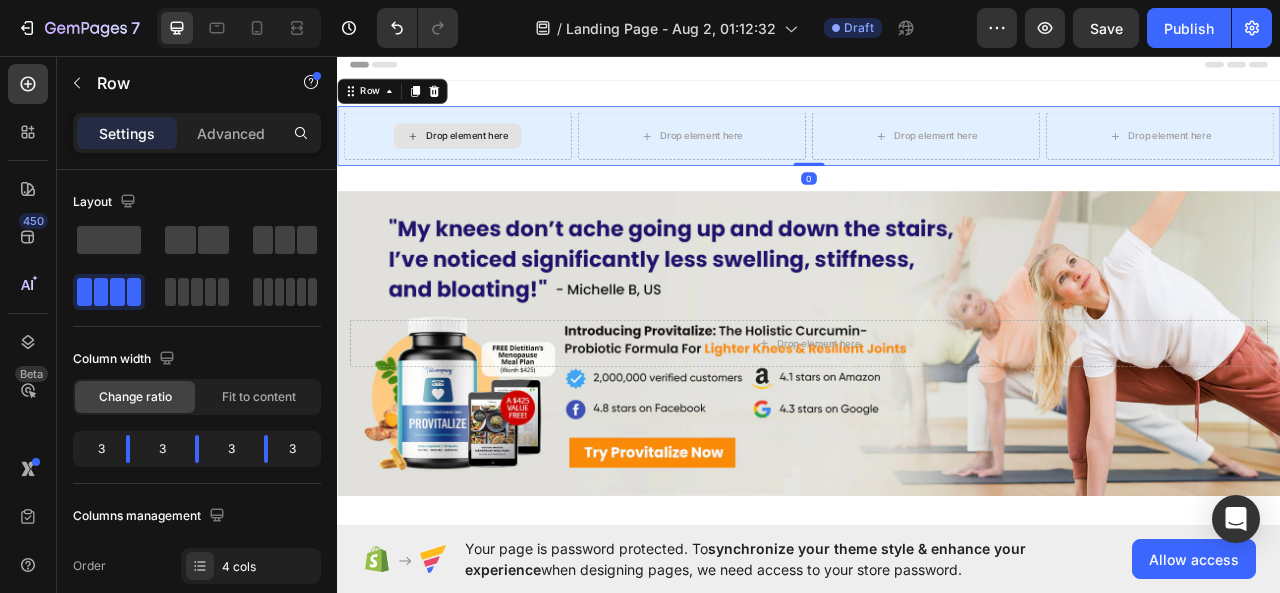 click on "Drop element here" at bounding box center (490, 159) 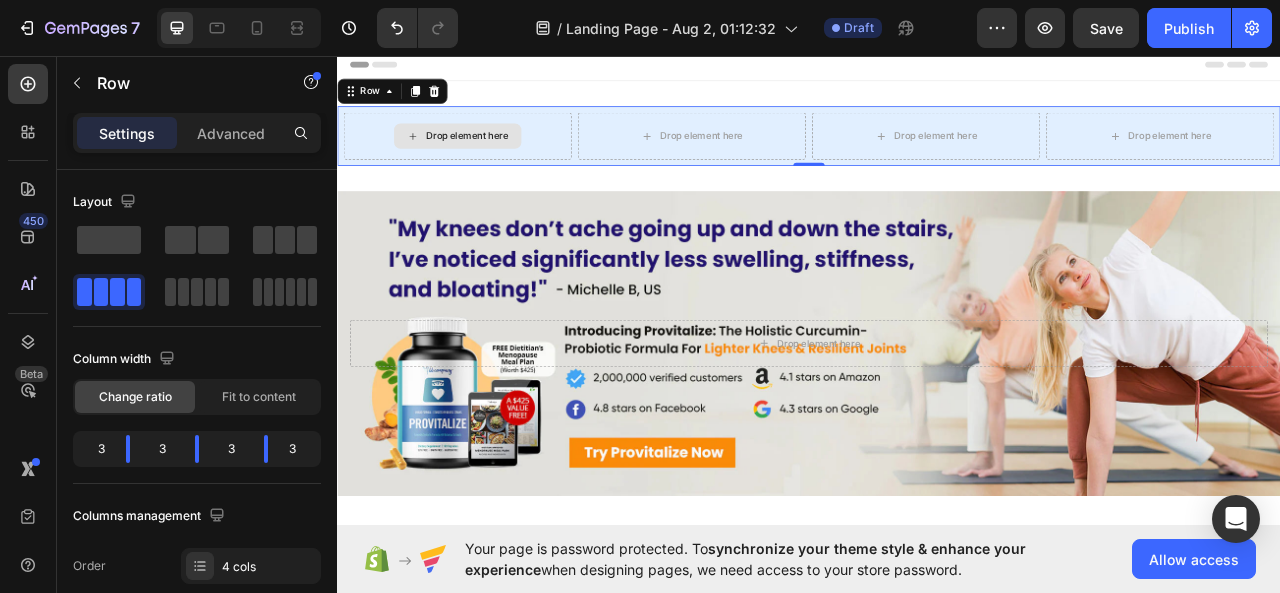 click on "Drop element here" at bounding box center (502, 159) 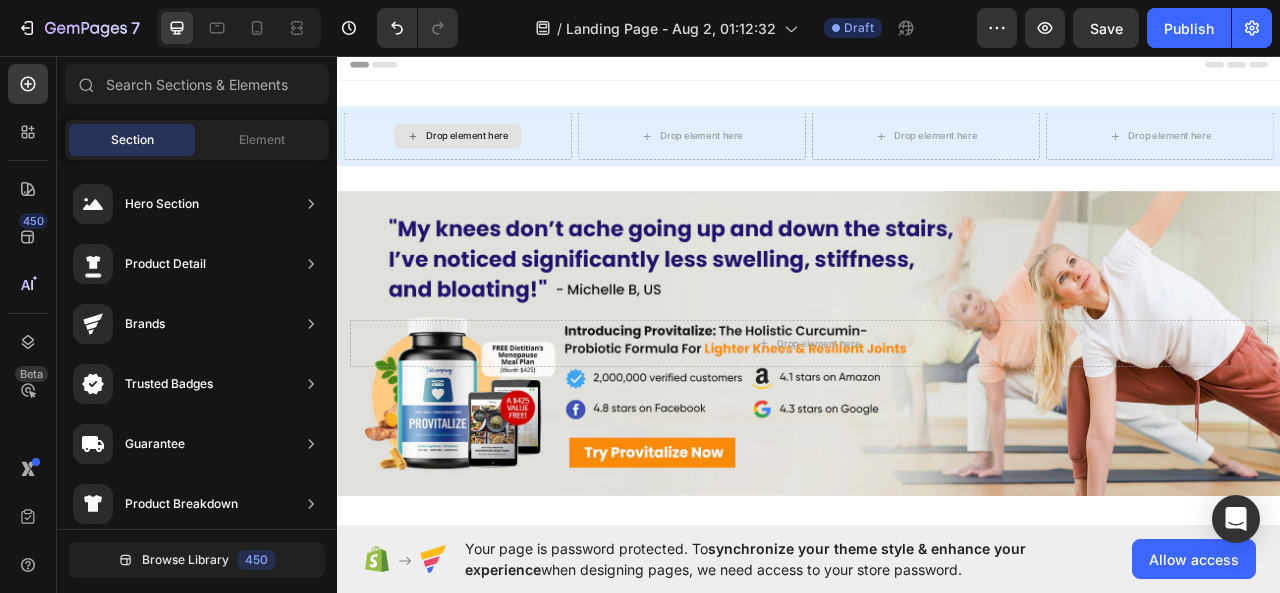 click on "Drop element here" at bounding box center (502, 159) 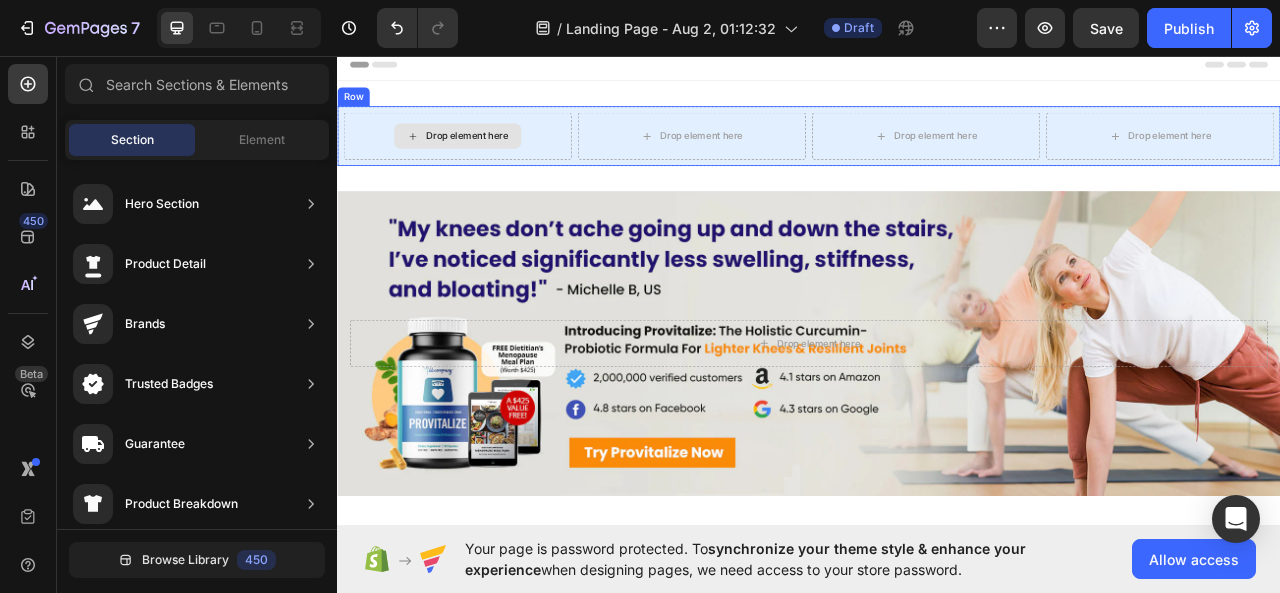 click on "Drop element here" at bounding box center [502, 159] 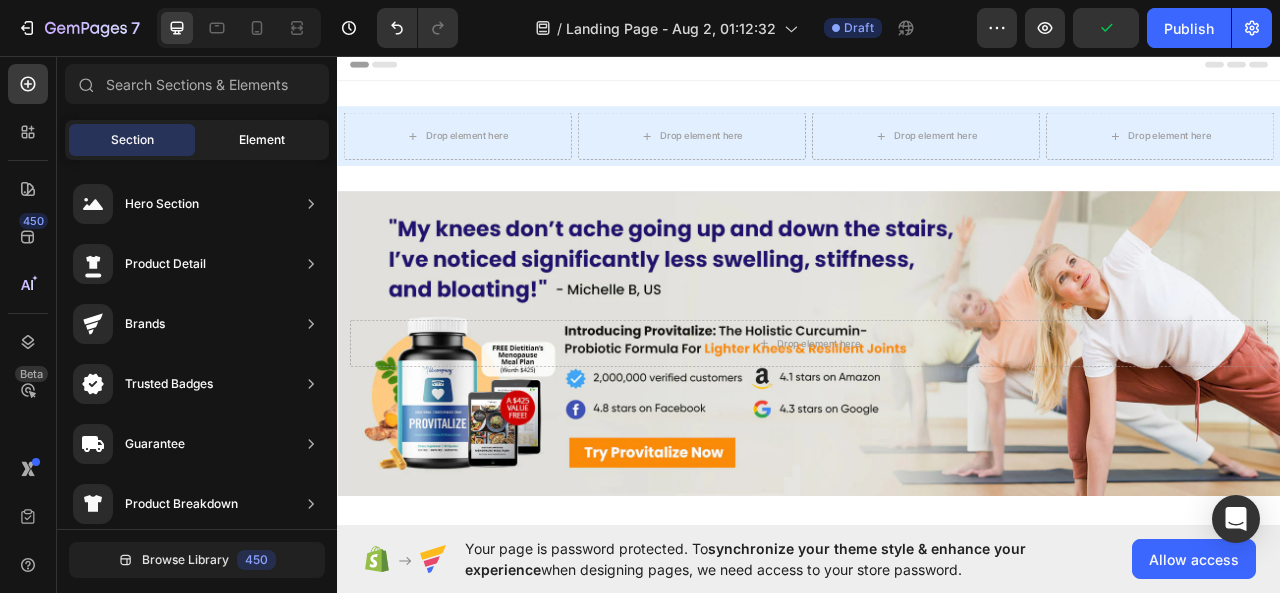 click on "Element" 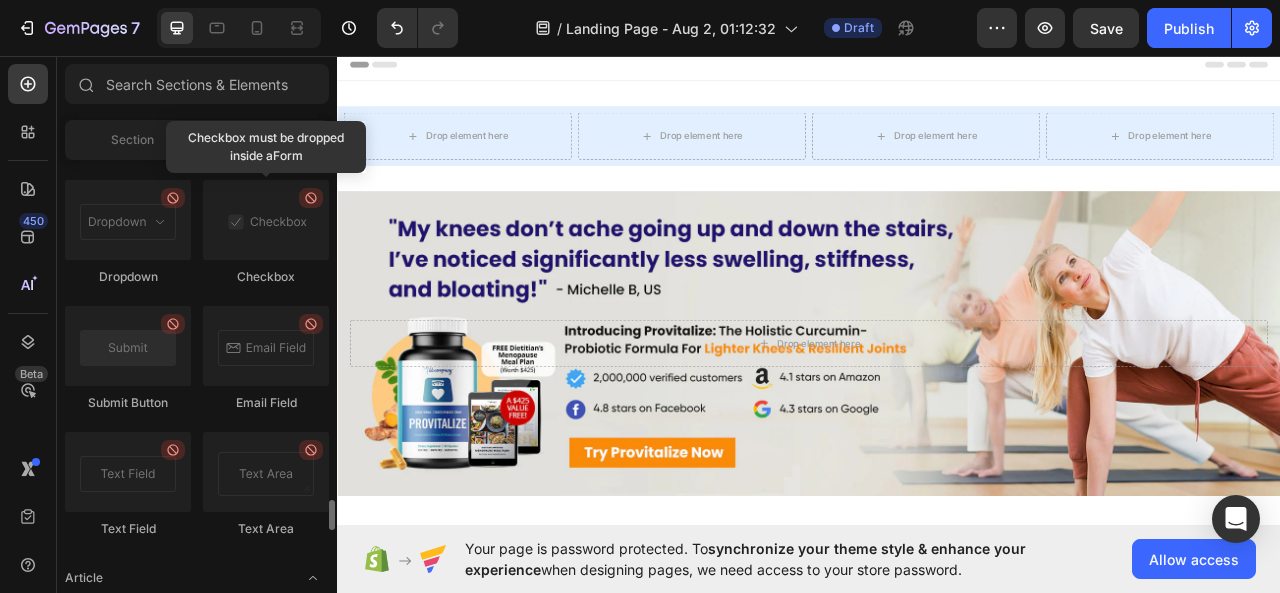 scroll, scrollTop: 4298, scrollLeft: 0, axis: vertical 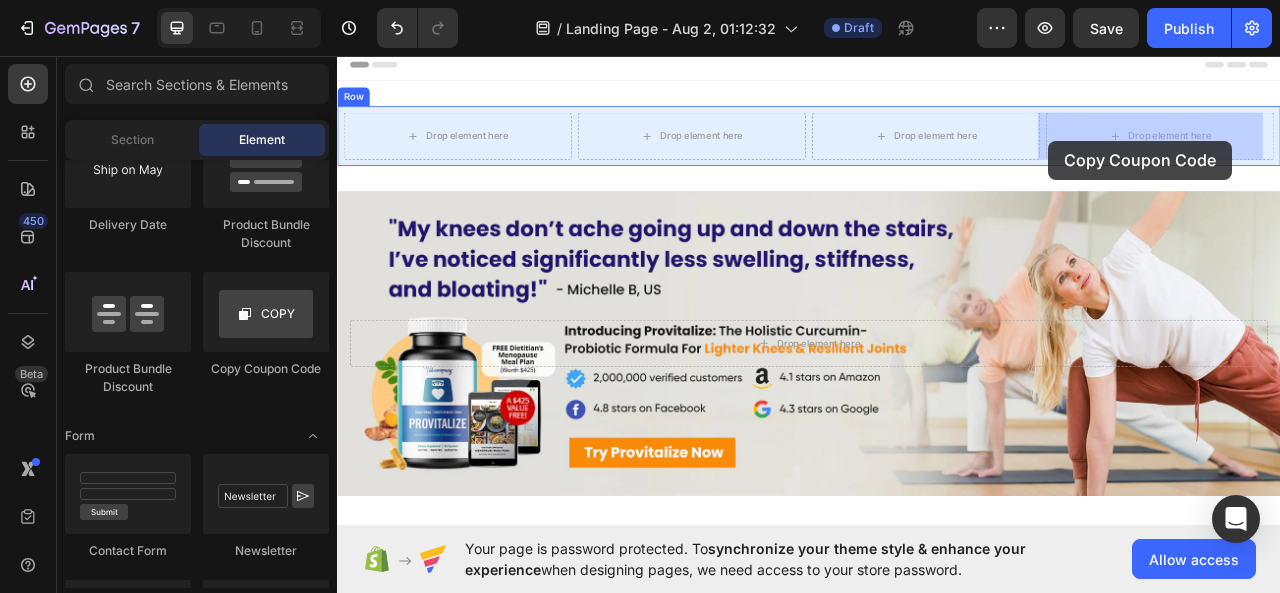drag, startPoint x: 629, startPoint y: 388, endPoint x: 1242, endPoint y: 165, distance: 652.30206 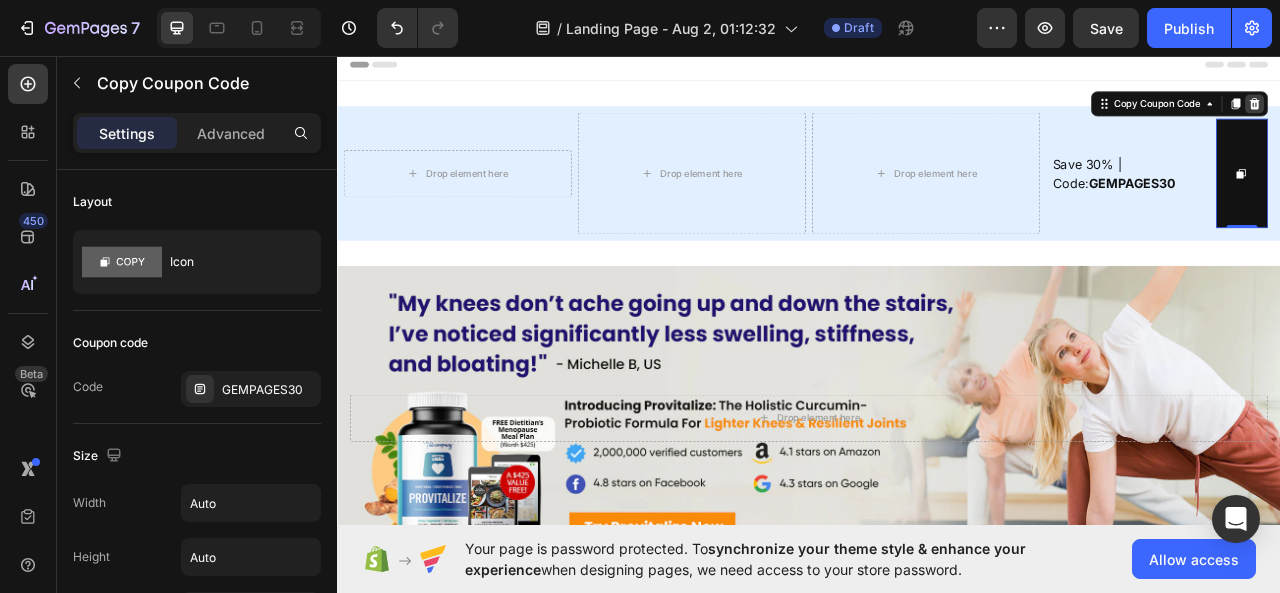 click at bounding box center [1504, 118] 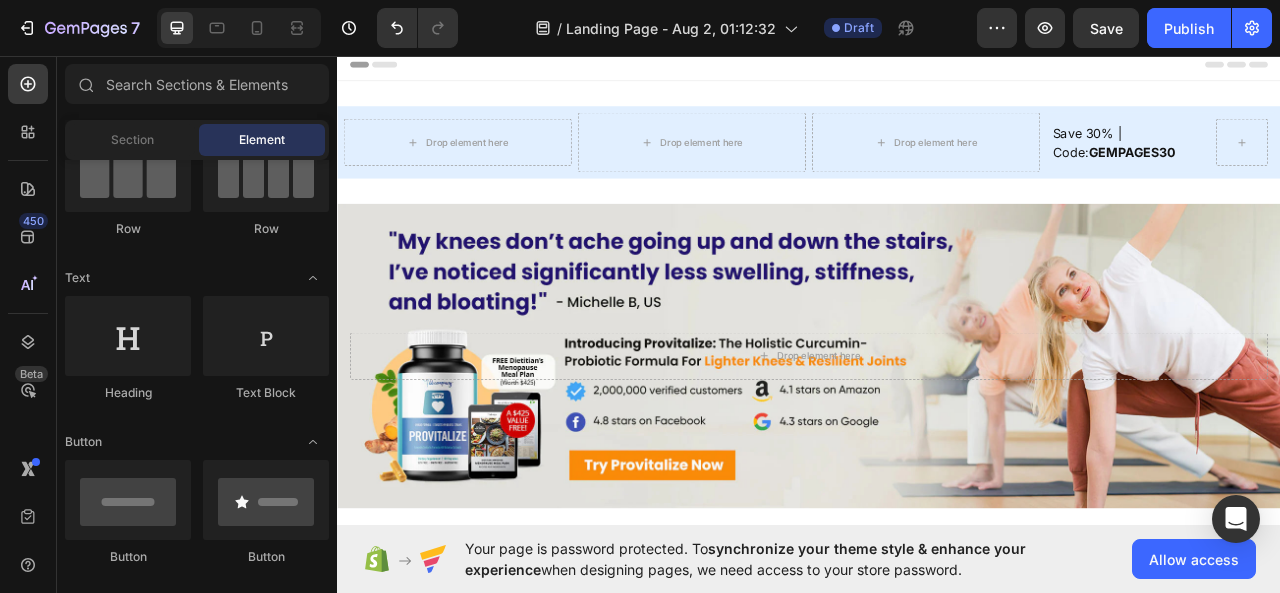 scroll, scrollTop: 0, scrollLeft: 0, axis: both 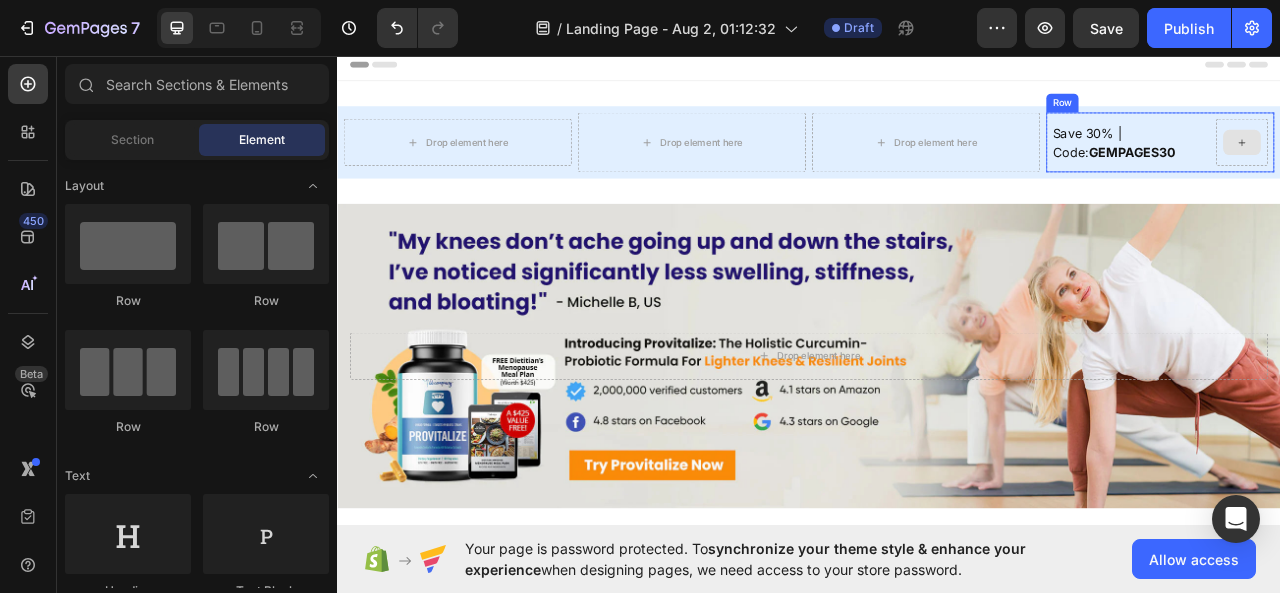 click at bounding box center (1488, 167) 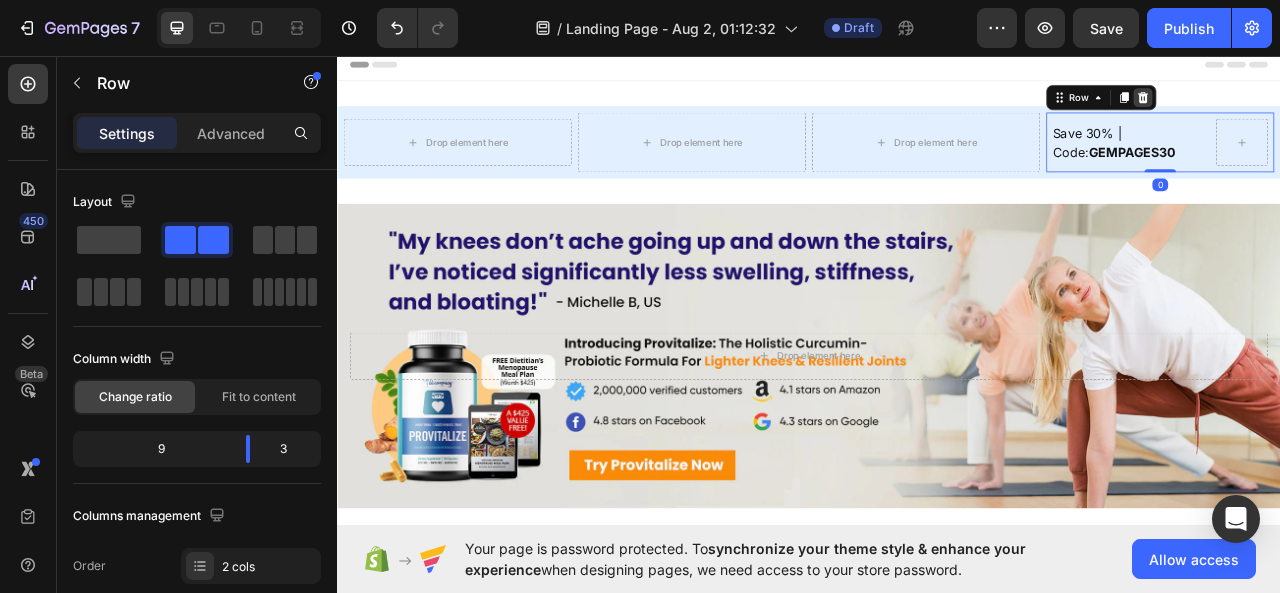 click at bounding box center (1362, 110) 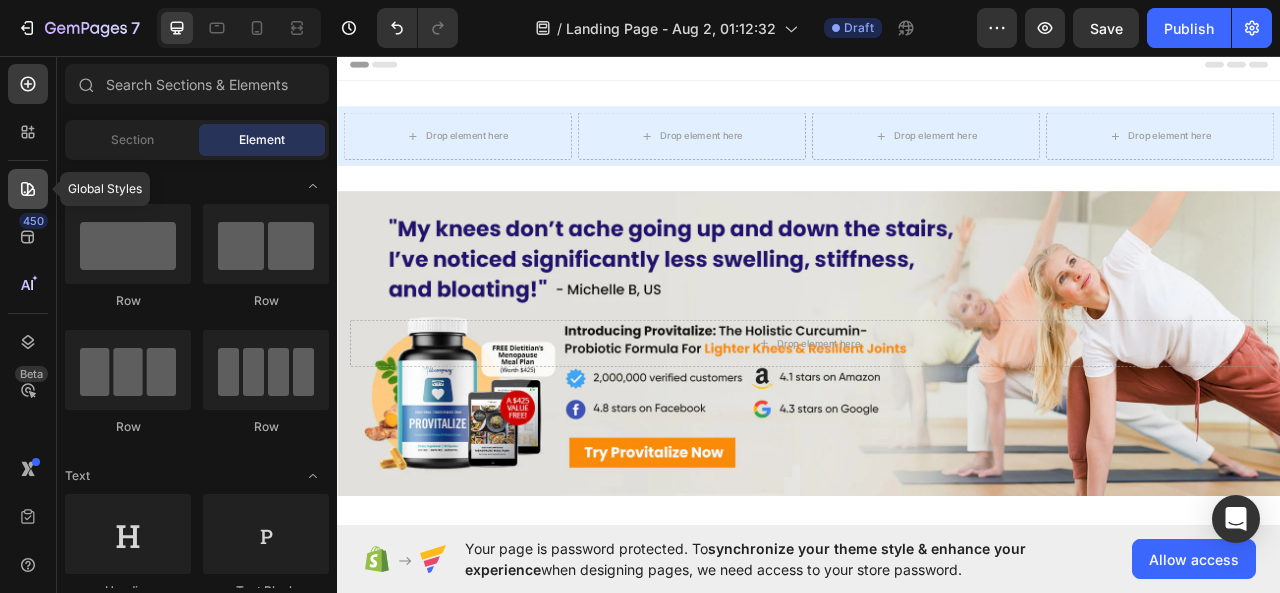click 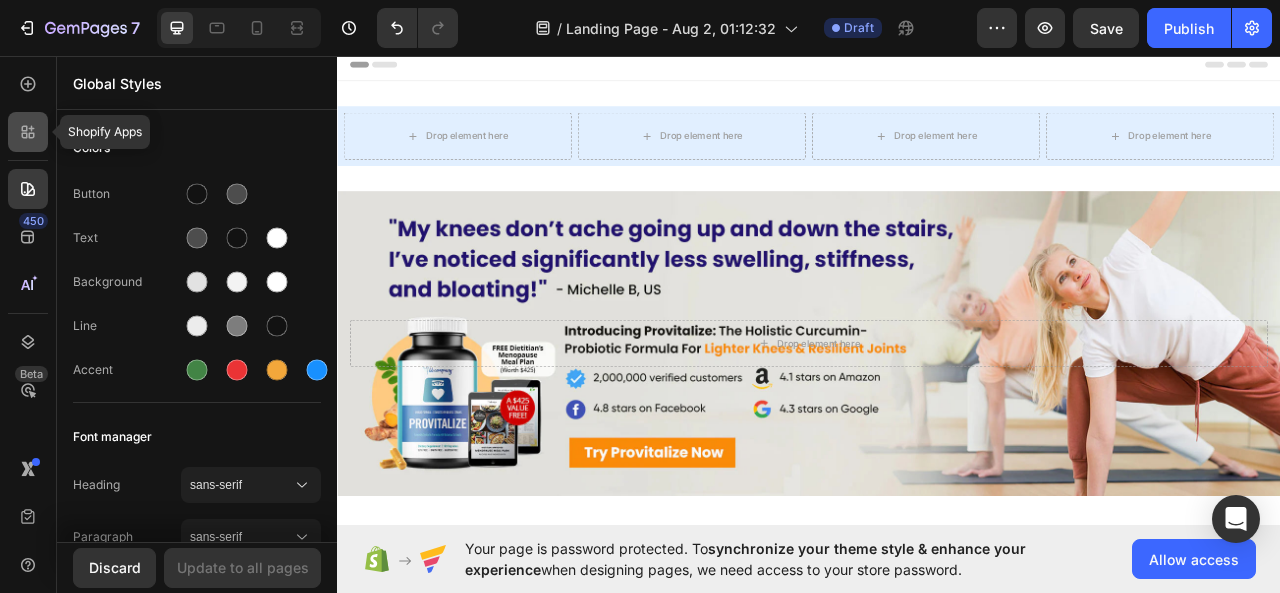 click 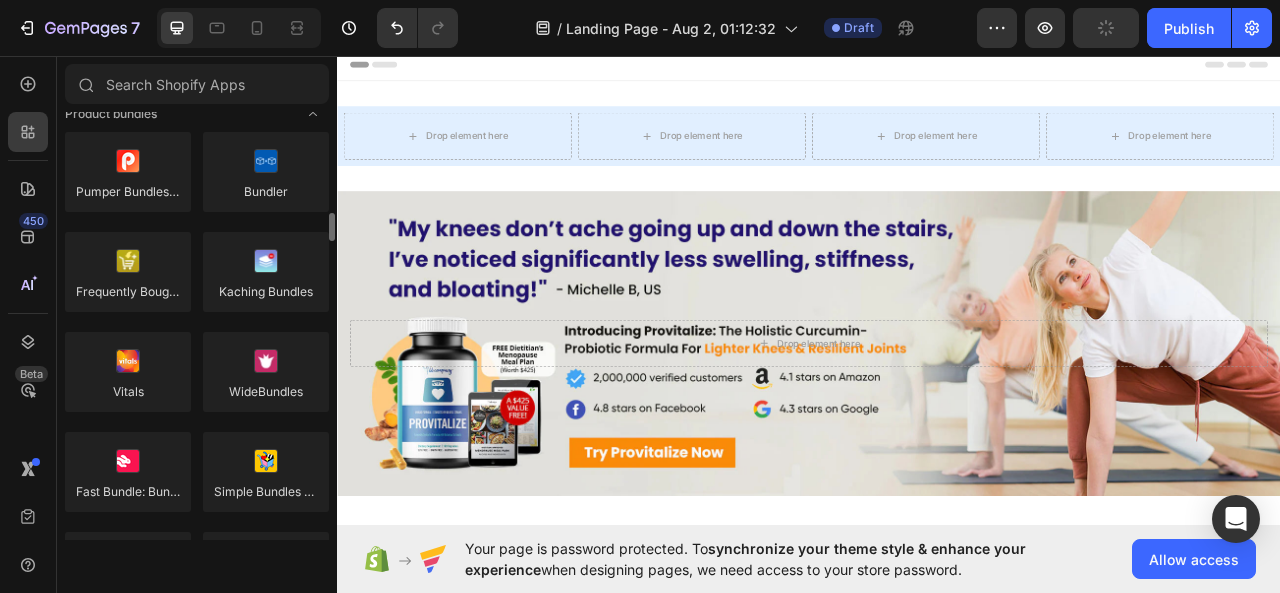 scroll, scrollTop: 2000, scrollLeft: 0, axis: vertical 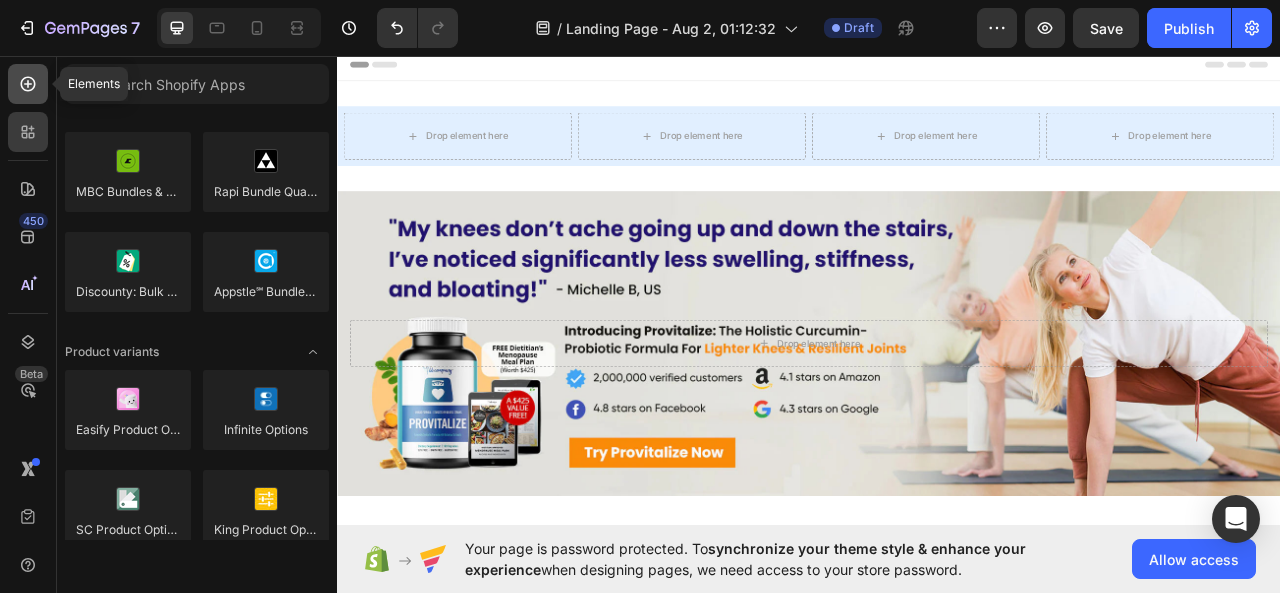 click 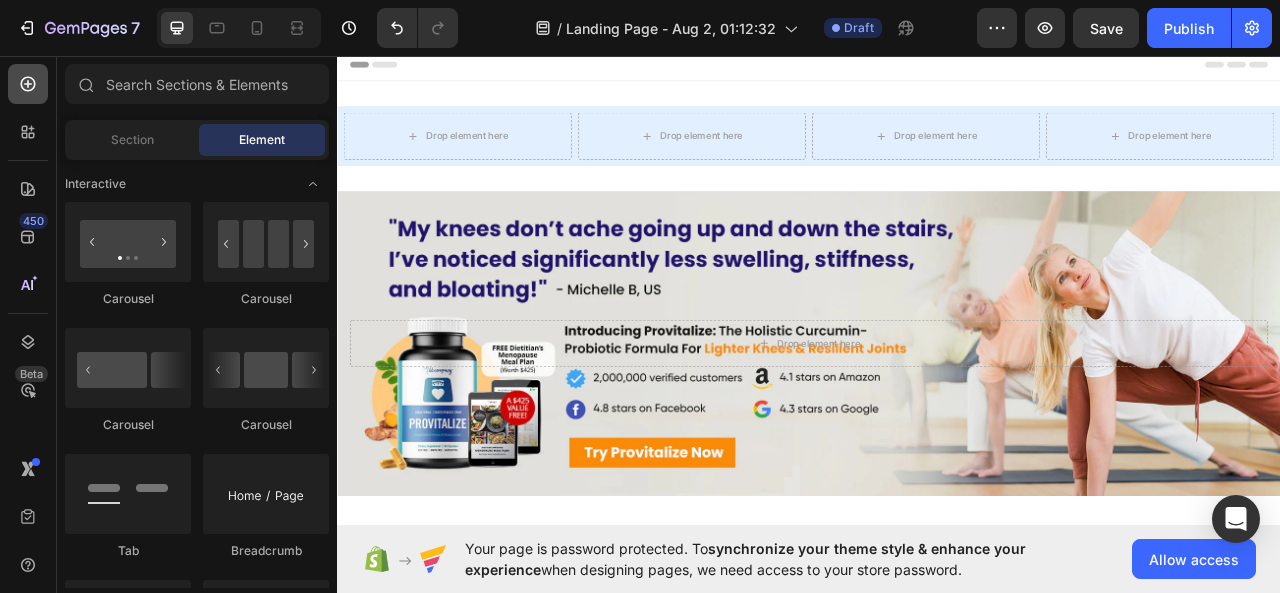 click 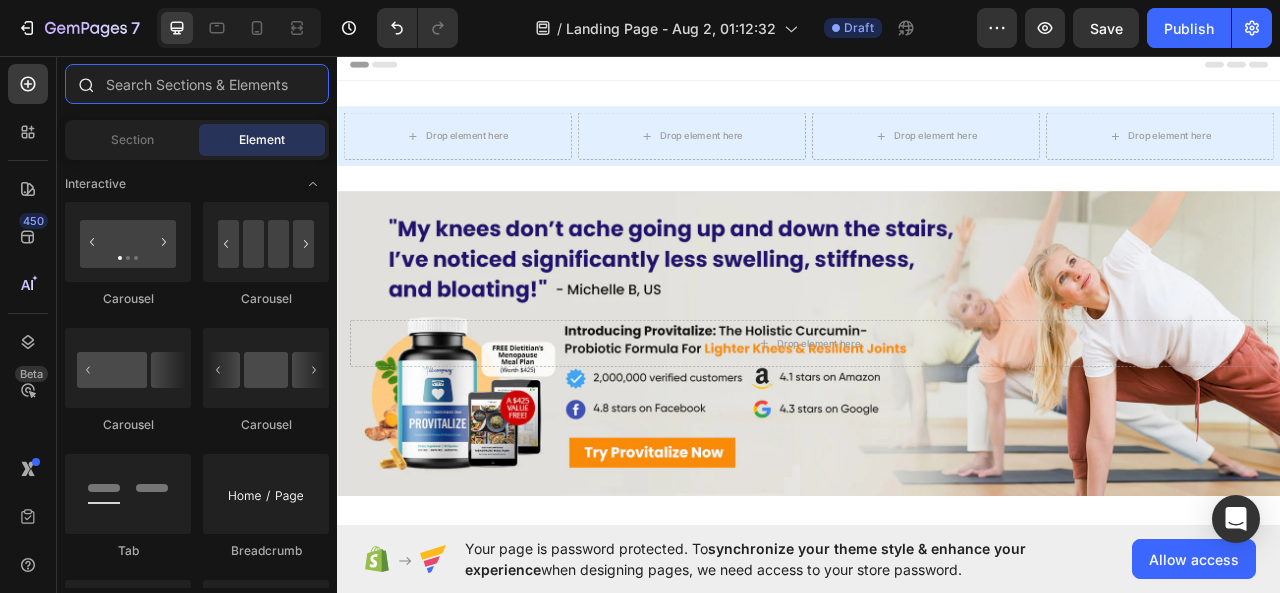 click at bounding box center [197, 84] 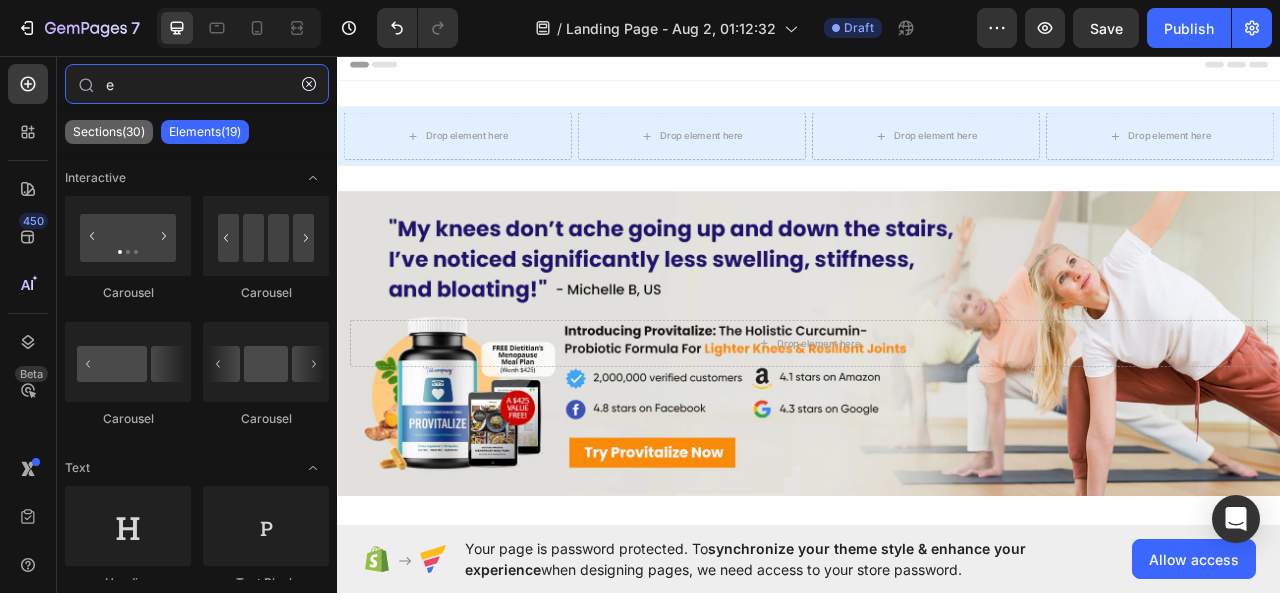 type on "e" 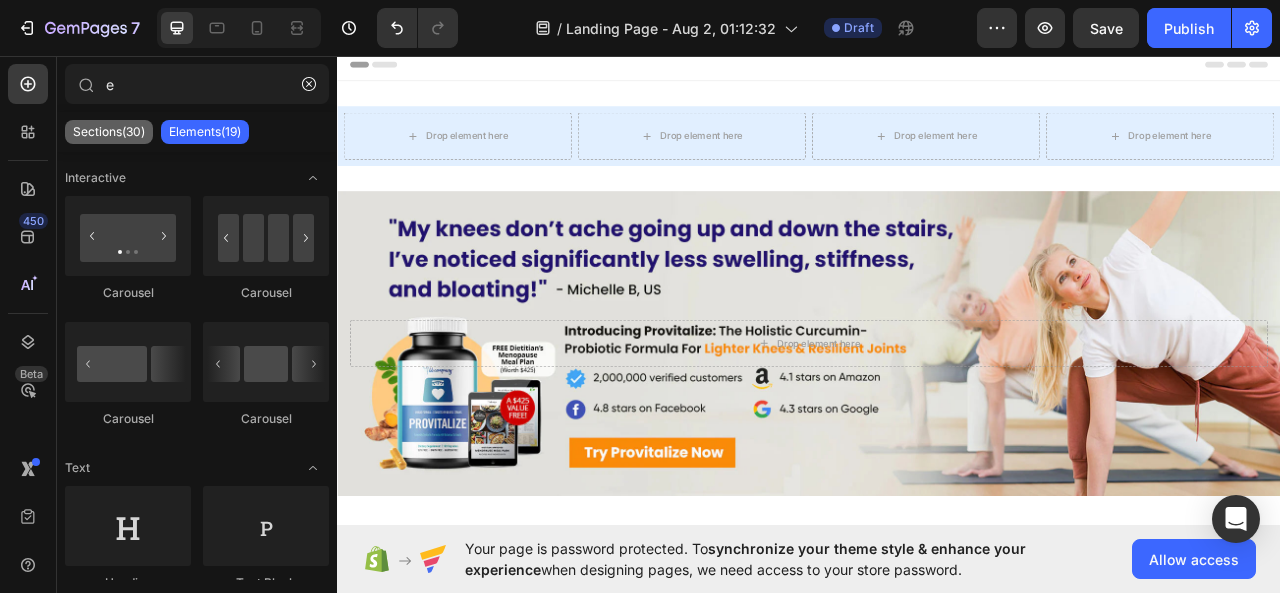 click on "Sections(30)" at bounding box center (109, 132) 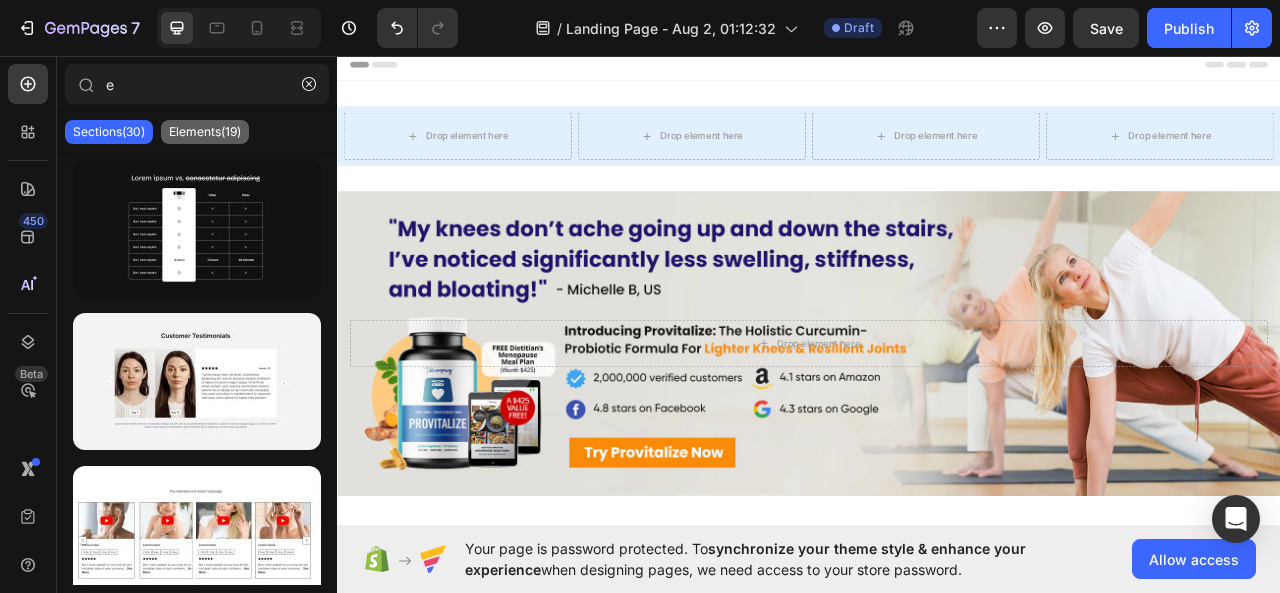 click on "Elements(19)" at bounding box center [205, 132] 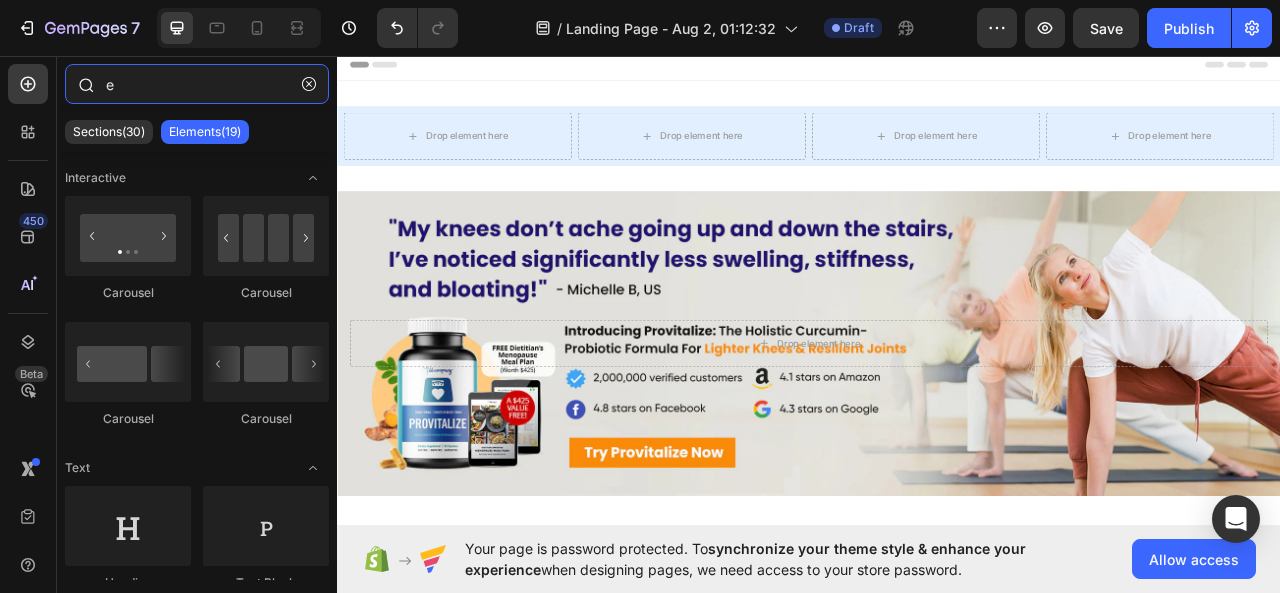 click on "e" at bounding box center (197, 84) 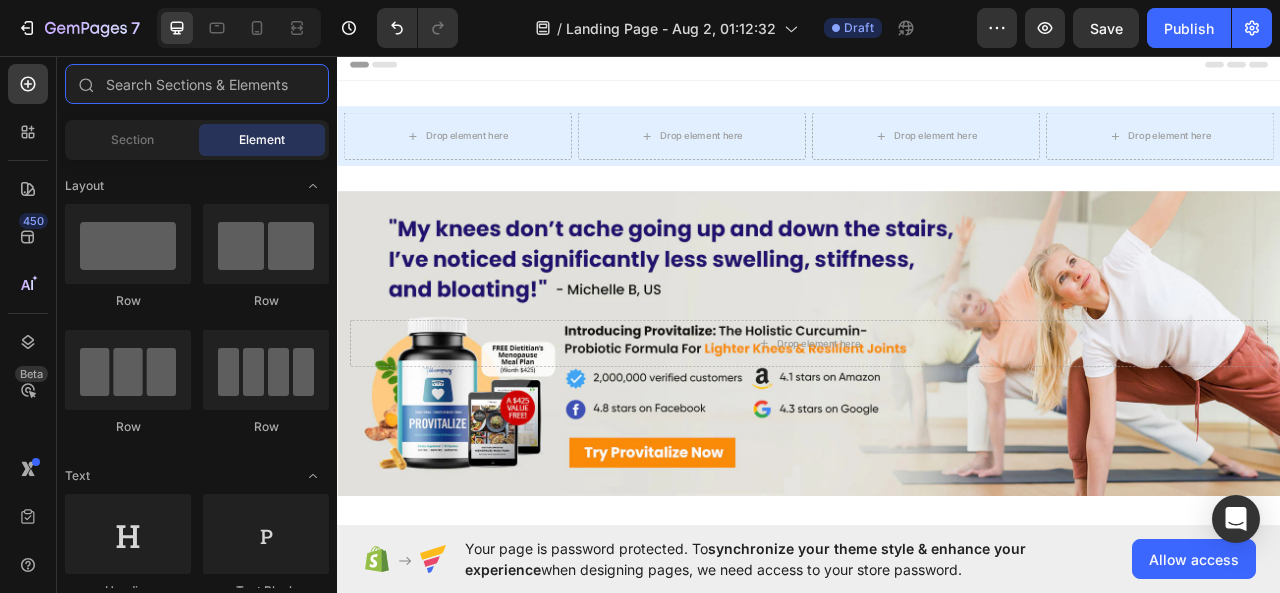 type 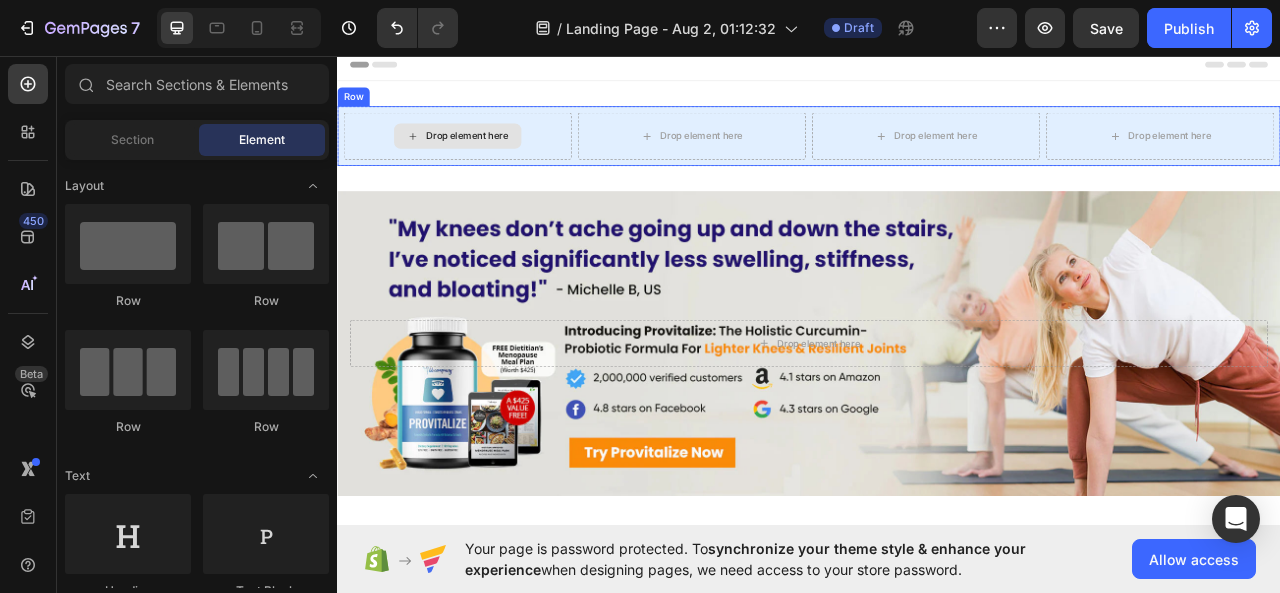 click on "Drop element here" at bounding box center (490, 159) 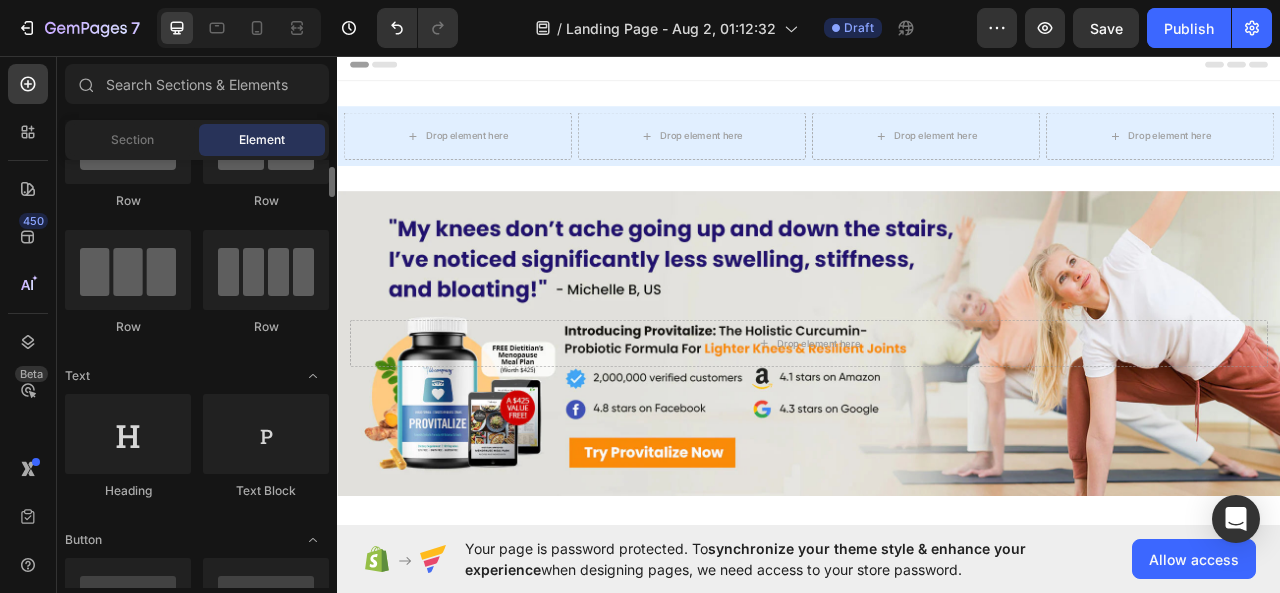 scroll, scrollTop: 300, scrollLeft: 0, axis: vertical 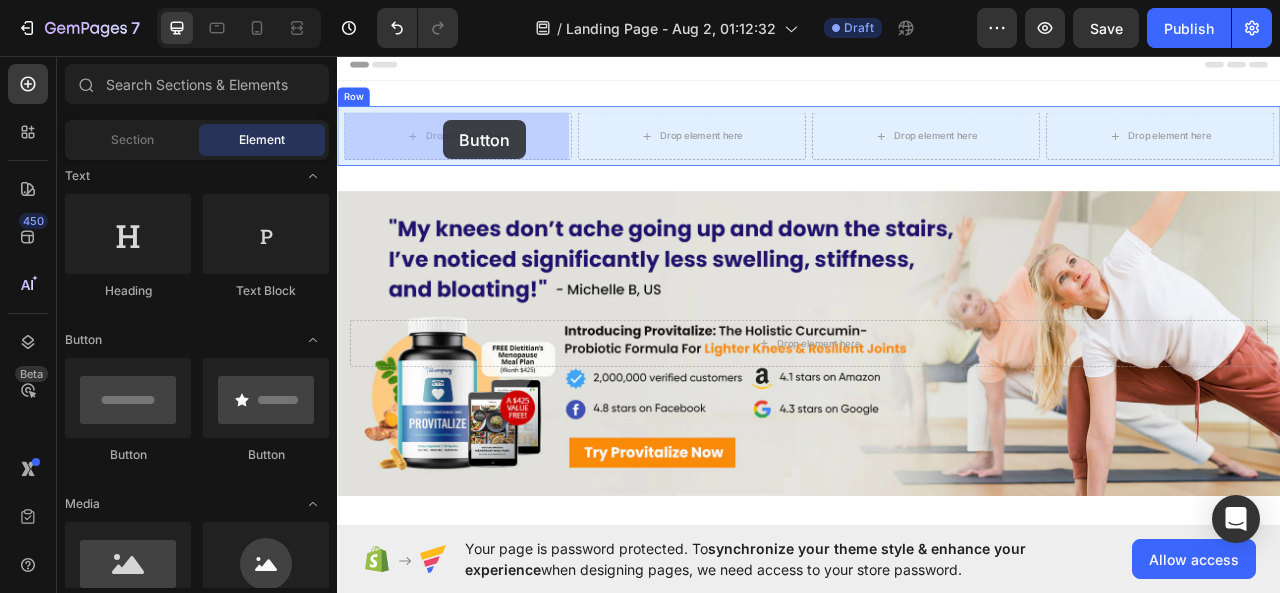 drag, startPoint x: 495, startPoint y: 477, endPoint x: 472, endPoint y: 139, distance: 338.78165 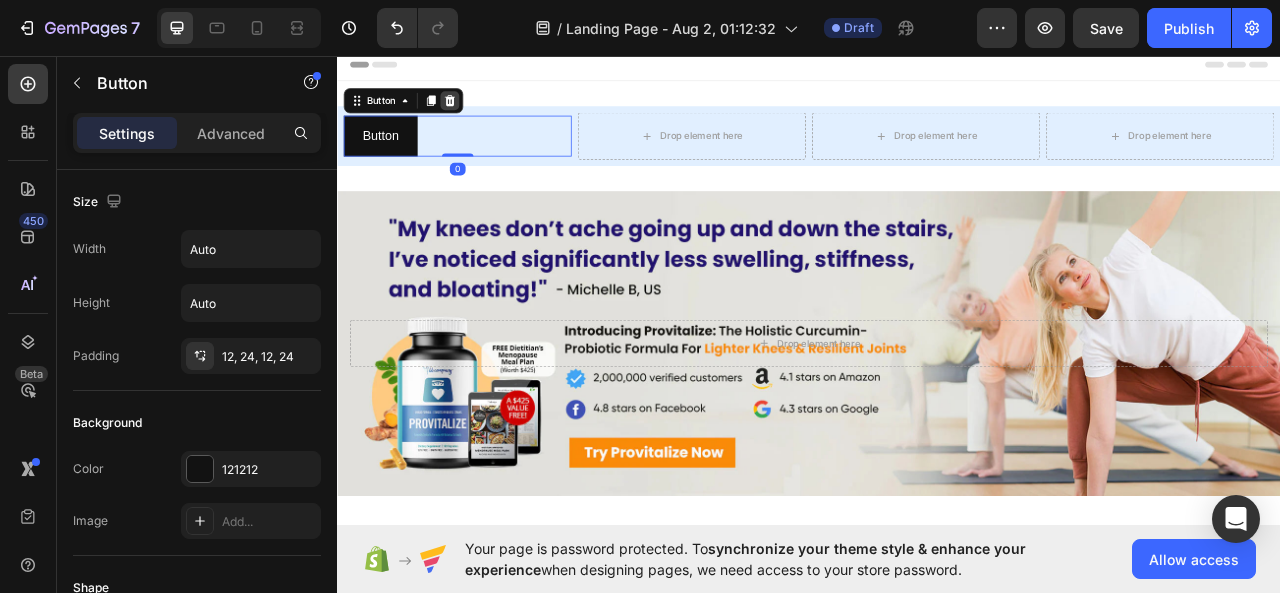 click 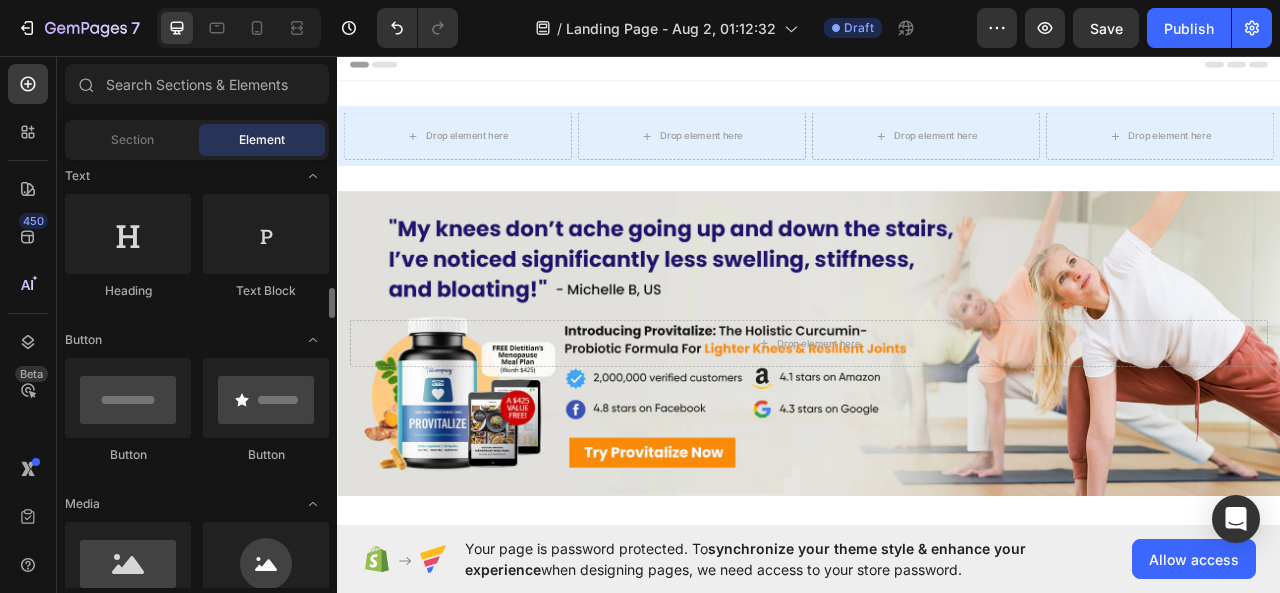 scroll, scrollTop: 500, scrollLeft: 0, axis: vertical 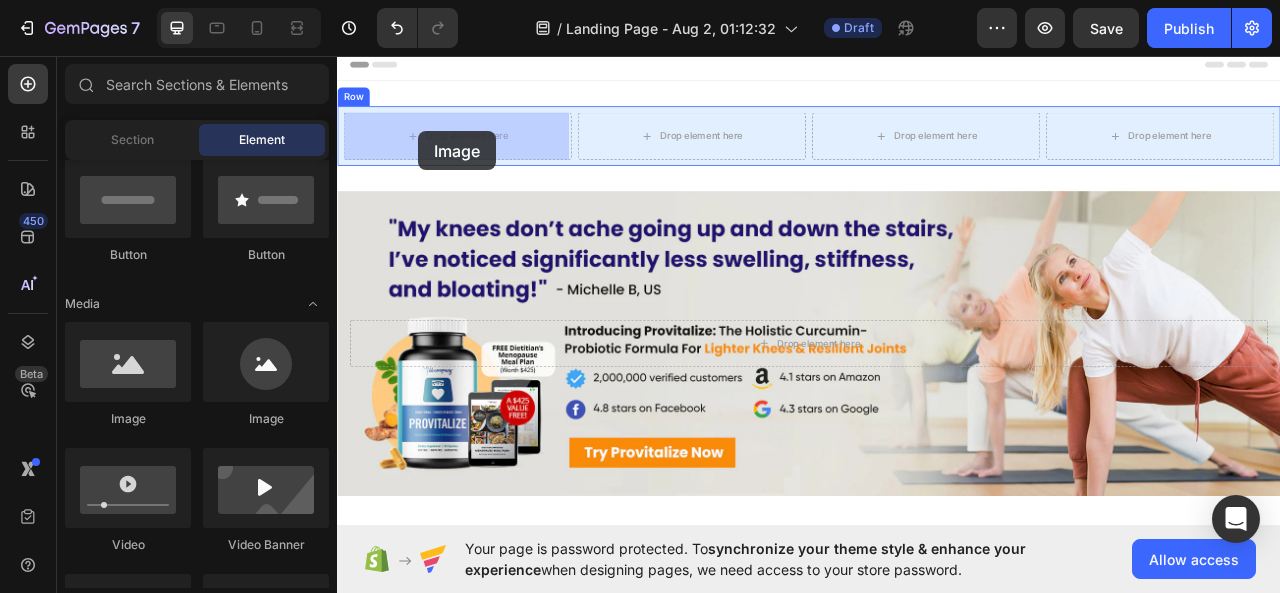 drag, startPoint x: 481, startPoint y: 430, endPoint x: 441, endPoint y: 153, distance: 279.8732 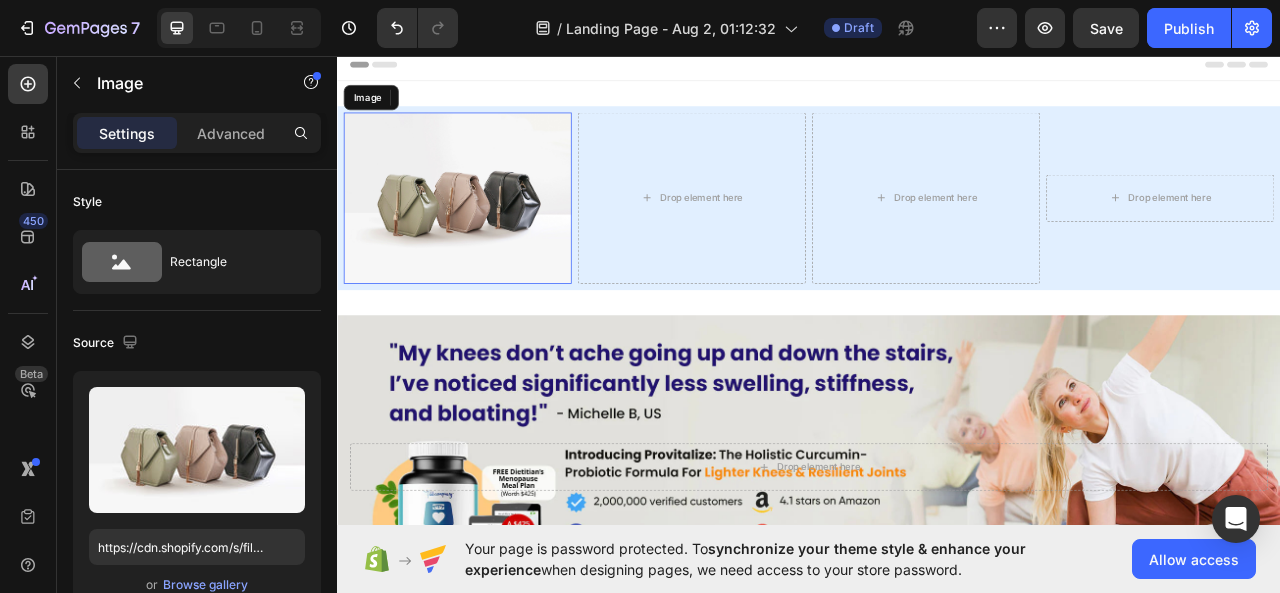 click at bounding box center [490, 238] 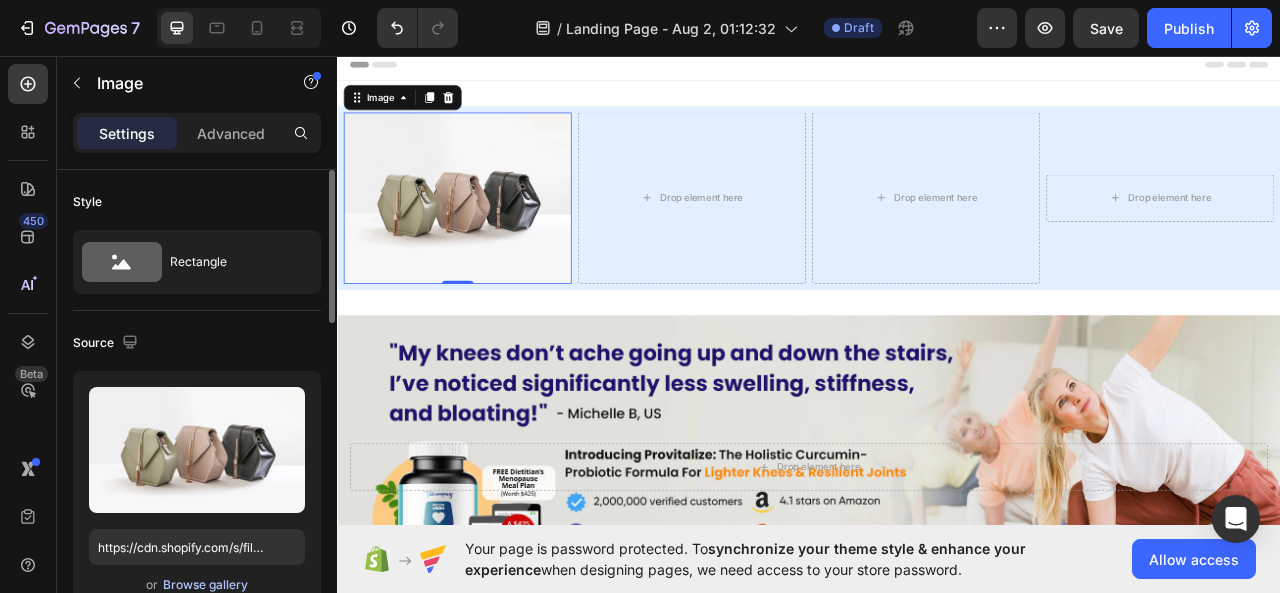 click on "Browse gallery" at bounding box center (205, 585) 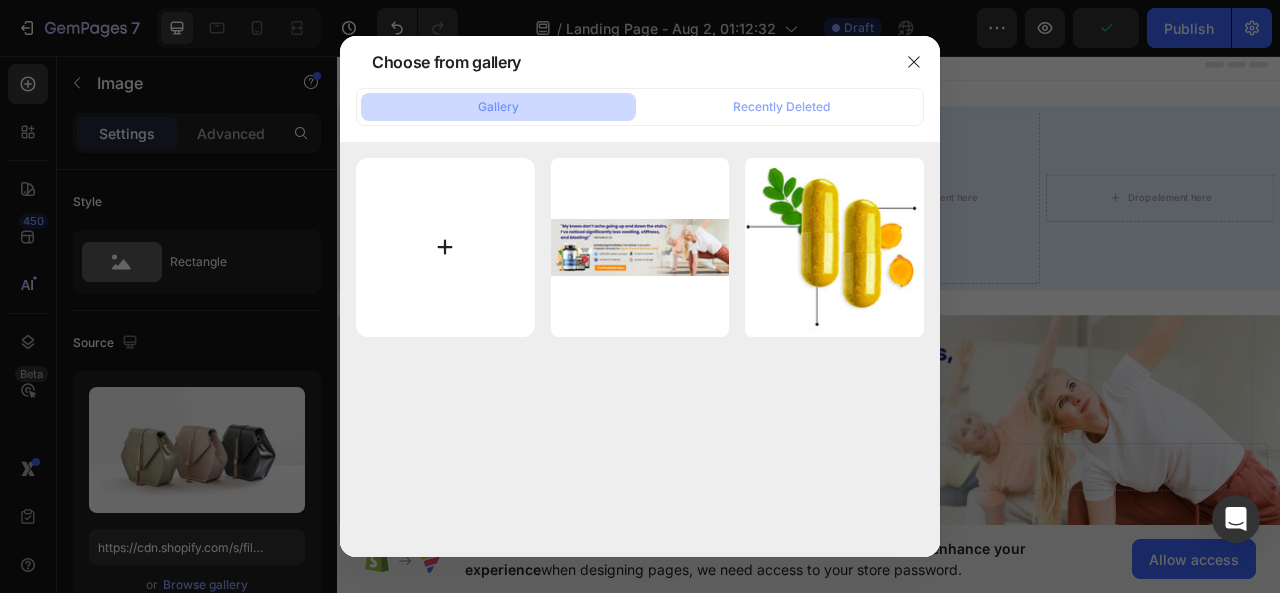 click at bounding box center (445, 247) 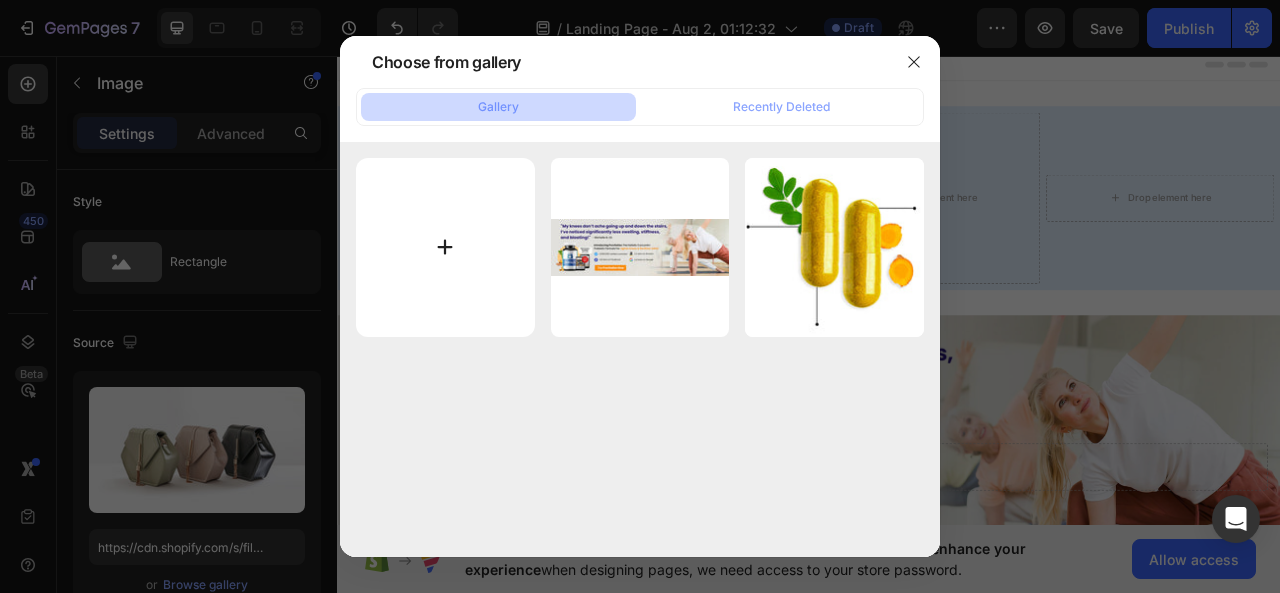type on "C:\fakepath\BBcompany_Logo_4c_copy_colour_98c1c5db-f7b3-4267-9f8c-4cebca848dc8.png" 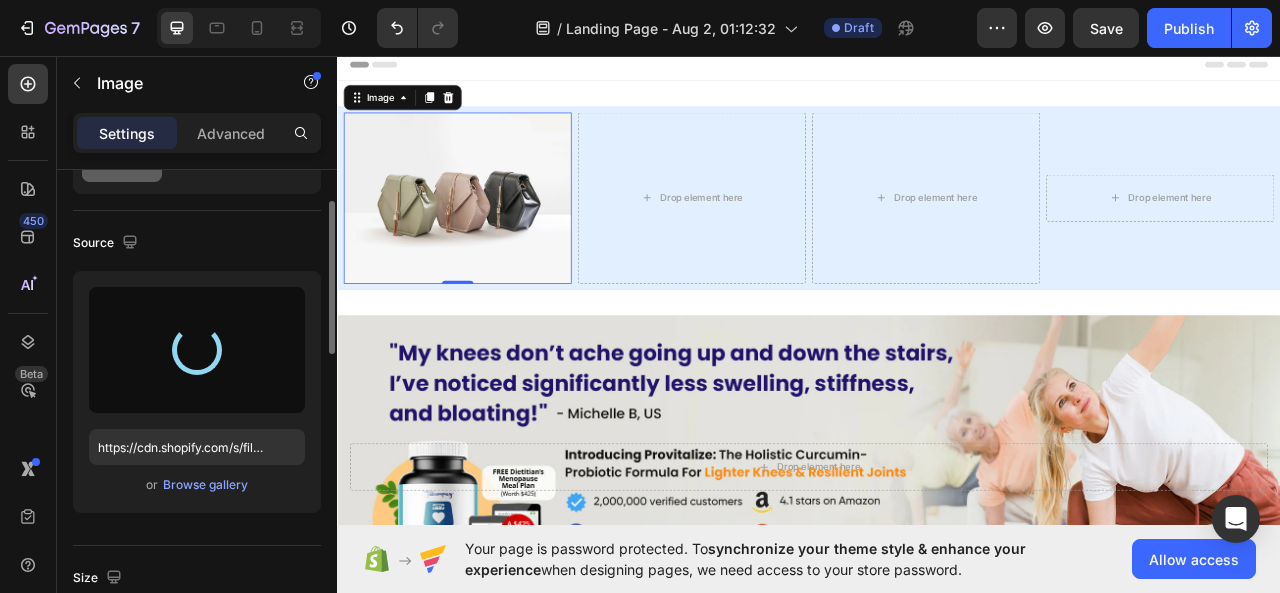scroll, scrollTop: 0, scrollLeft: 0, axis: both 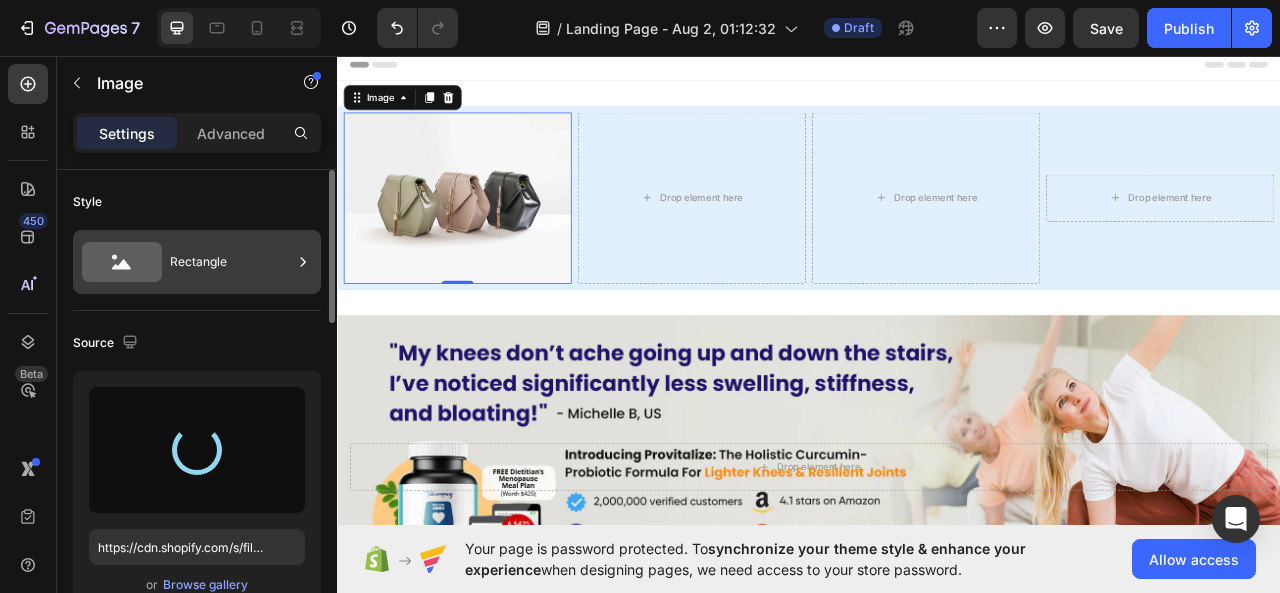 click 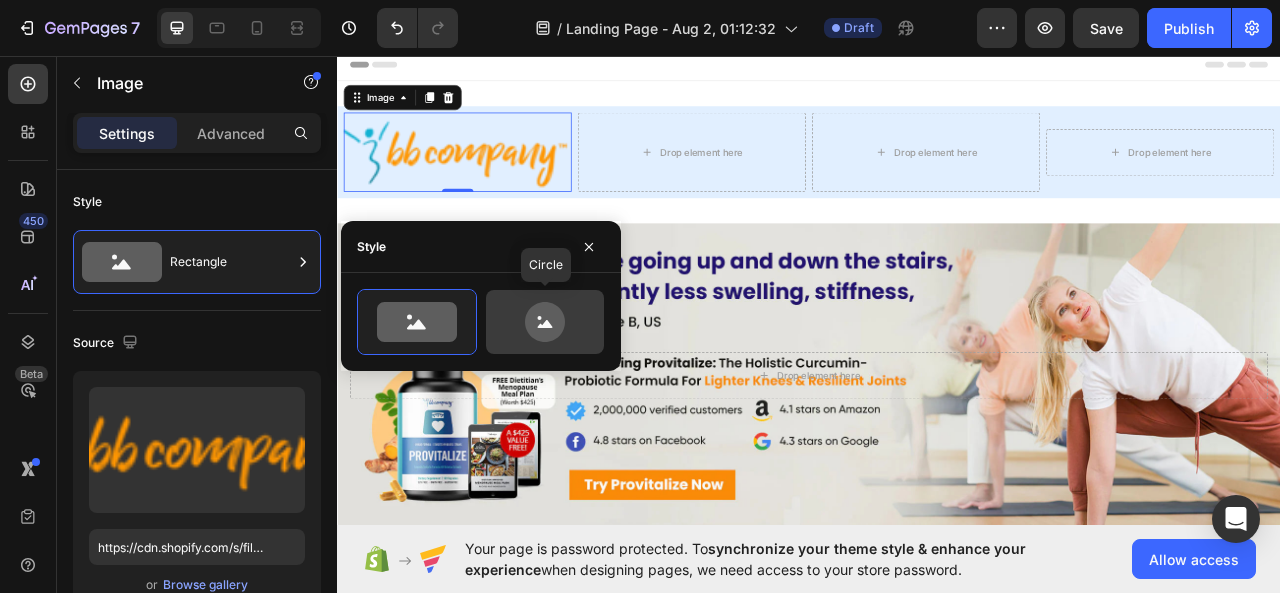 click 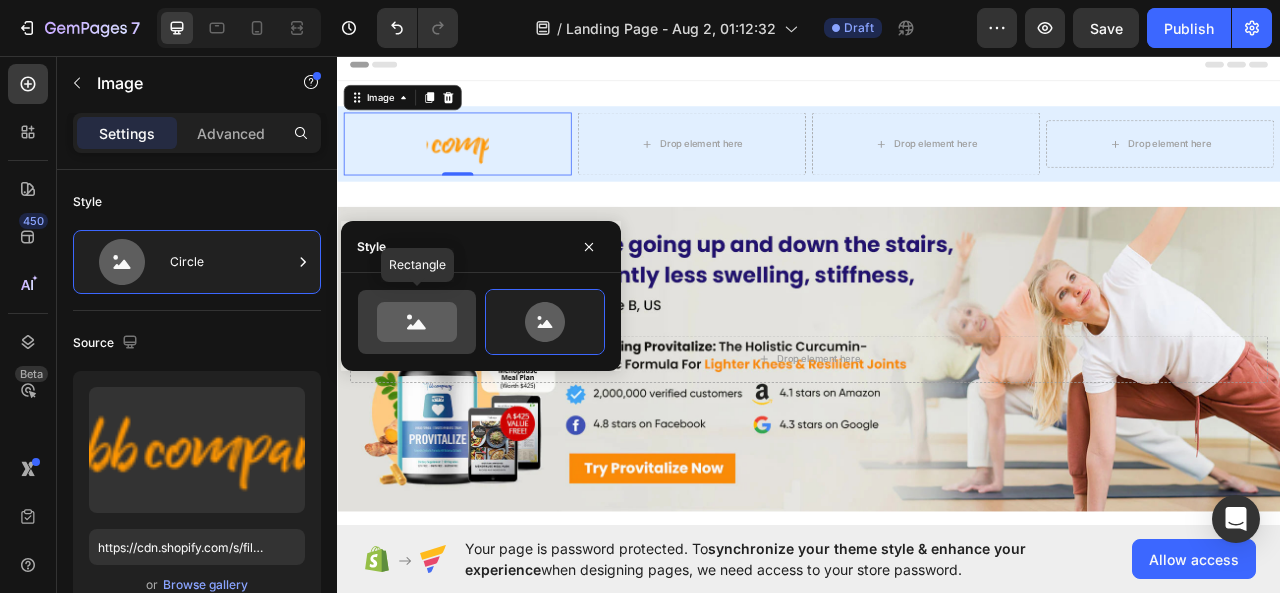 click 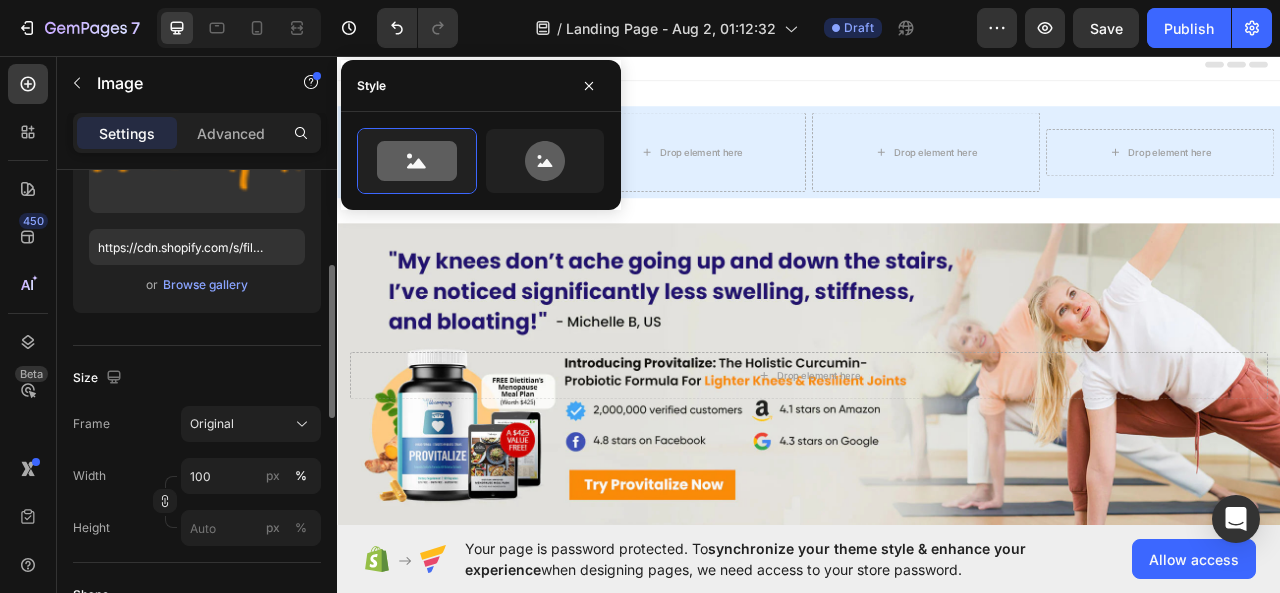 scroll, scrollTop: 500, scrollLeft: 0, axis: vertical 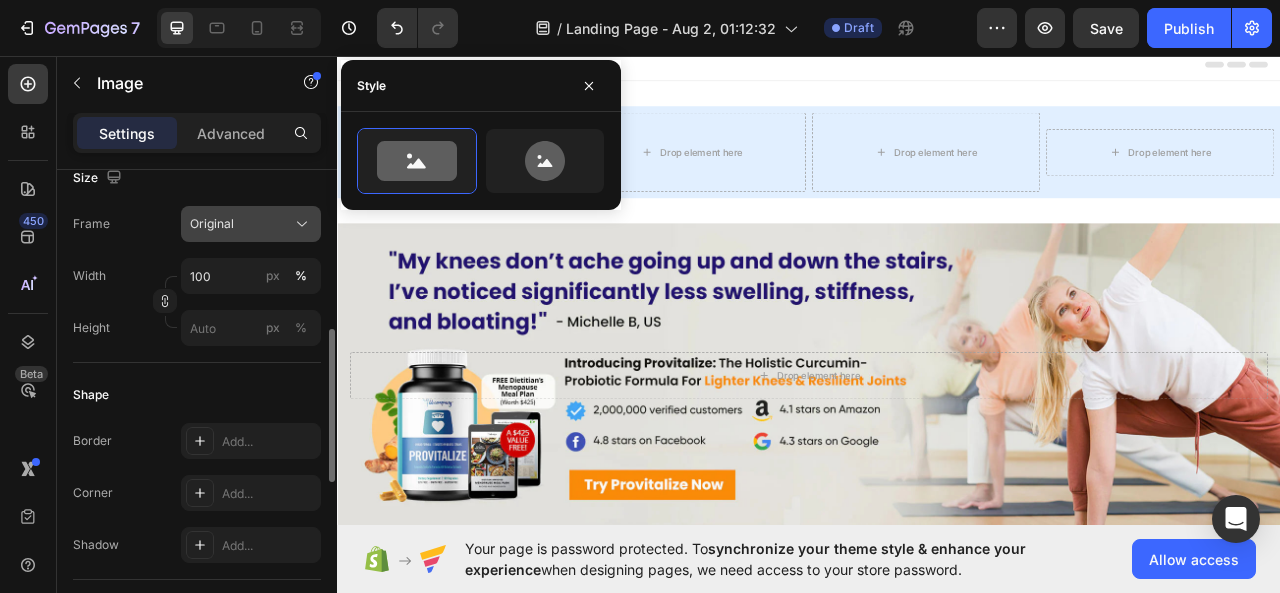 click on "Original" at bounding box center [251, 224] 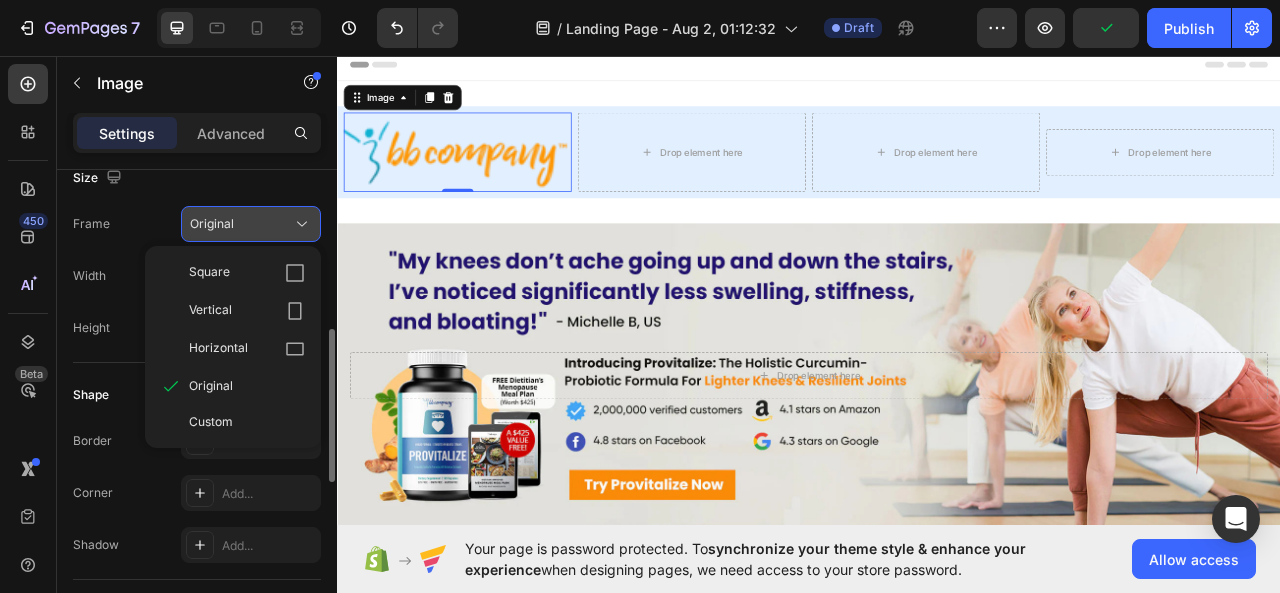 click on "Original" at bounding box center (251, 224) 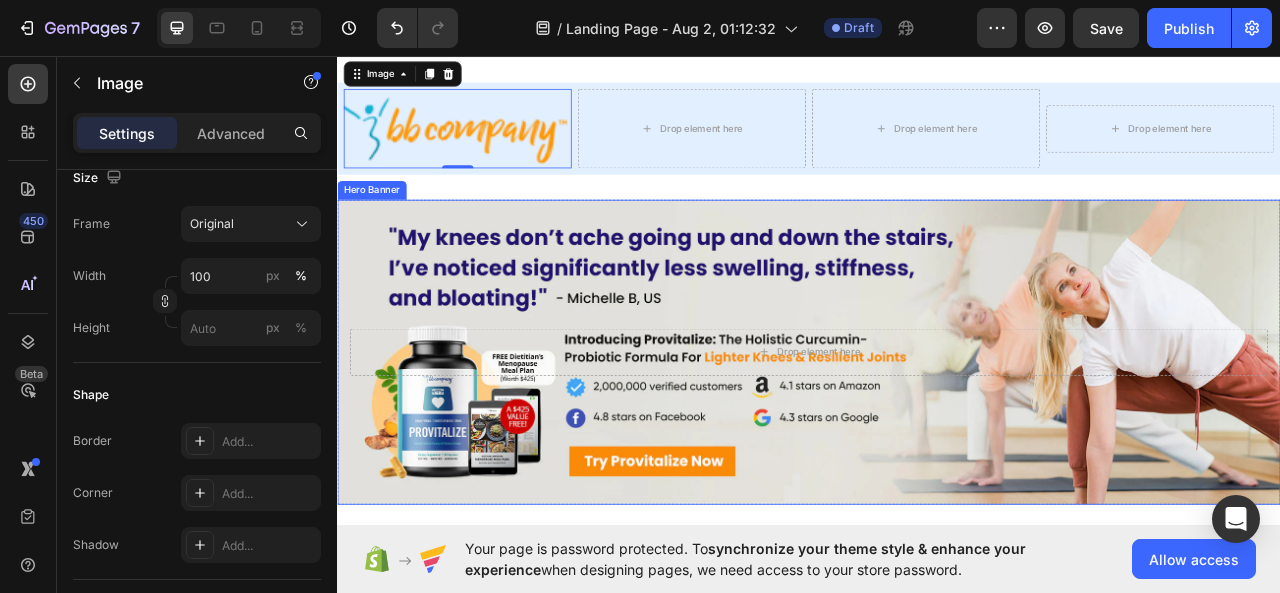 scroll, scrollTop: 0, scrollLeft: 0, axis: both 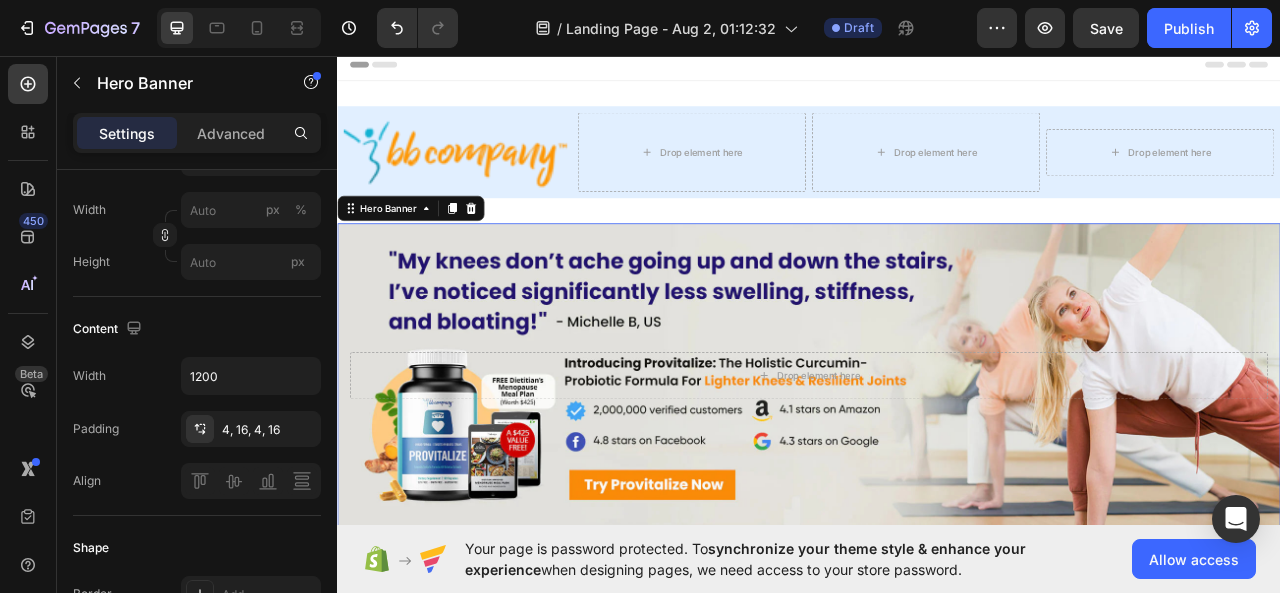 click at bounding box center (937, 464) 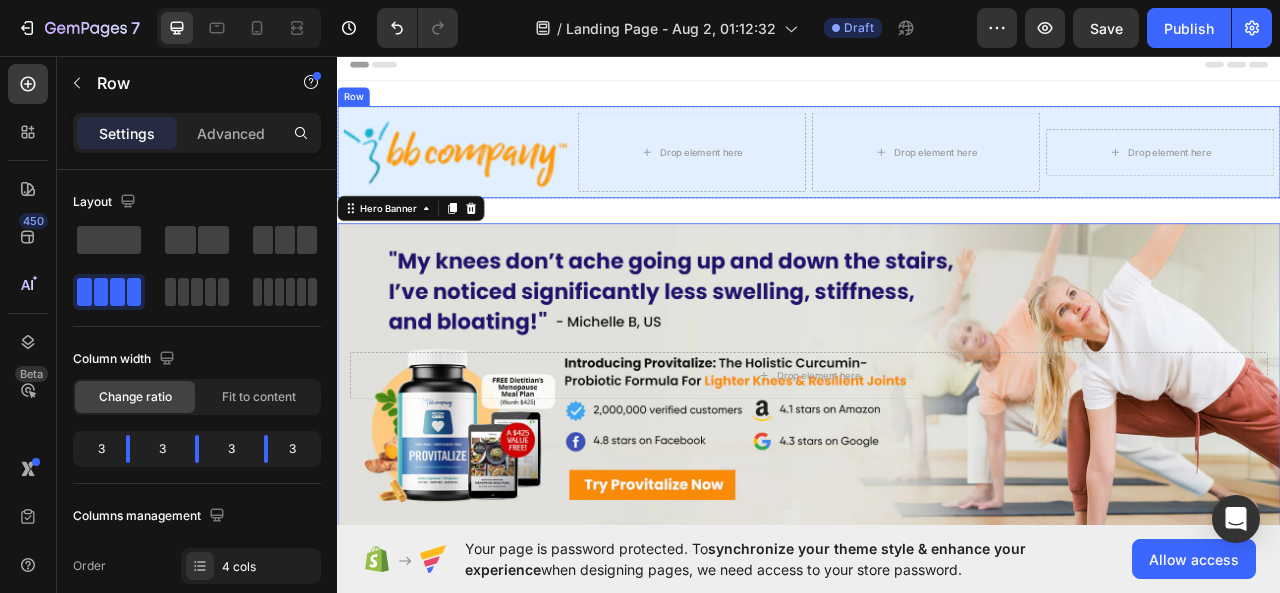 click on "Image
Drop element here
Drop element here
Drop element here Row Row" at bounding box center (937, 179) 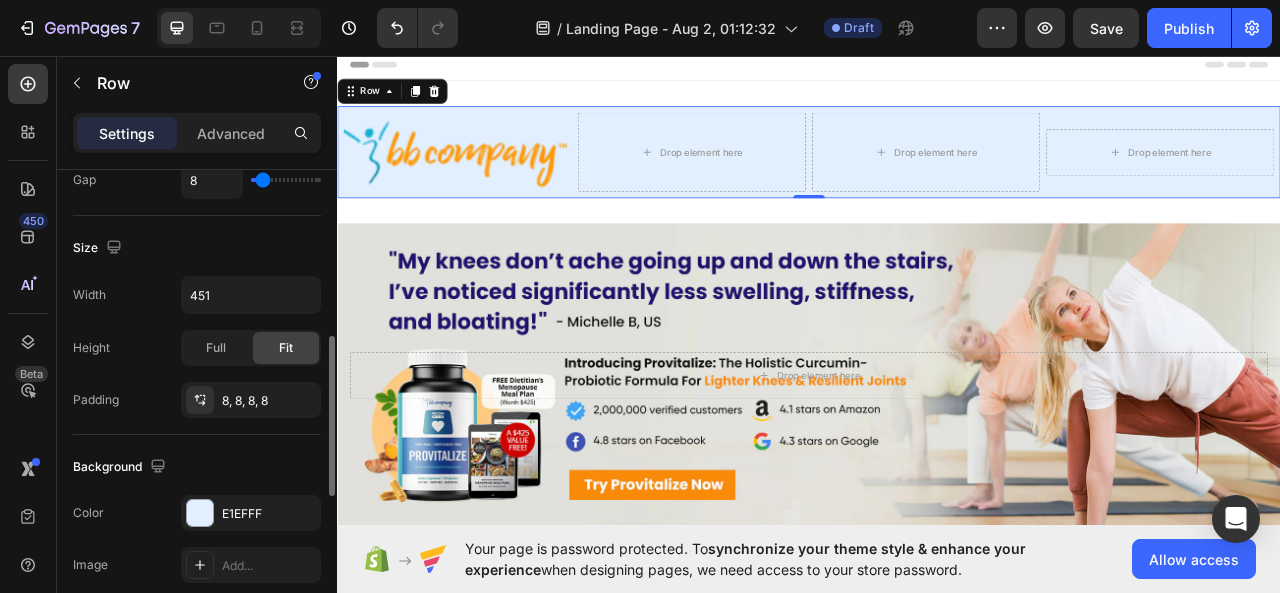 scroll, scrollTop: 700, scrollLeft: 0, axis: vertical 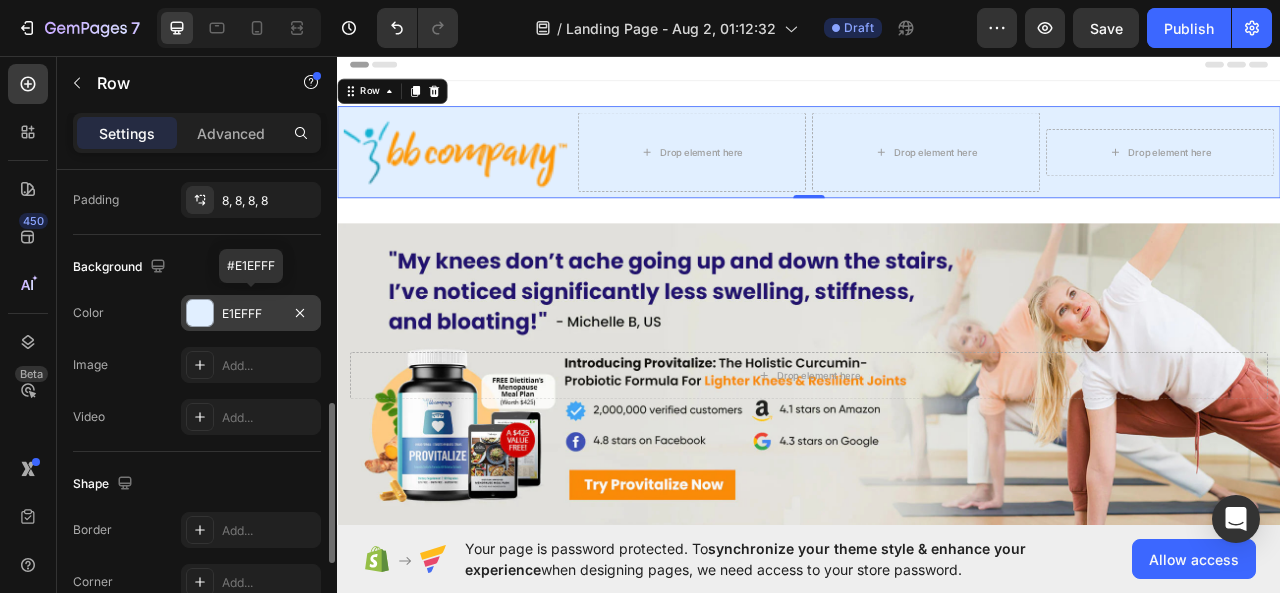 click at bounding box center [200, 313] 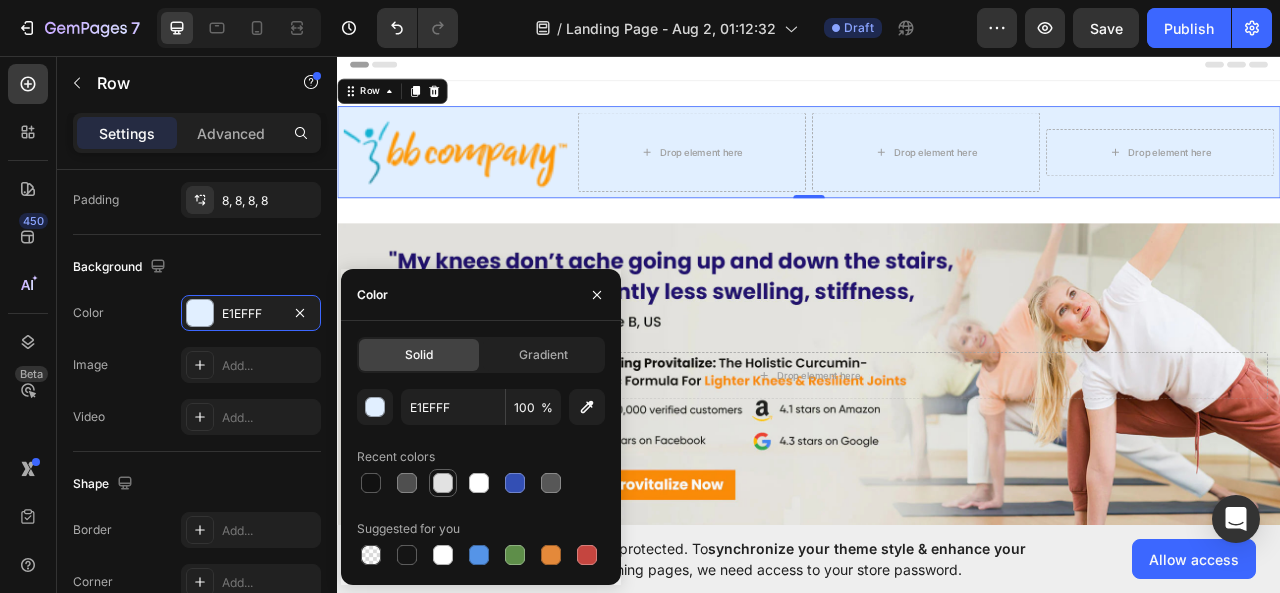 click at bounding box center [443, 483] 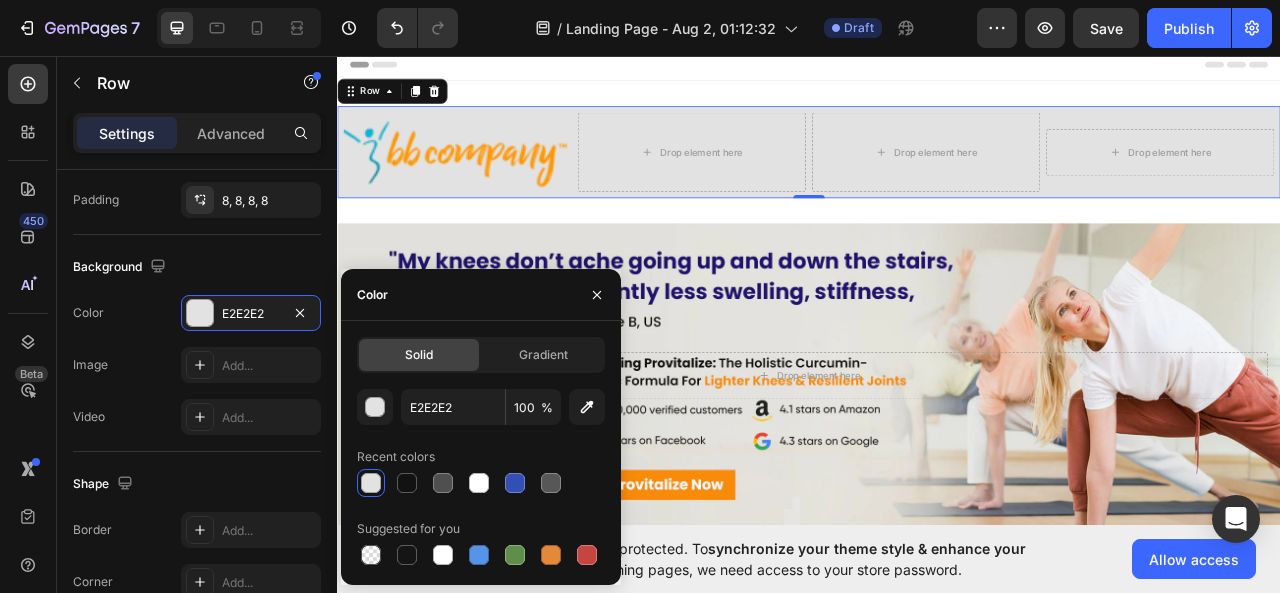 click at bounding box center [371, 483] 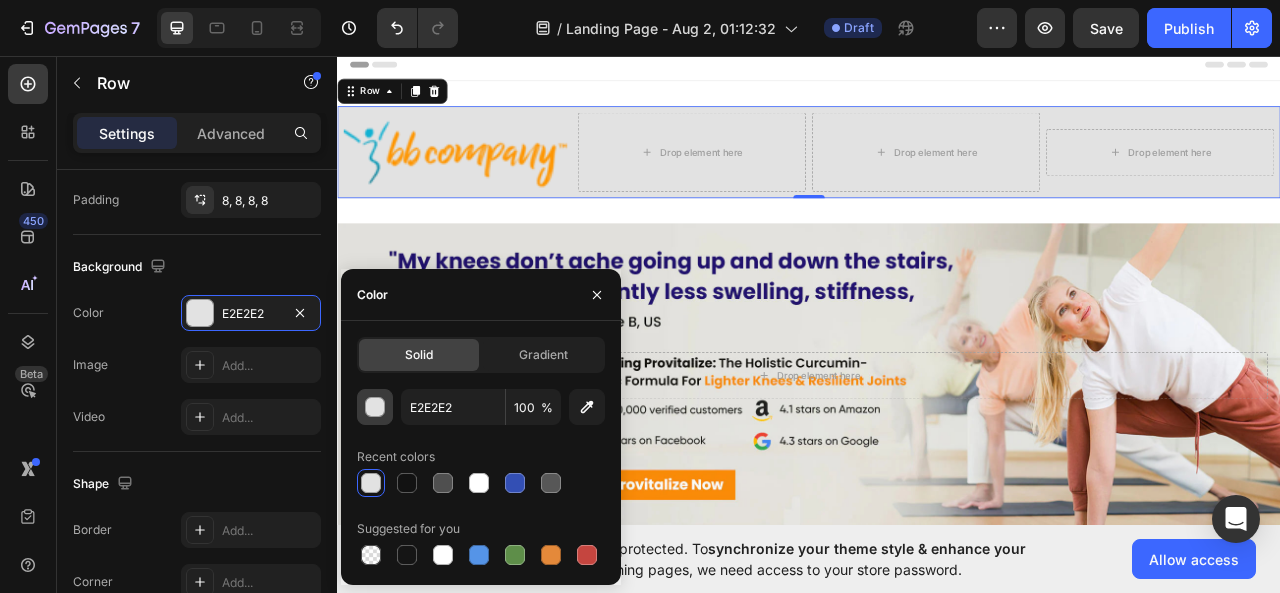 click at bounding box center [376, 408] 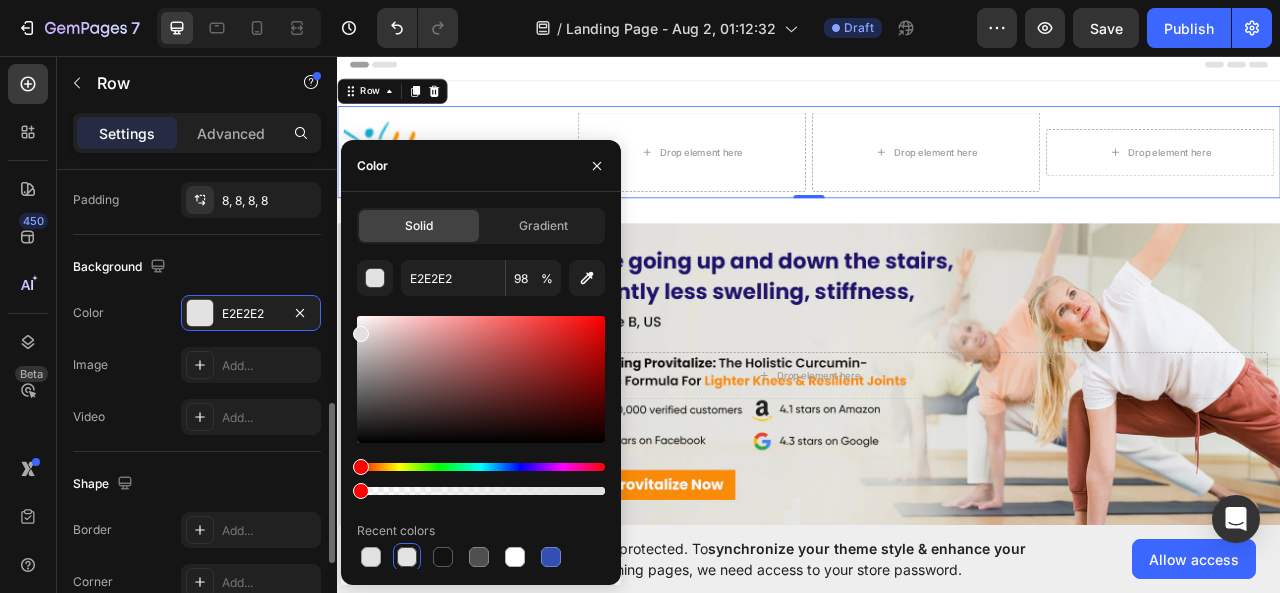 type on "0" 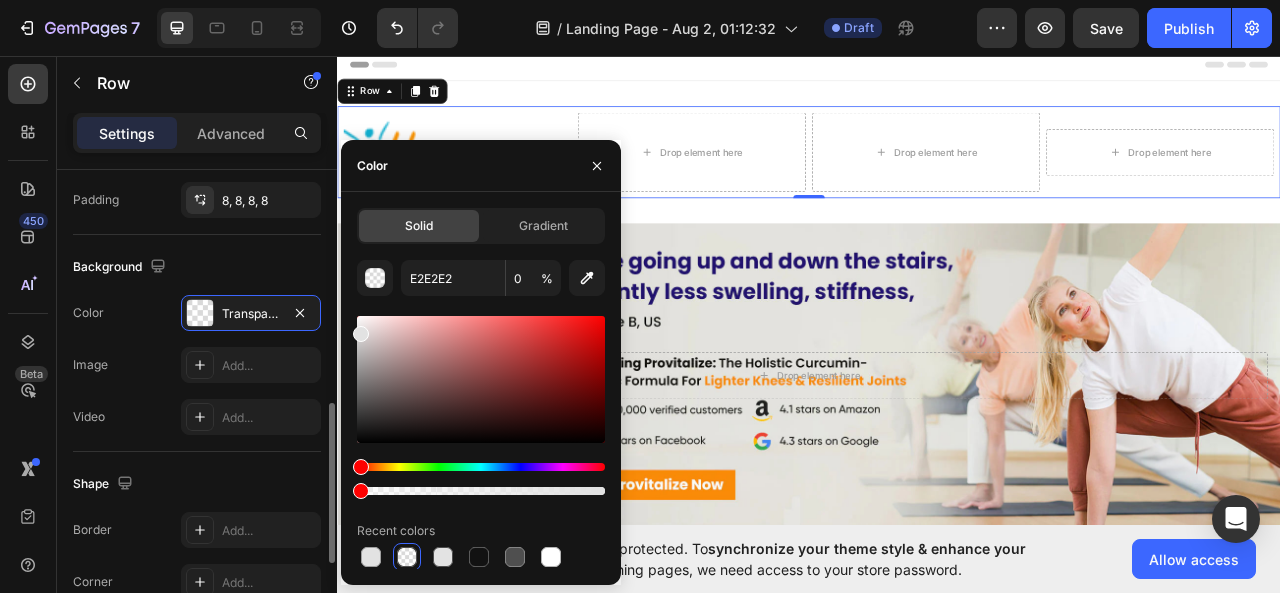 drag, startPoint x: 599, startPoint y: 484, endPoint x: 316, endPoint y: 481, distance: 283.0159 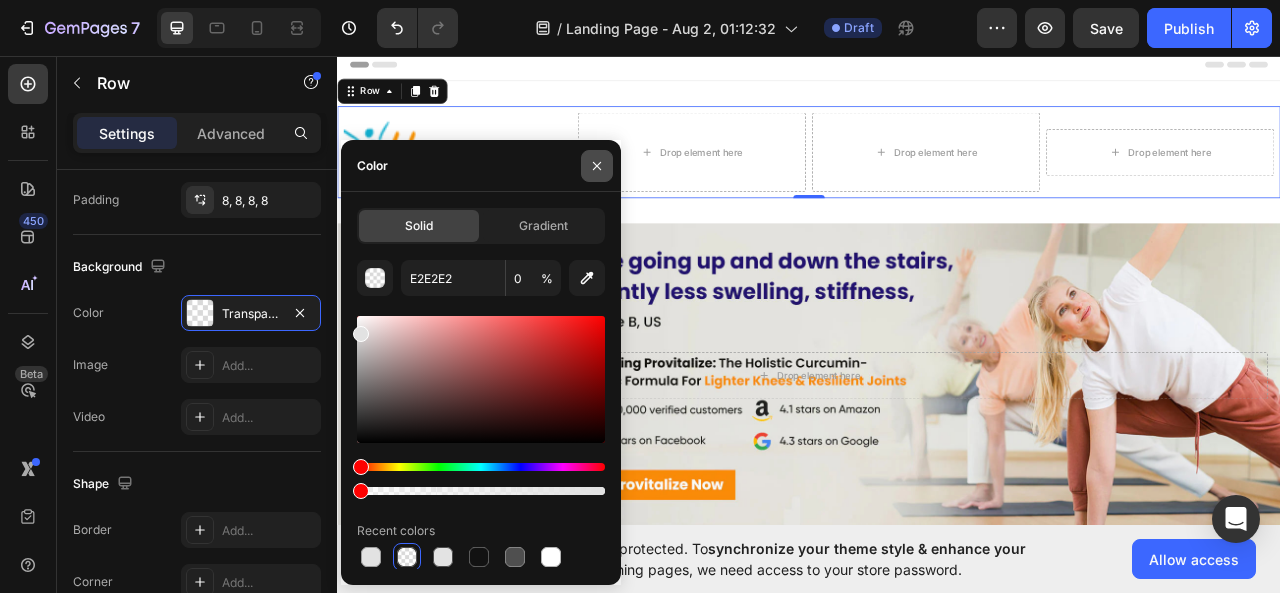 click 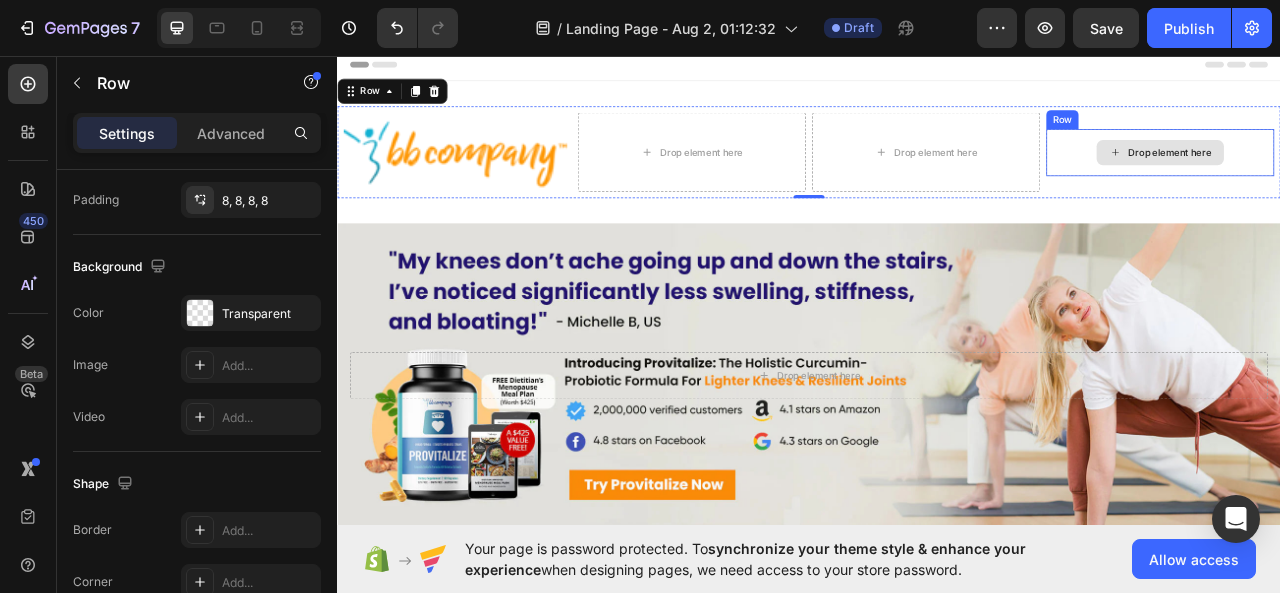 click on "Drop element here" at bounding box center [1384, 180] 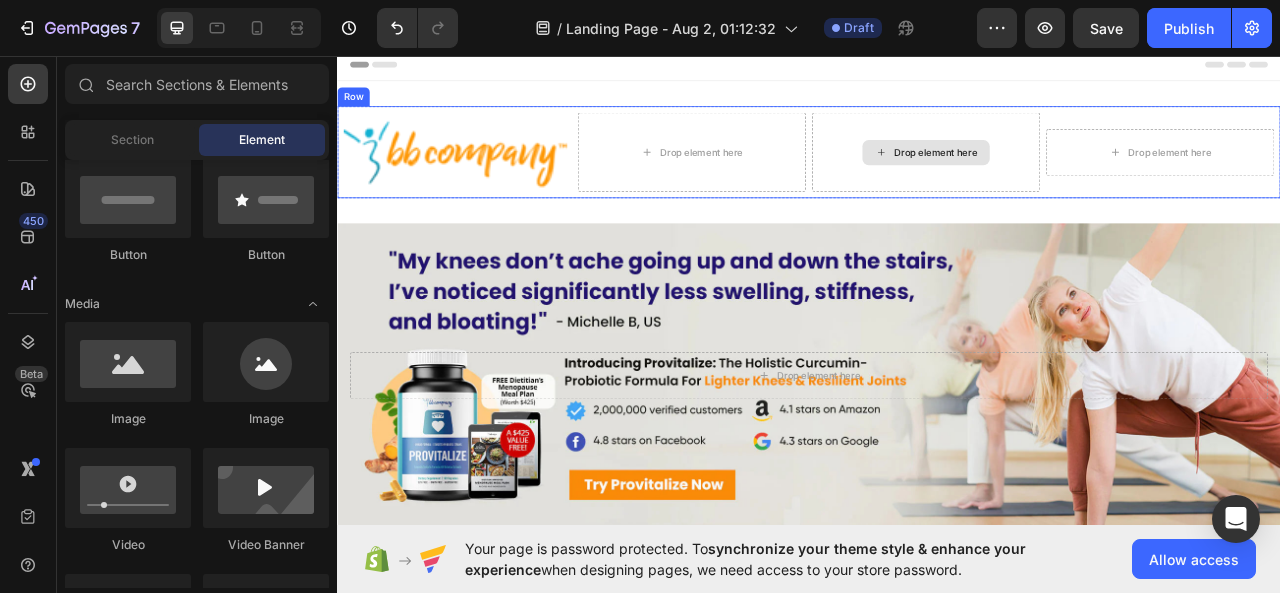 click on "Drop element here" at bounding box center (1086, 180) 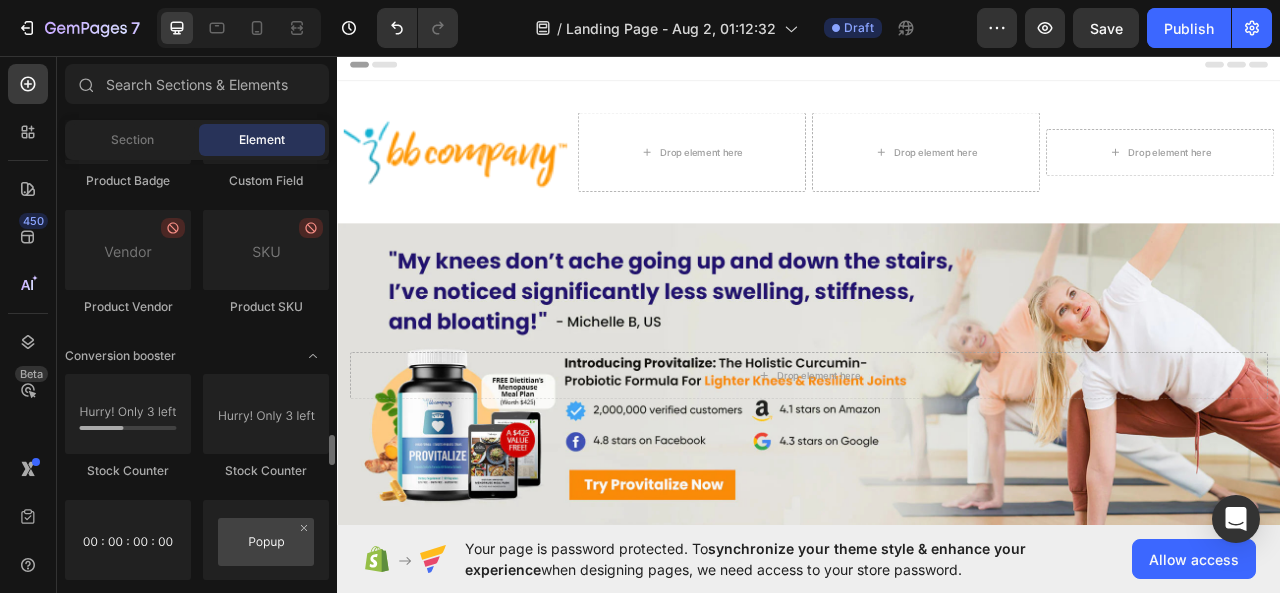 scroll, scrollTop: 3900, scrollLeft: 0, axis: vertical 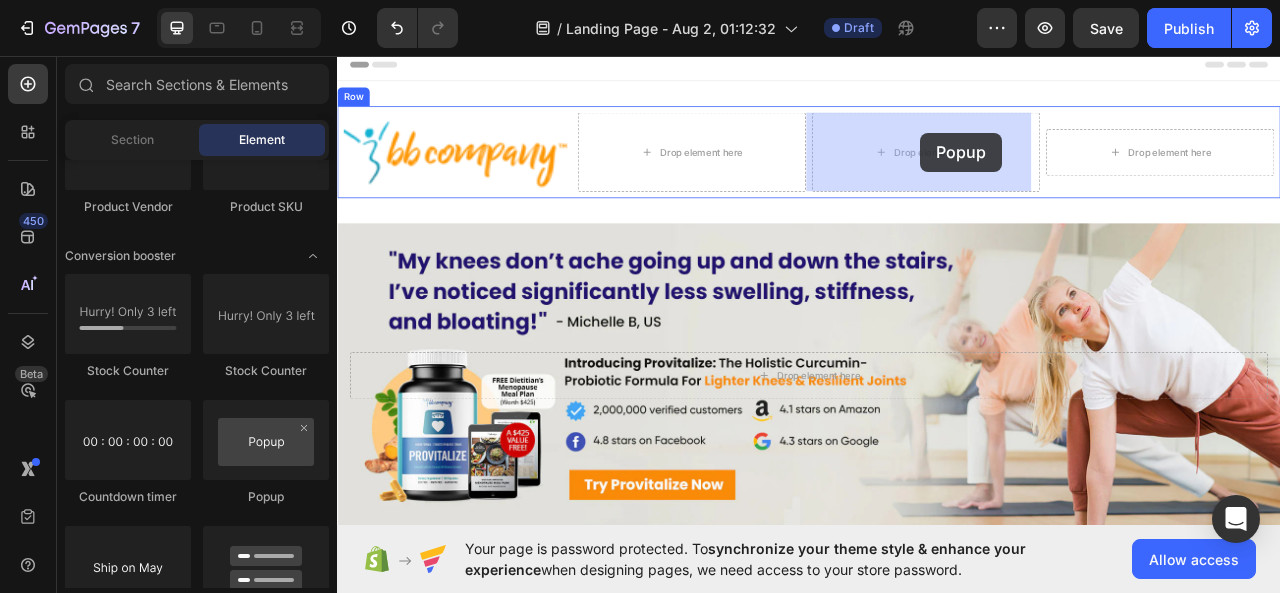 drag, startPoint x: 599, startPoint y: 480, endPoint x: 1079, endPoint y: 155, distance: 579.67664 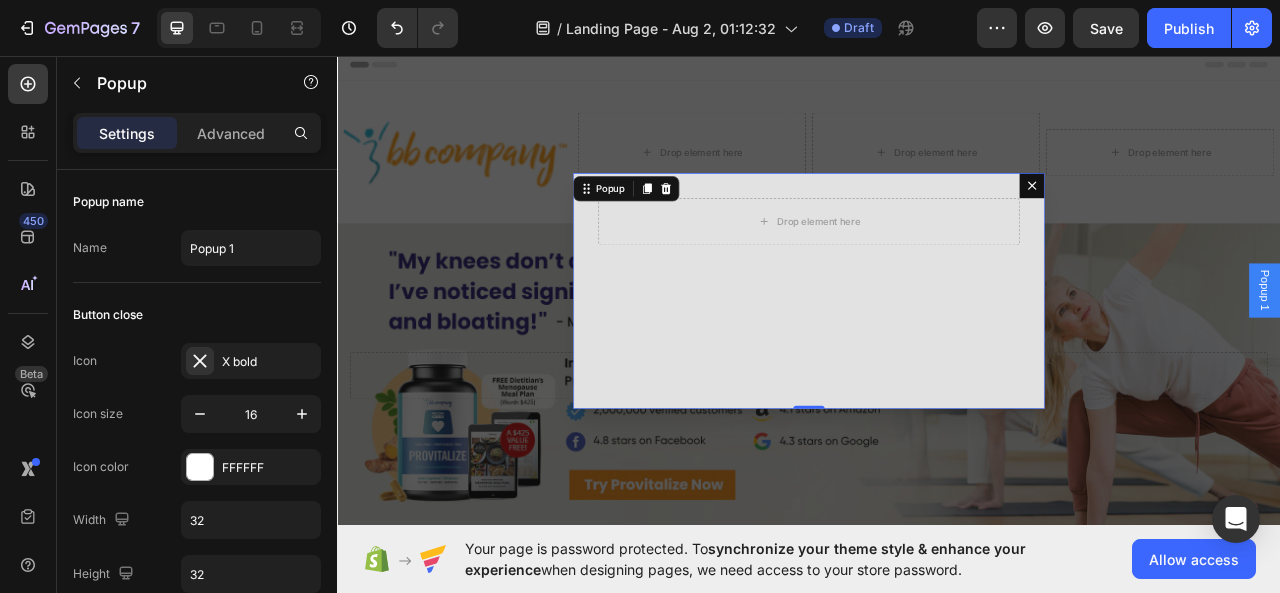 click 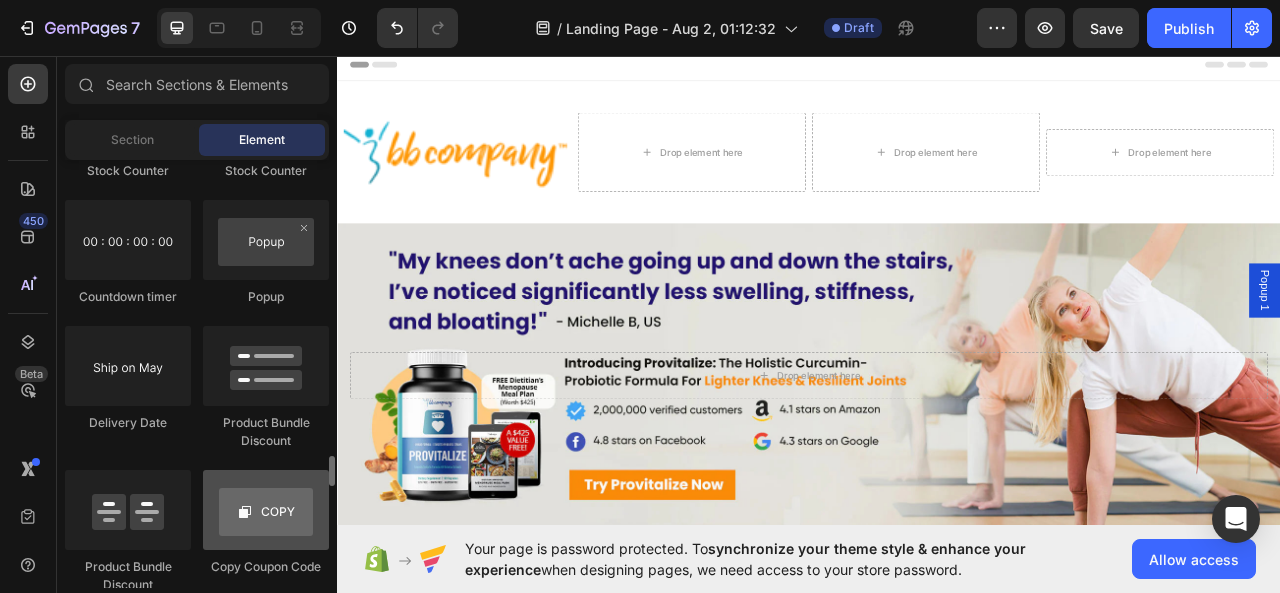 scroll, scrollTop: 4300, scrollLeft: 0, axis: vertical 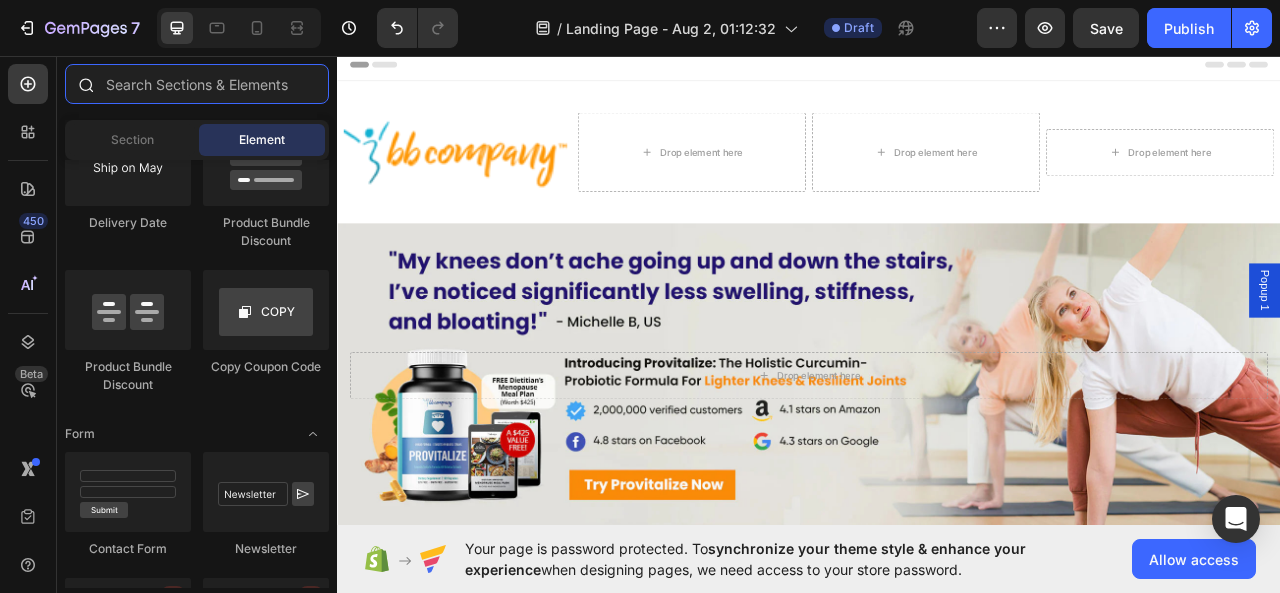 click at bounding box center [197, 84] 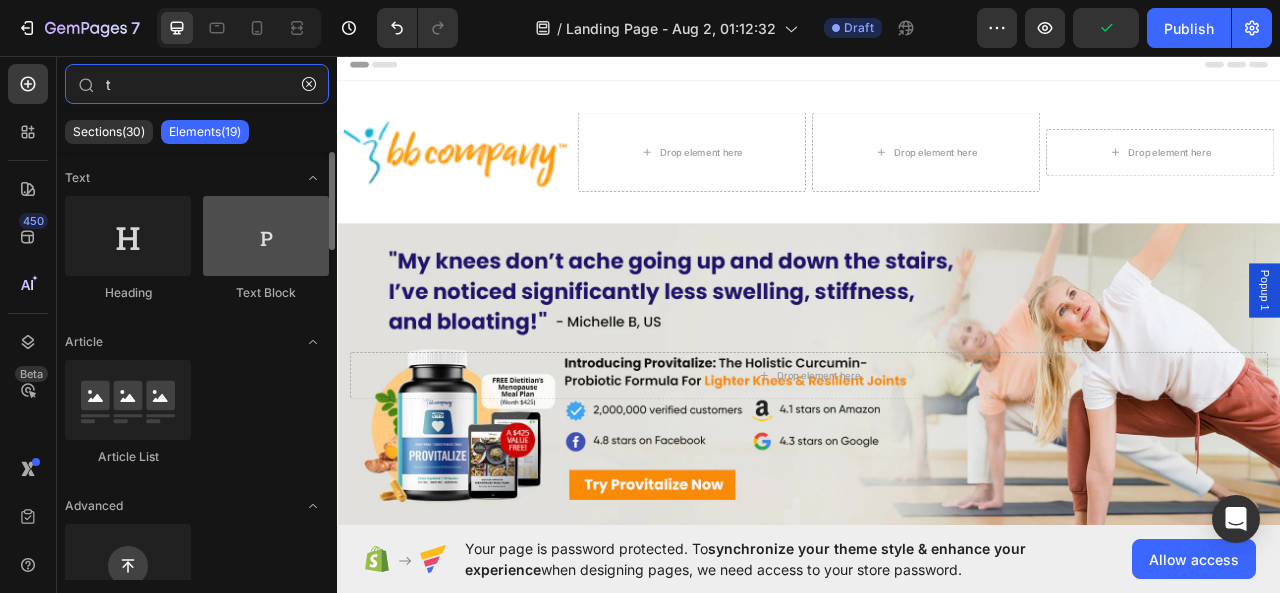 type on "t" 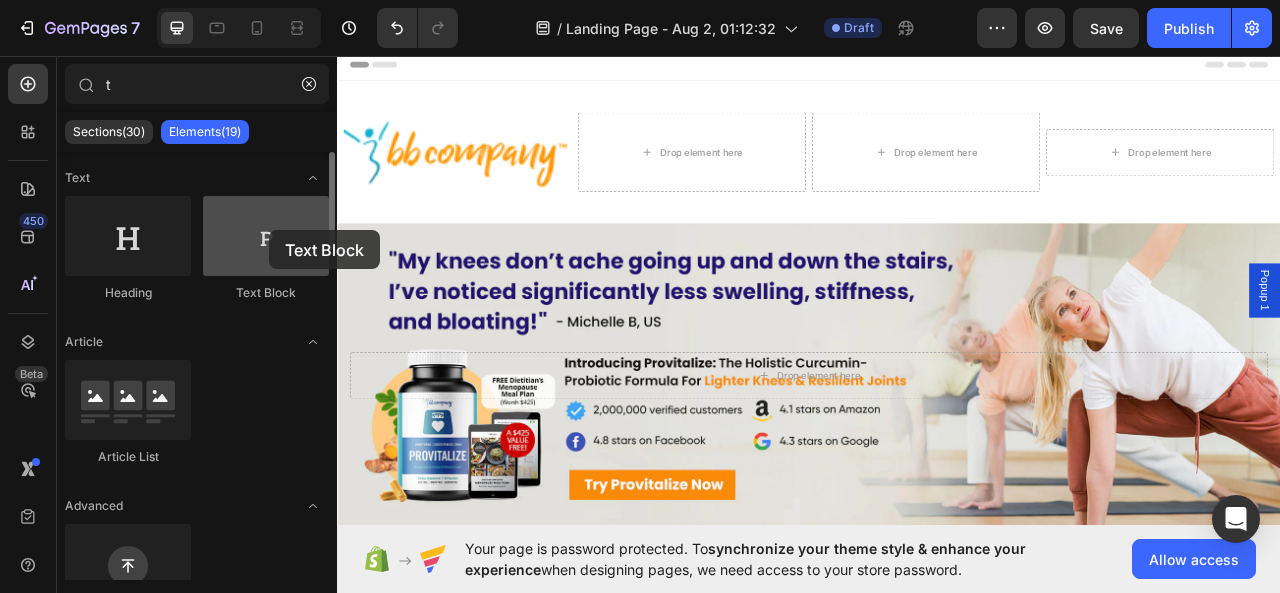 click at bounding box center [266, 236] 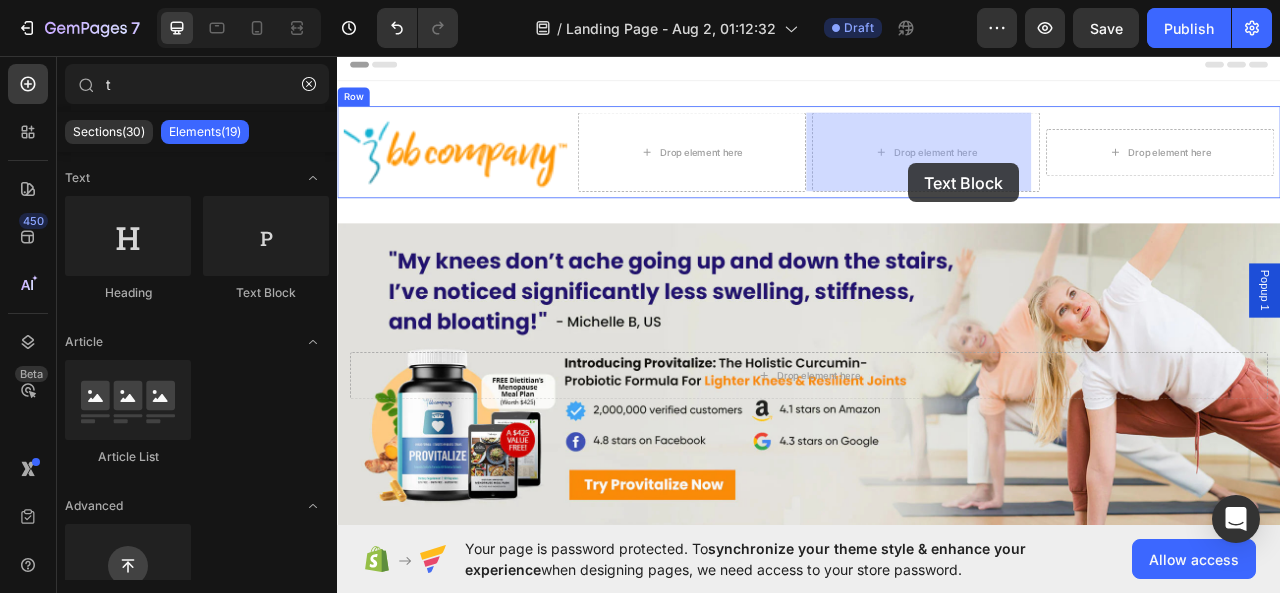 drag, startPoint x: 607, startPoint y: 285, endPoint x: 1063, endPoint y: 194, distance: 464.9914 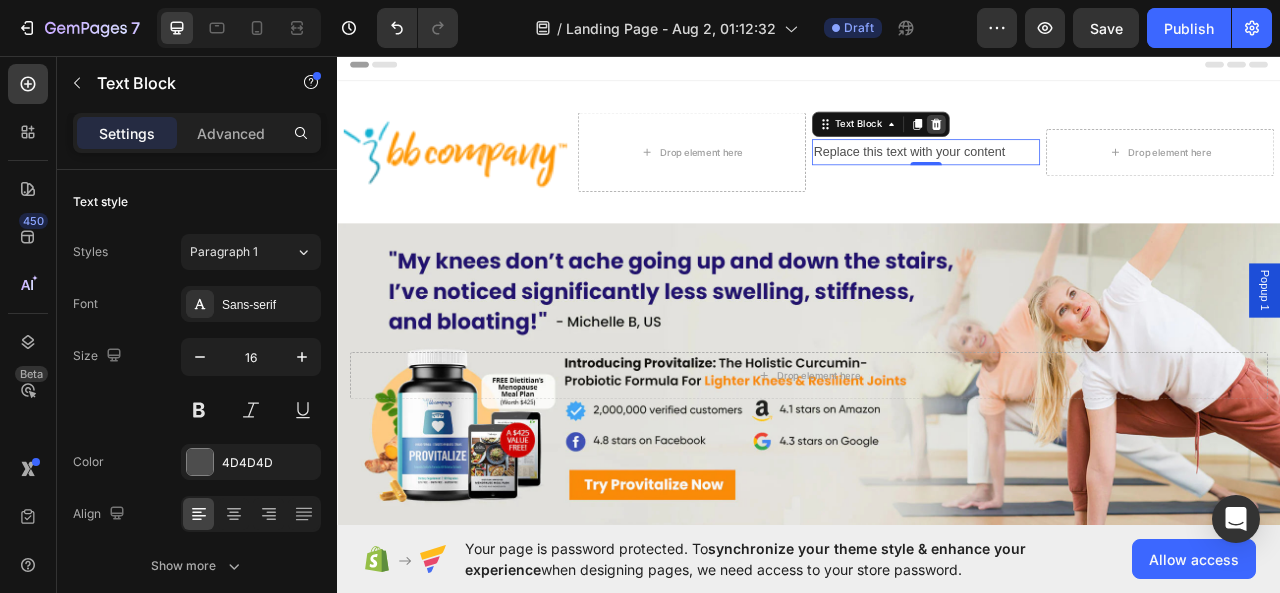 click at bounding box center [1099, 144] 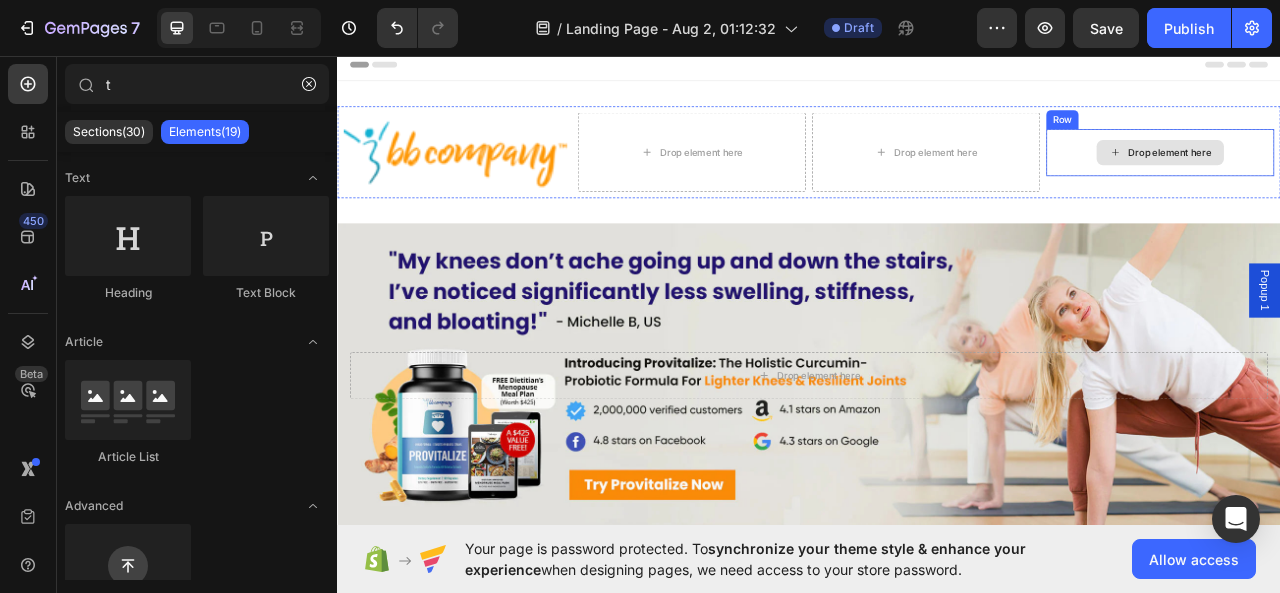 click on "Drop element here" at bounding box center (1384, 180) 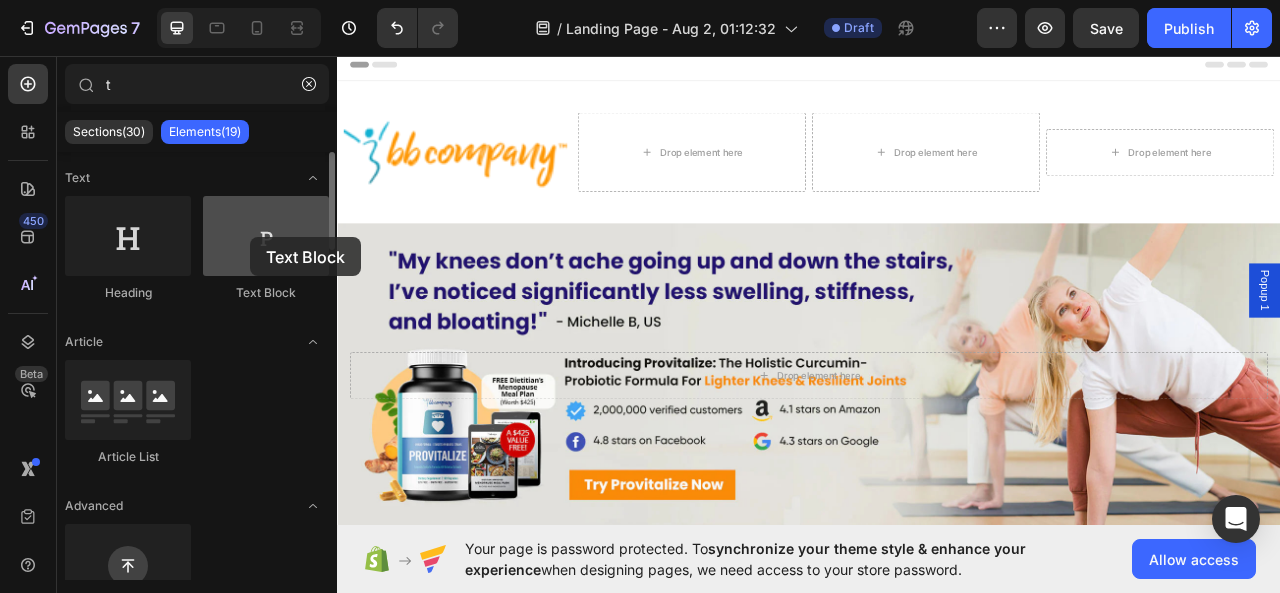 click at bounding box center [266, 236] 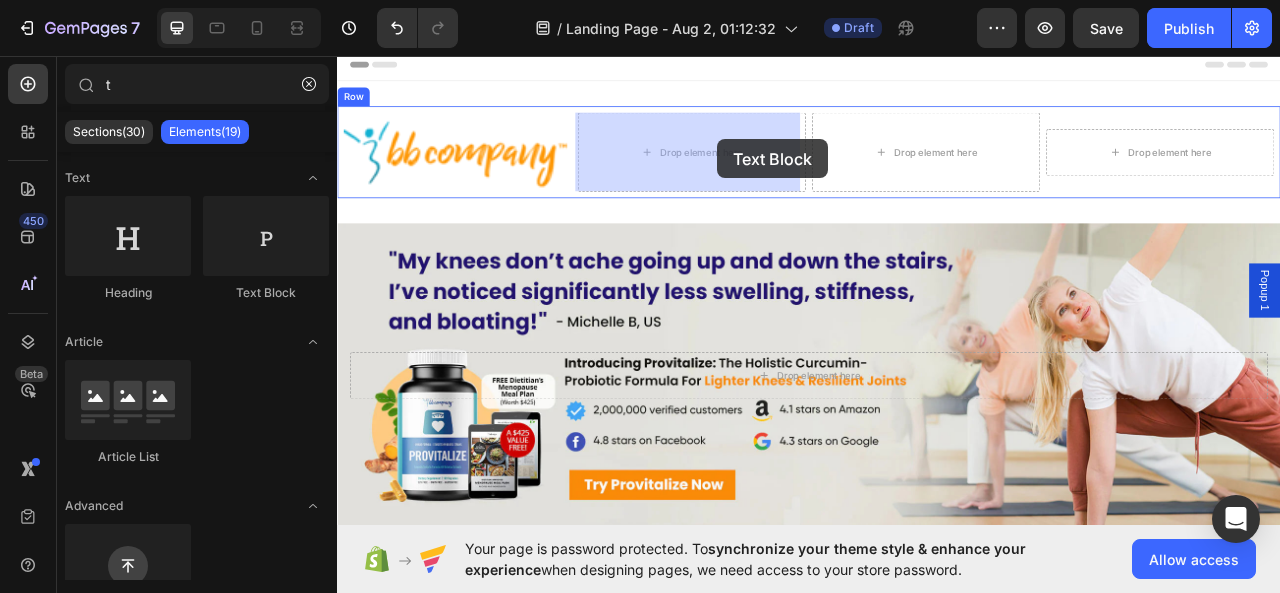 drag, startPoint x: 587, startPoint y: 285, endPoint x: 820, endPoint y: 163, distance: 263.0076 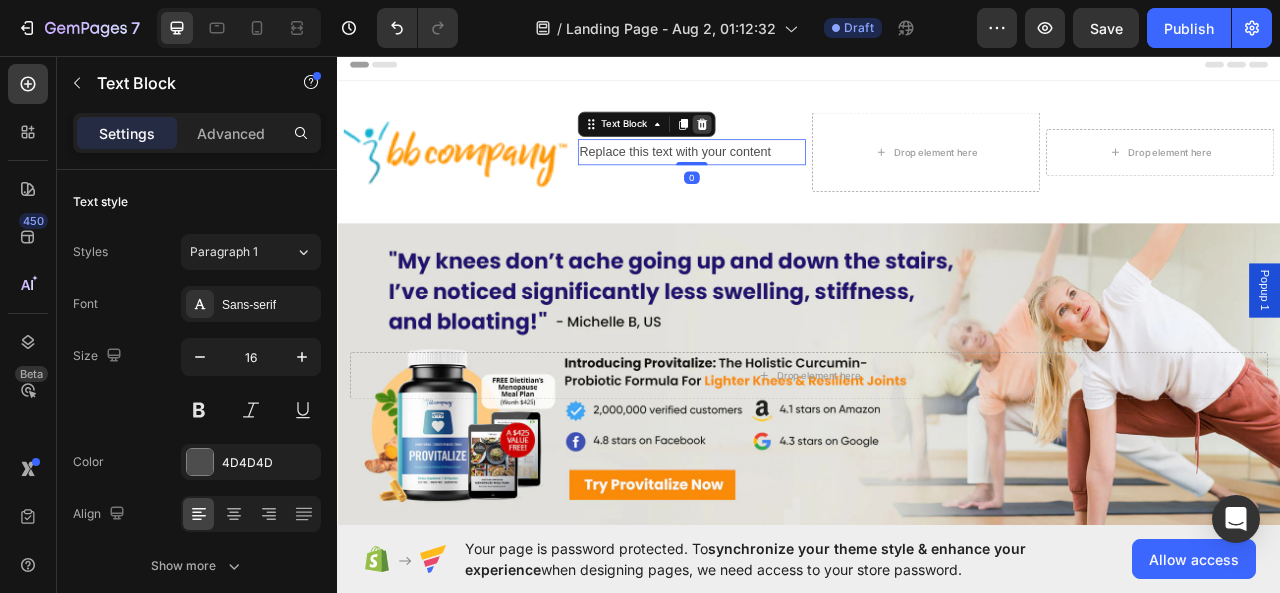 click at bounding box center [801, 144] 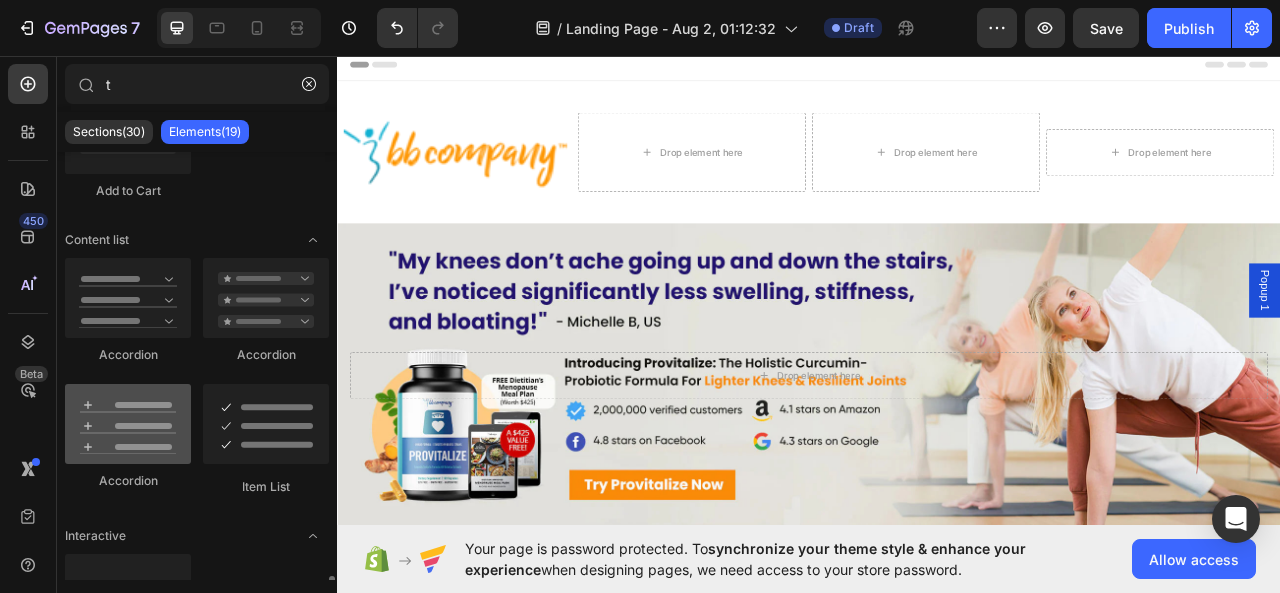 scroll, scrollTop: 1422, scrollLeft: 0, axis: vertical 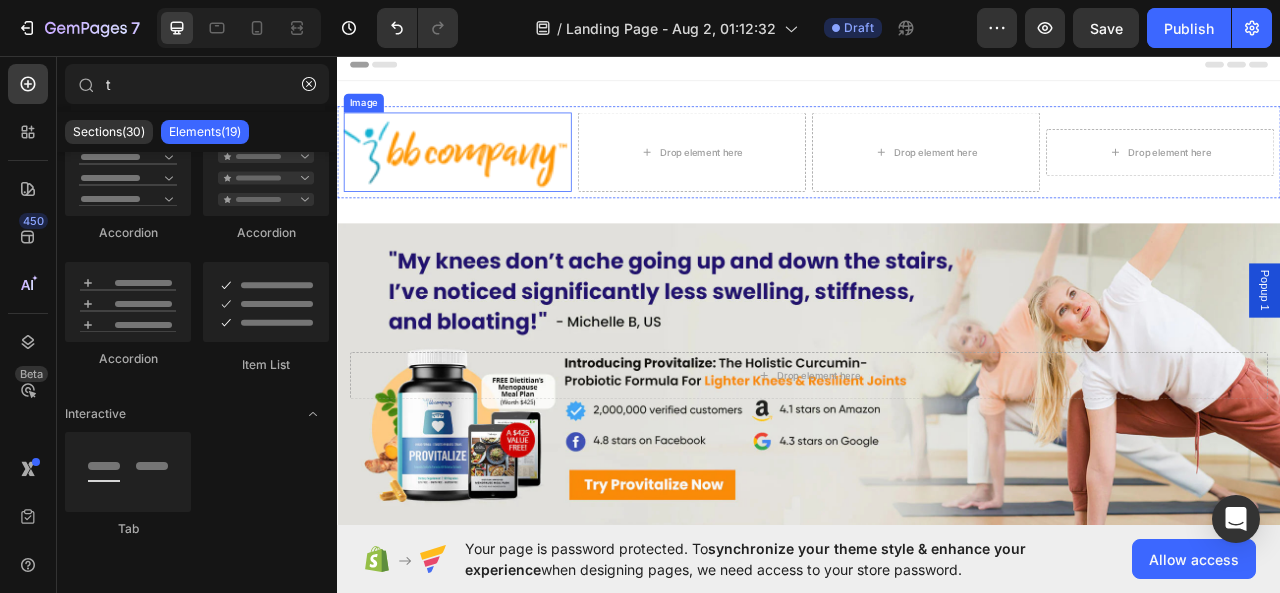 click at bounding box center [490, 179] 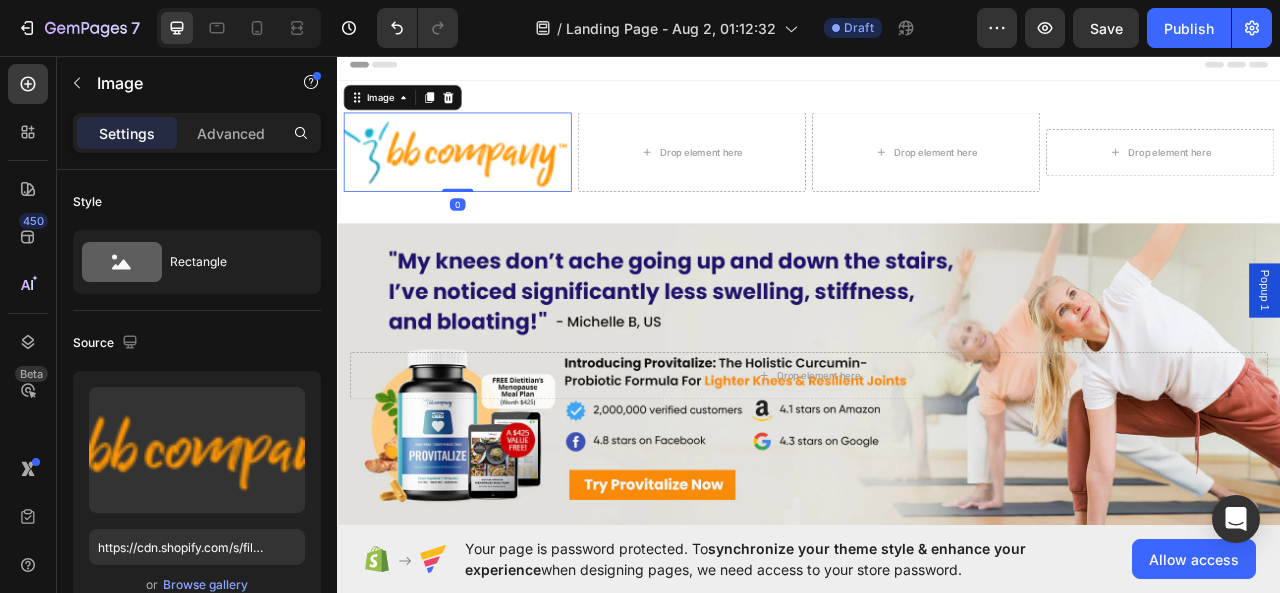 click on "Image" at bounding box center [420, 110] 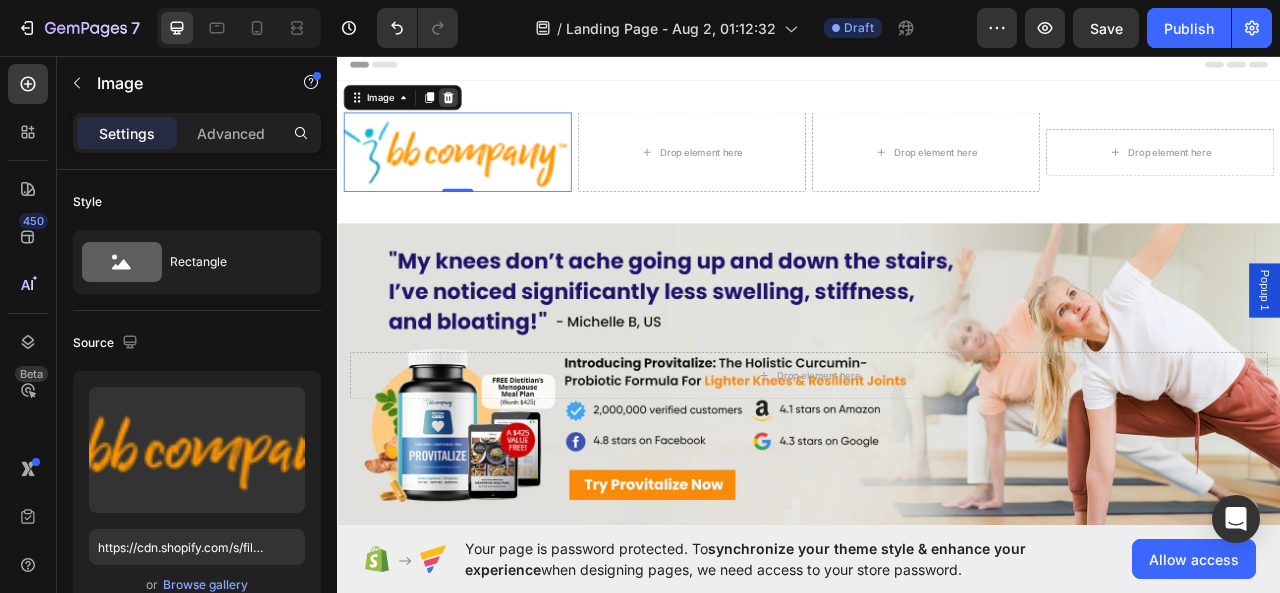 click 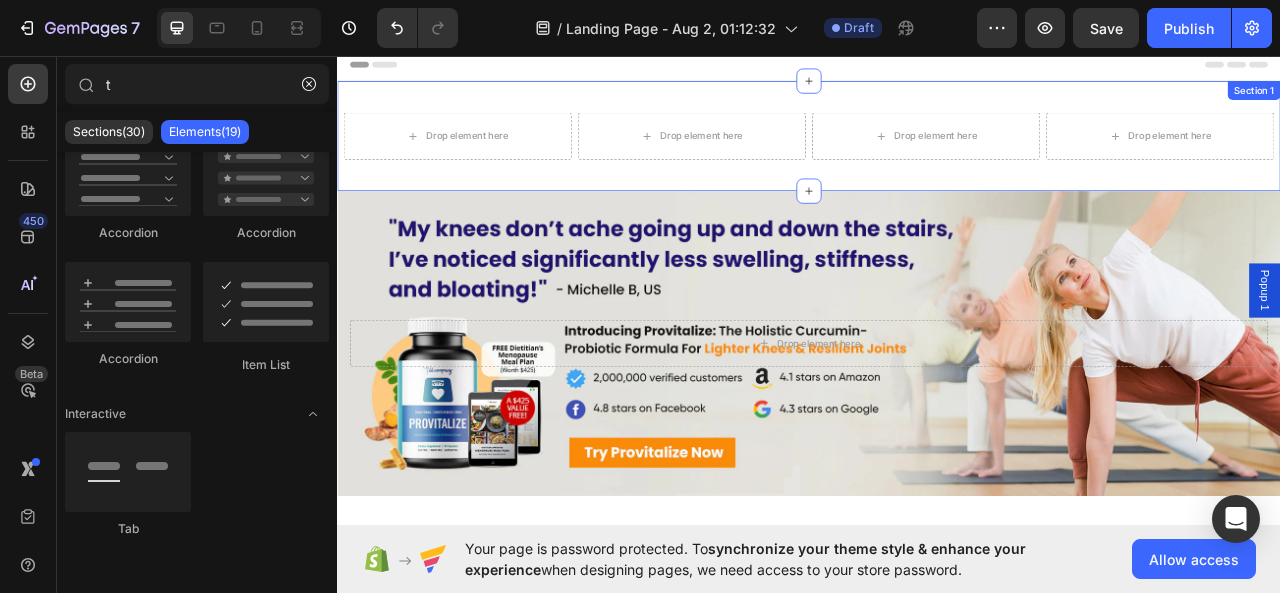 click on "Drop element here
Drop element here
Drop element here
Drop element here Row Row Row Section 1" at bounding box center (937, 159) 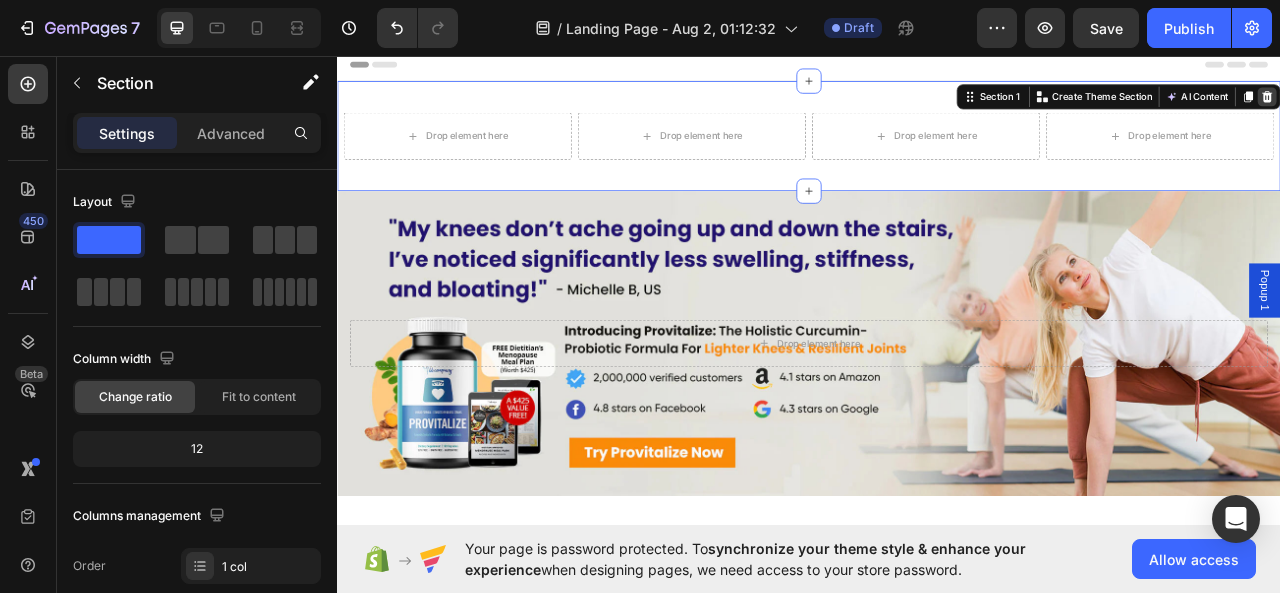 click 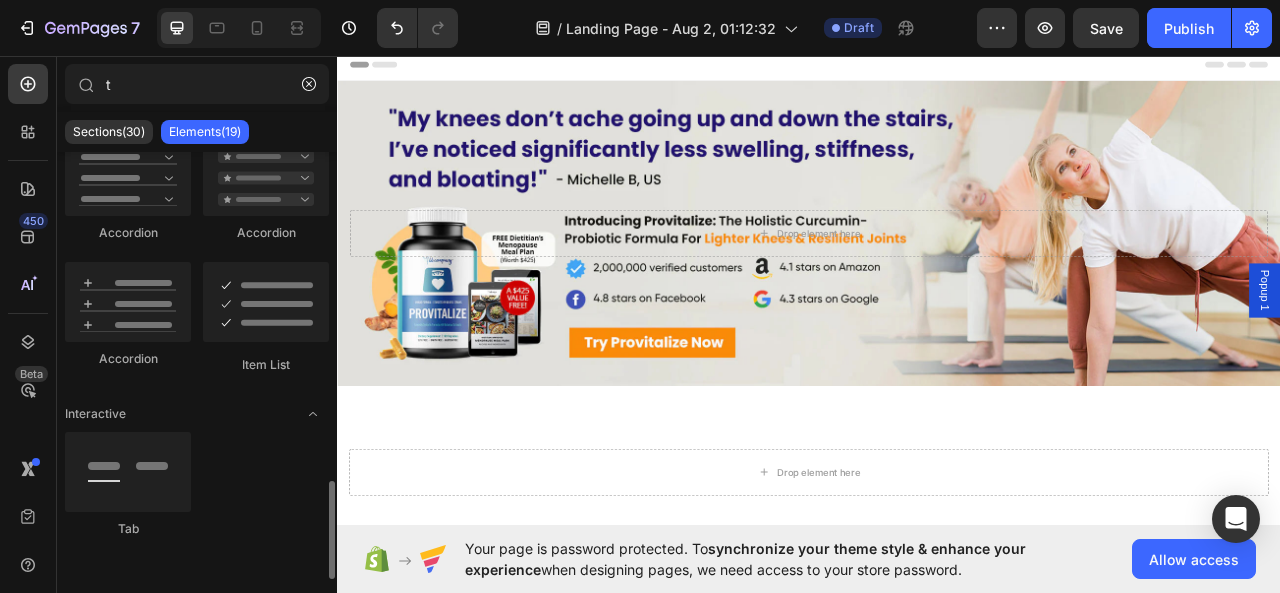 scroll, scrollTop: 1022, scrollLeft: 0, axis: vertical 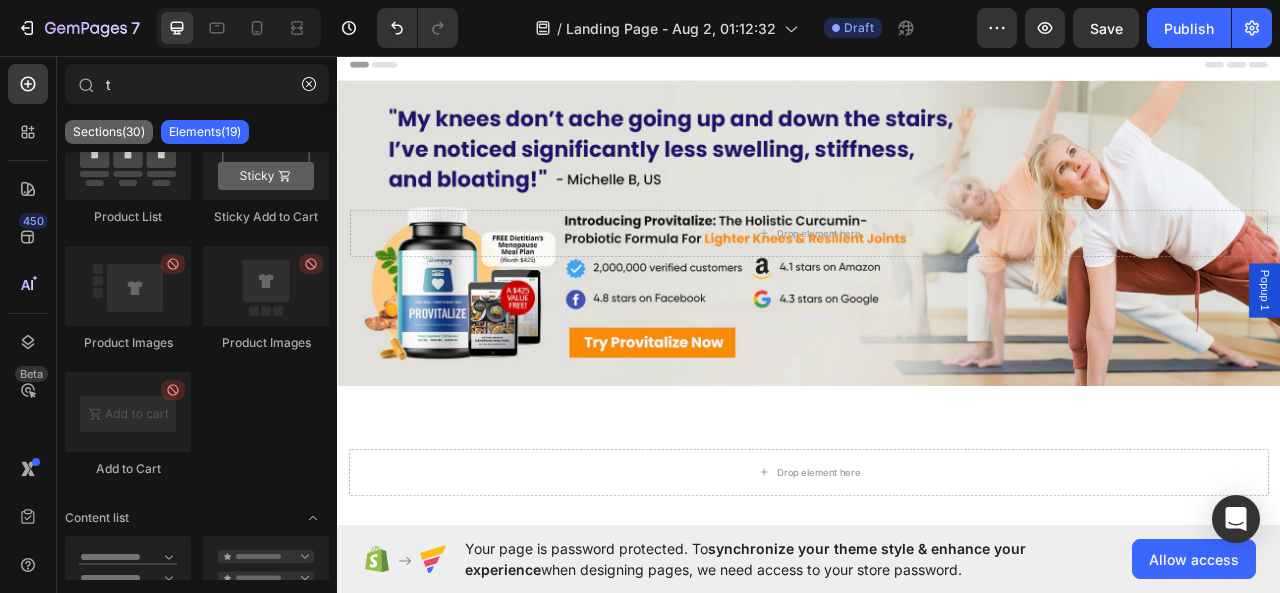 click on "Sections(30)" at bounding box center (109, 132) 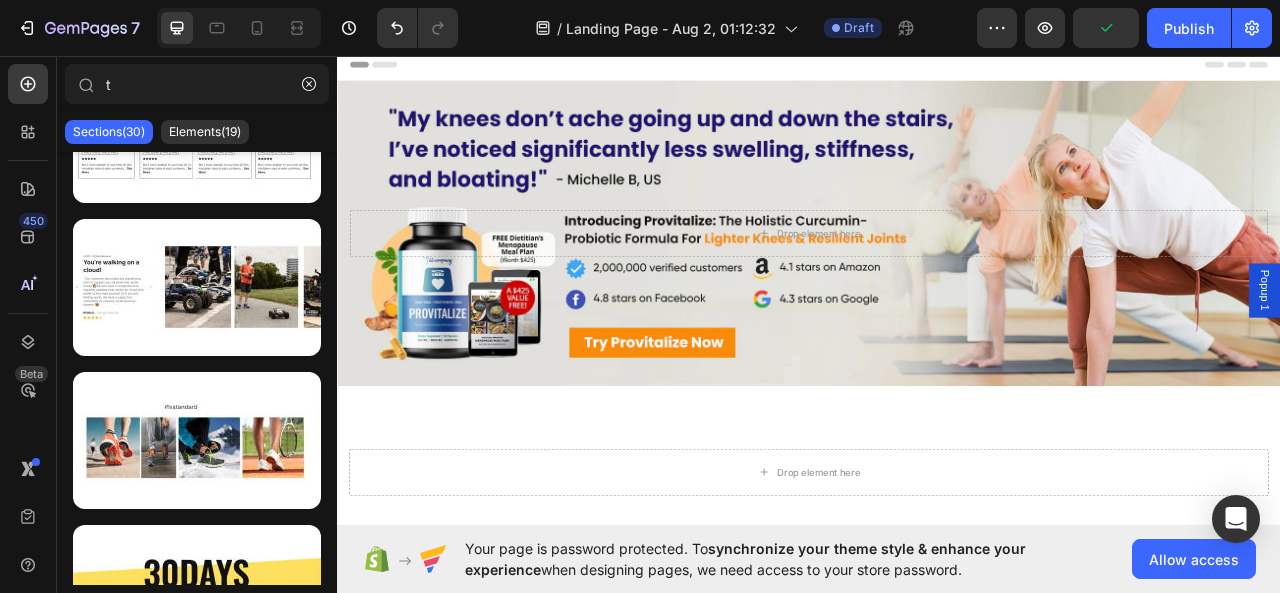 scroll, scrollTop: 300, scrollLeft: 0, axis: vertical 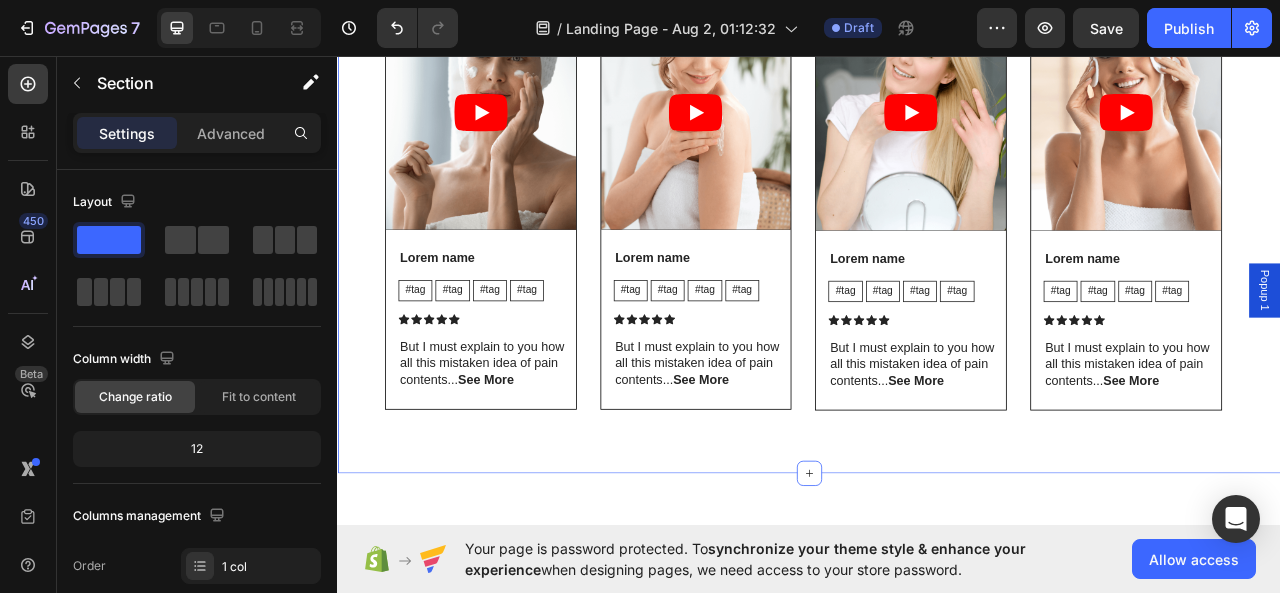 click on "The standard Lorem Ipsum passage Heading Video Lorem name Text Block #tag Text Block #tag Text Block #tag Text Block #tag Text Block Row Icon Icon Icon Icon Icon Icon List But I must explain to you how all this mistaken idea of pain contents...  See More Text Block Row Row Video Lorem name Text Block #tag Text Block #tag Text Block #tag Text Block #tag Text Block Row Icon Icon Icon Icon Icon Icon List But I must explain to you how all this mistaken idea of pain contents...  See More Text Block Row Row Video Lorem name Text Block #tag Text Block #tag Text Block #tag Text Block #tag Text Block Row Icon Icon Icon Icon Icon Icon List But I must explain to you how all this mistaken idea of pain contents...  See More Text Block Row Row Video Lorem name Text Block #tag Text Block #tag Text Block #tag Text Block #tag Text Block Row Icon Icon Icon Icon Icon Icon List But I must explain to you how all this mistaken idea of pain contents...  See More Text Block Row Row Carousel Section 2   Create Theme Section Product" at bounding box center (937, 205) 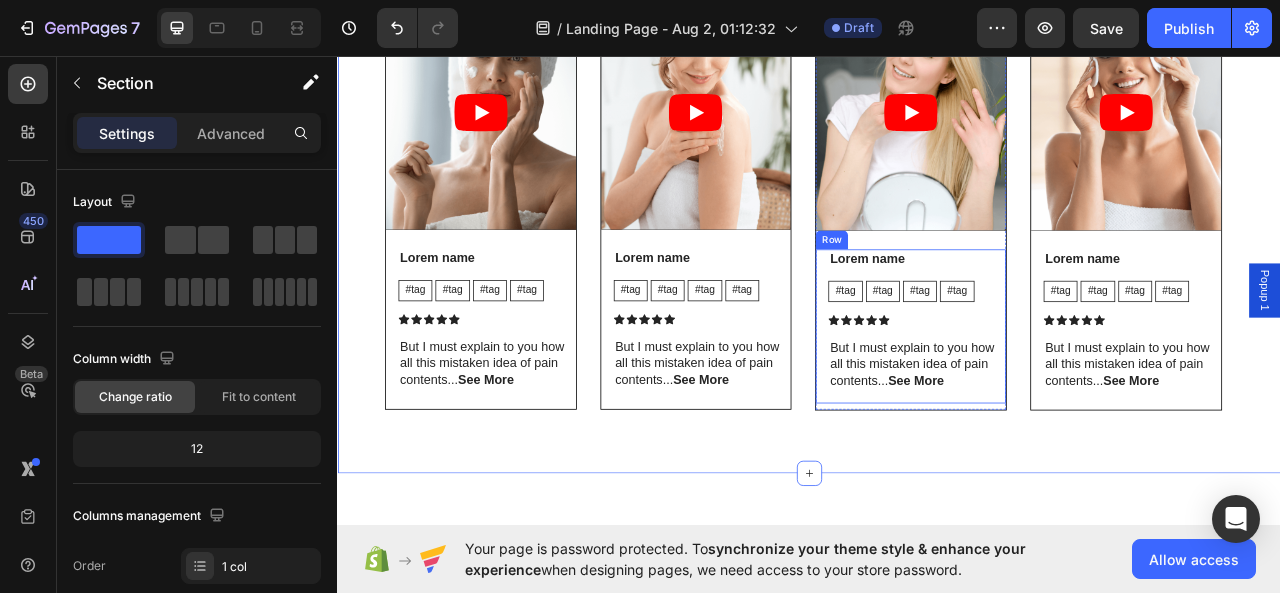 scroll, scrollTop: 349, scrollLeft: 0, axis: vertical 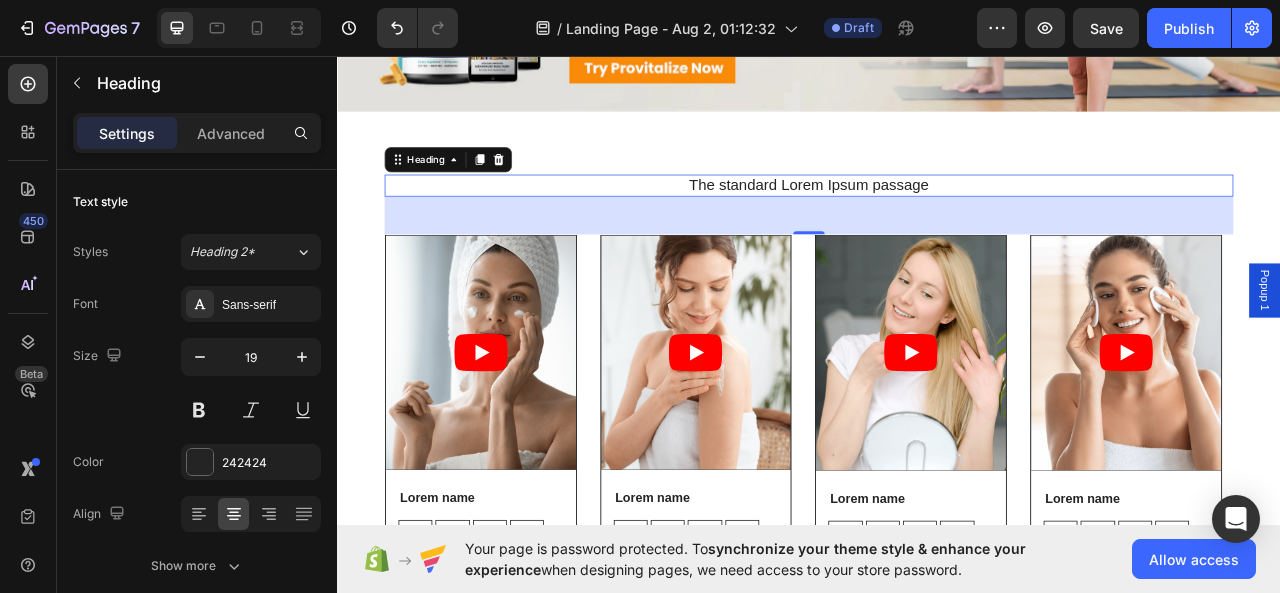 click on "The standard Lorem Ipsum passage" at bounding box center (937, 222) 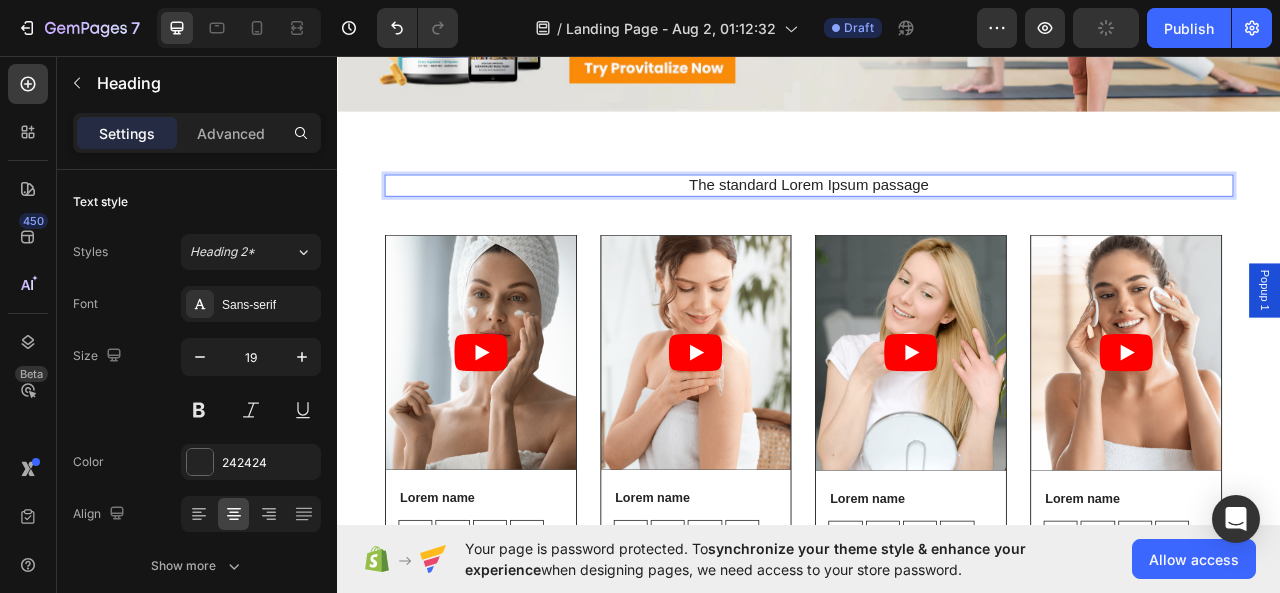 click on "The standard Lorem Ipsum passage" at bounding box center [937, 222] 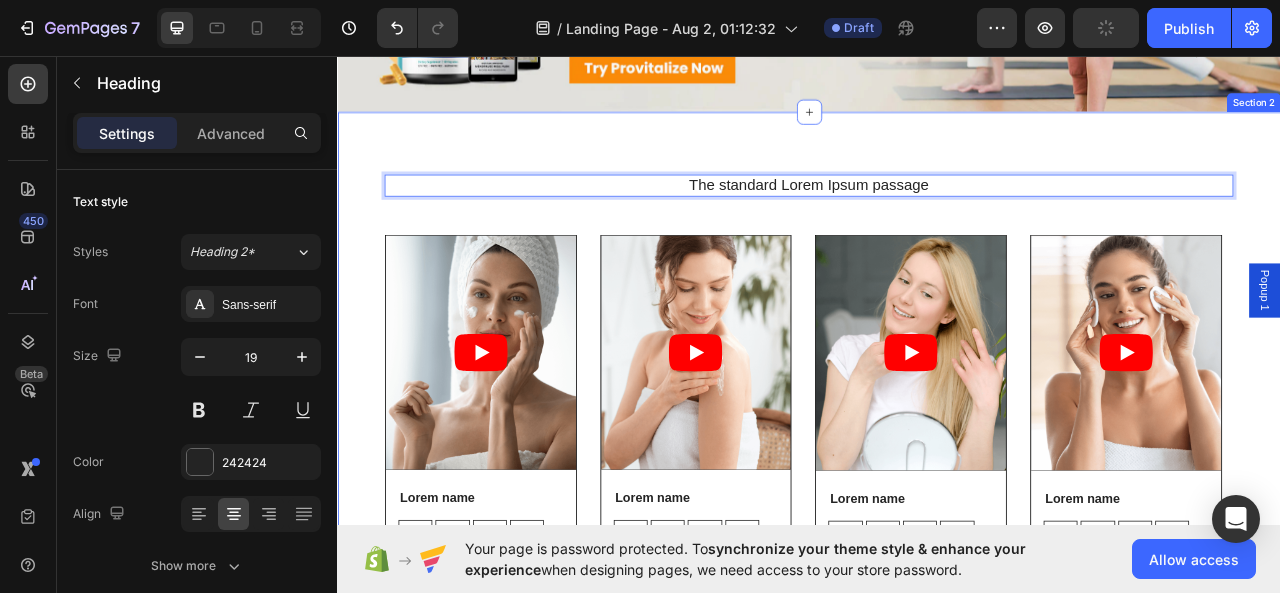 click on "The standard Lorem Ipsum passage Heading   48 Video Lorem name Text Block #tag Text Block #tag Text Block #tag Text Block #tag Text Block Row Icon Icon Icon Icon Icon Icon List But I must explain to you how all this mistaken idea of pain contents...  See More Text Block Row Row Video Lorem name Text Block #tag Text Block #tag Text Block #tag Text Block #tag Text Block Row Icon Icon Icon Icon Icon Icon List But I must explain to you how all this mistaken idea of pain contents...  See More Text Block Row Row Video Lorem name Text Block #tag Text Block #tag Text Block #tag Text Block #tag Text Block Row Icon Icon Icon Icon Icon Icon List But I must explain to you how all this mistaken idea of pain contents...  See More Text Block Row Row Video Lorem name Text Block #tag Text Block #tag Text Block #tag Text Block #tag Text Block Row Icon Icon Icon Icon Icon Icon List But I must explain to you how all this mistaken idea of pain contents...  See More Text Block Row Row Carousel Section 2" at bounding box center [937, 510] 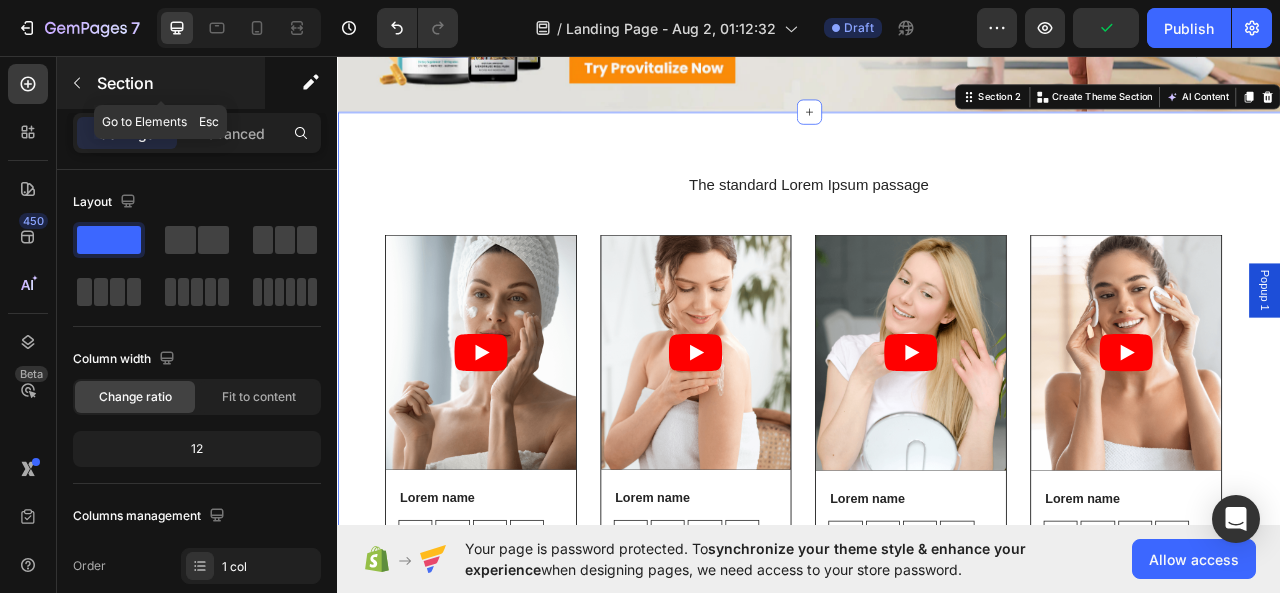 click 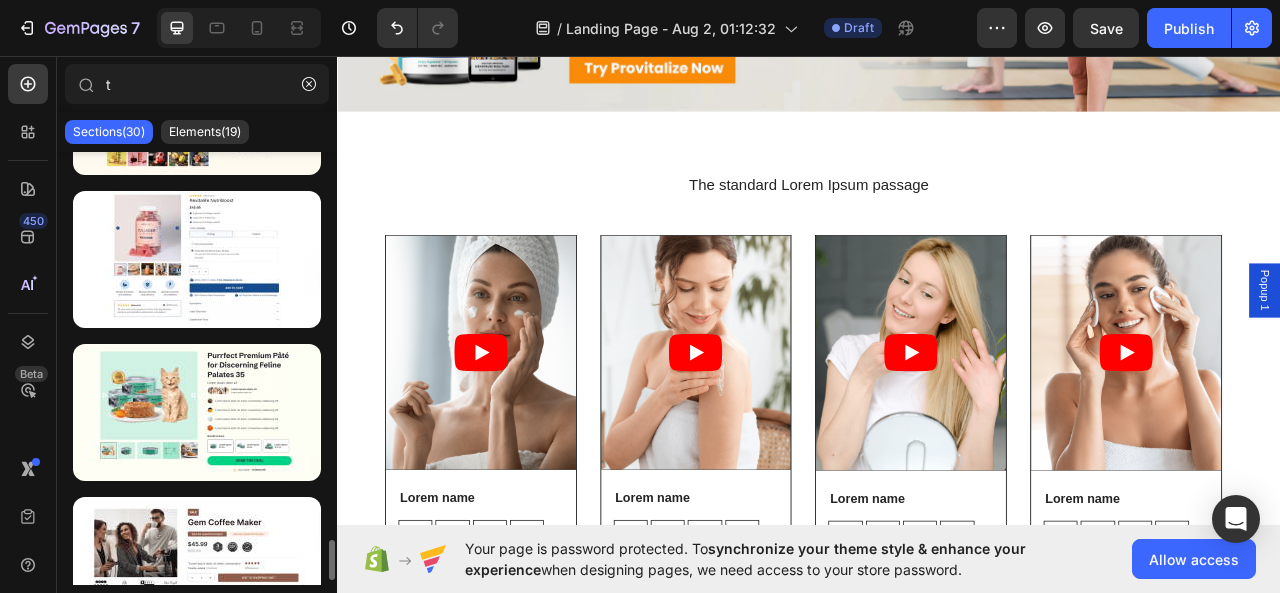 scroll, scrollTop: 4148, scrollLeft: 0, axis: vertical 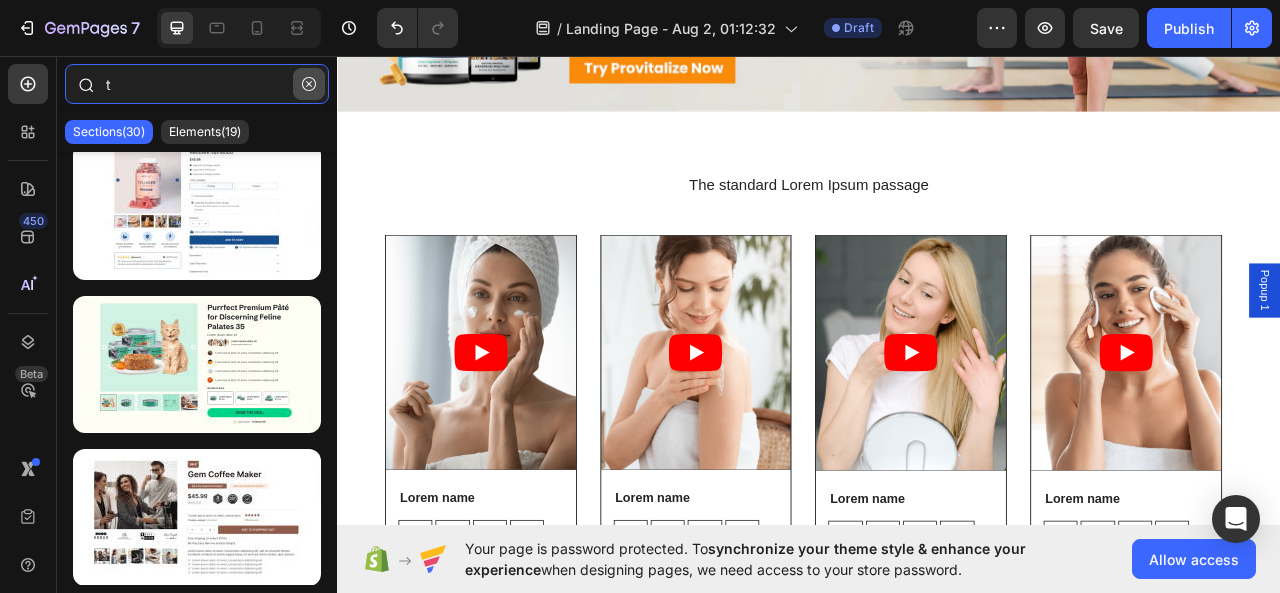 click on "t" at bounding box center (197, 84) 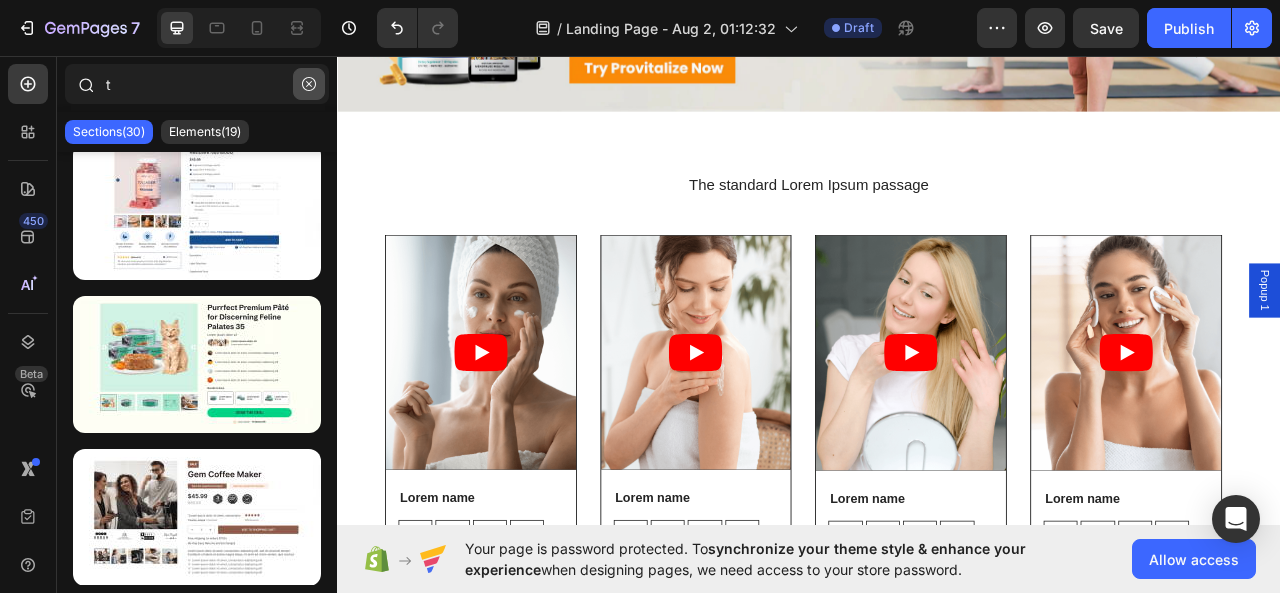 click 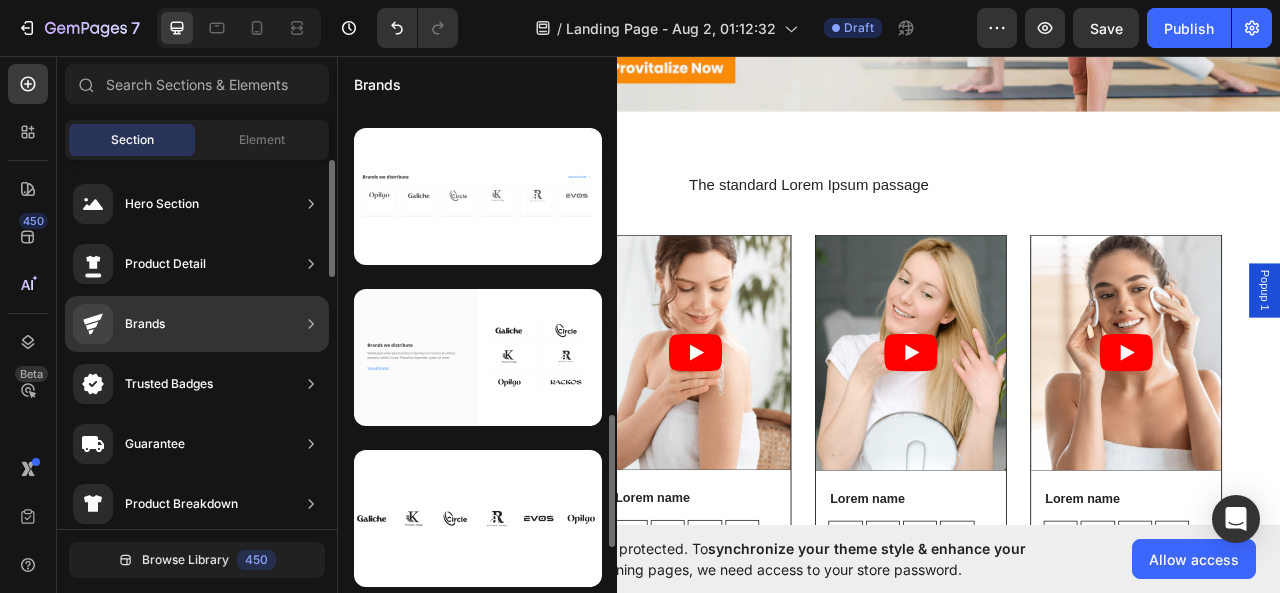 scroll, scrollTop: 470, scrollLeft: 0, axis: vertical 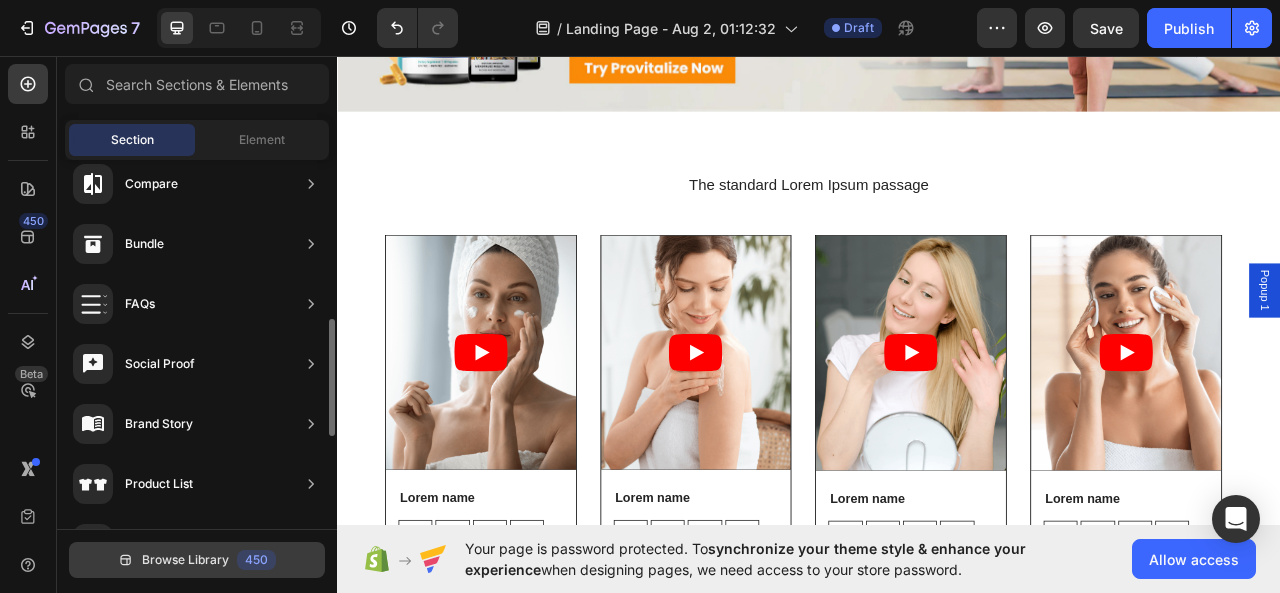 click on "Browse Library 450" at bounding box center [197, 560] 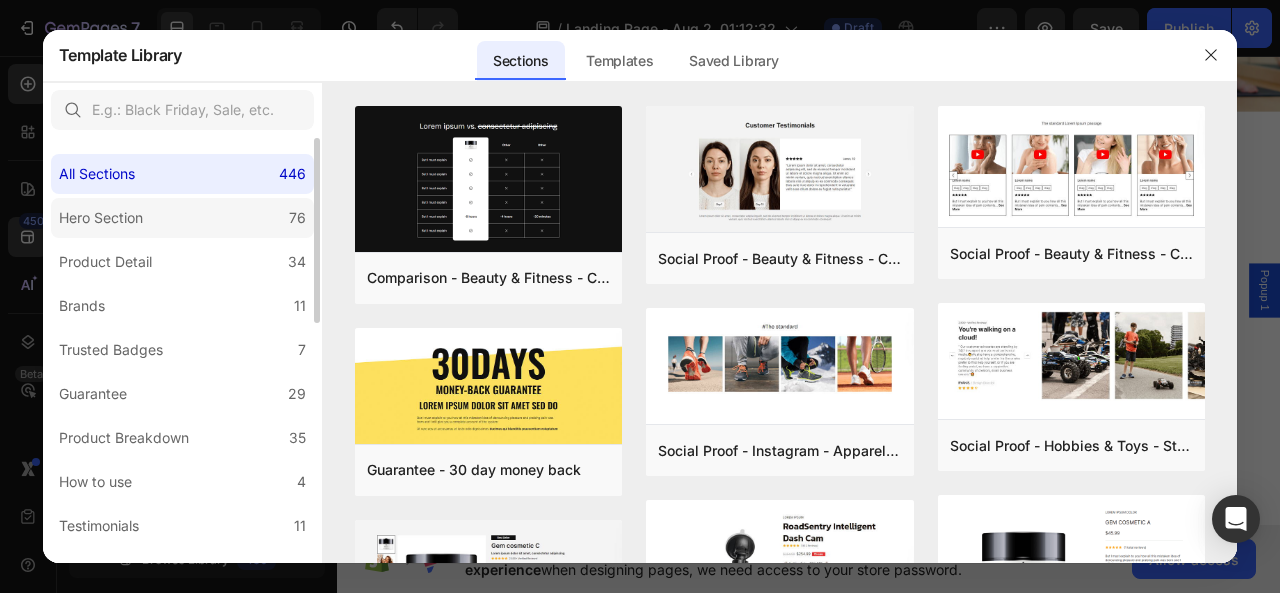 click on "Hero Section 76" 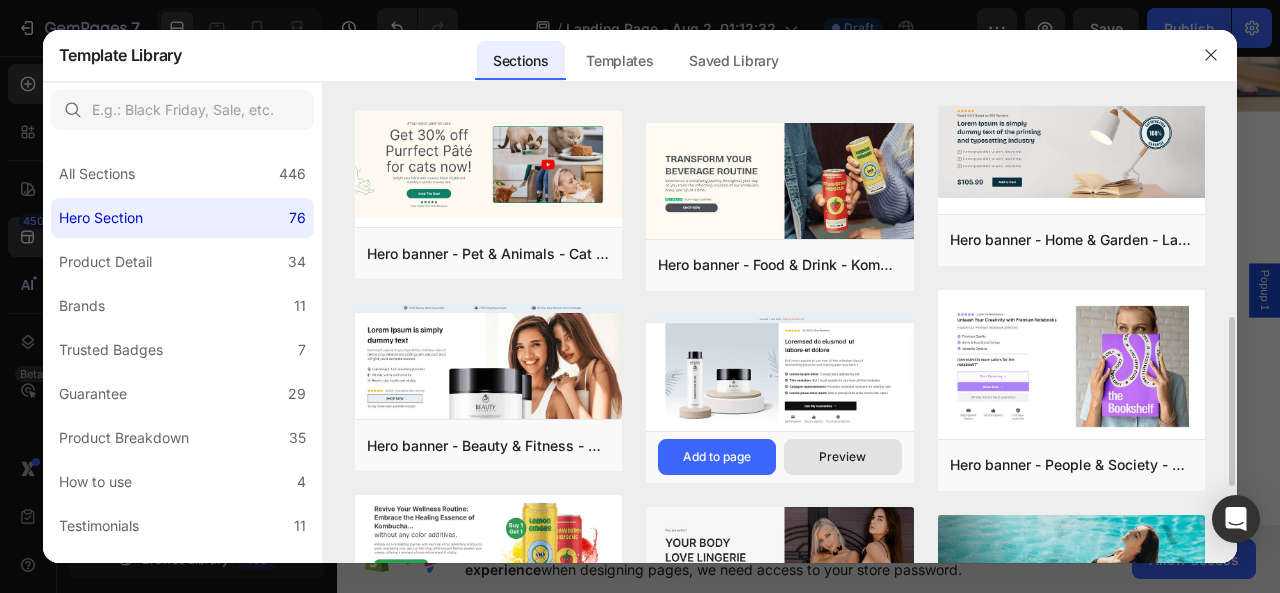 scroll, scrollTop: 300, scrollLeft: 0, axis: vertical 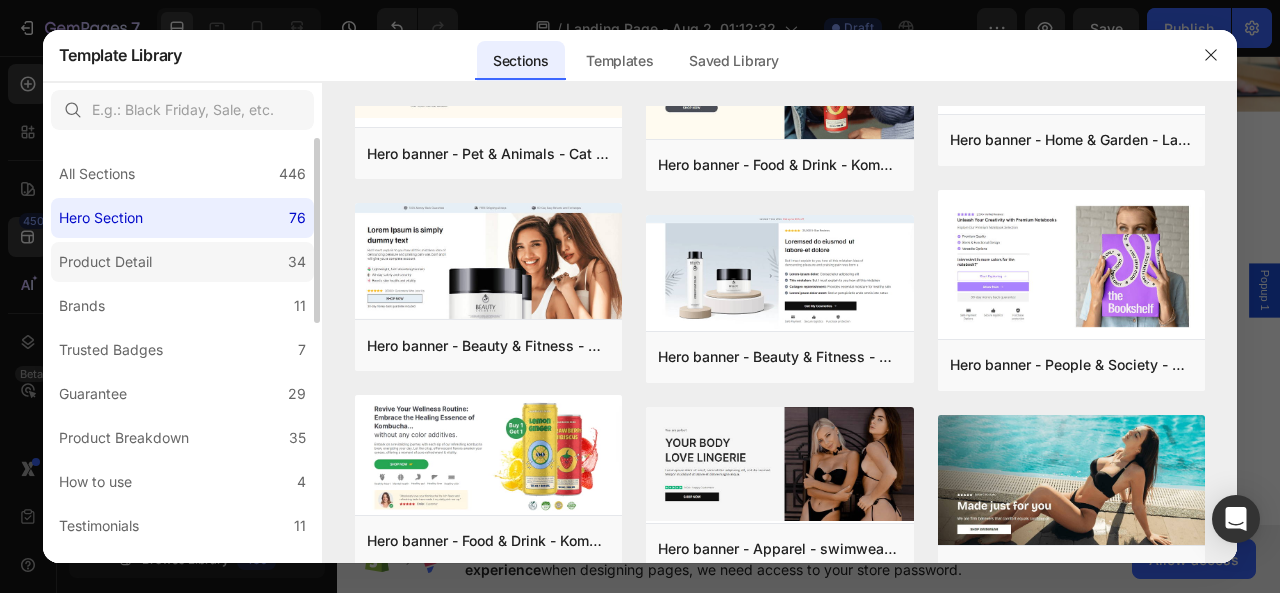 click on "Product Detail 34" 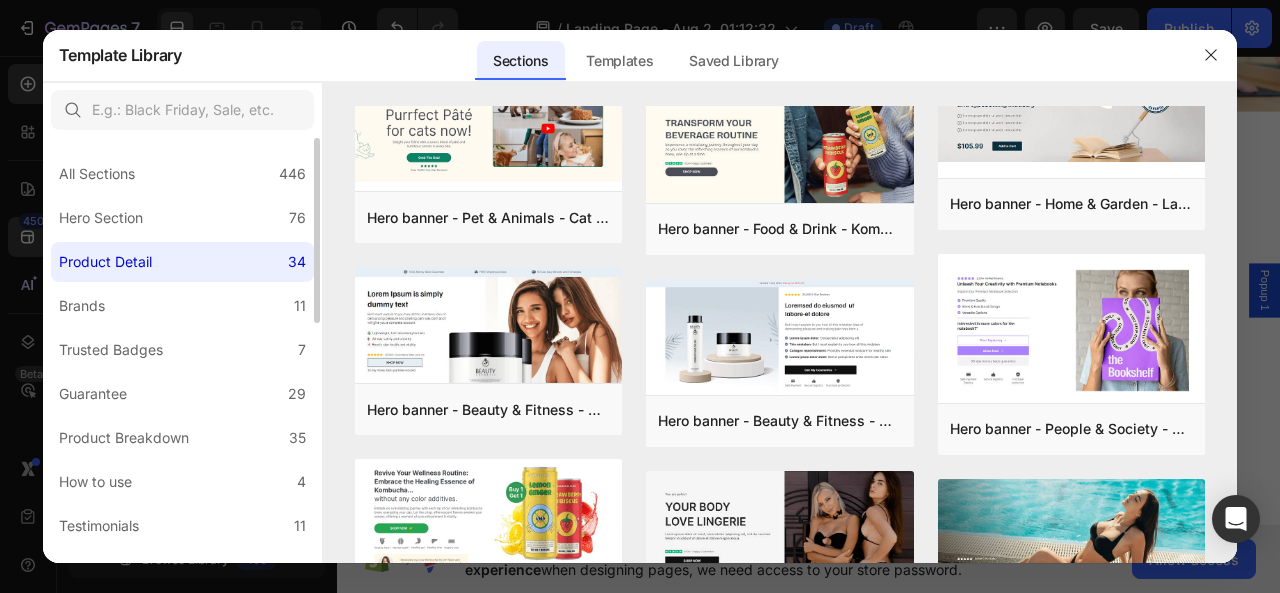 scroll, scrollTop: 0, scrollLeft: 0, axis: both 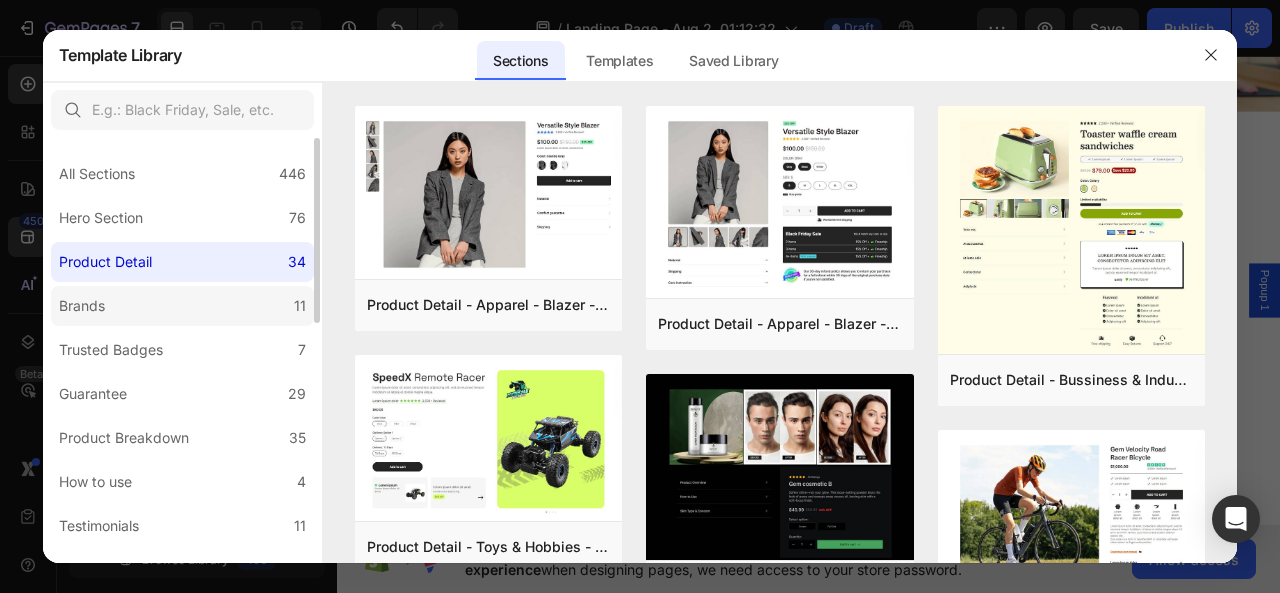 click on "Brands 11" 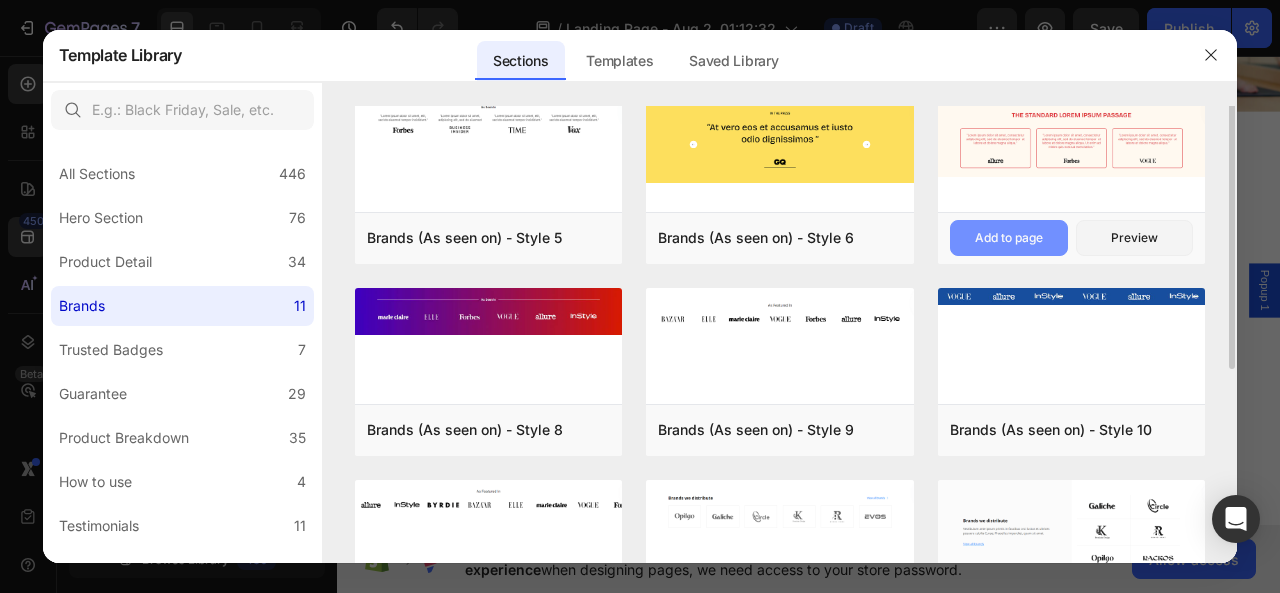 scroll, scrollTop: 0, scrollLeft: 0, axis: both 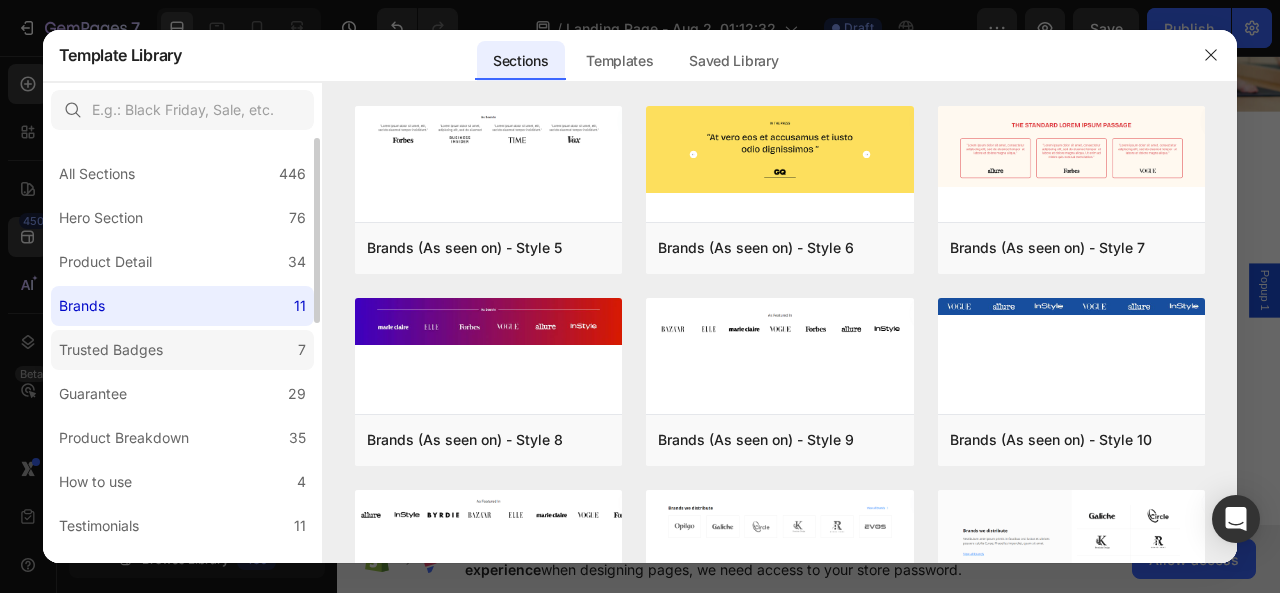 click on "Trusted Badges 7" 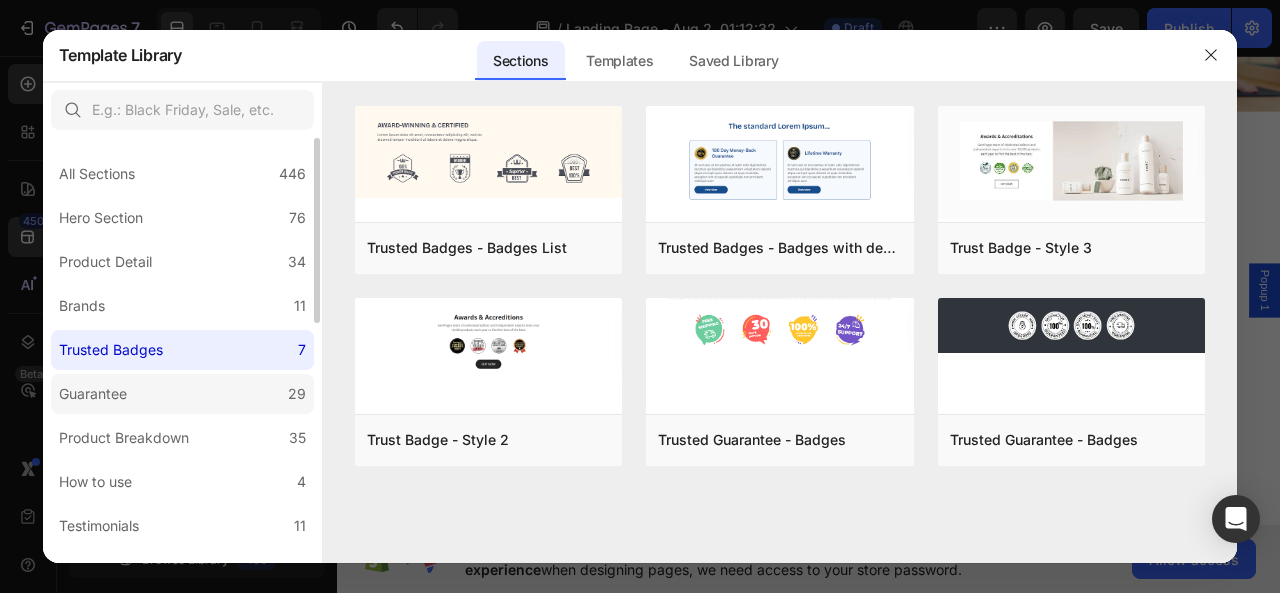 click on "Guarantee 29" 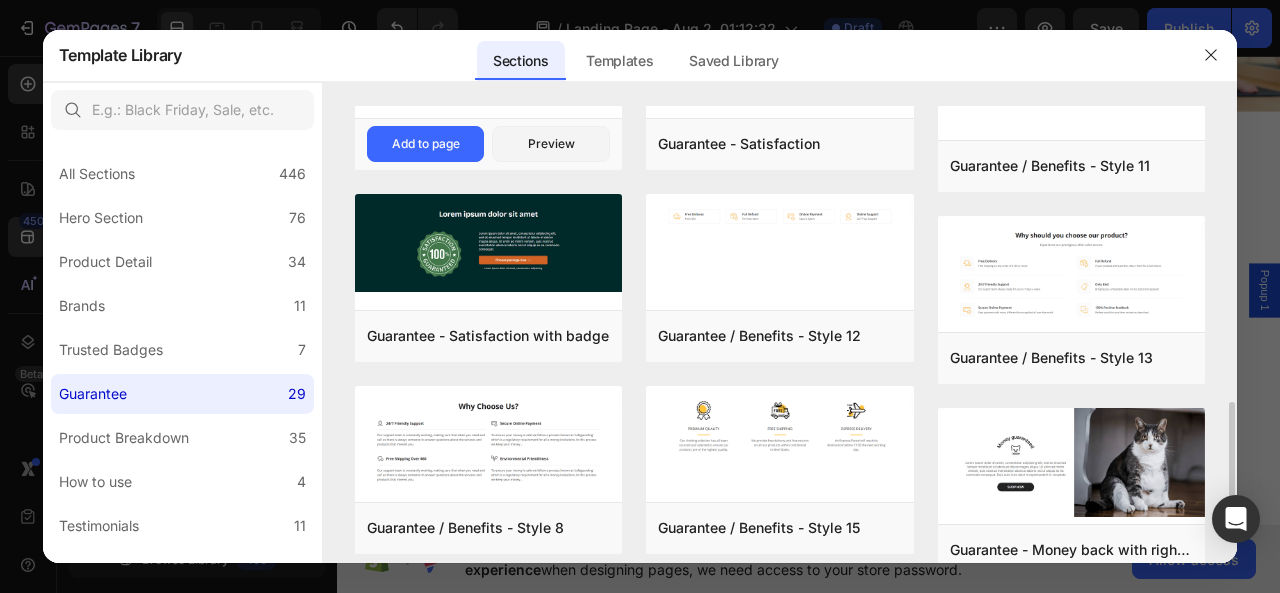 scroll, scrollTop: 1485, scrollLeft: 0, axis: vertical 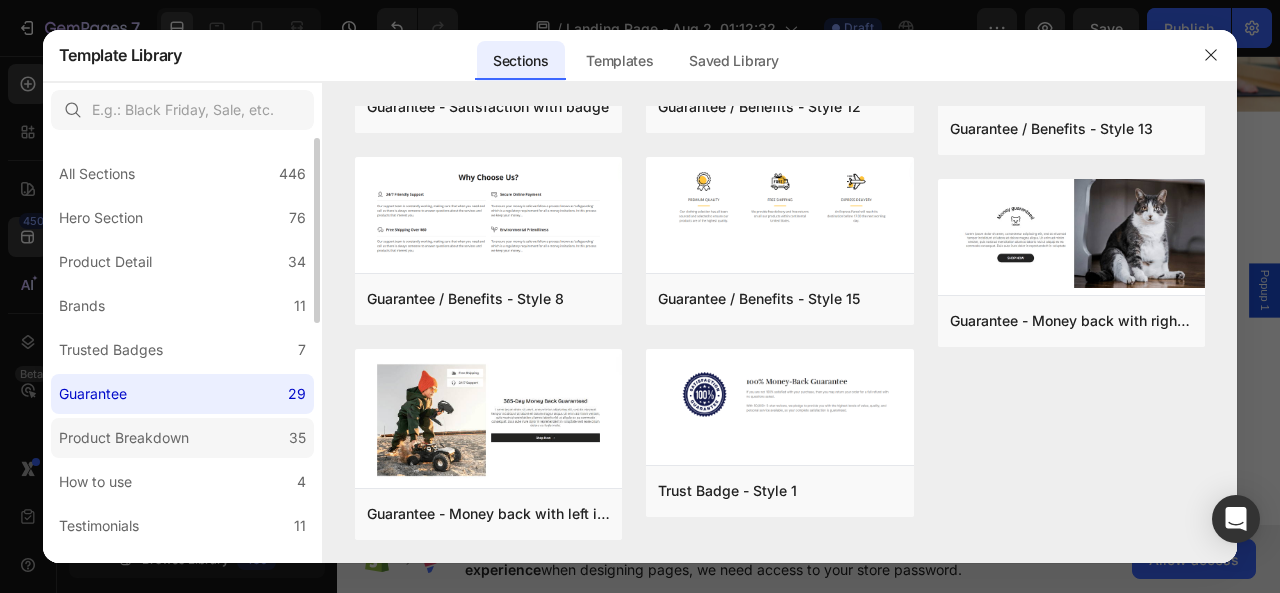 click on "Product Breakdown 35" 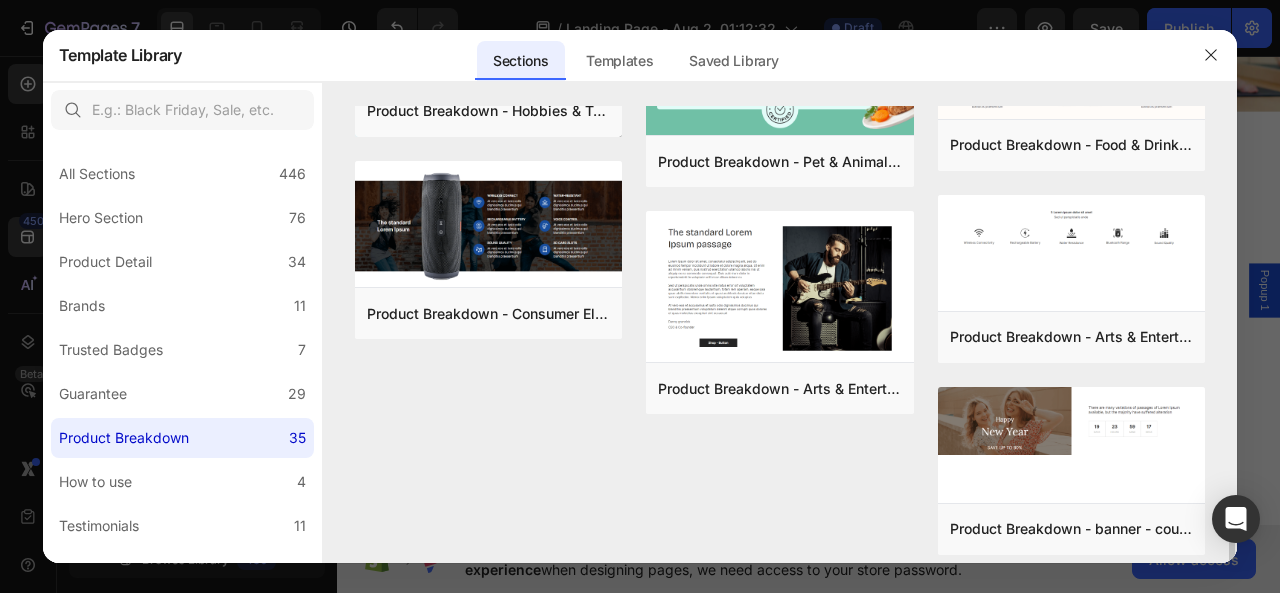 scroll, scrollTop: 2264, scrollLeft: 0, axis: vertical 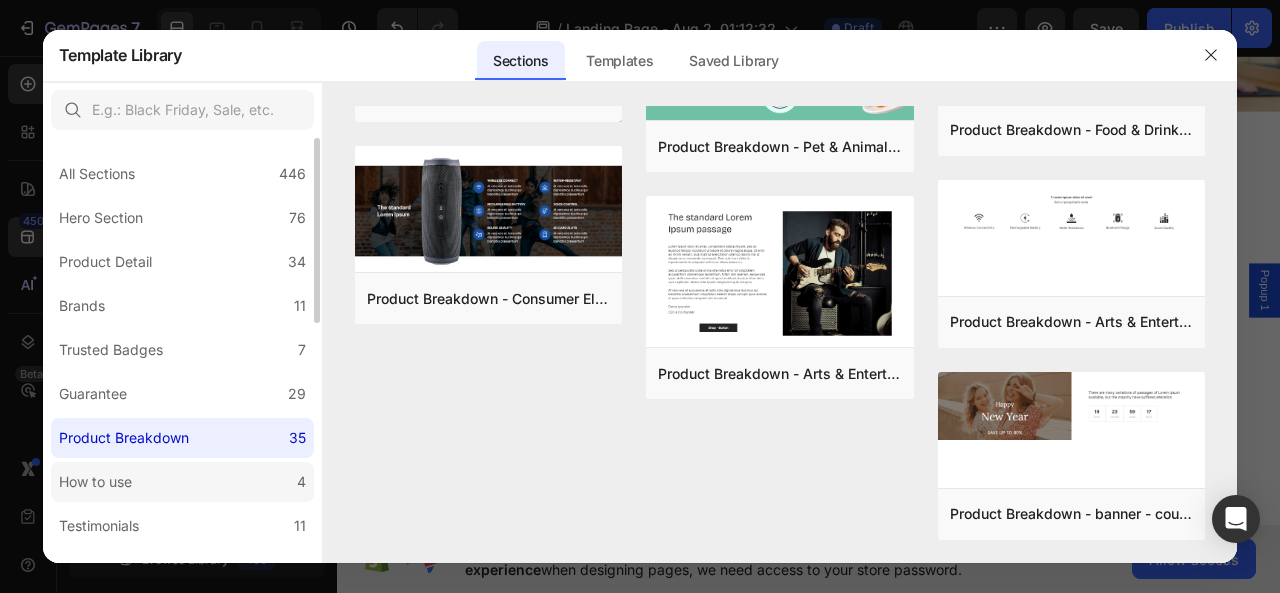 click on "How to use 4" 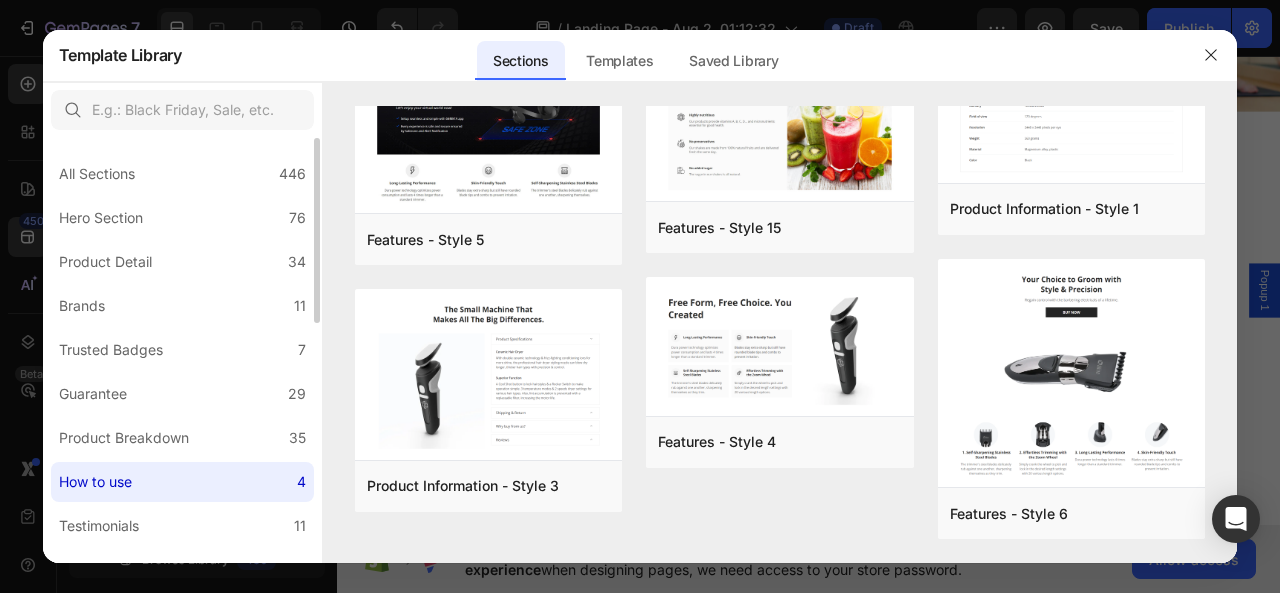 scroll, scrollTop: 0, scrollLeft: 0, axis: both 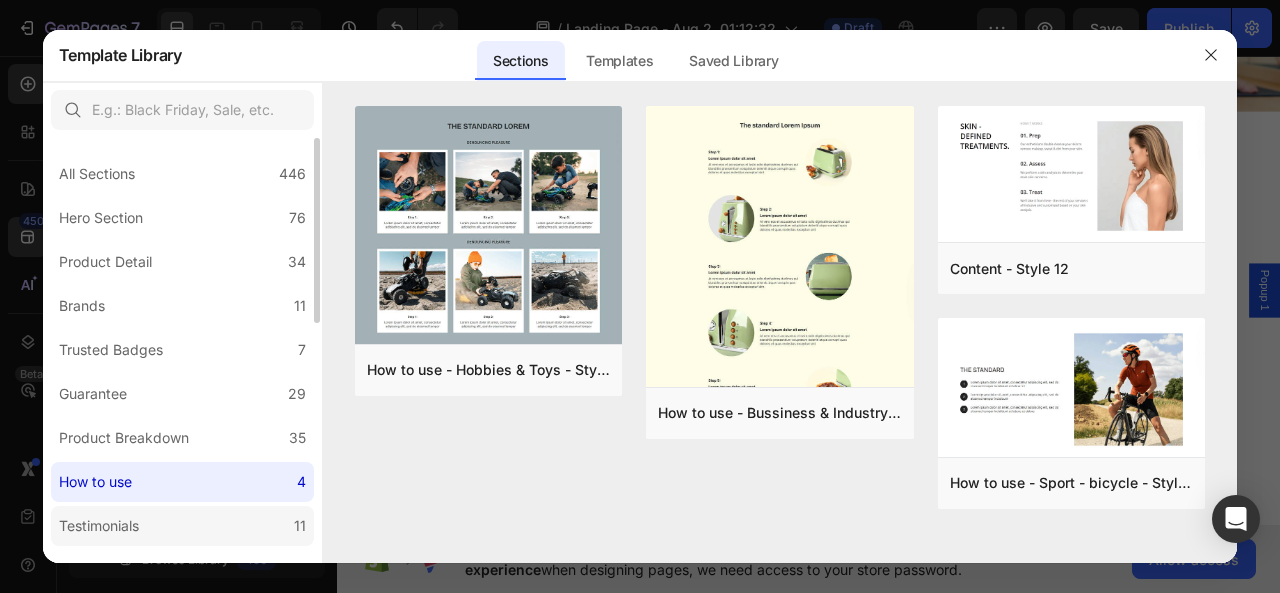 click on "Testimonials 11" 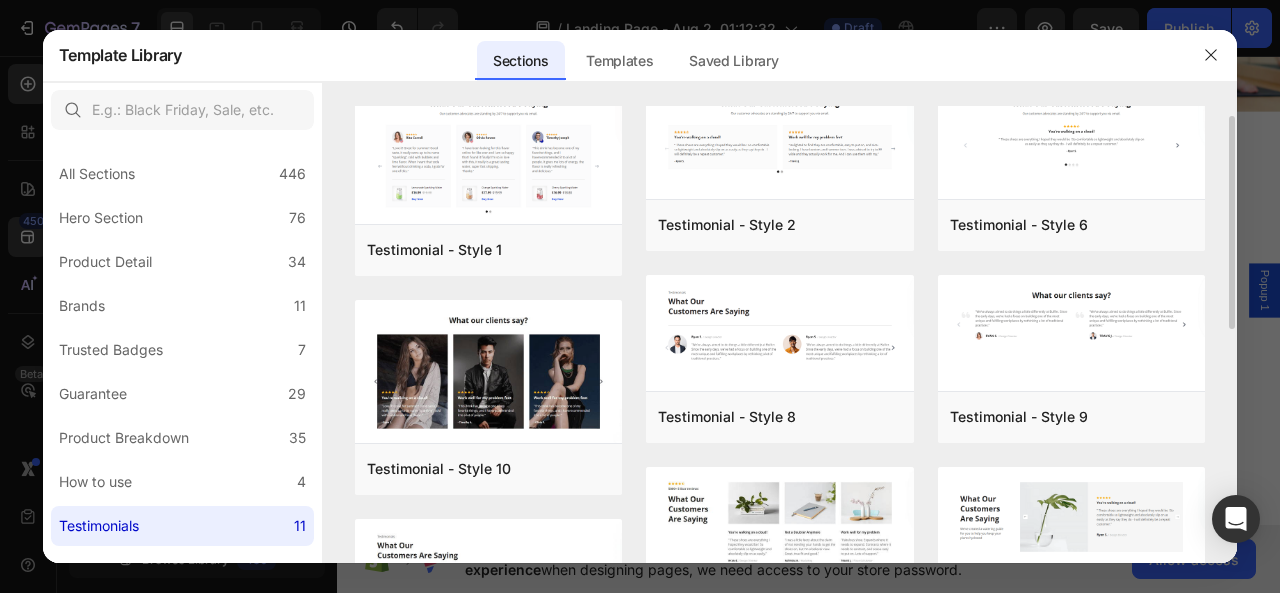 scroll, scrollTop: 0, scrollLeft: 0, axis: both 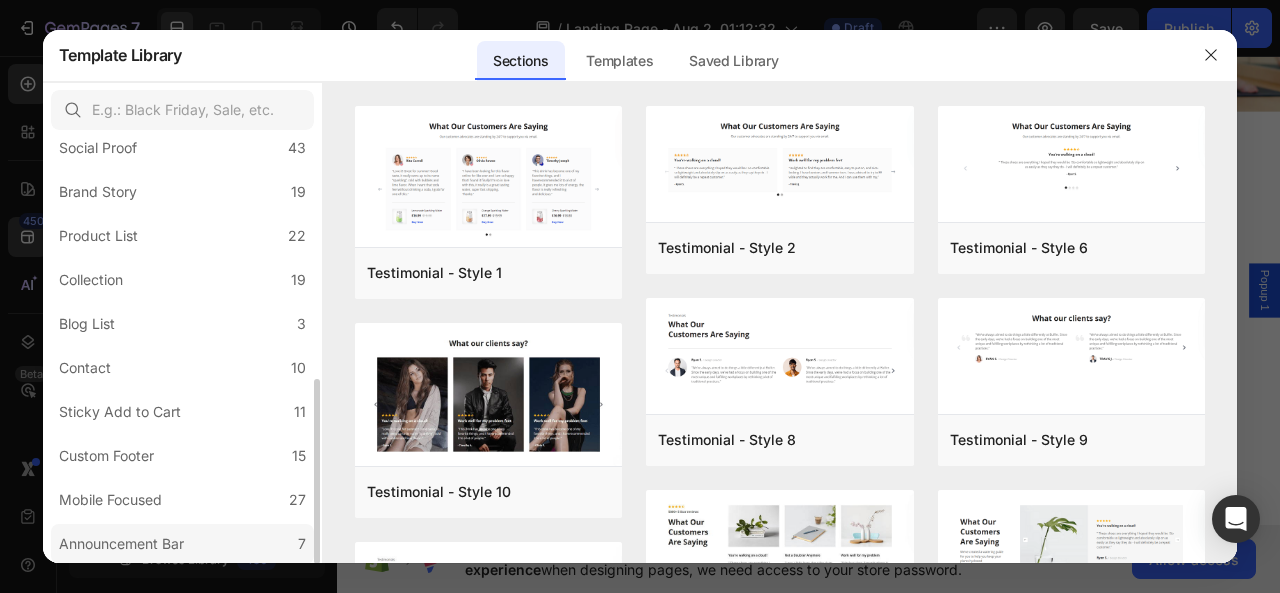 click on "Announcement Bar 7" 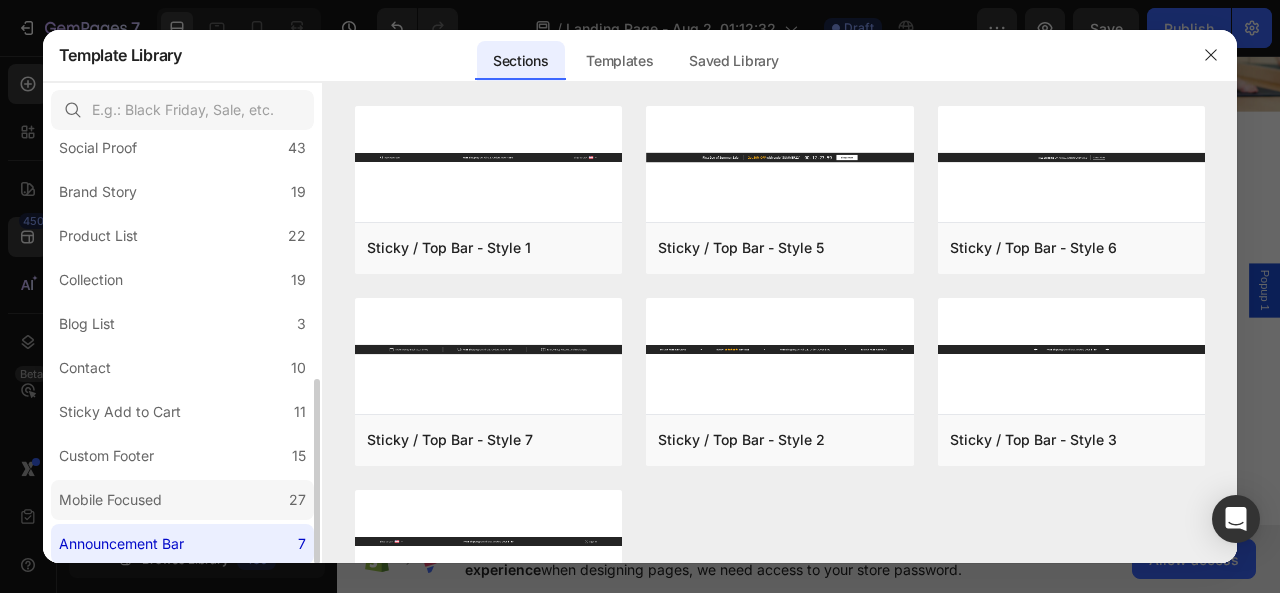 click on "Mobile Focused 27" 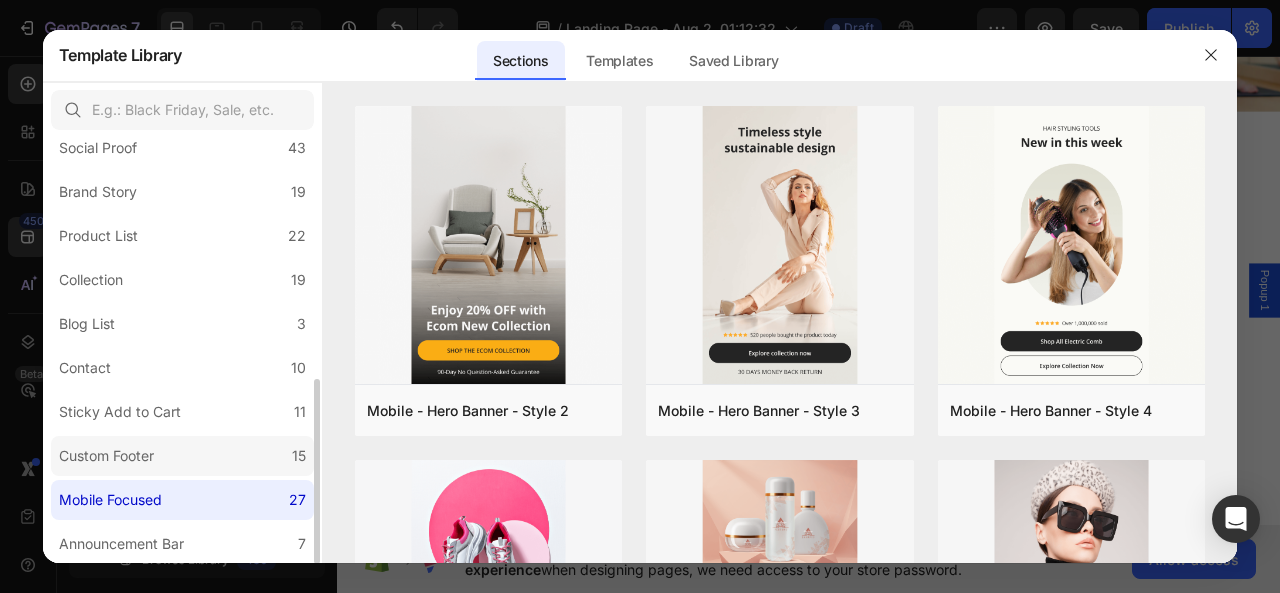 click on "Custom Footer 15" 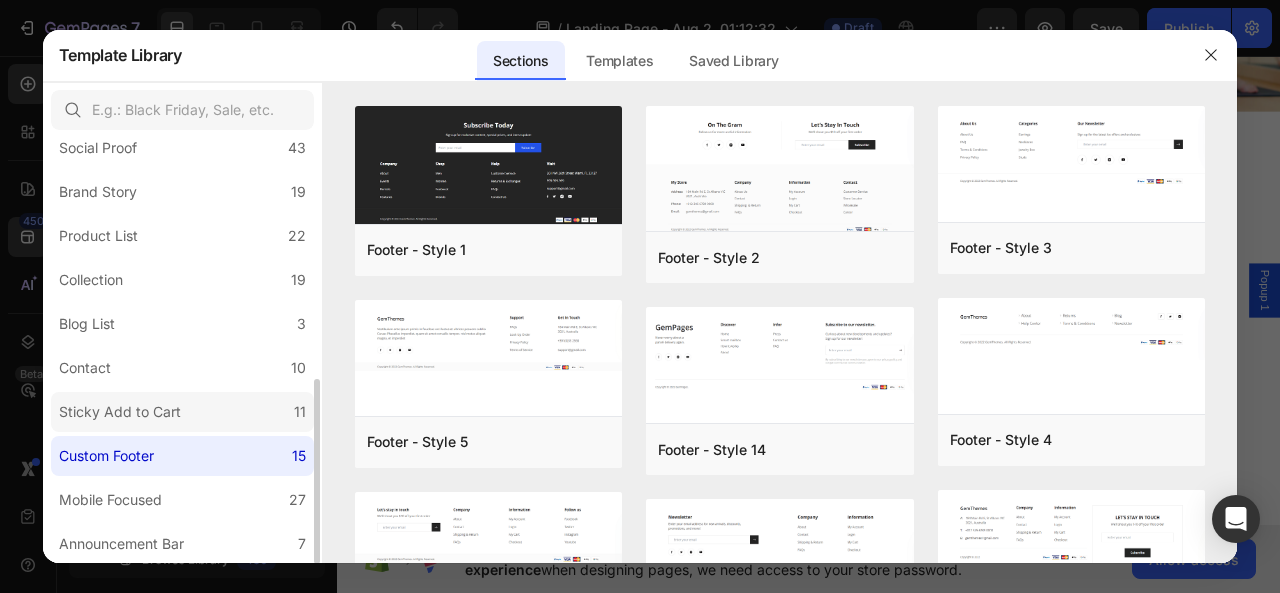 click on "Sticky Add to Cart 11" 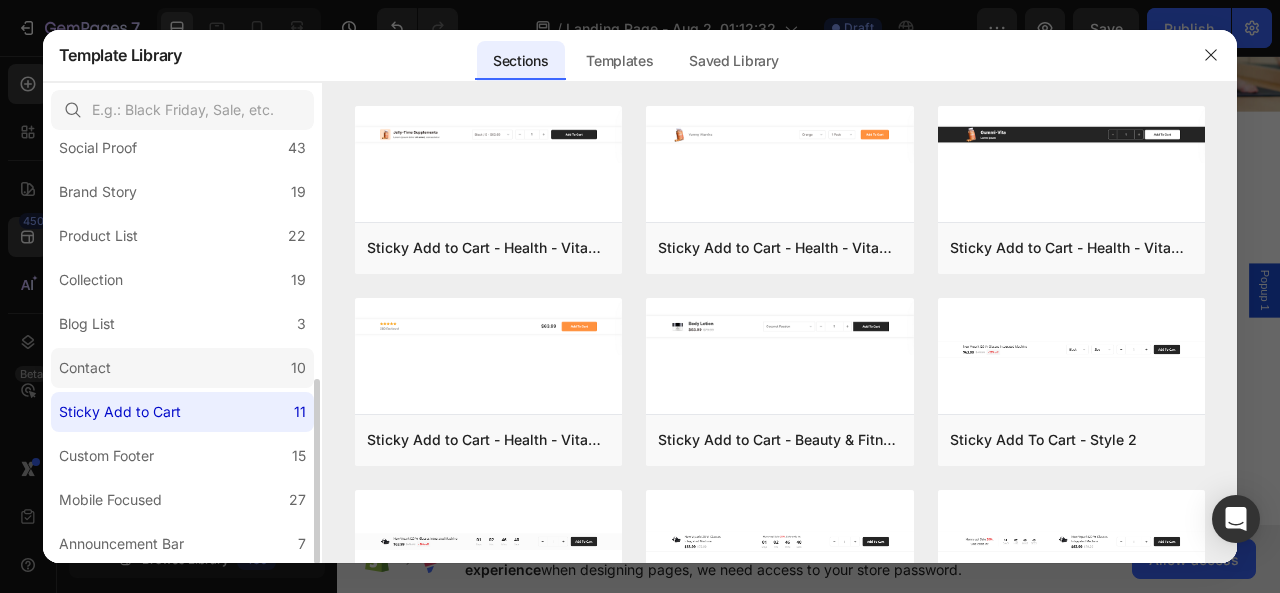 click on "Contact 10" 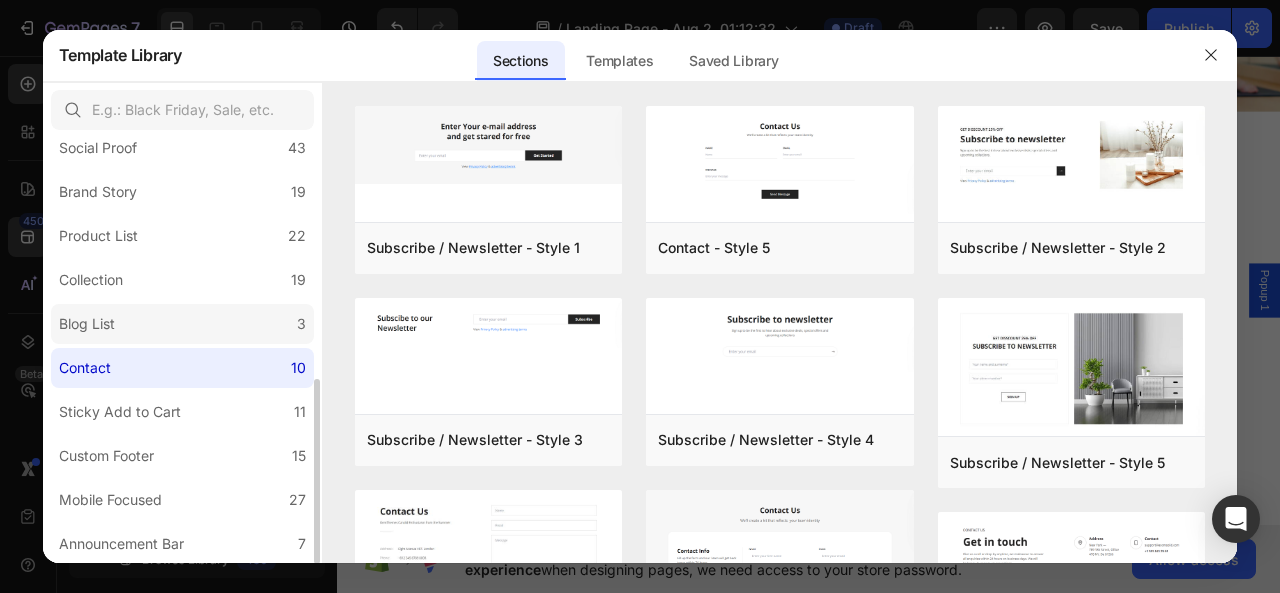 click on "Blog List 3" 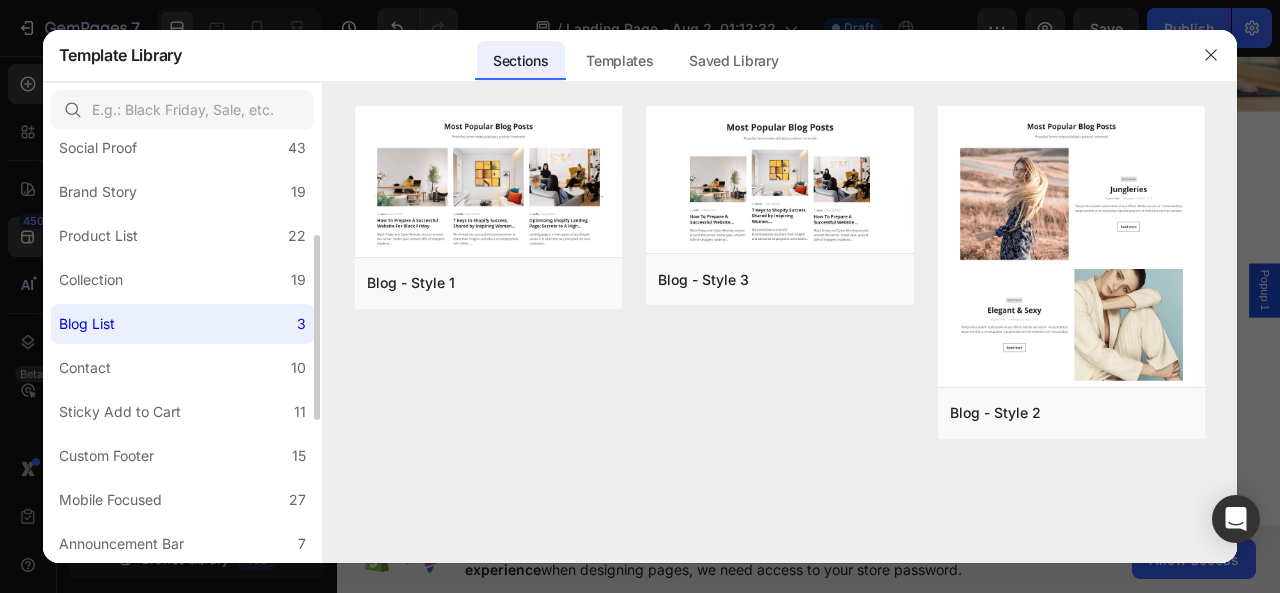 scroll, scrollTop: 454, scrollLeft: 0, axis: vertical 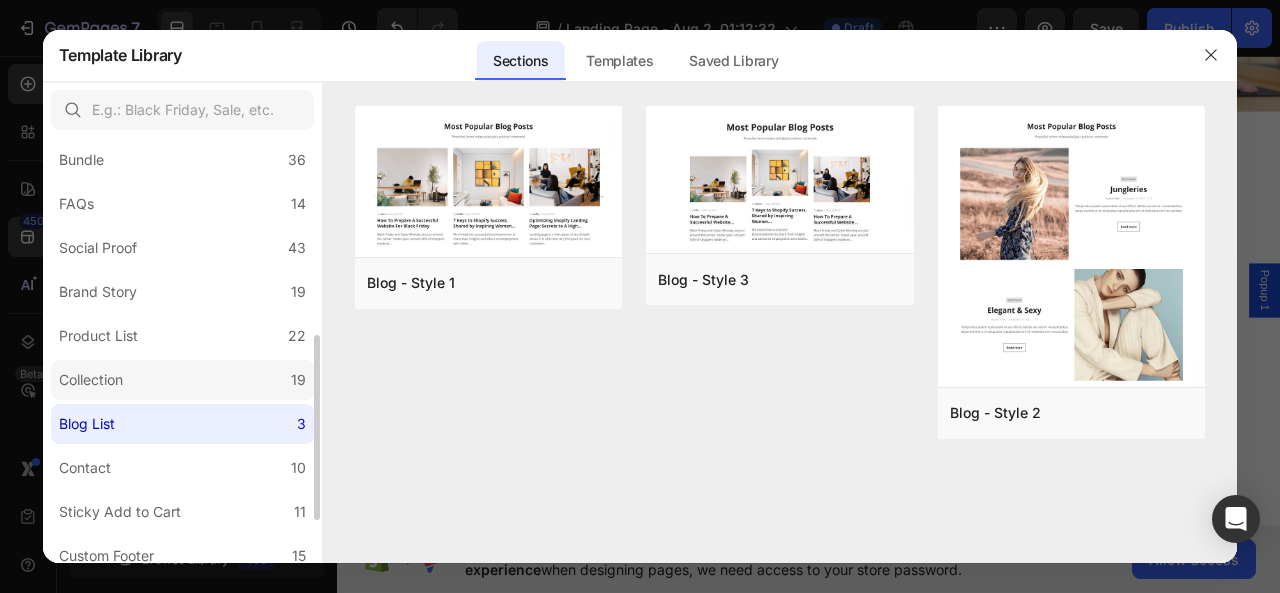 click on "Collection 19" 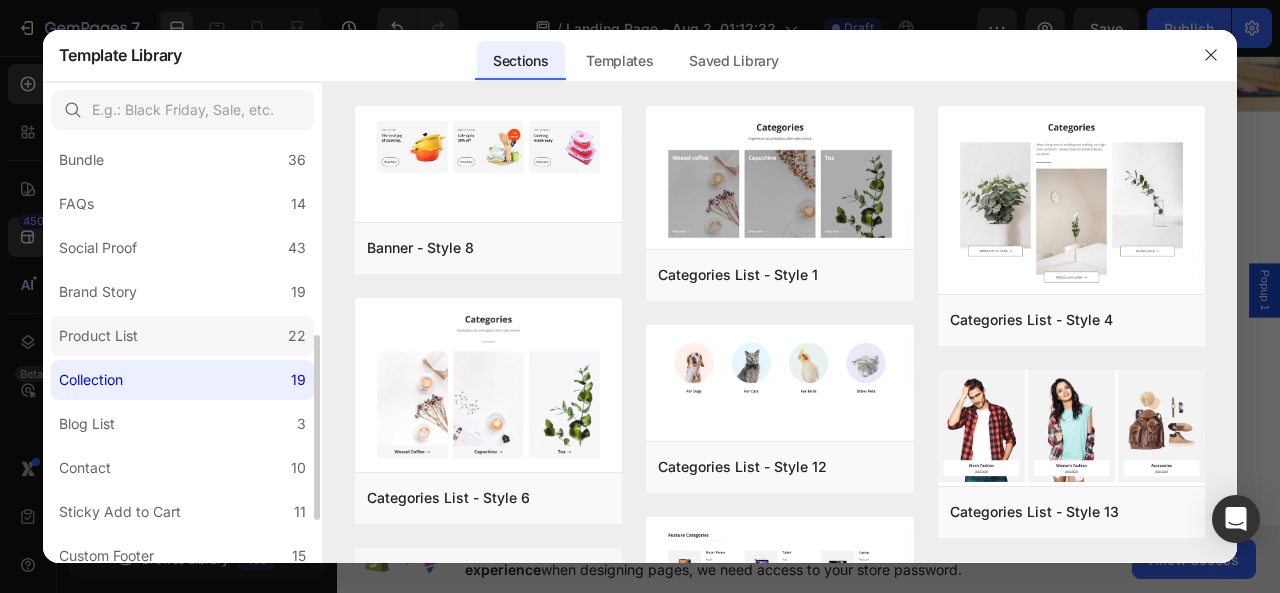 click on "Product List 22" 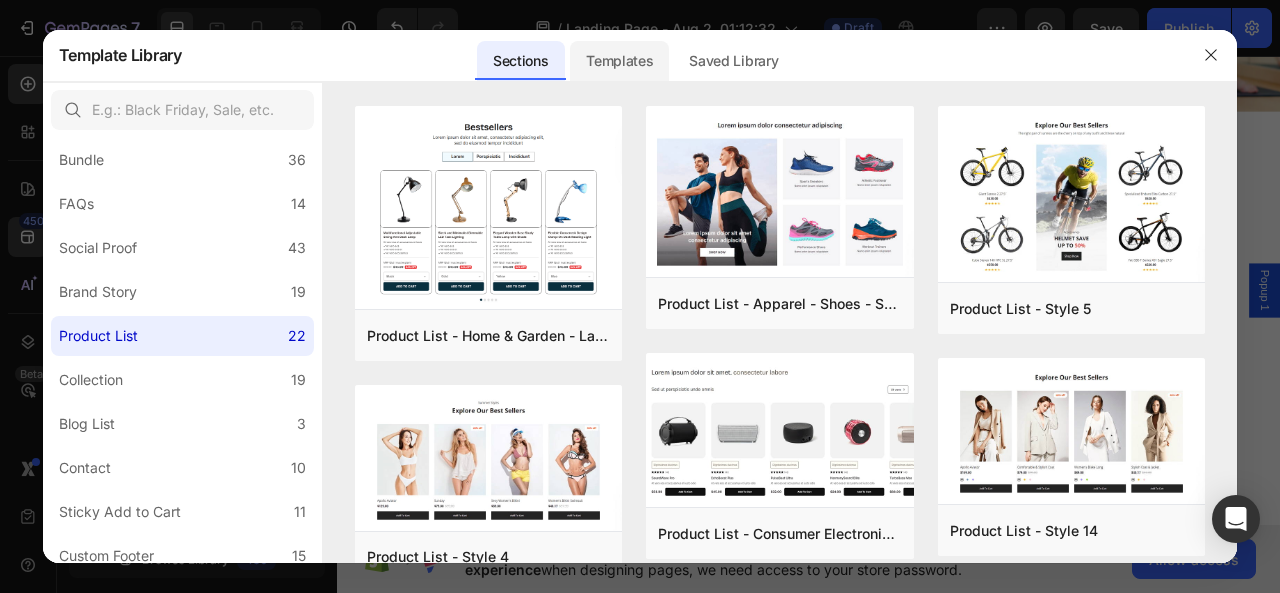click on "Templates" 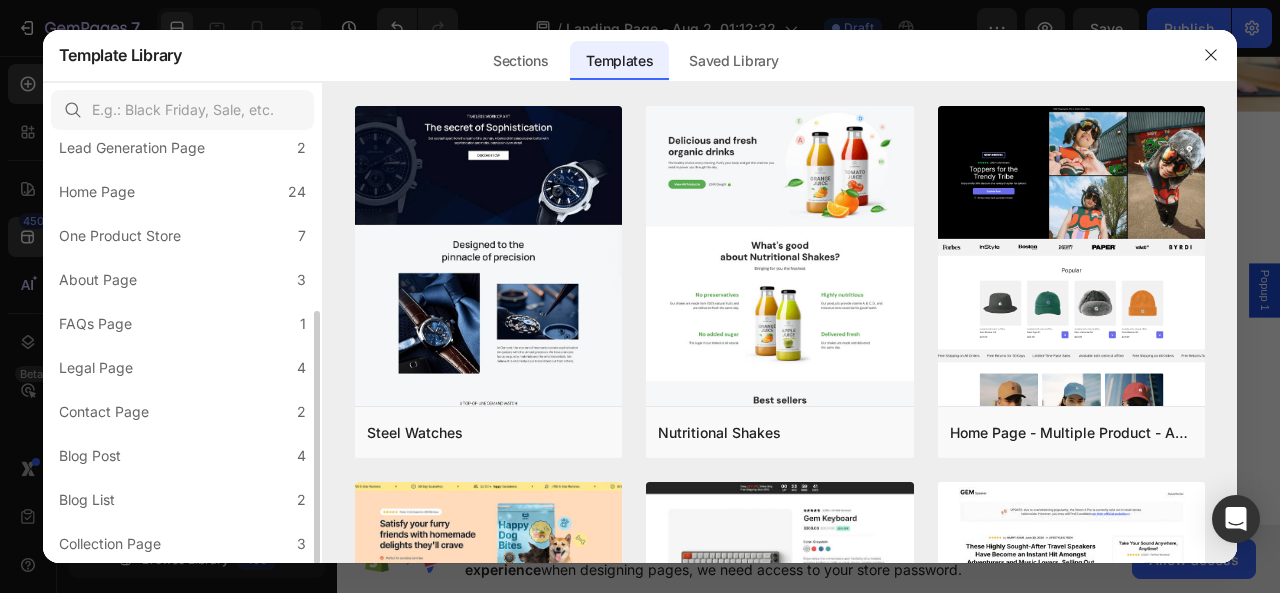 scroll, scrollTop: 290, scrollLeft: 0, axis: vertical 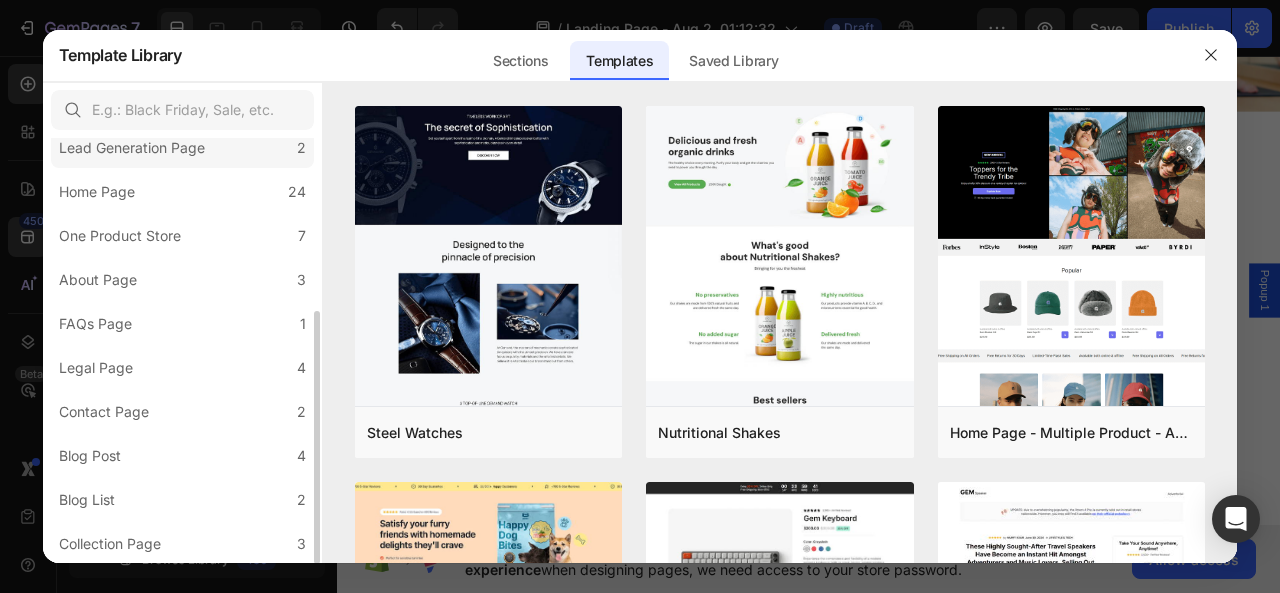 click on "Lead Generation Page 2" 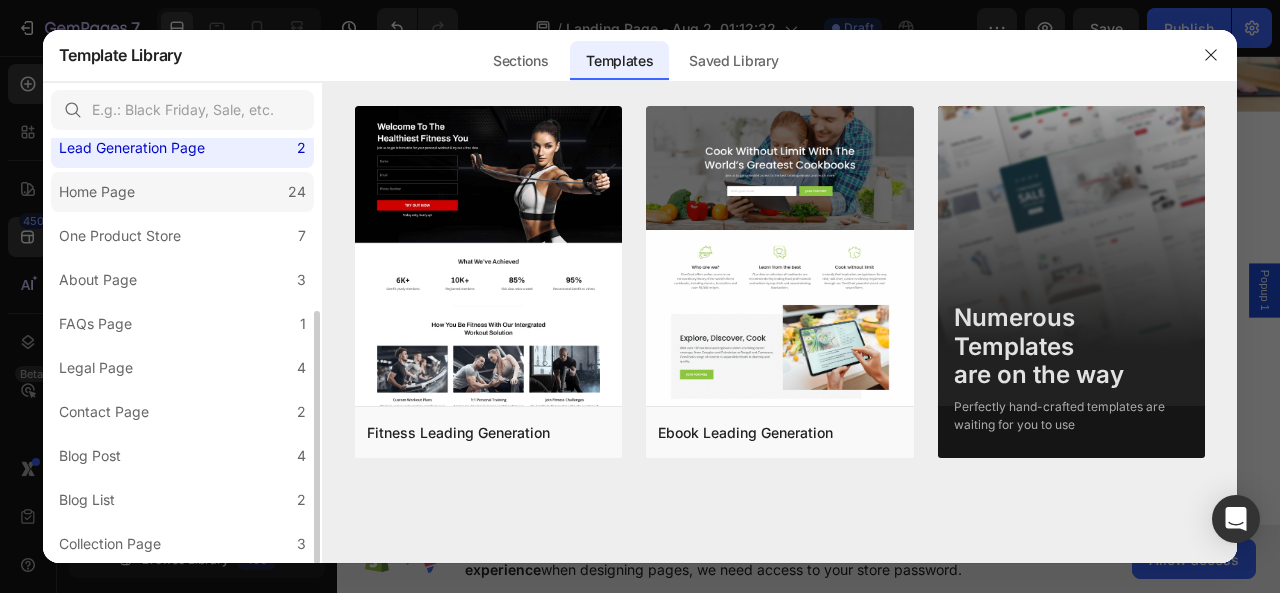 click on "Home Page 24" 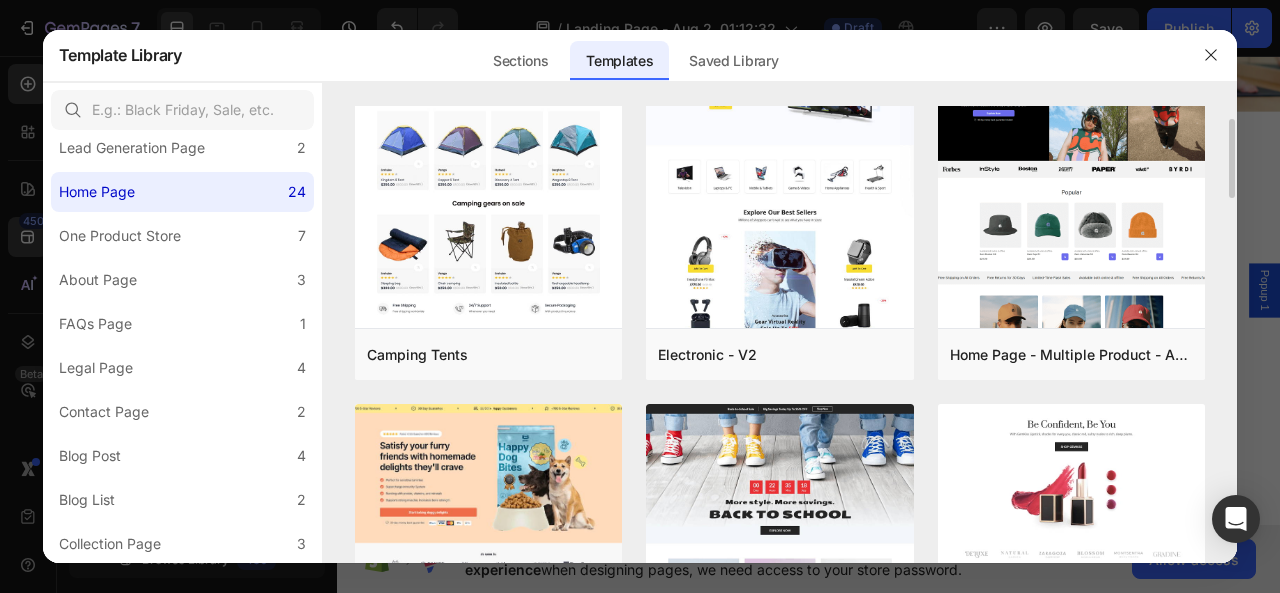 scroll, scrollTop: 0, scrollLeft: 0, axis: both 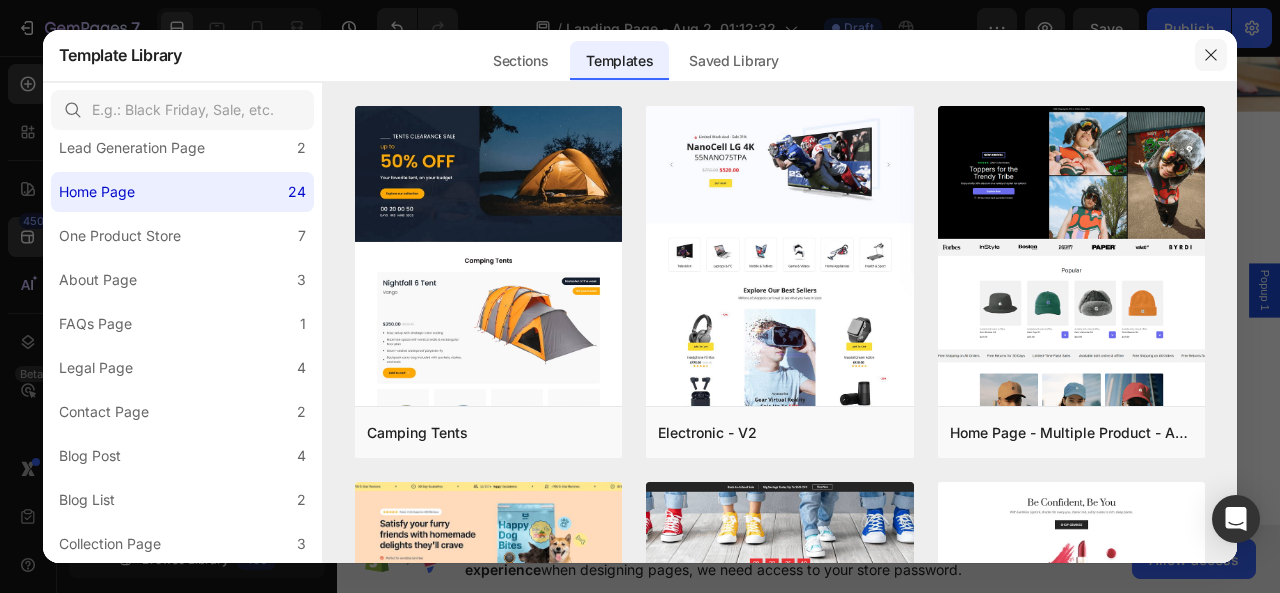 click 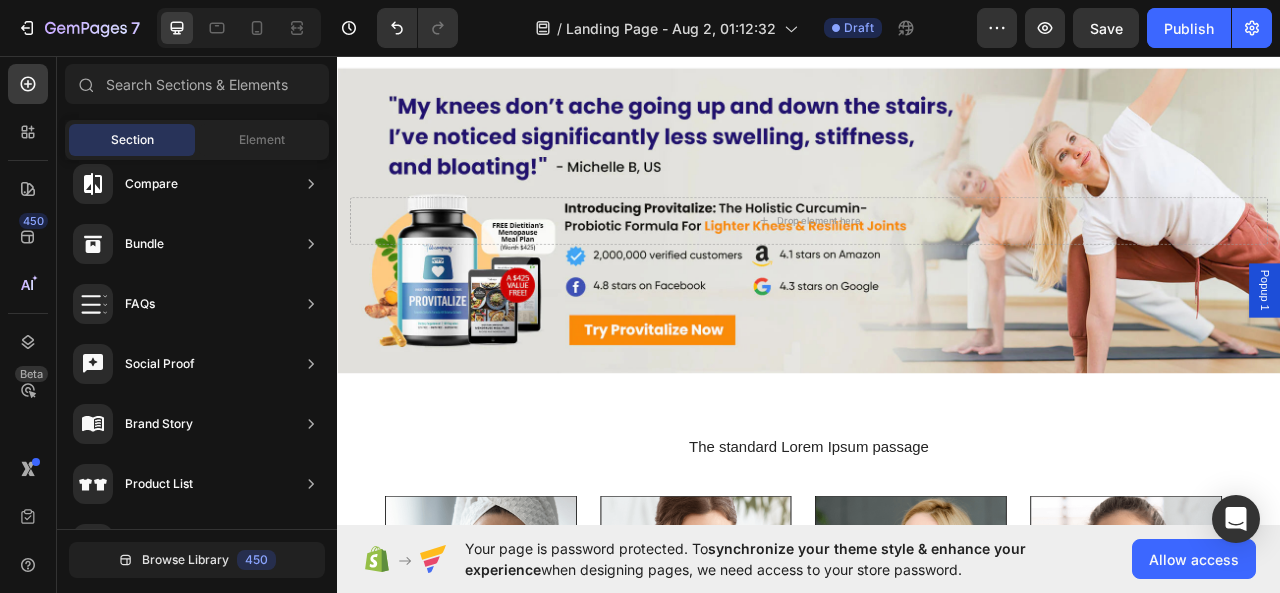 scroll, scrollTop: 0, scrollLeft: 0, axis: both 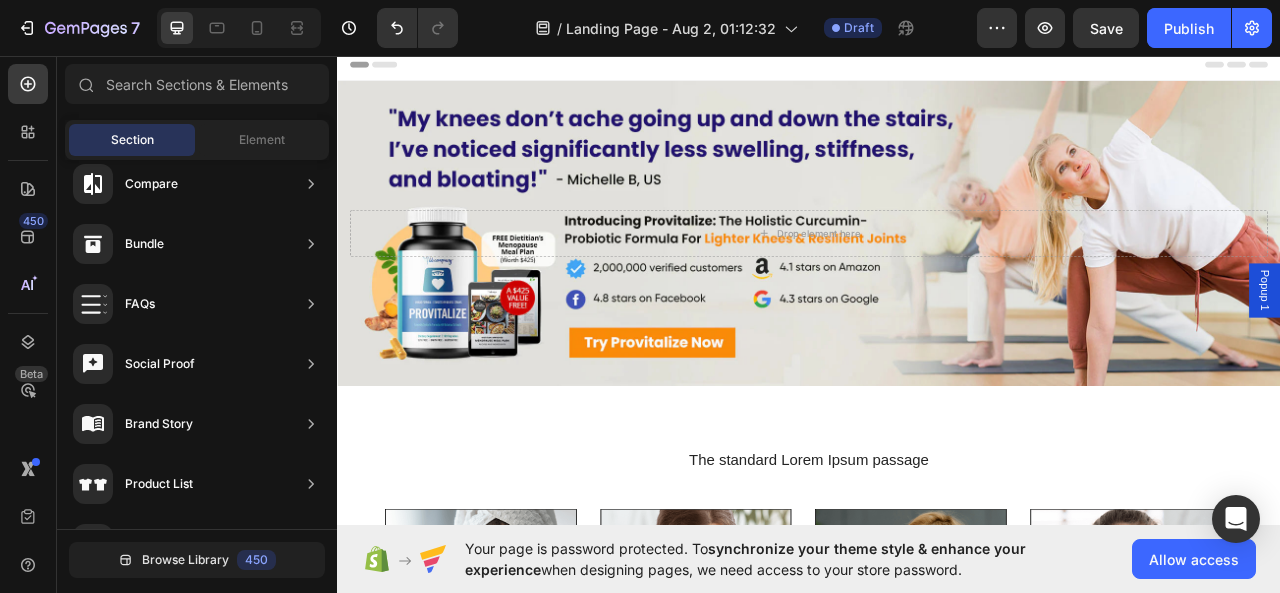 click at bounding box center [937, 283] 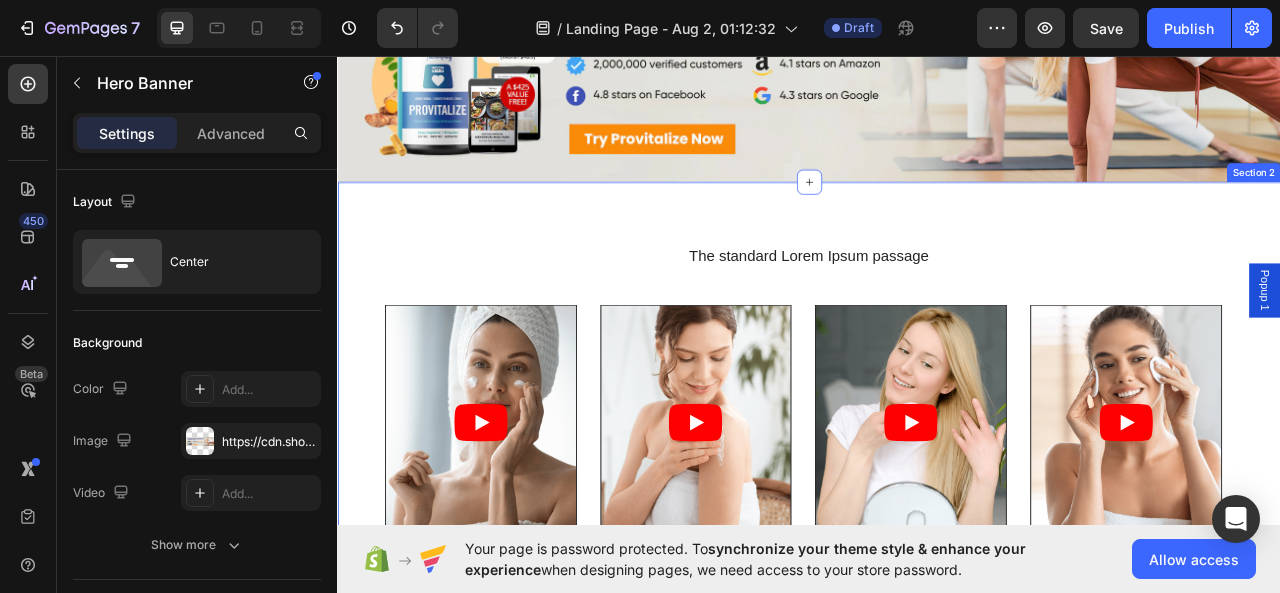 scroll, scrollTop: 500, scrollLeft: 0, axis: vertical 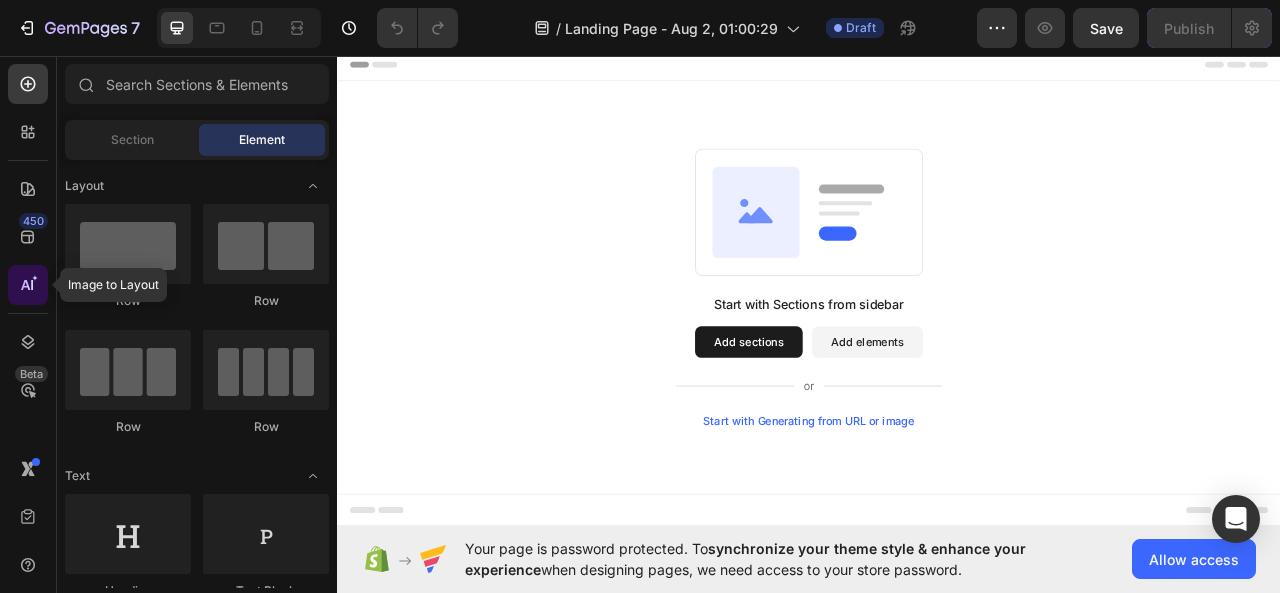 click 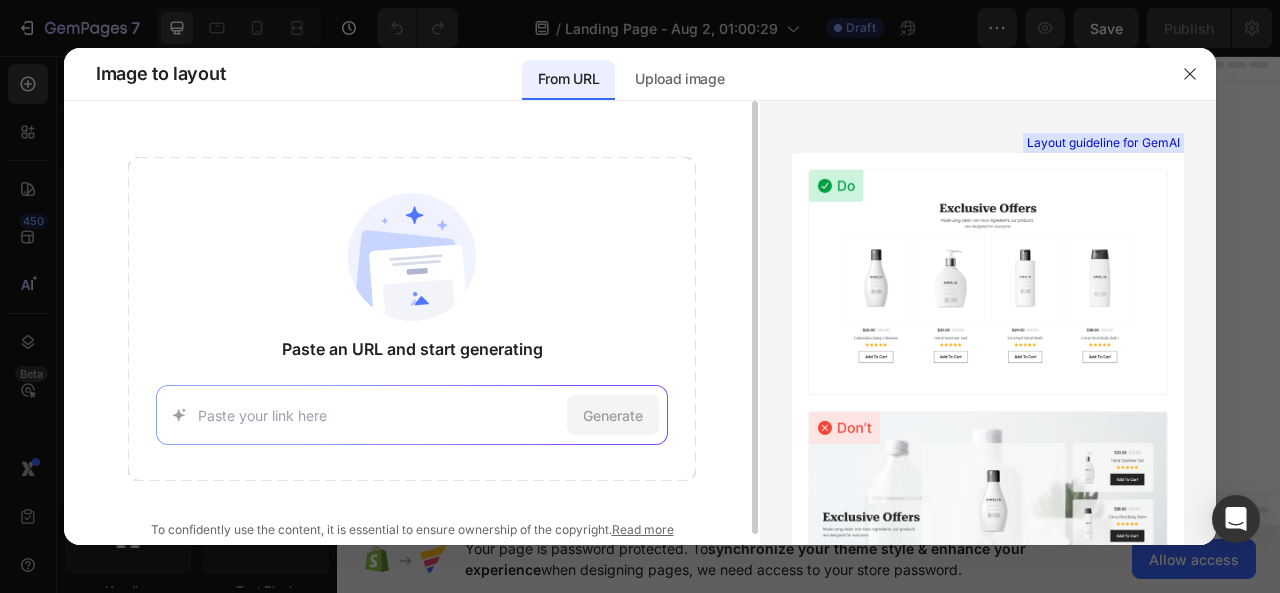 click at bounding box center [378, 415] 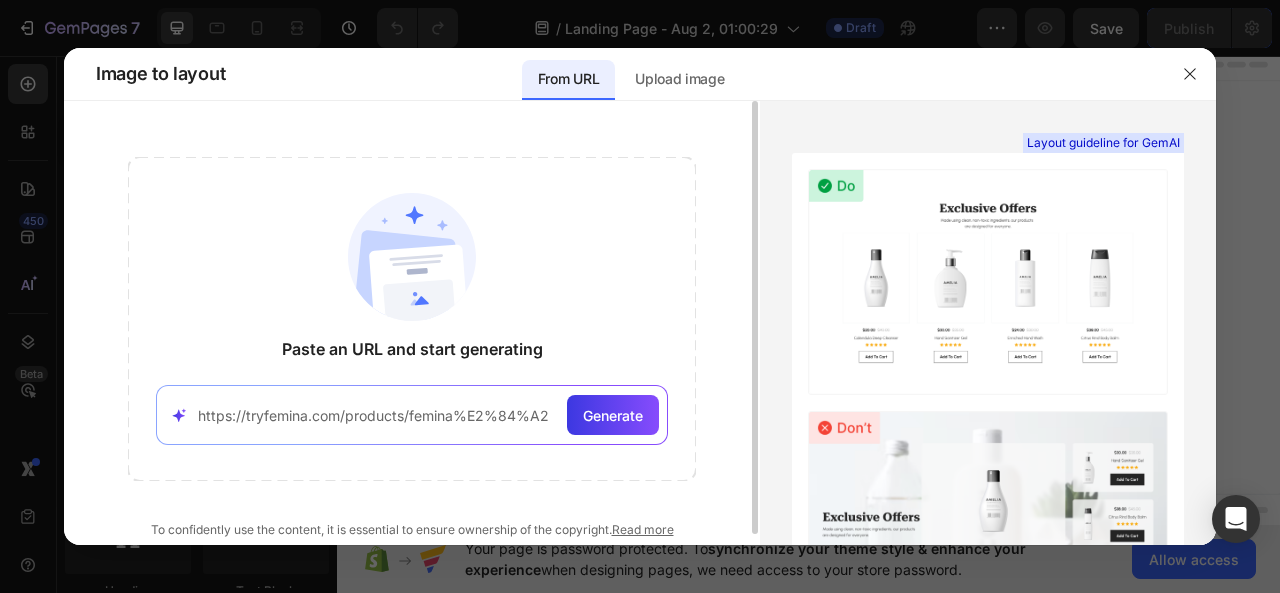 scroll, scrollTop: 0, scrollLeft: 0, axis: both 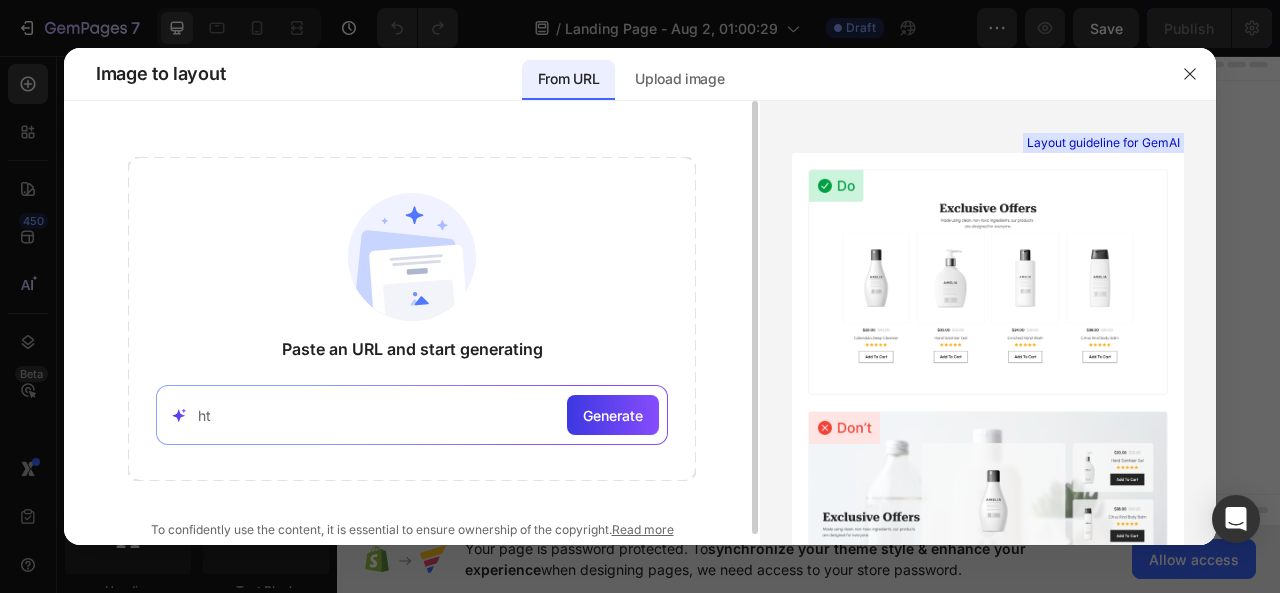 type on "h" 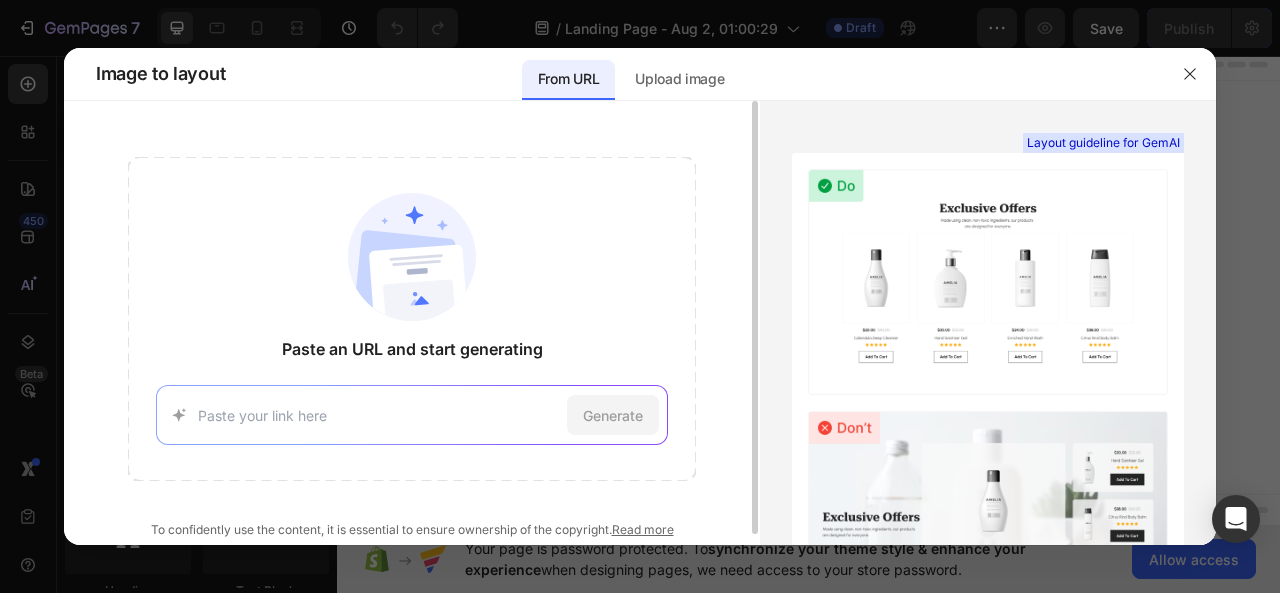 click on "Generate" at bounding box center (411, 415) 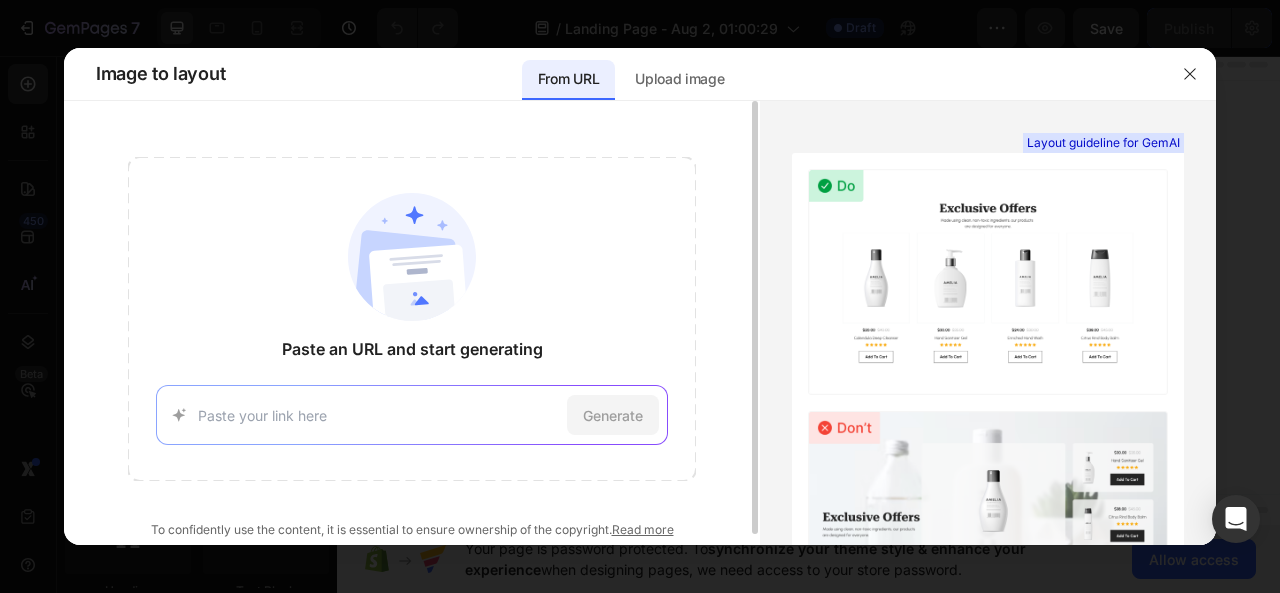 click on "Generate" at bounding box center [411, 415] 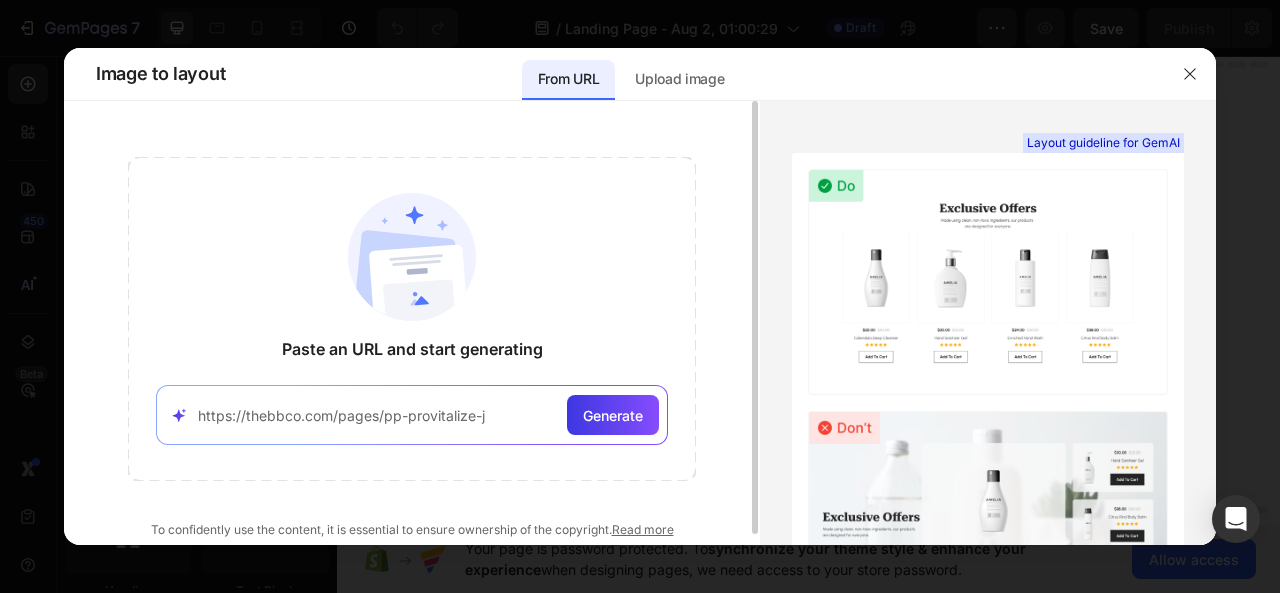 type on "https://thebbco.com/pages/pp-provitalize-j" 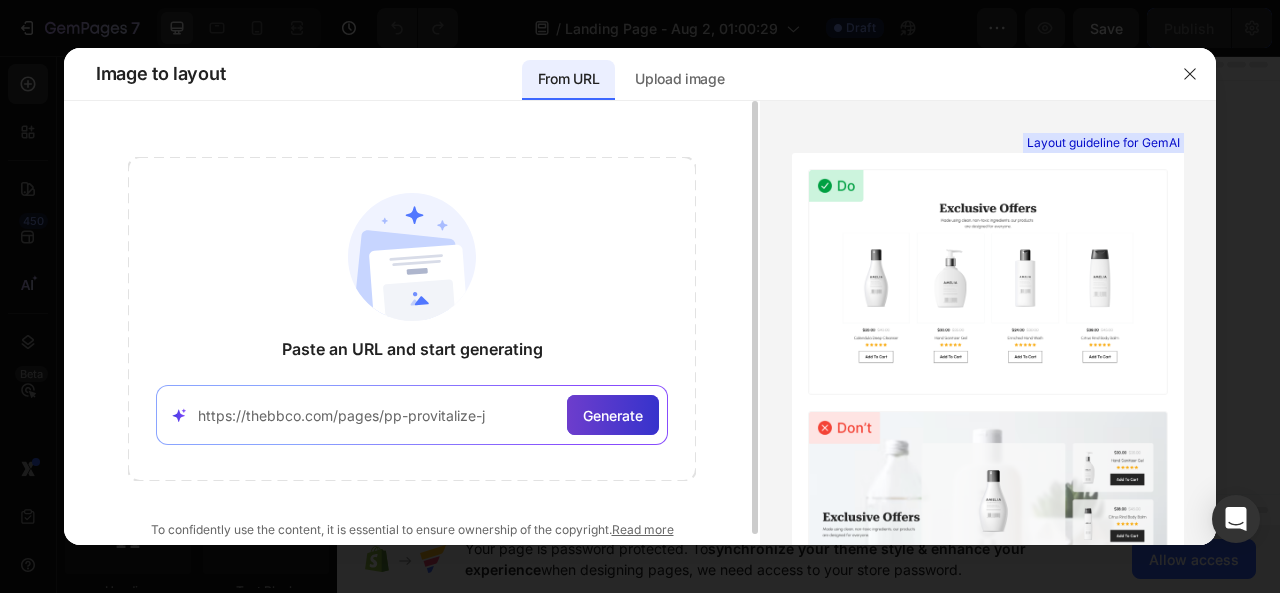 click on "Generate" 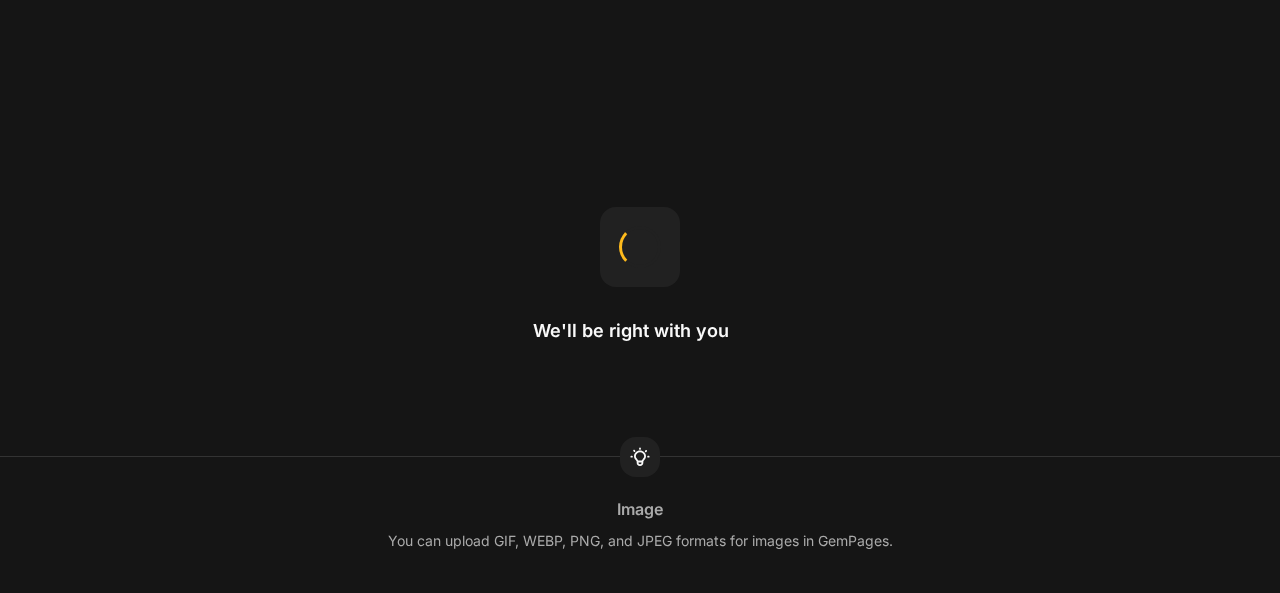 scroll, scrollTop: 0, scrollLeft: 0, axis: both 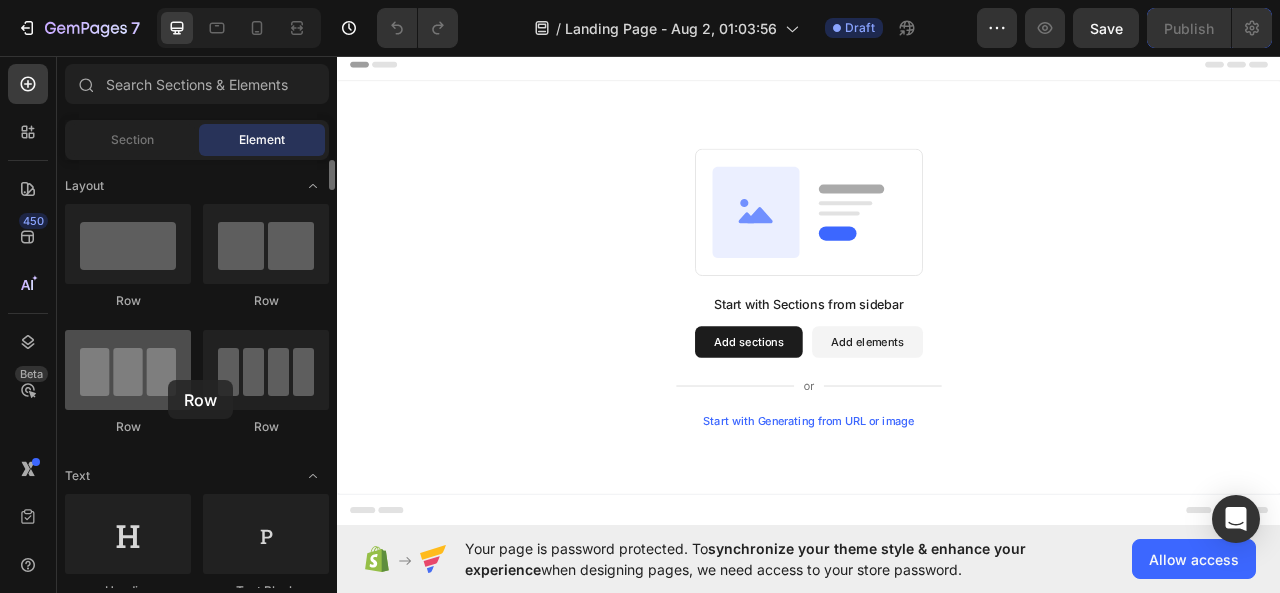 click at bounding box center [128, 370] 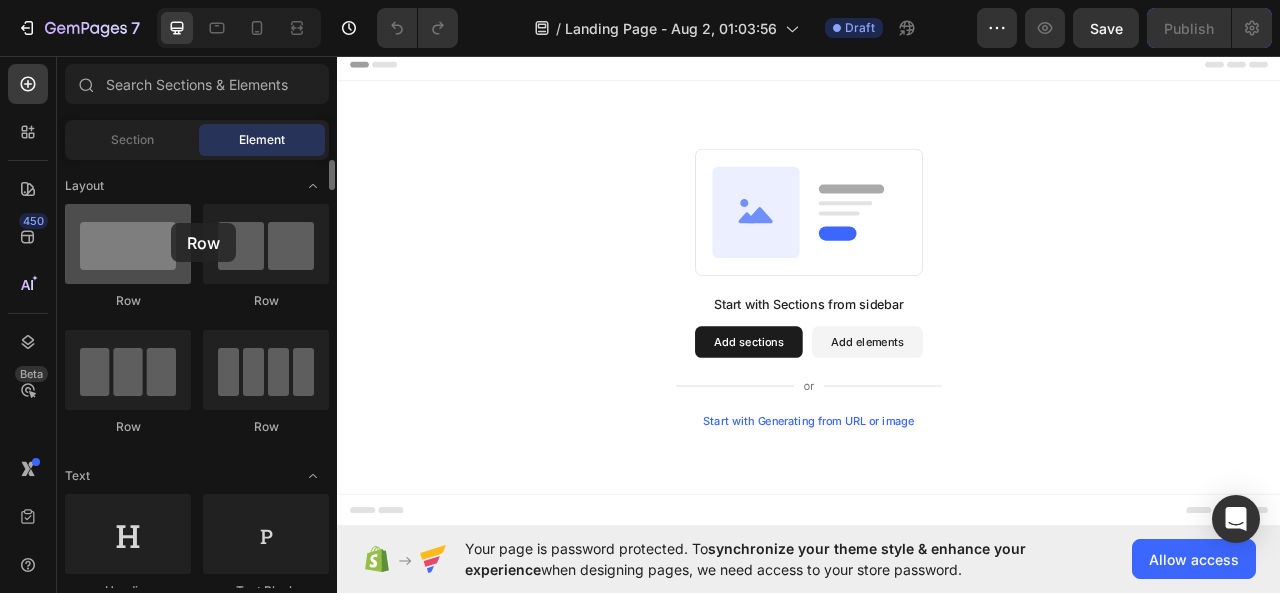click at bounding box center (128, 244) 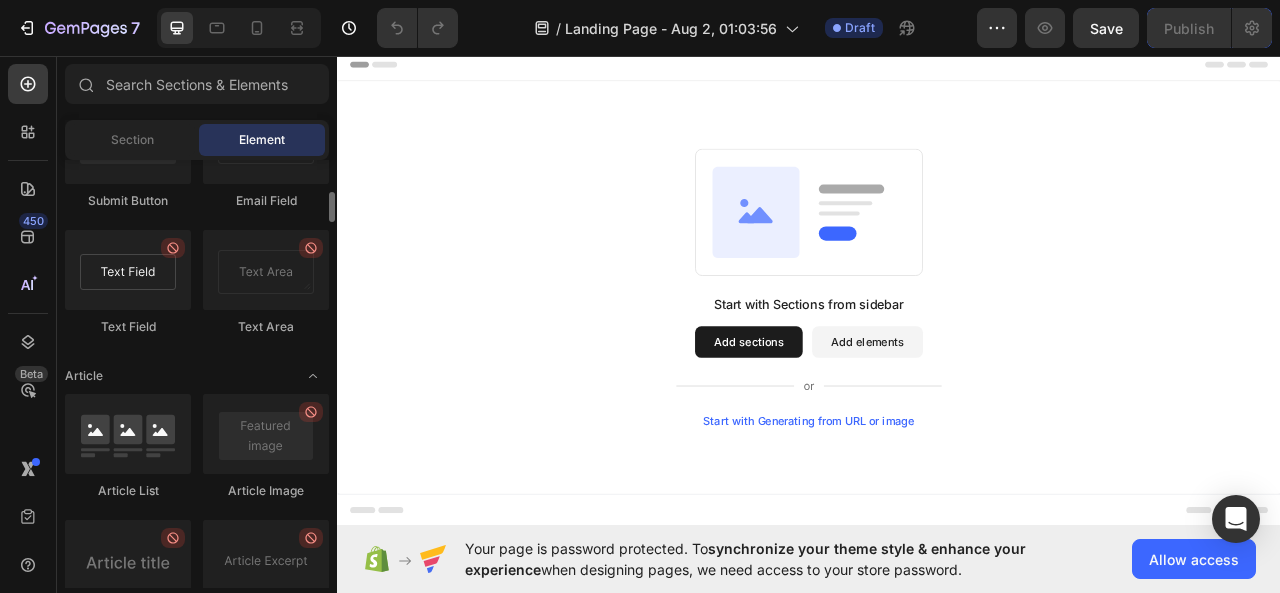scroll, scrollTop: 4500, scrollLeft: 0, axis: vertical 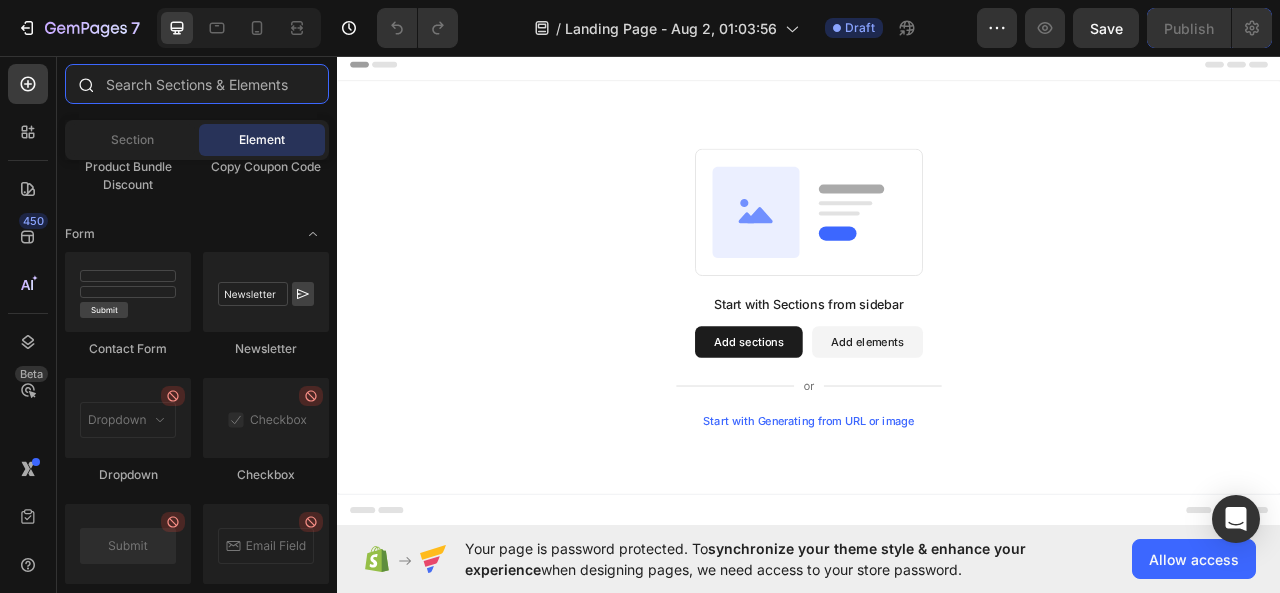 click at bounding box center (197, 84) 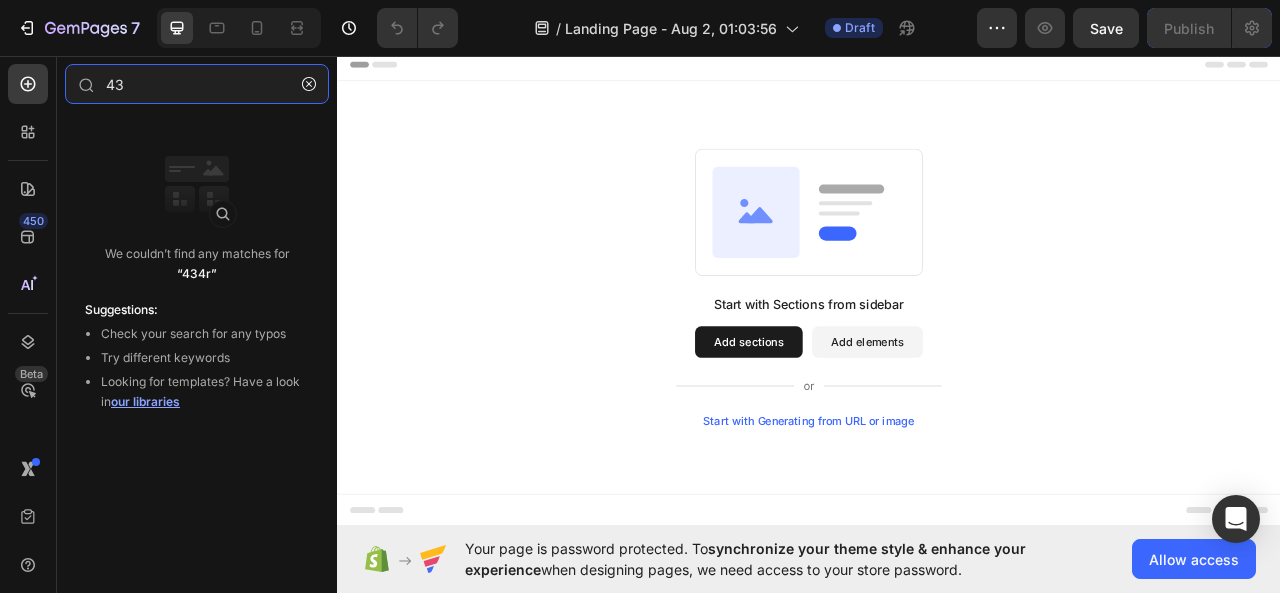 type on "4" 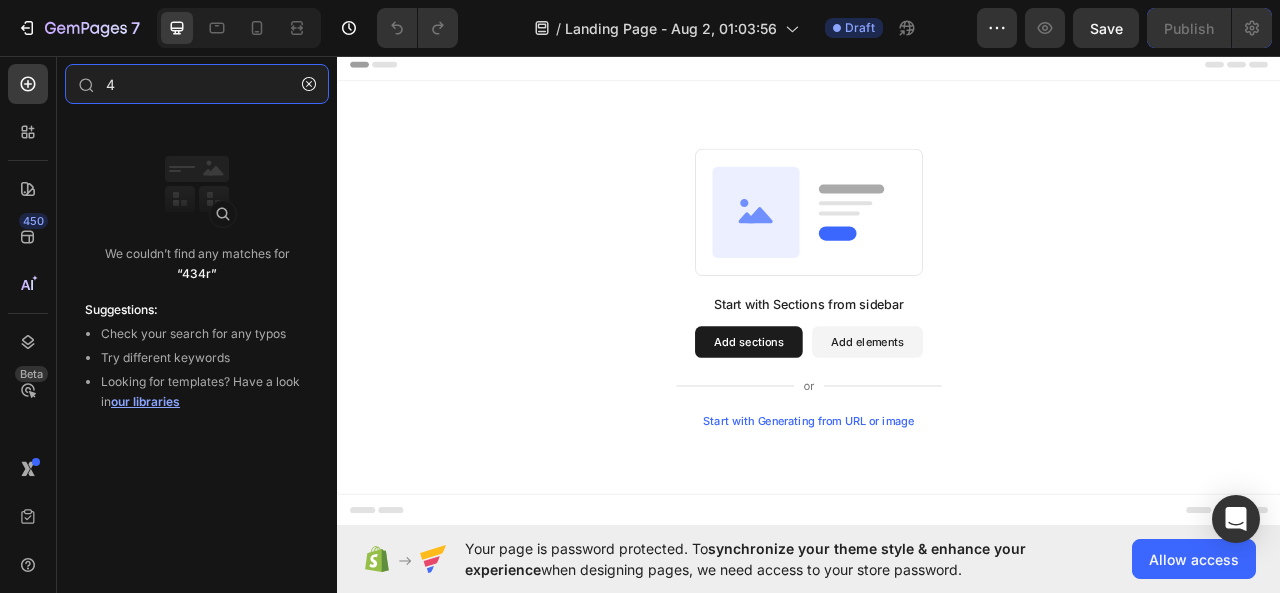 type 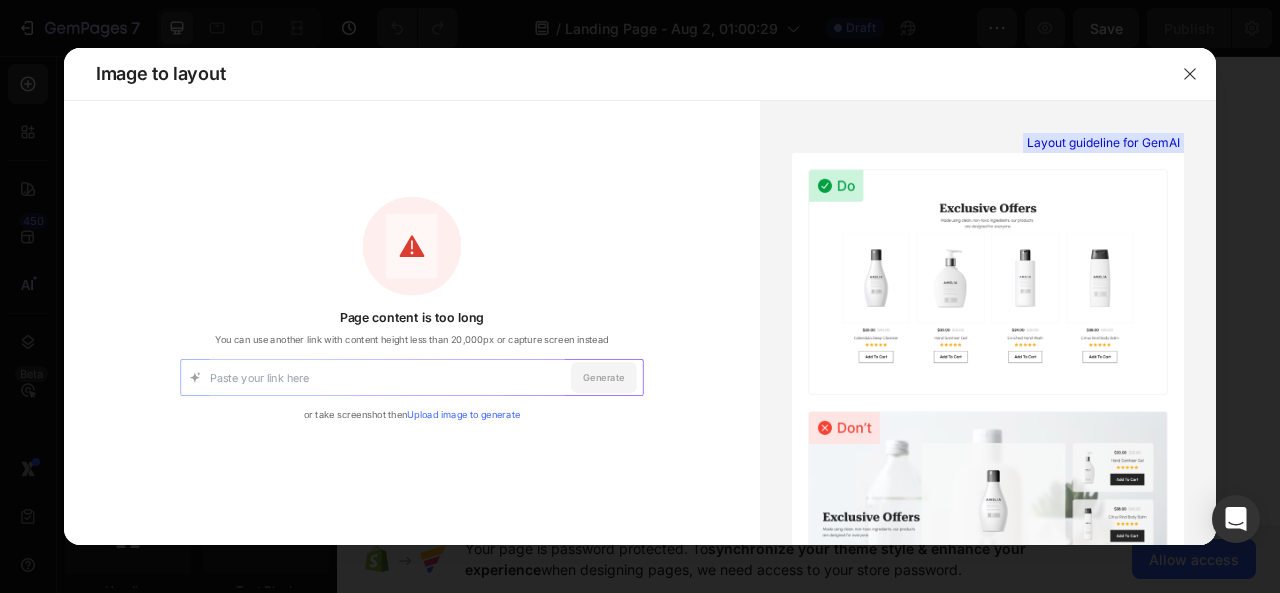 scroll, scrollTop: 0, scrollLeft: 0, axis: both 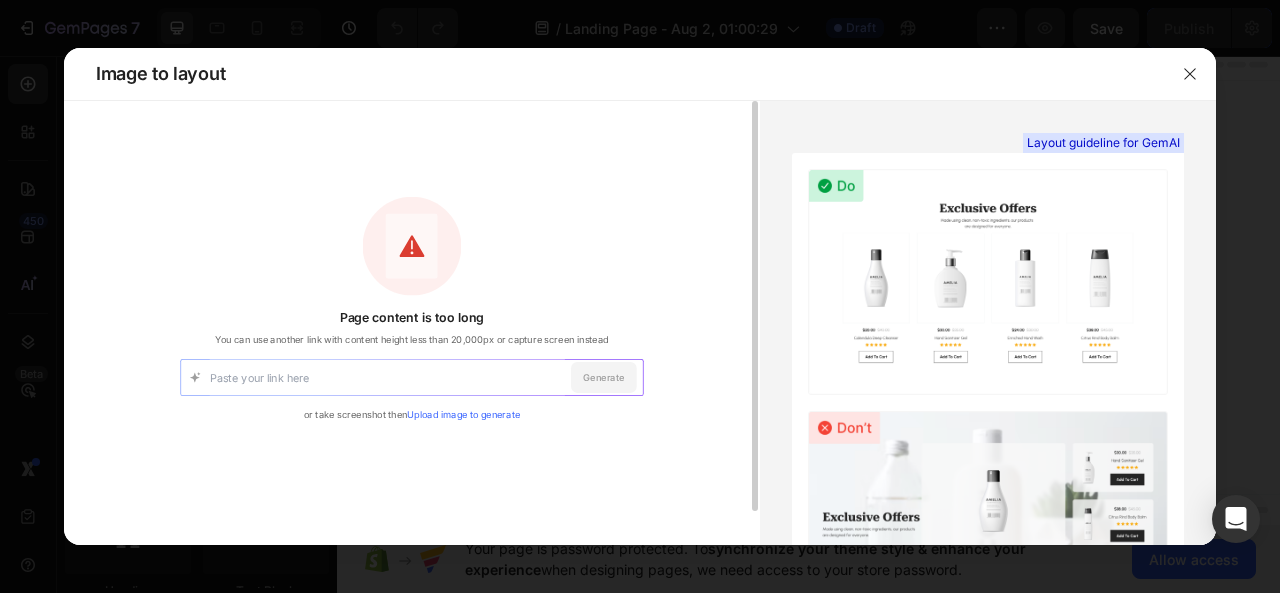 click on "Upload image to generate" at bounding box center (463, 415) 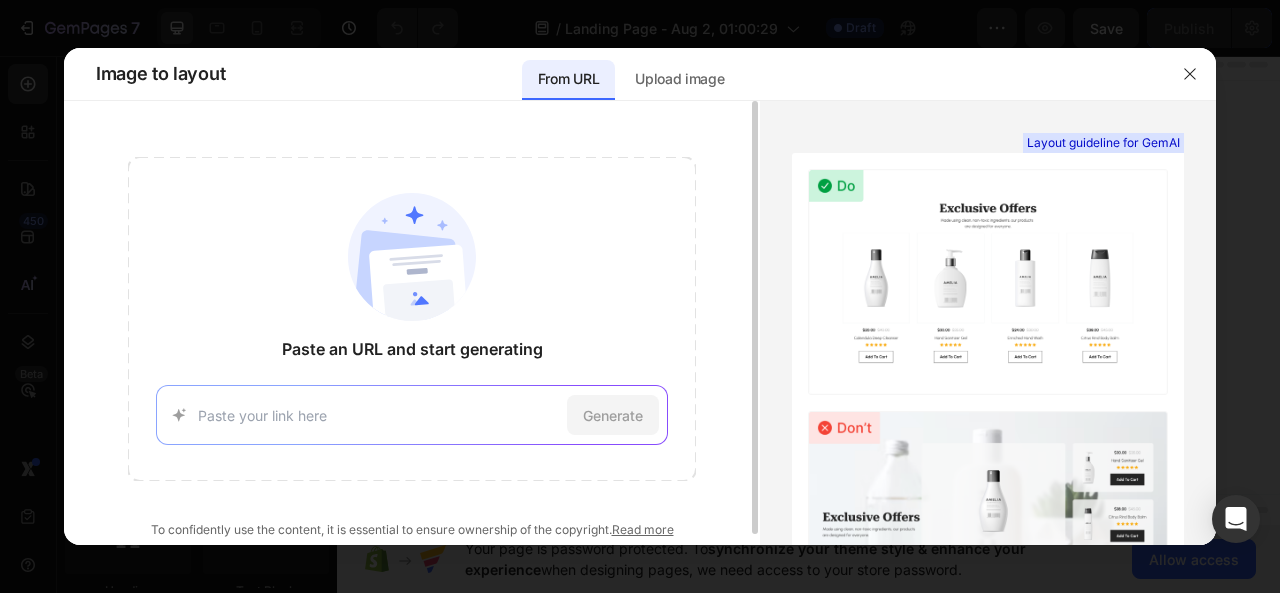 scroll, scrollTop: 12, scrollLeft: 0, axis: vertical 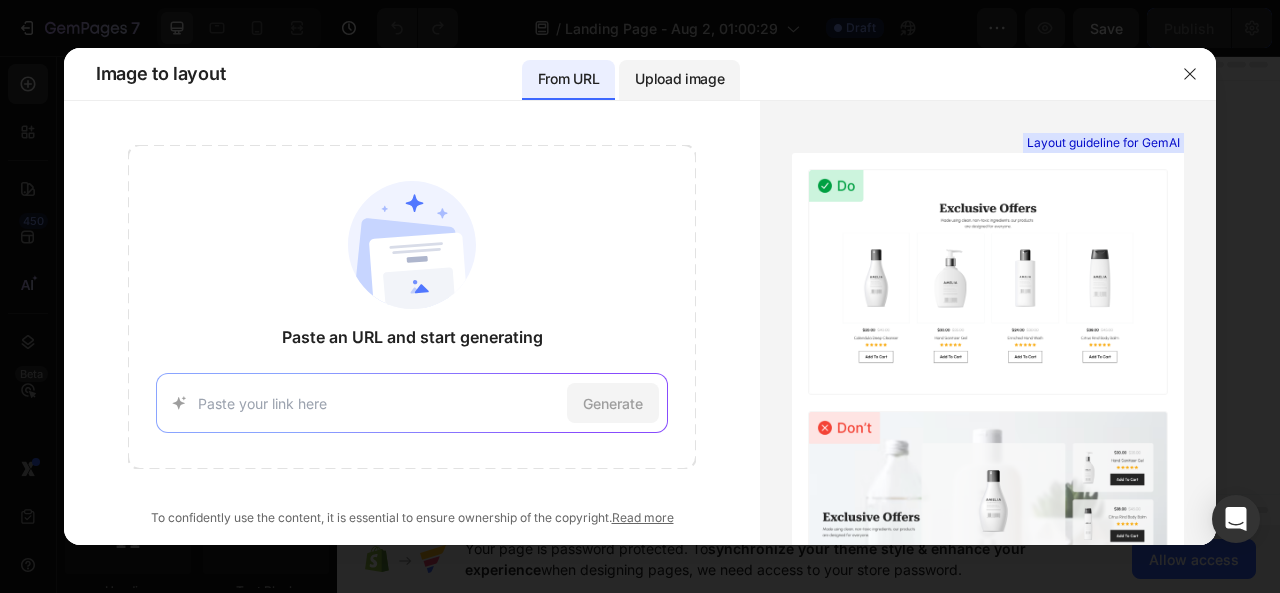 click on "Upload image" at bounding box center (679, 79) 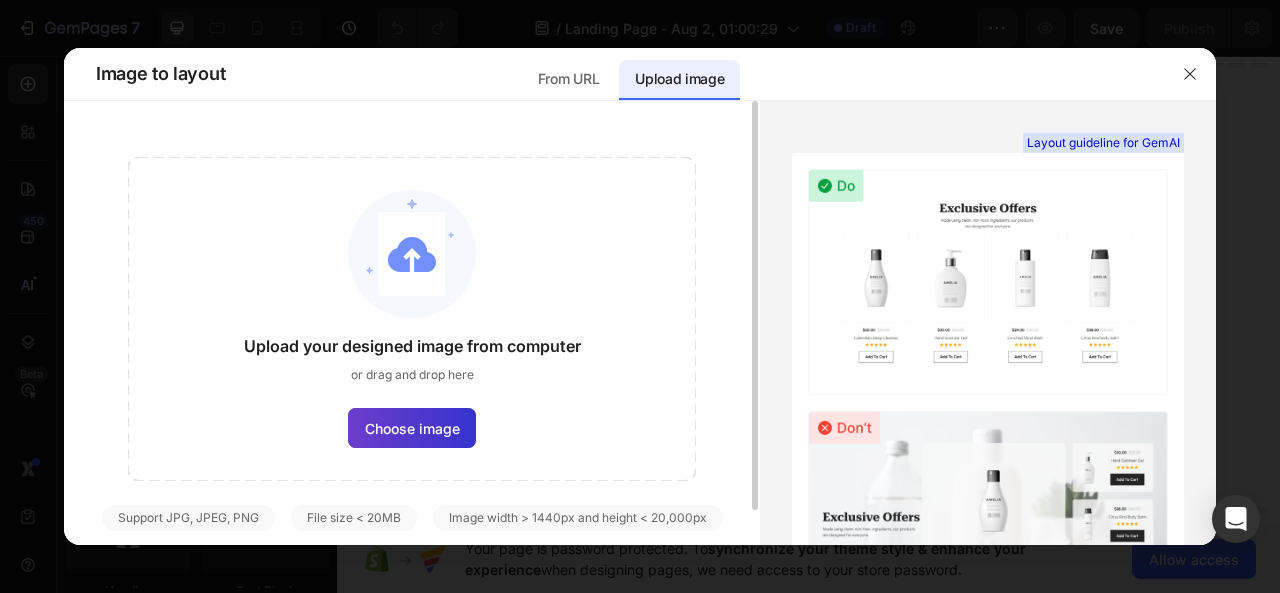 click on "Choose image" at bounding box center [412, 428] 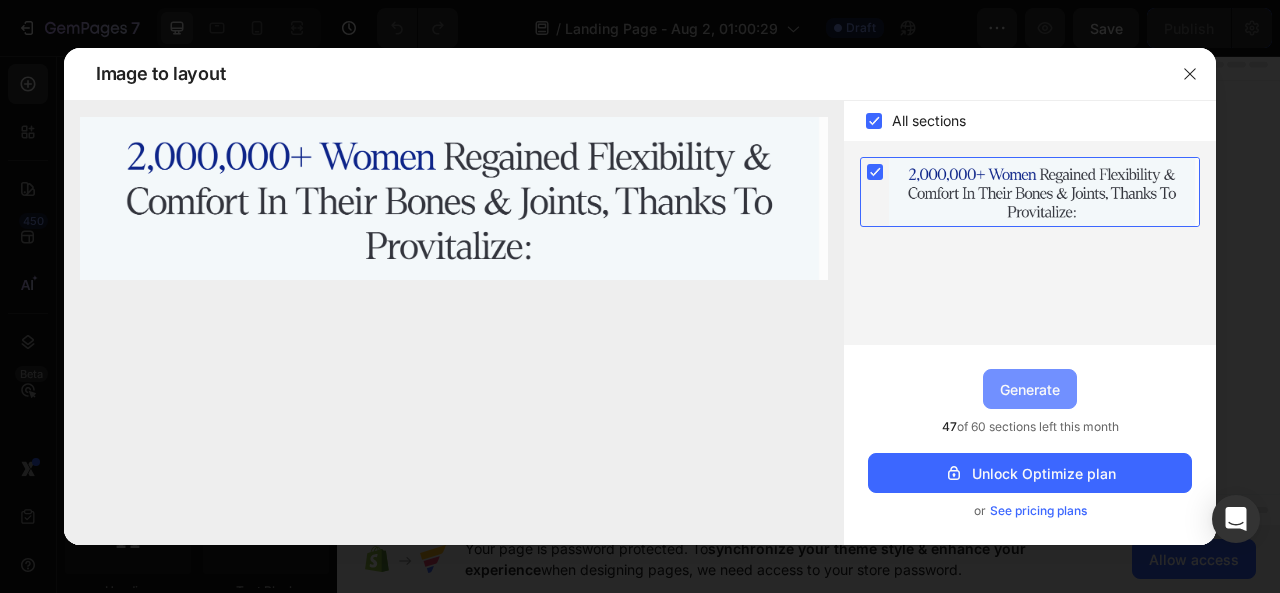 click on "Generate" at bounding box center (1030, 389) 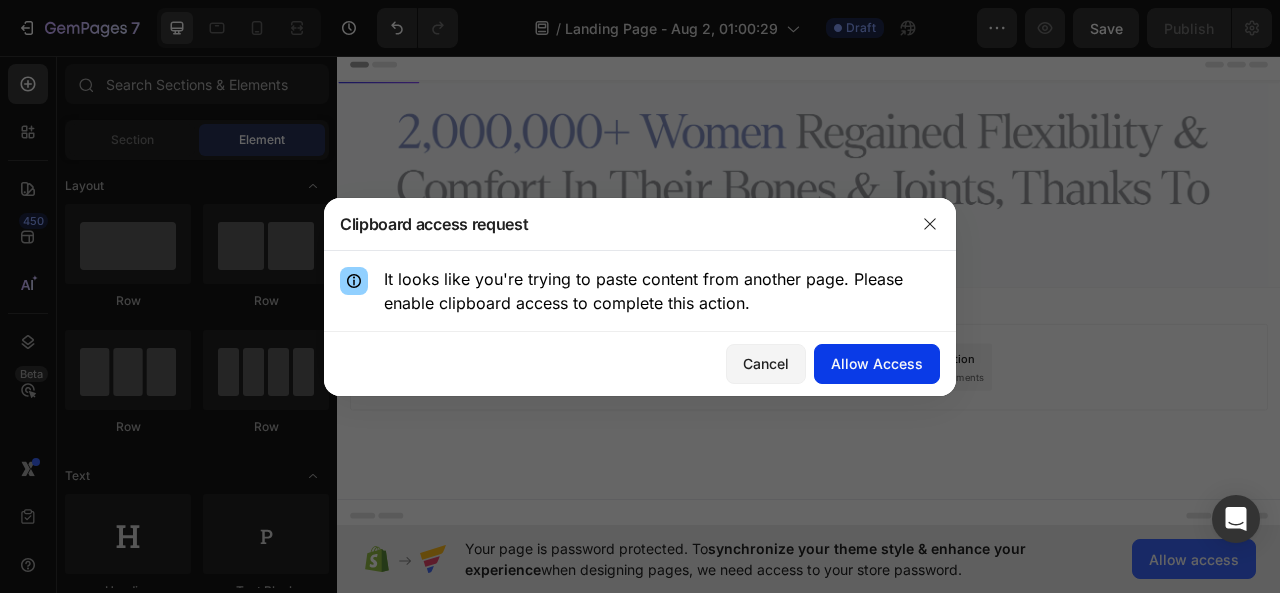 click on "Allow Access" at bounding box center [877, 363] 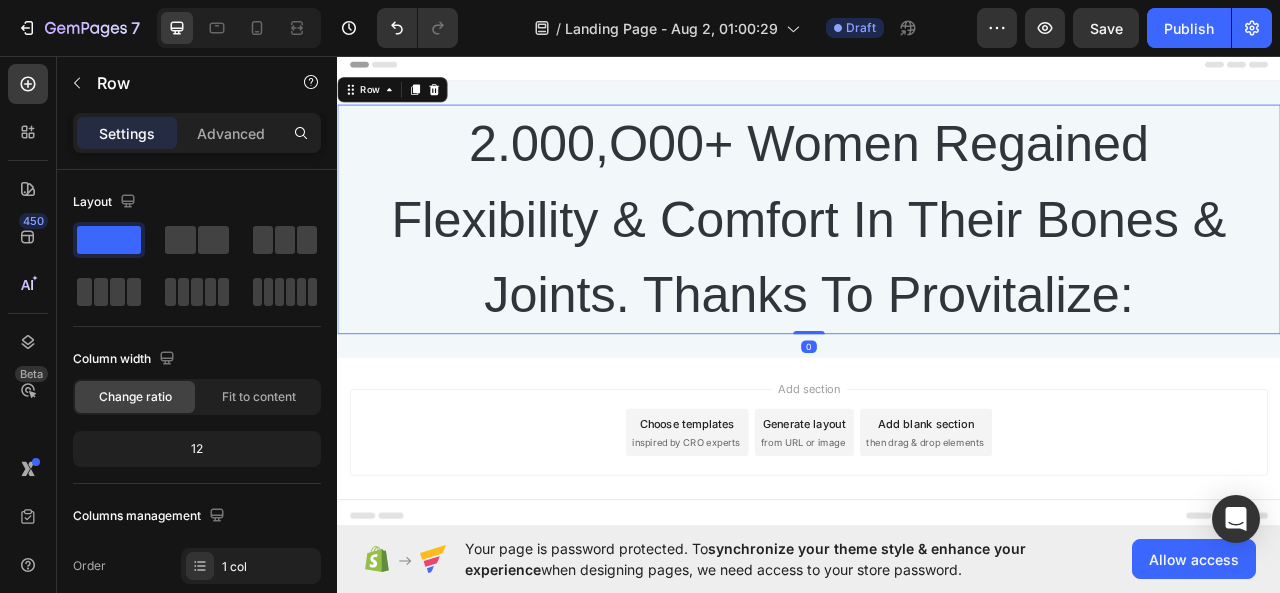 click on "2.000,O00+ Women Regained Flexibility & Comfort In Their Bones & Joints. Thanks To Provitalize: Heading Row   0" at bounding box center (937, 265) 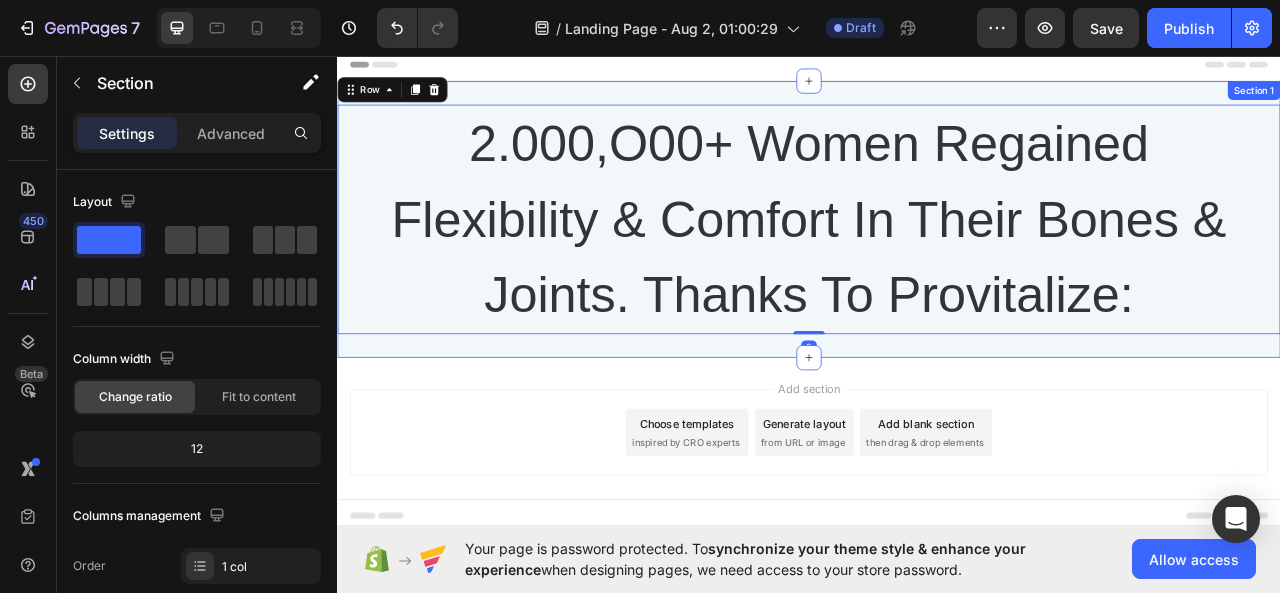 click on "2.000,O00+ Women Regained Flexibility & Comfort In Their Bones & Joints. Thanks To Provitalize: Heading Row   0 Section 1" at bounding box center [937, 265] 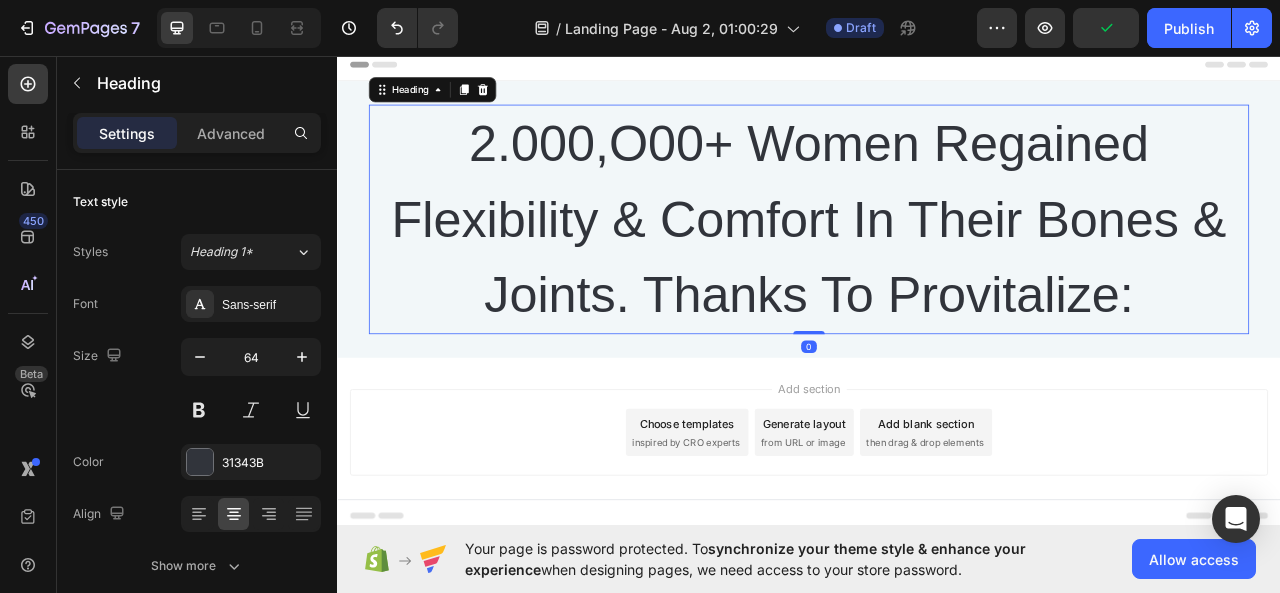 click on "2.000,O00+ Women Regained Flexibility & Comfort In Their Bones & Joints. Thanks To Provitalize:" at bounding box center [937, 265] 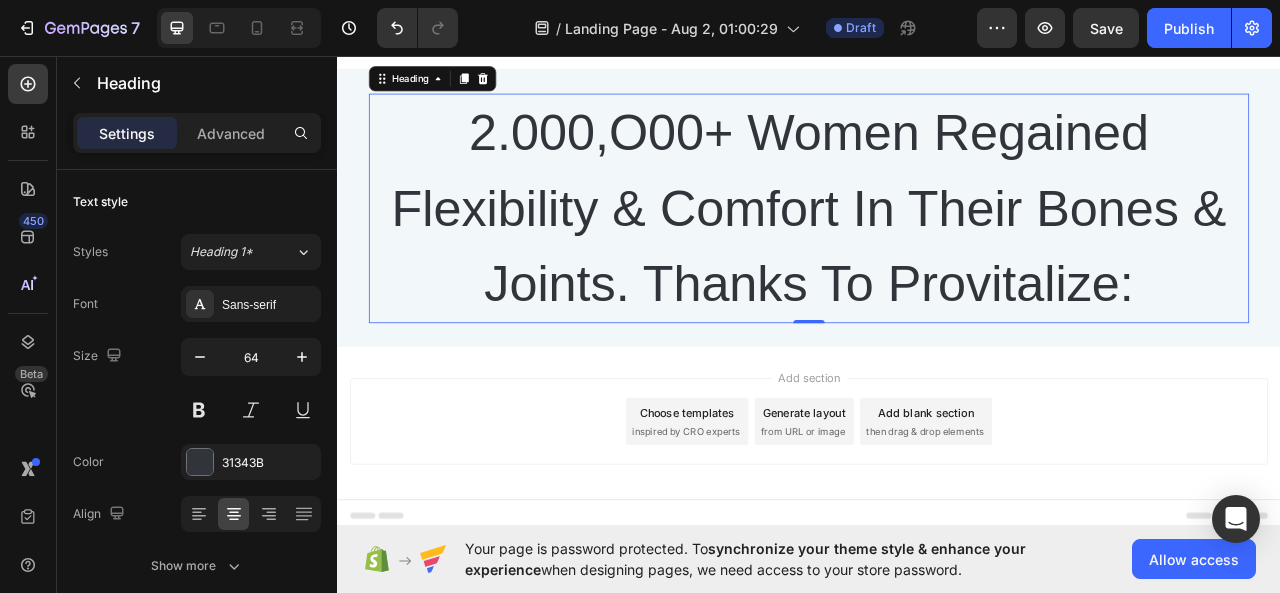scroll, scrollTop: 0, scrollLeft: 0, axis: both 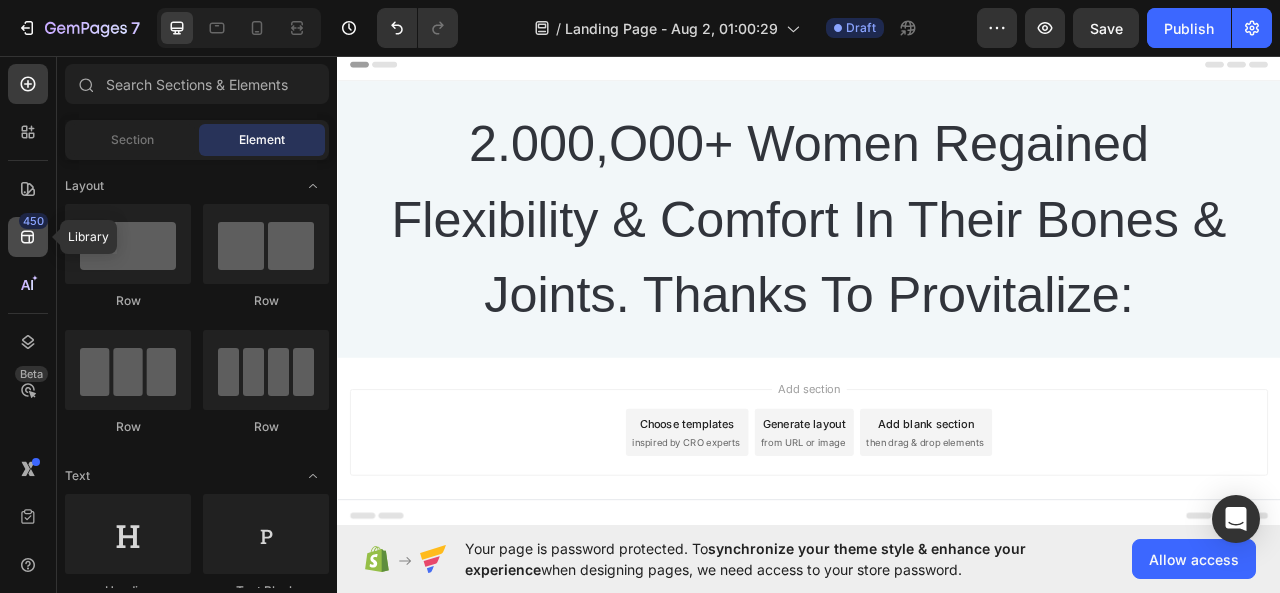 click on "450" 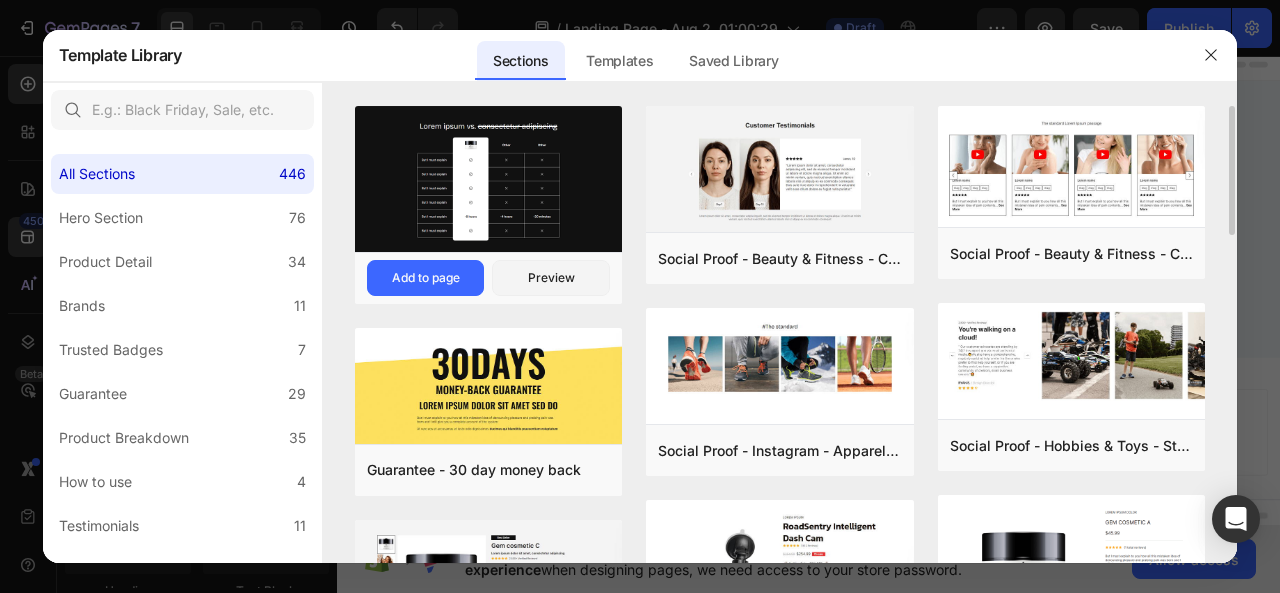 click at bounding box center (489, 181) 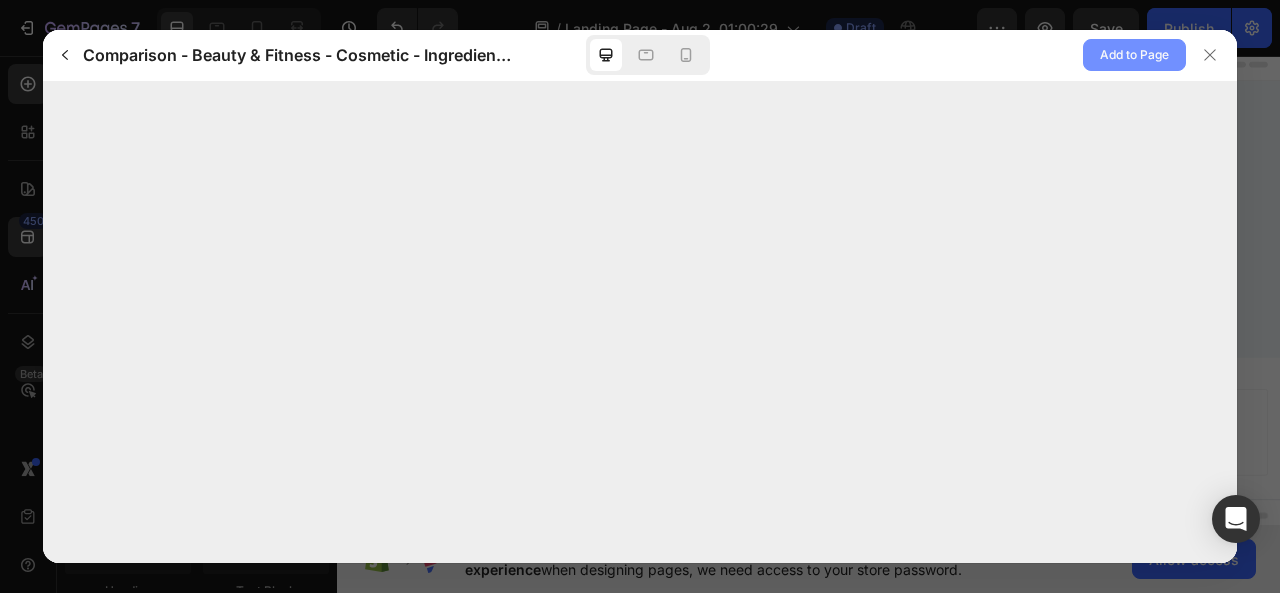 click on "Add to Page" 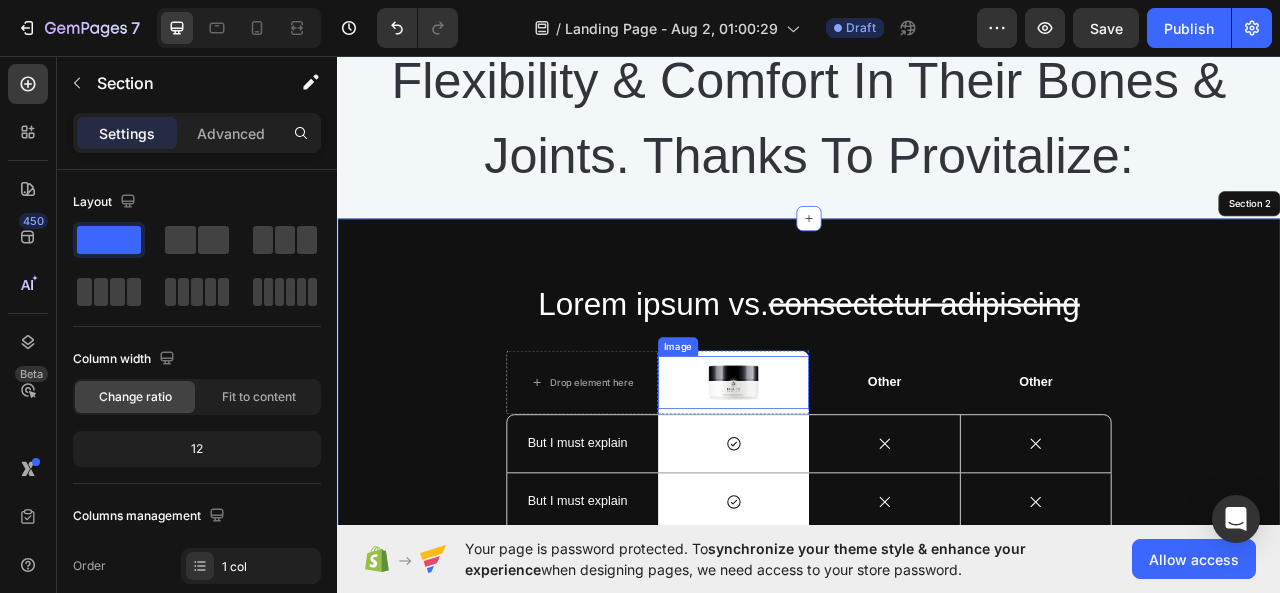 scroll, scrollTop: 400, scrollLeft: 0, axis: vertical 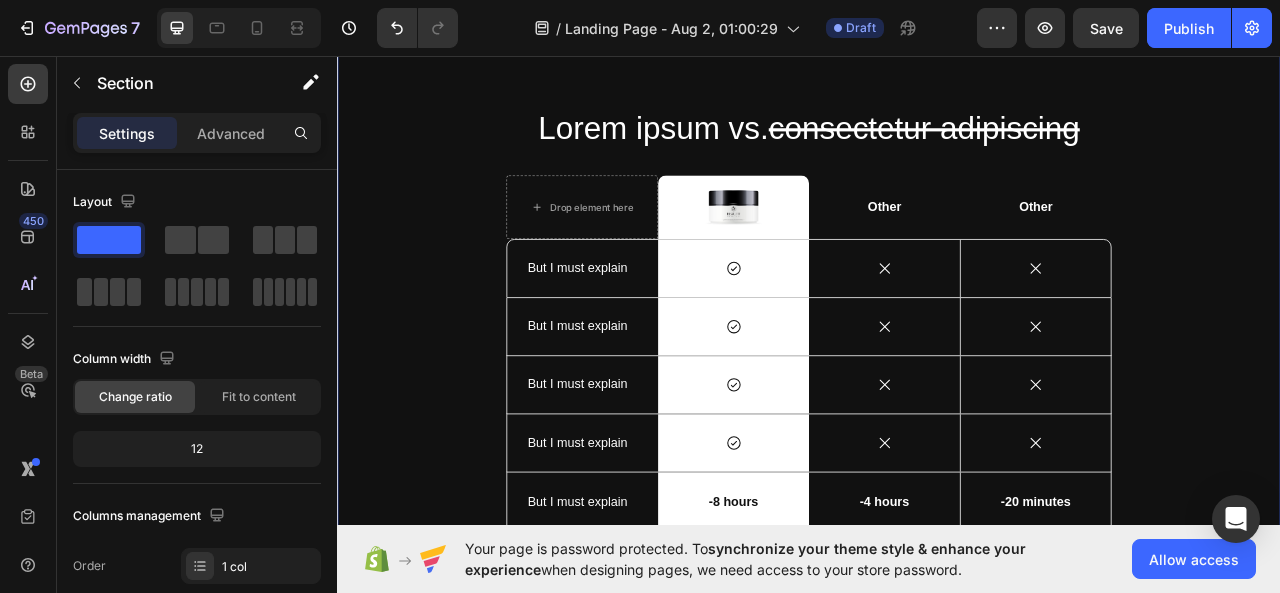 click on "Lorem ipsum vs.  consectetur adipiscing Heading
Drop element here Image Row Other Text Block Other Text Block Row But I must explain  Text Block
Icon Row
Icon
Icon Hero Banner Row But I must explain  Text Block
Icon Row
Icon
Icon Hero Banner Row But I must explain  Text Block
Icon Row
Icon
Icon Hero Banner Row But I must explain  Text Block
Icon Row
Icon
Icon Hero Banner Row But I must explain  Text Block -8 hours Text Block Row -4 hours Text Block -20 minutes Text Block Hero Banner Row But I must explain  Text Block
Icon Row
Icon
Icon Hero Banner Row
Drop element here
Drop element here Hero Banner
Drop element here
Drop element here Row Row" at bounding box center (937, 475) 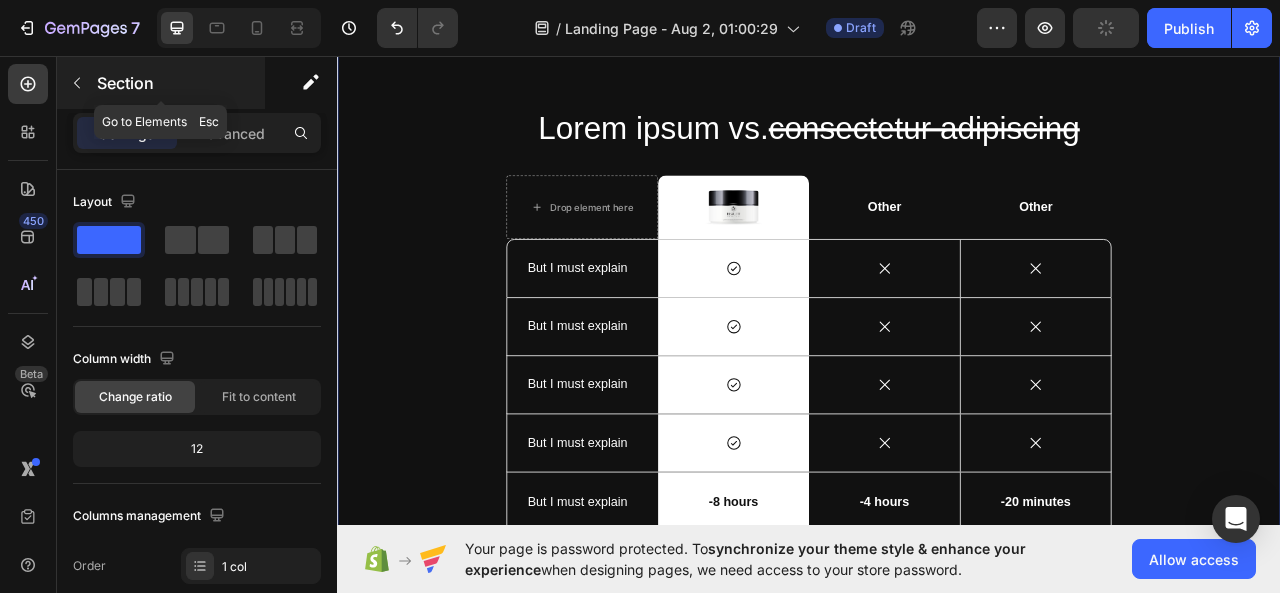 click 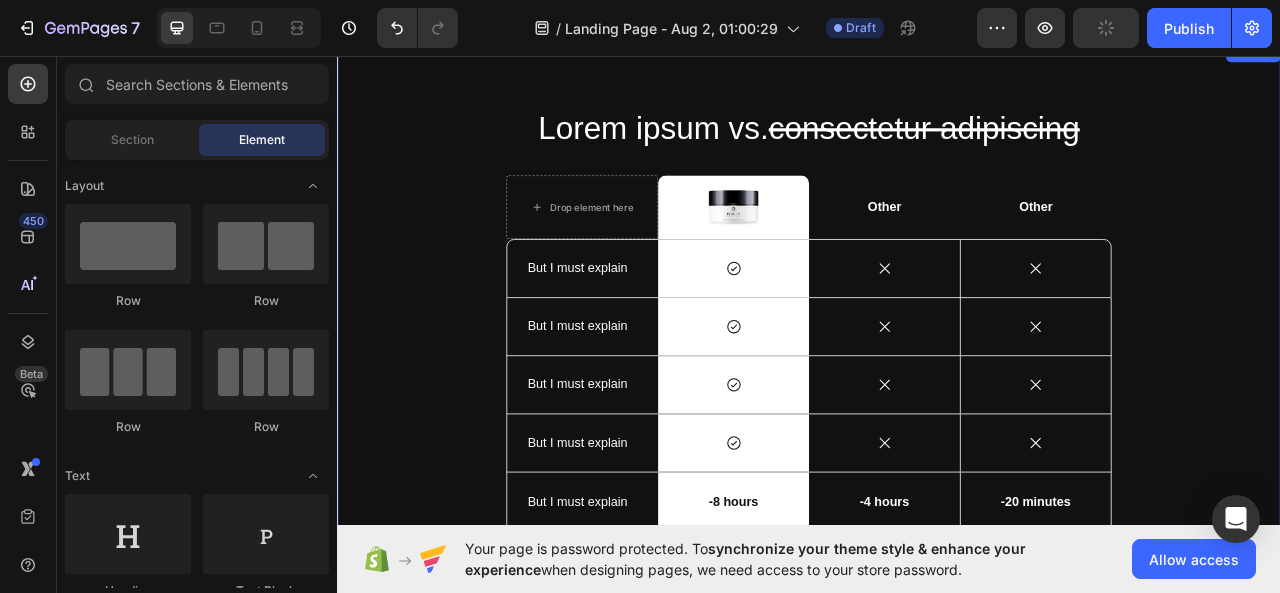 click on "Lorem ipsum vs.  consectetur adipiscing Heading
Drop element here Image Row Other Text Block Other Text Block Row But I must explain  Text Block
Icon Row
Icon
Icon Hero Banner Row But I must explain  Text Block
Icon Row
Icon
Icon Hero Banner Row But I must explain  Text Block
Icon Row
Icon
Icon Hero Banner Row But I must explain  Text Block
Icon Row
Icon
Icon Hero Banner Row But I must explain  Text Block -8 hours Text Block Row -4 hours Text Block -20 minutes Text Block Hero Banner Row But I must explain  Text Block
Icon Row
Icon
Icon Hero Banner Row
Drop element here
Drop element here Hero Banner
Drop element here
Drop element here Row Row" at bounding box center (937, 475) 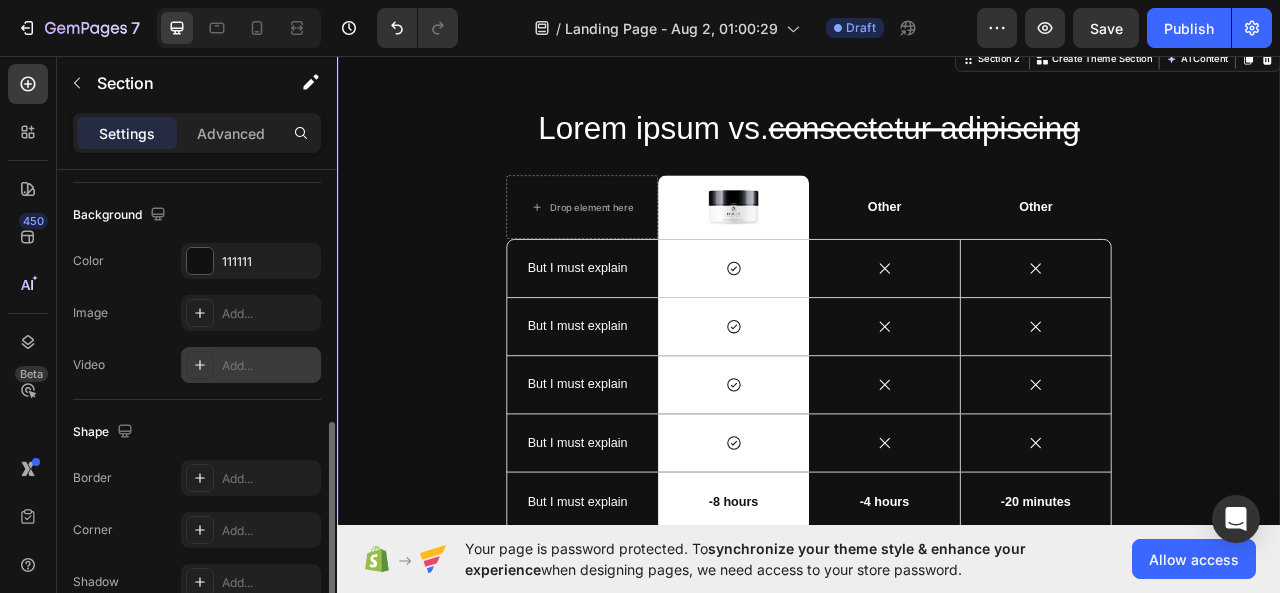 scroll, scrollTop: 737, scrollLeft: 0, axis: vertical 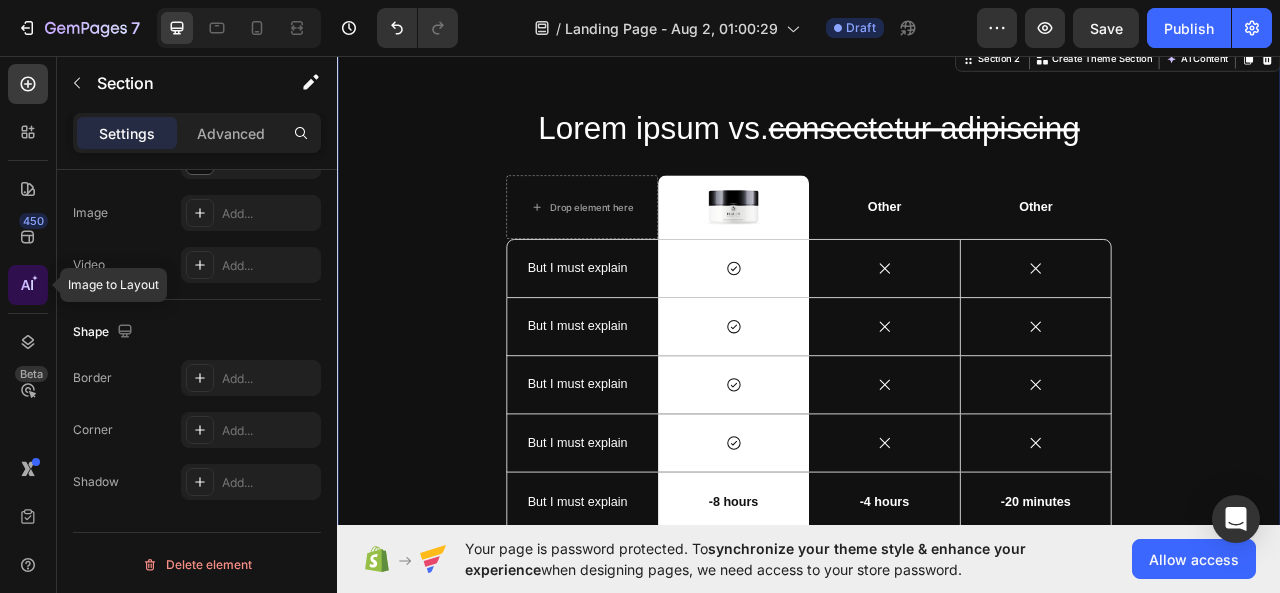 click 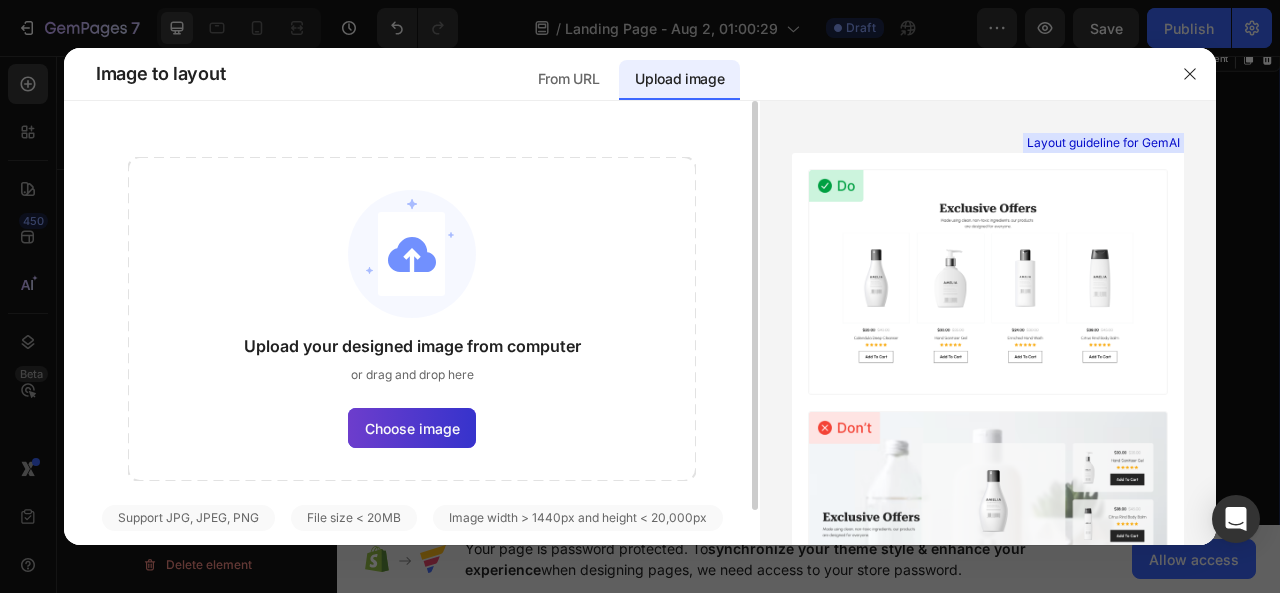 click on "Choose image" 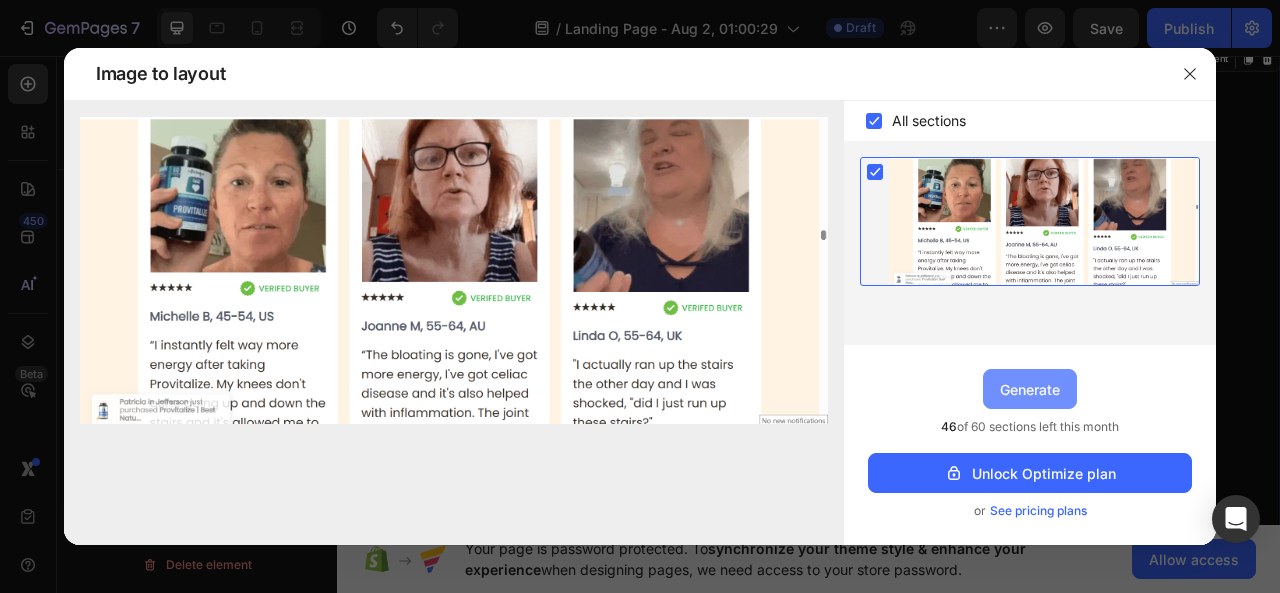 click on "Generate" at bounding box center [1030, 389] 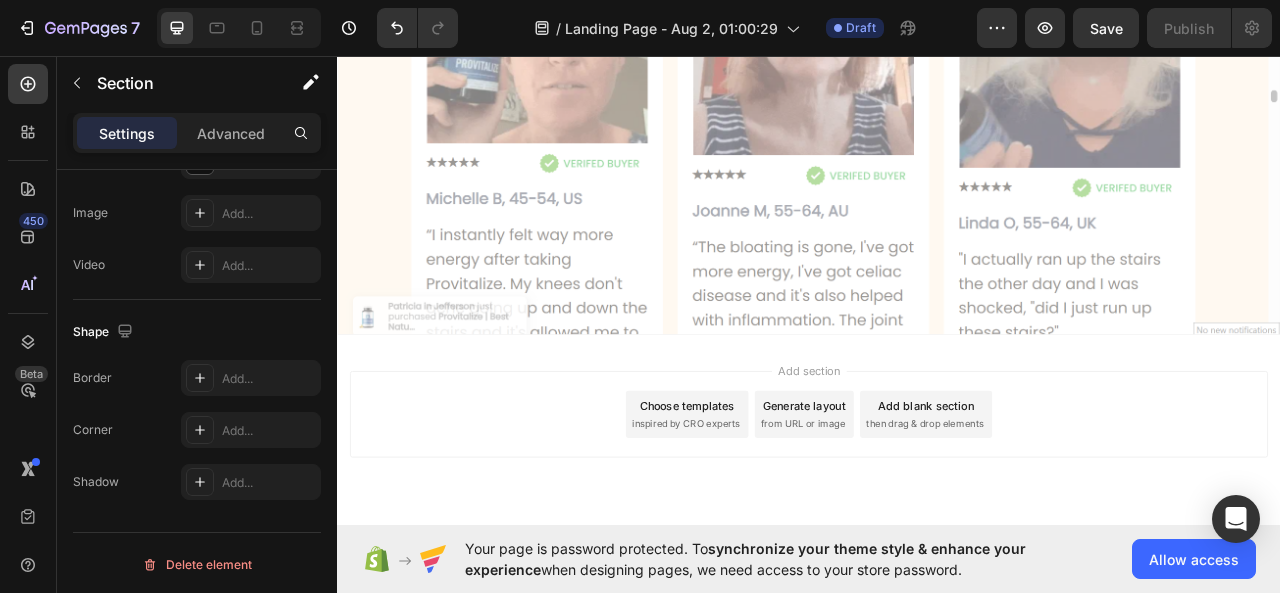 scroll, scrollTop: 1392, scrollLeft: 0, axis: vertical 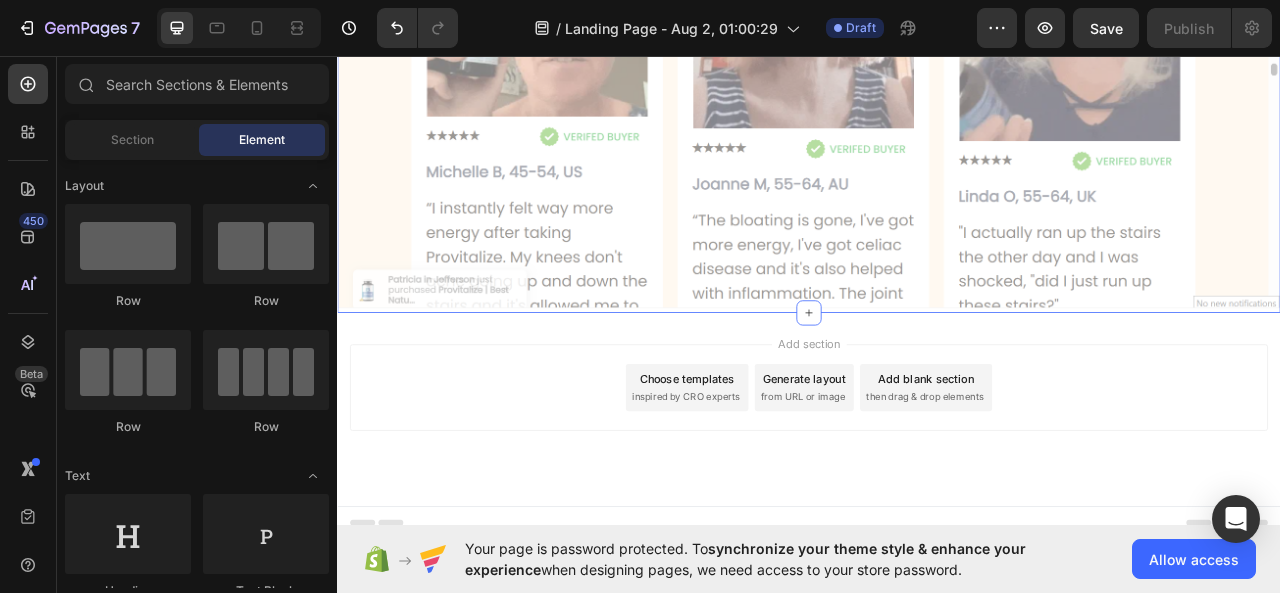 click at bounding box center [937, 131] 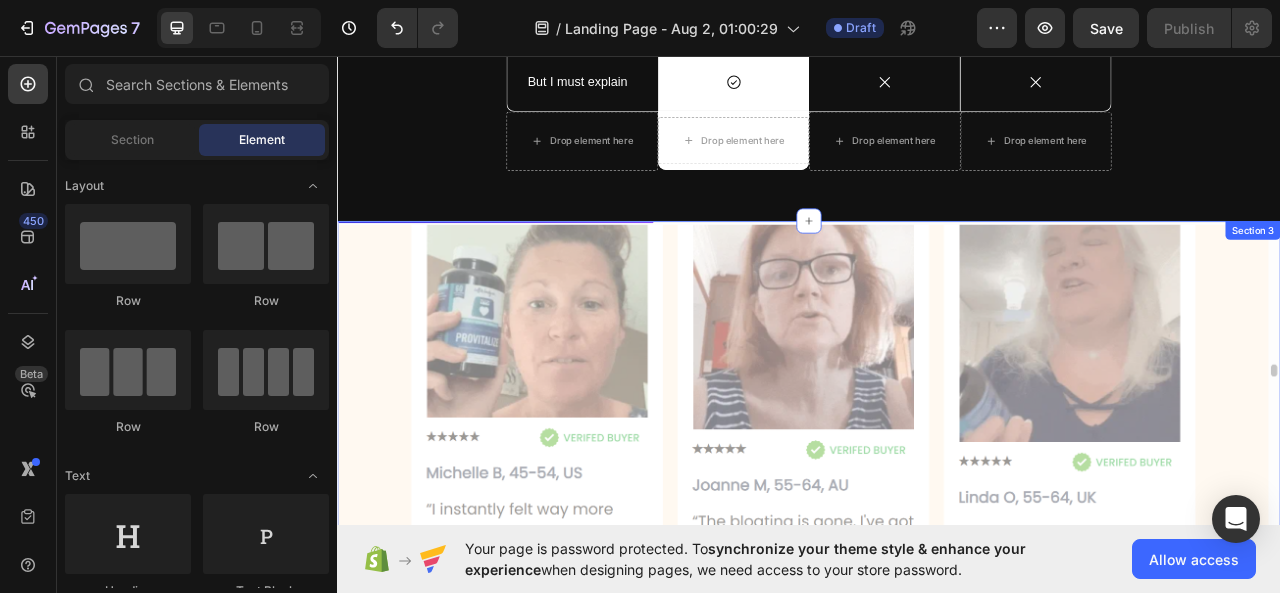 scroll, scrollTop: 992, scrollLeft: 0, axis: vertical 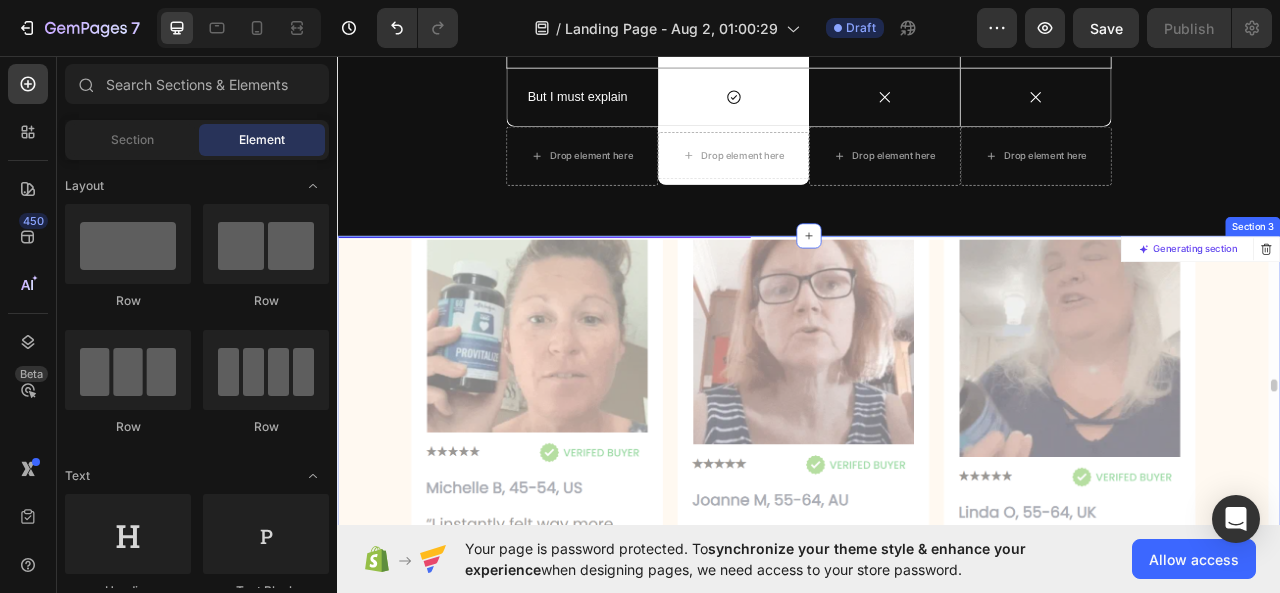 click 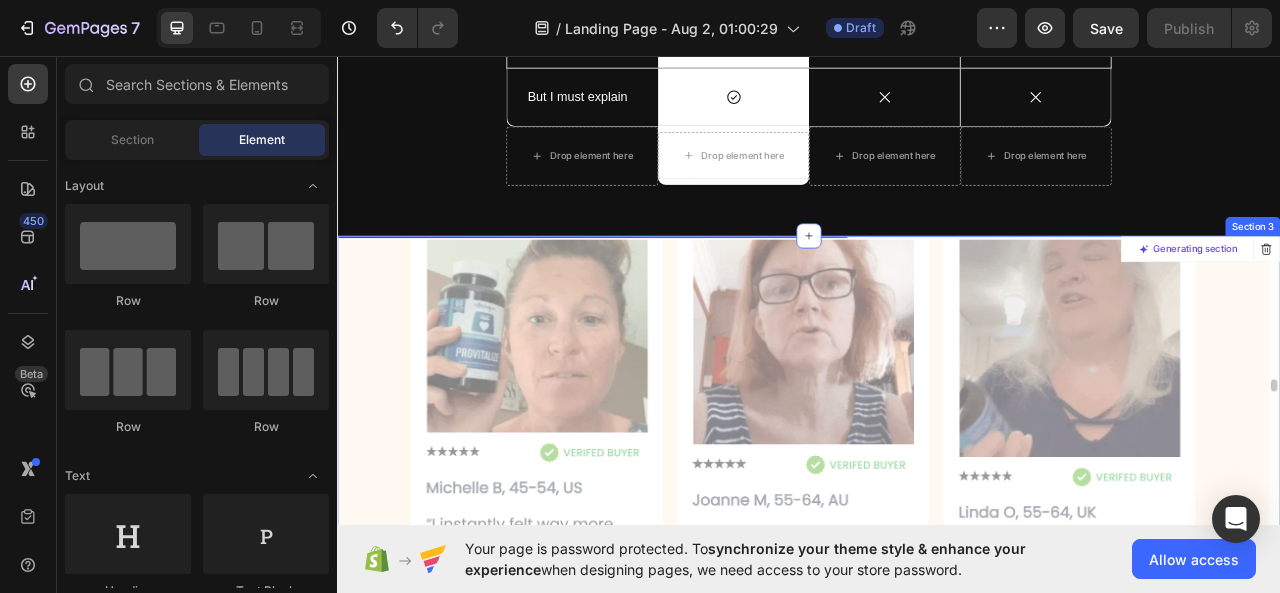 click on "Generating section" at bounding box center (1435, 303) 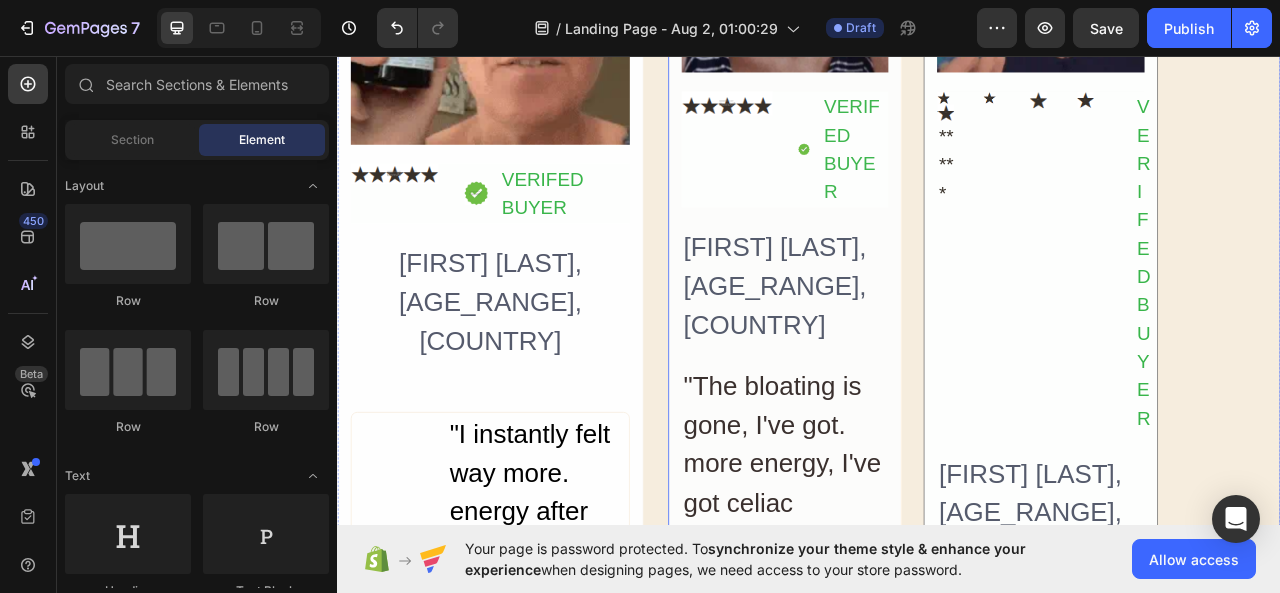 scroll, scrollTop: 1192, scrollLeft: 0, axis: vertical 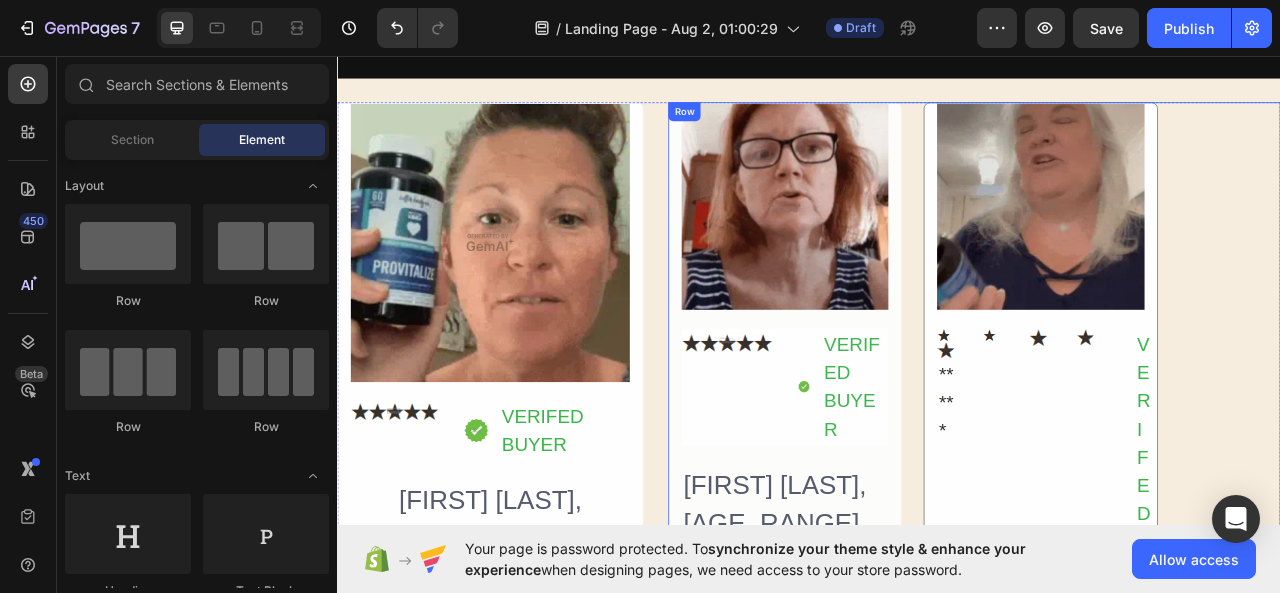 click on "No new notifications. Text Block" at bounding box center [1475, 706] 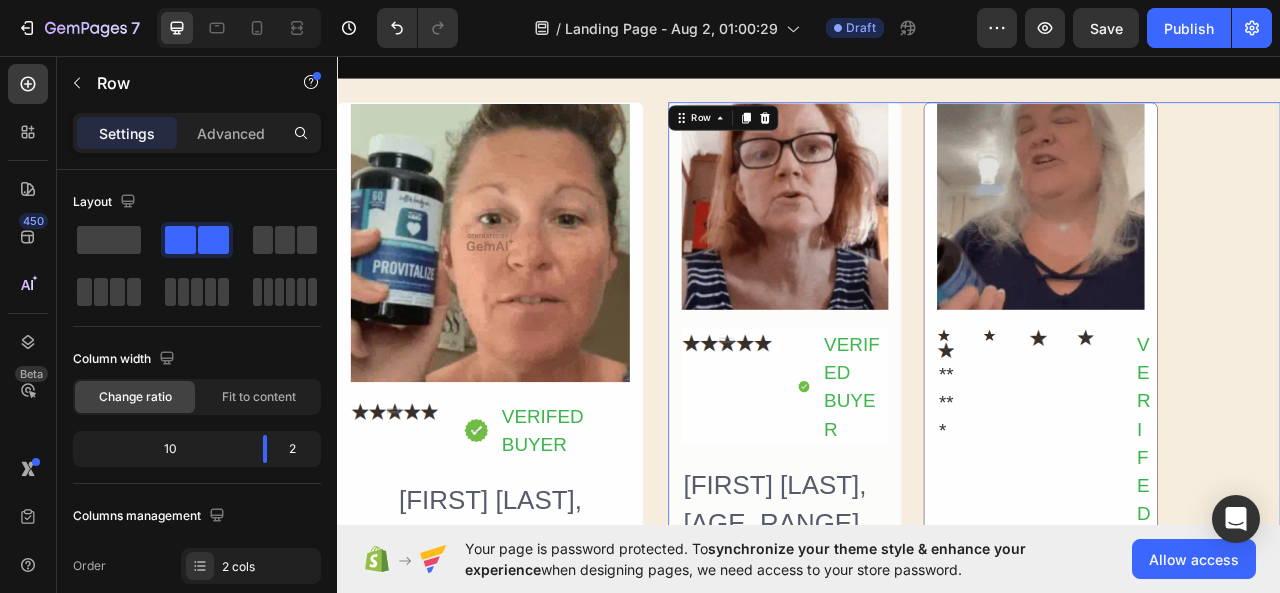 click on "No new notifications. Text Block" at bounding box center [1475, 706] 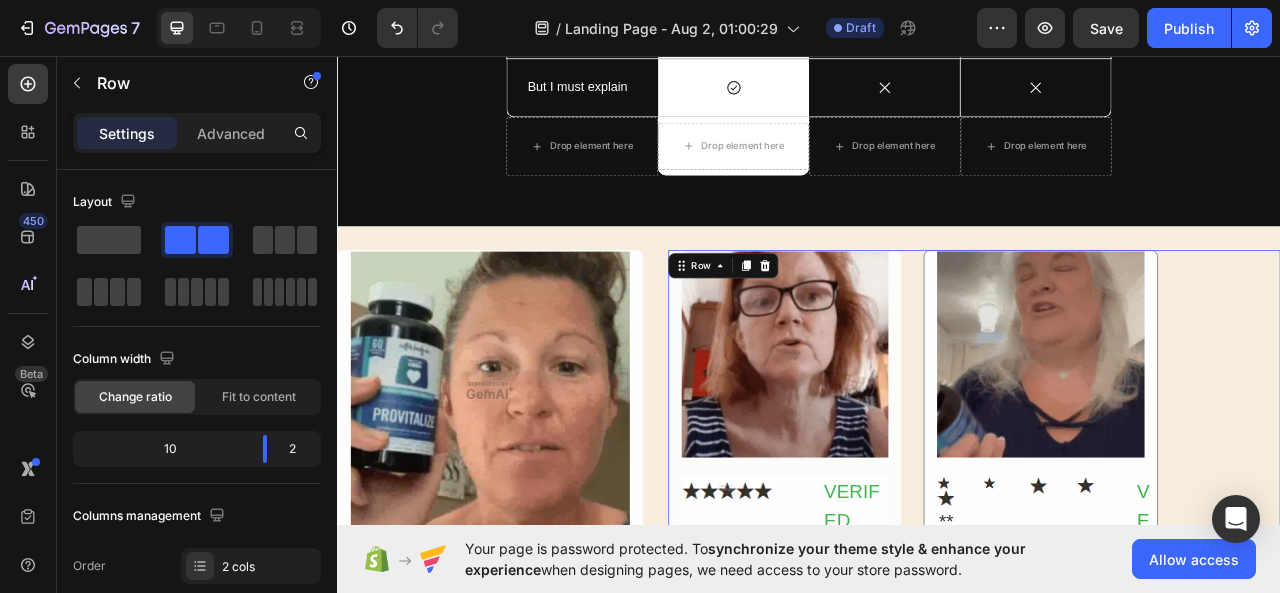 scroll, scrollTop: 792, scrollLeft: 0, axis: vertical 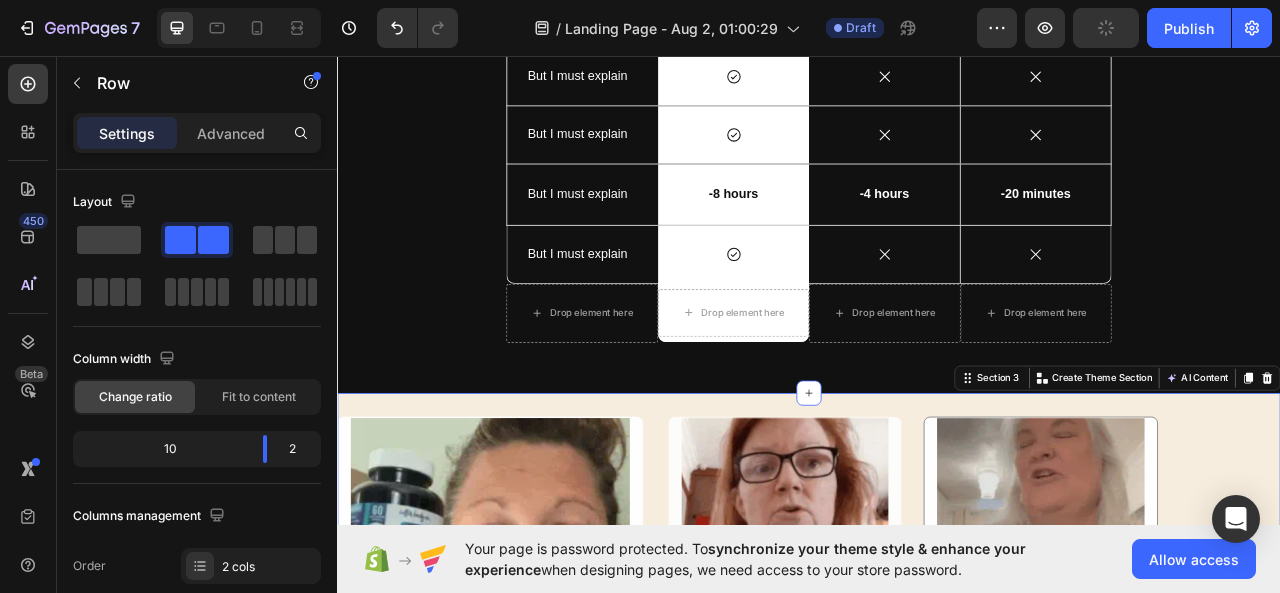 click on "Image Image Image VERIFED BUYER Text Block Advanced list Row Michelle B, 45-54, US Heading Natu... Text Block "I instantly felt way more. energy after taking Provitalize. My knees don't. Heading Row Row Image Image Image VERIFED BUYER Text Block Advanced list Row Joanne M, 55-64, AU Heading "The bloating is gone, I've got. more energy, I've got celiac disease and it's also helped with inflammation. The joint Heading Row Image     Icon     Icon ***** Text Block     Icon     Icon     Icon Image VERIFED BUYER Text Block Advanced list Row Linda O, 55-64, UK Heading "I actually ran up the stairs the other day and I was shocked, "did I just run up Heading Row Row No new notifications. Text Block Row Row Section 3   You can create reusable sections Create Theme Section AI Content Write with GemAI What would you like to describe here? Tone and Voice Persuasive Product Show more Generate" at bounding box center [937, 1106] 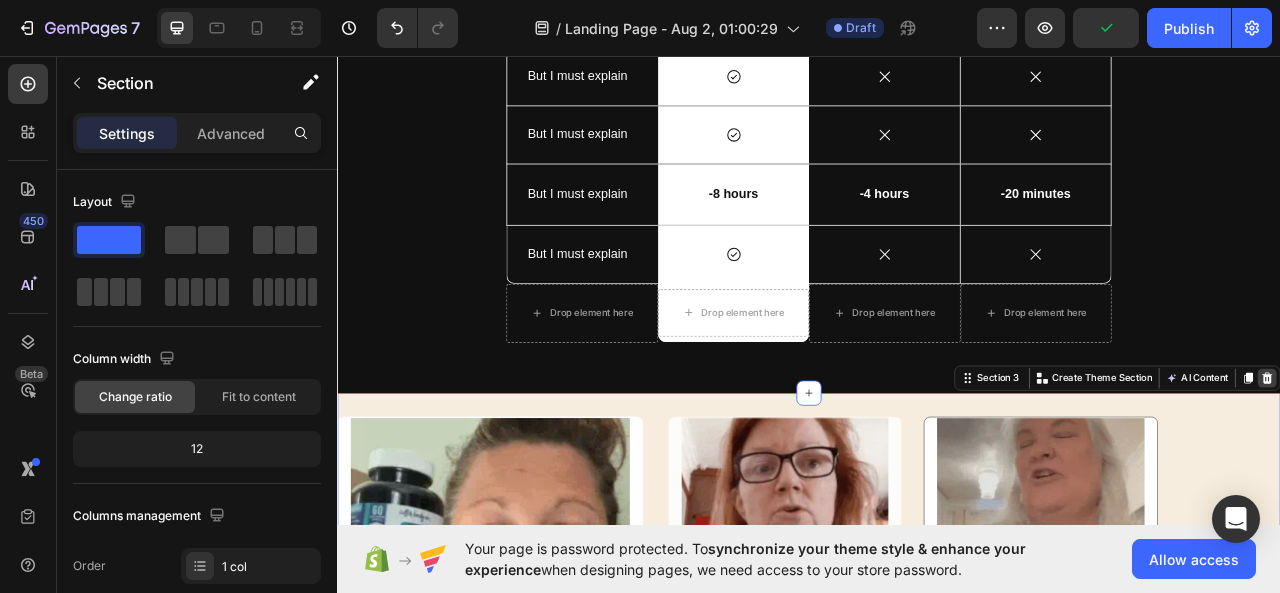 click 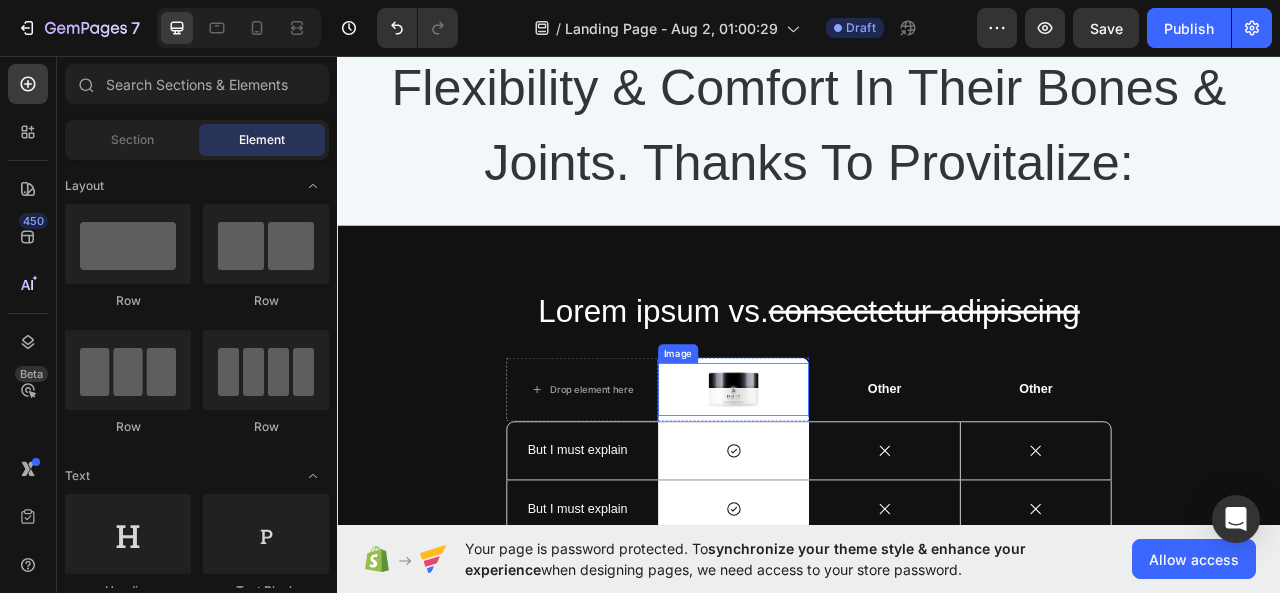 scroll, scrollTop: 92, scrollLeft: 0, axis: vertical 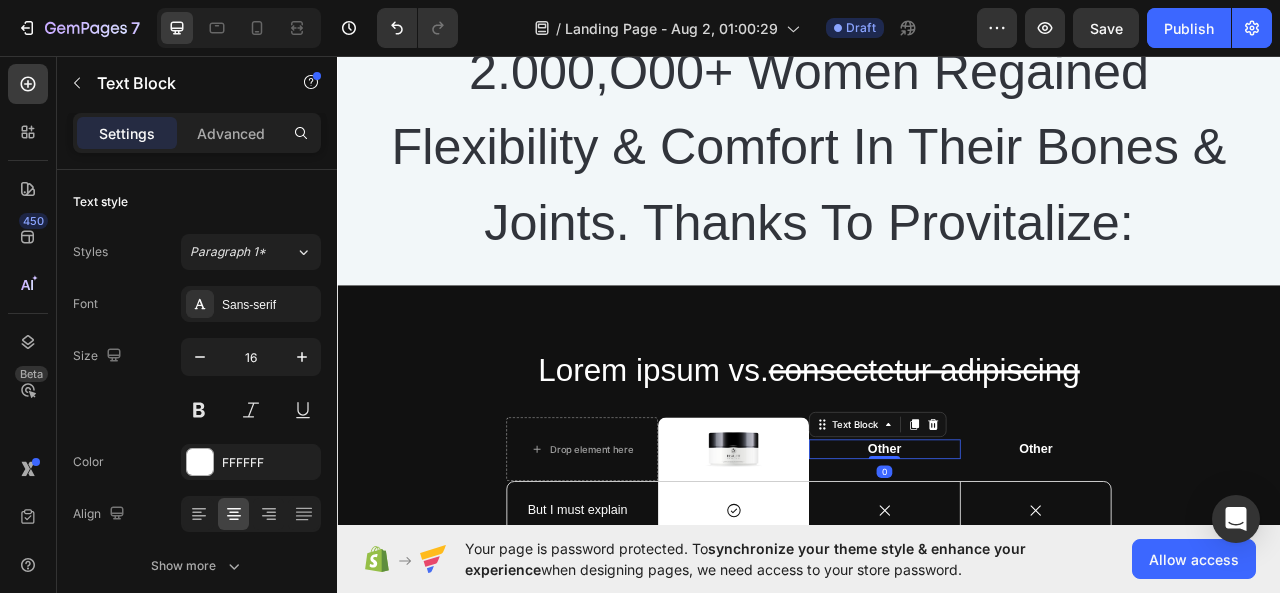 click on "Other" at bounding box center (1033, 557) 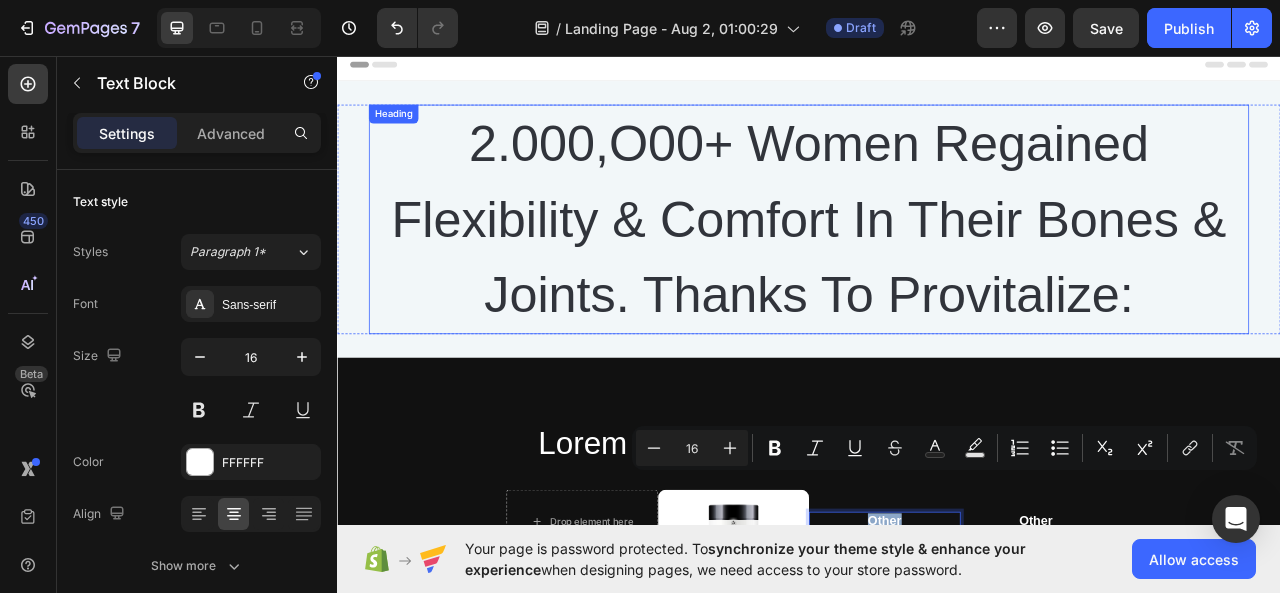 scroll, scrollTop: 300, scrollLeft: 0, axis: vertical 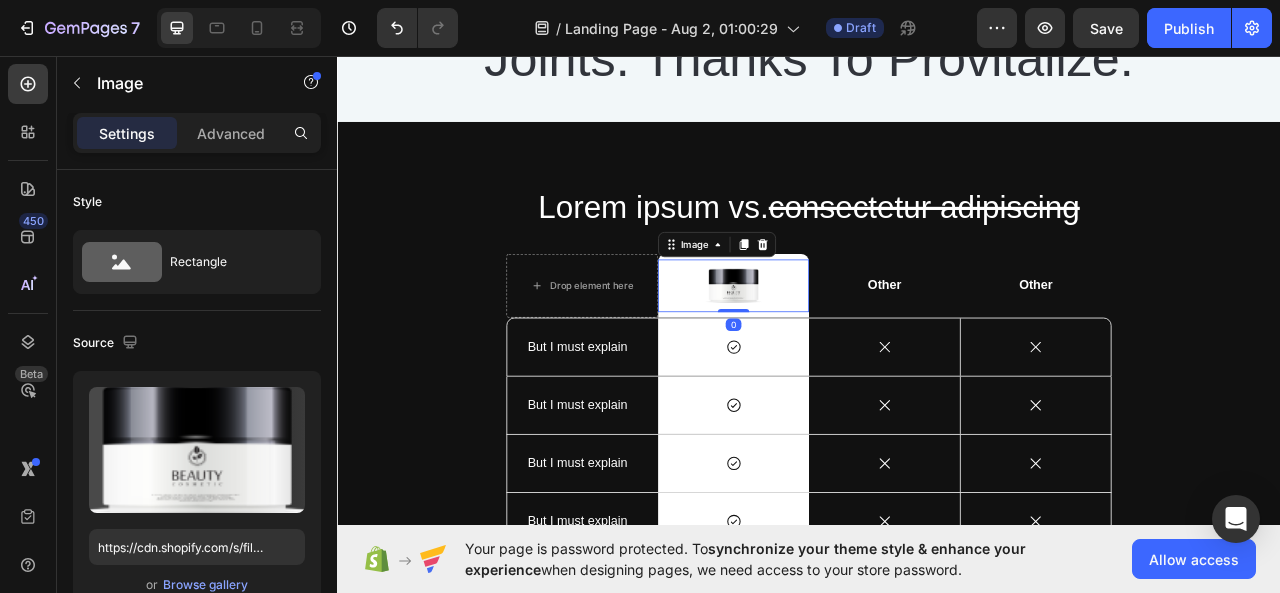 click at bounding box center [841, 349] 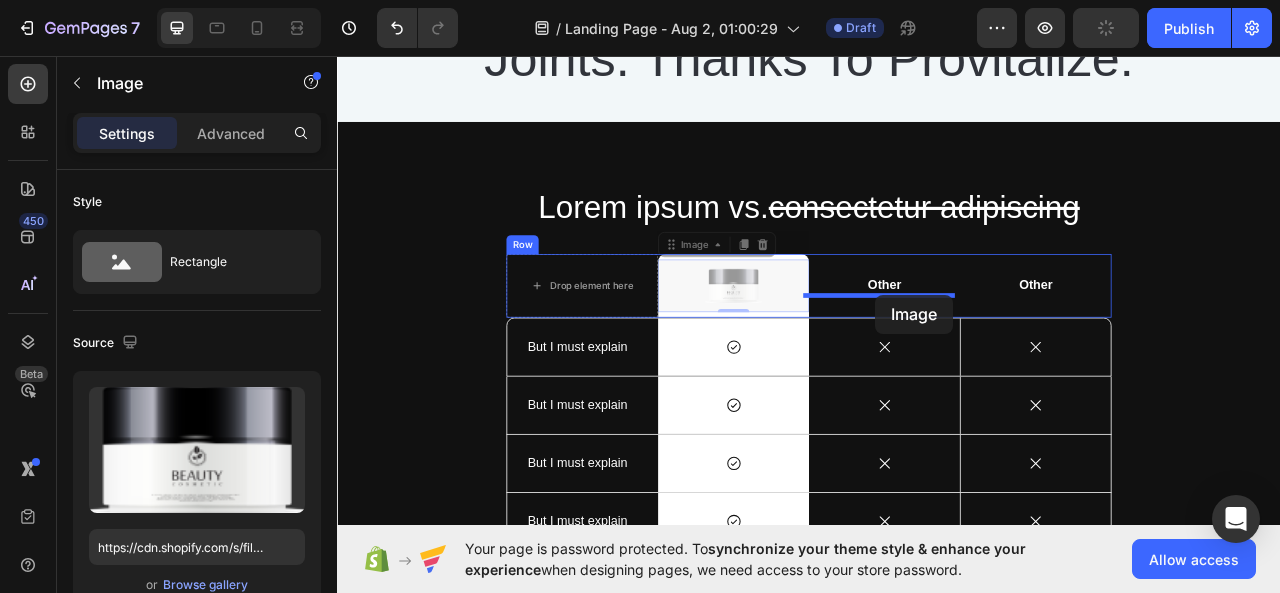 drag, startPoint x: 835, startPoint y: 360, endPoint x: 980, endPoint y: 361, distance: 145.00345 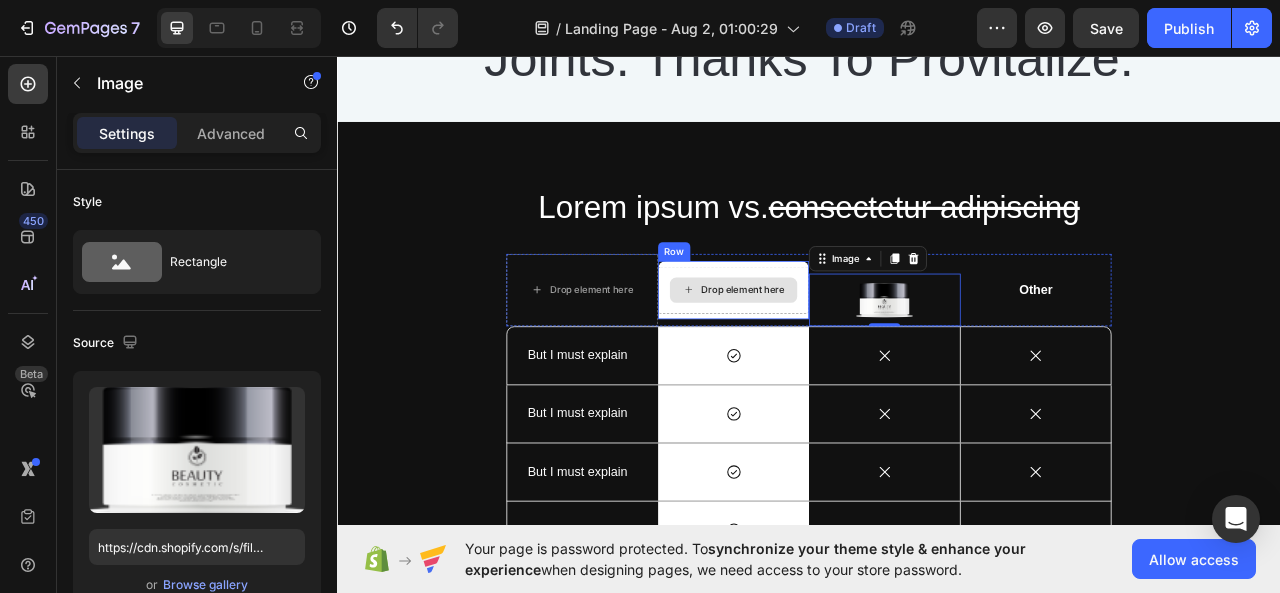 click on "Drop element here" at bounding box center (841, 355) 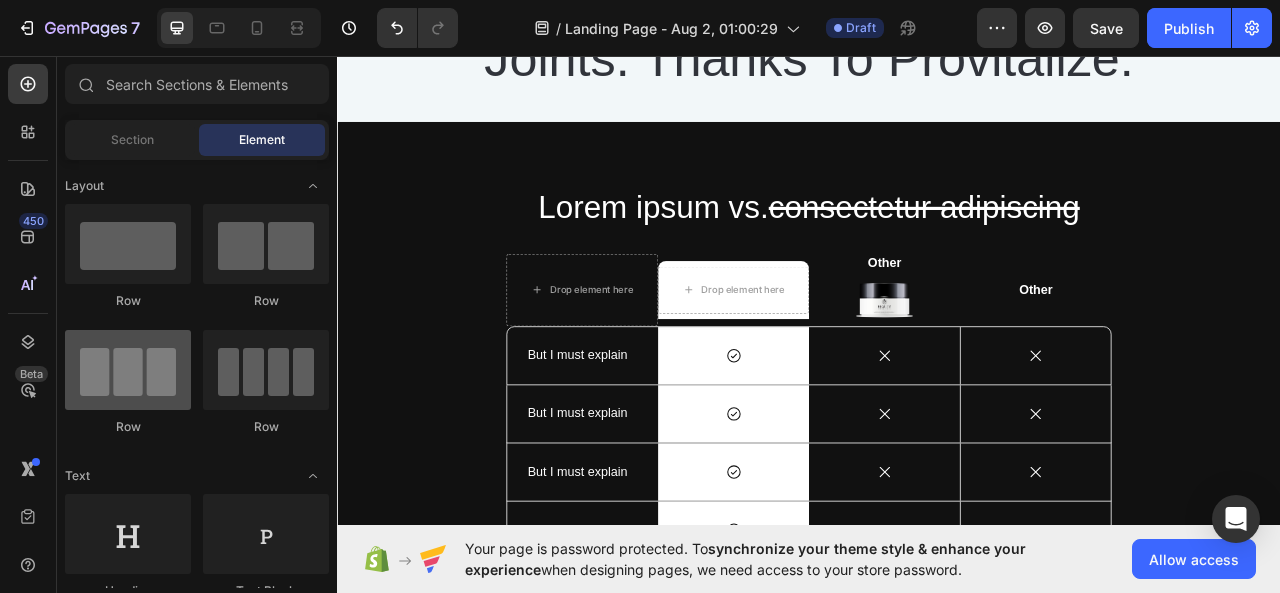 scroll, scrollTop: 400, scrollLeft: 0, axis: vertical 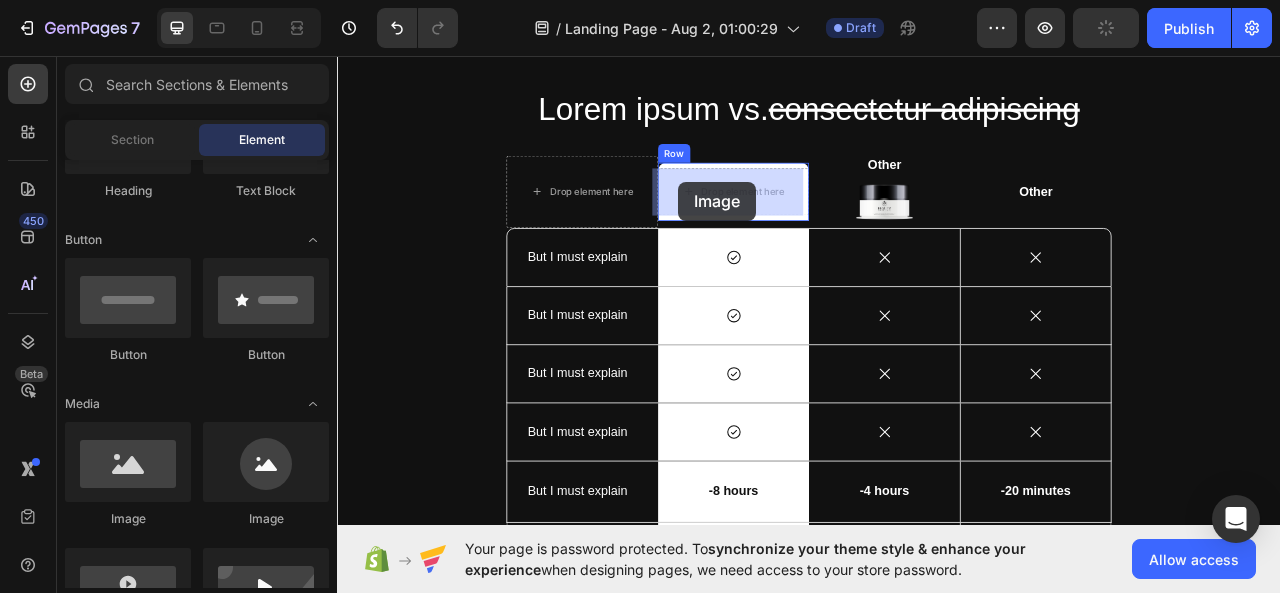 drag, startPoint x: 448, startPoint y: 517, endPoint x: 771, endPoint y: 217, distance: 440.82764 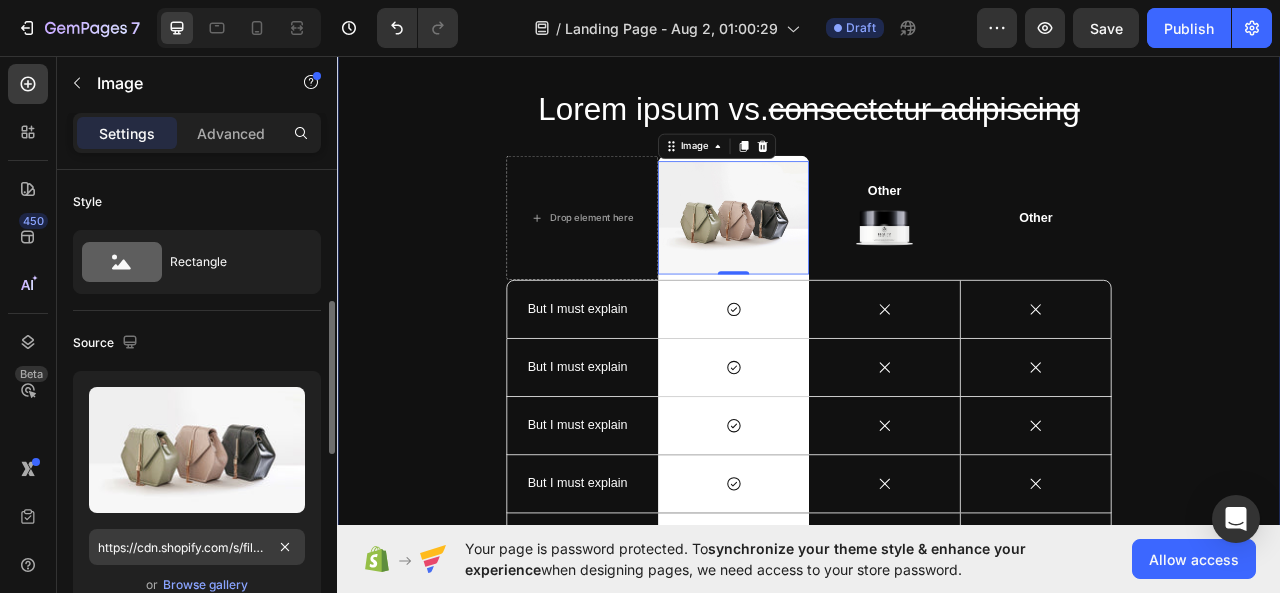 scroll, scrollTop: 500, scrollLeft: 0, axis: vertical 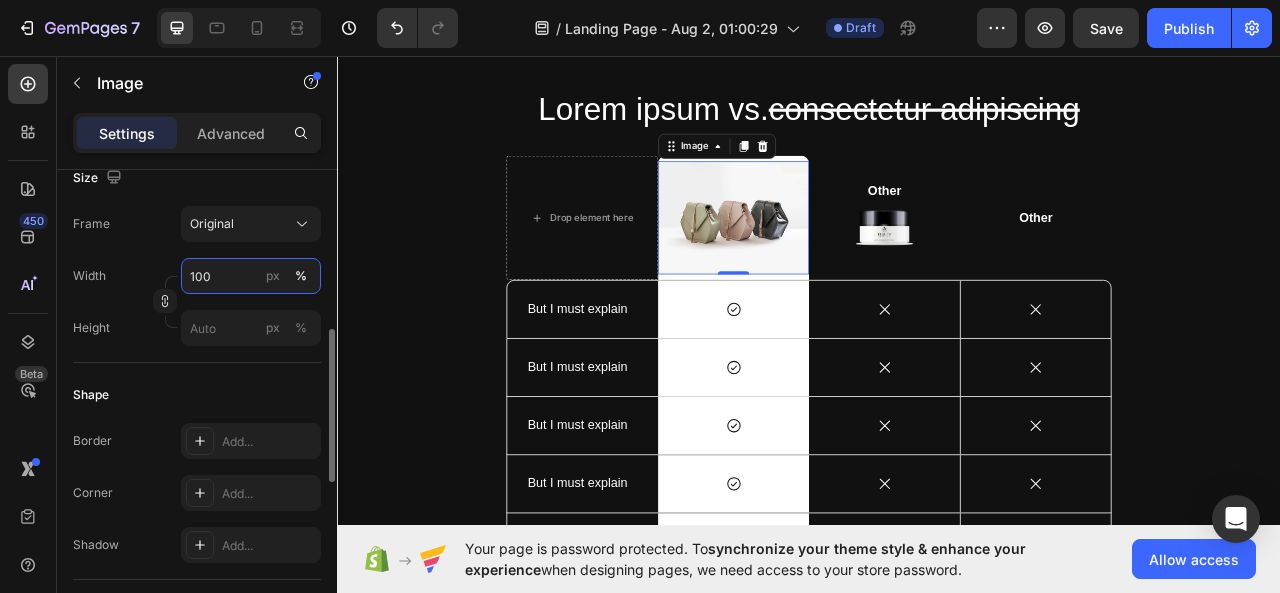 click on "100" at bounding box center [251, 276] 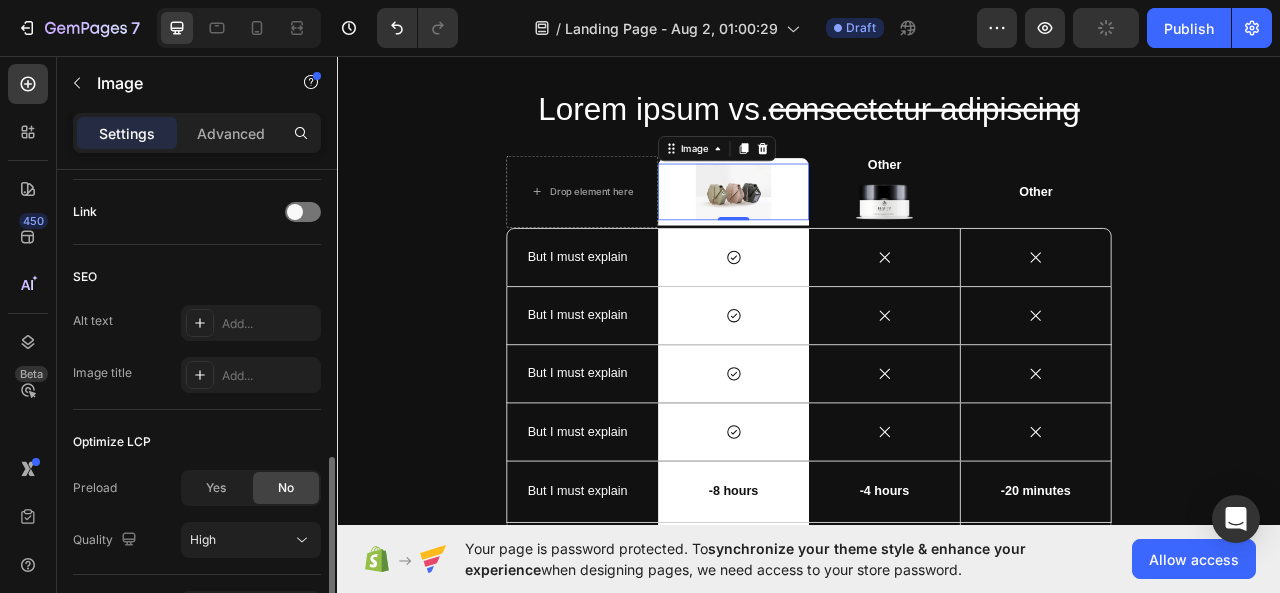 scroll, scrollTop: 1027, scrollLeft: 0, axis: vertical 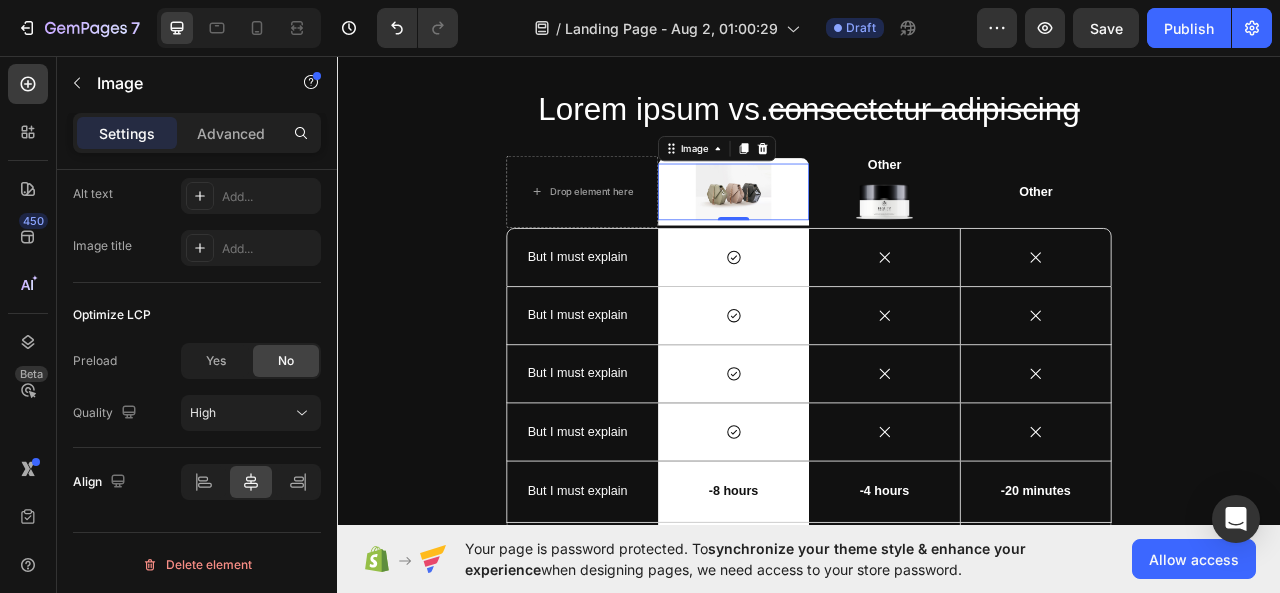 type on "50" 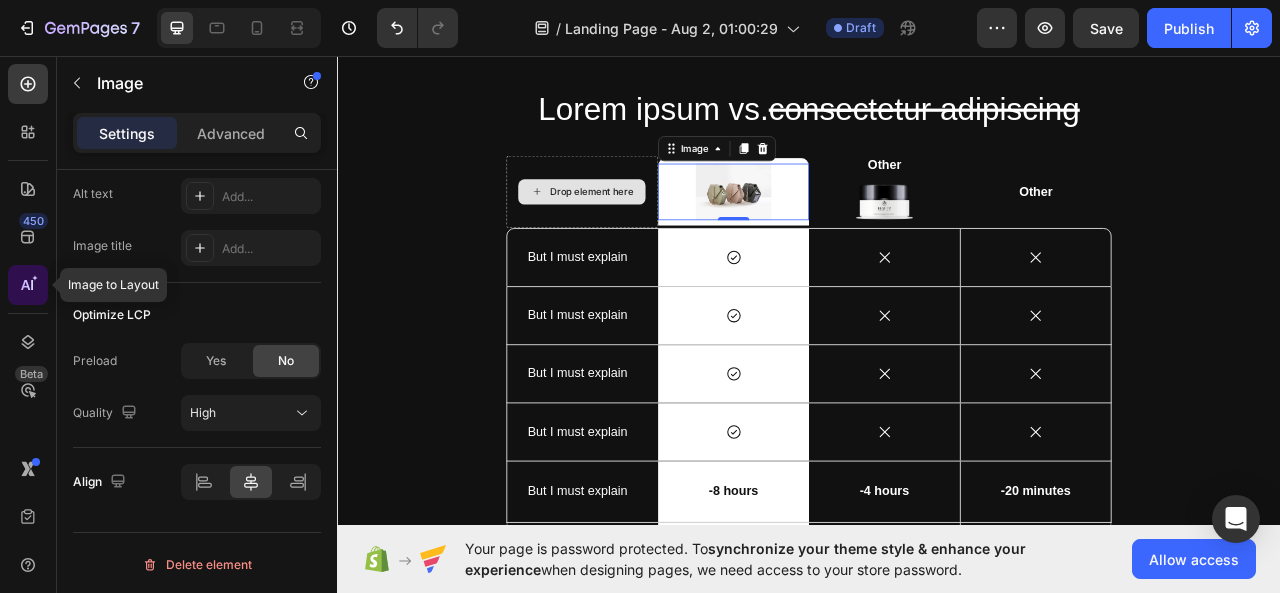click 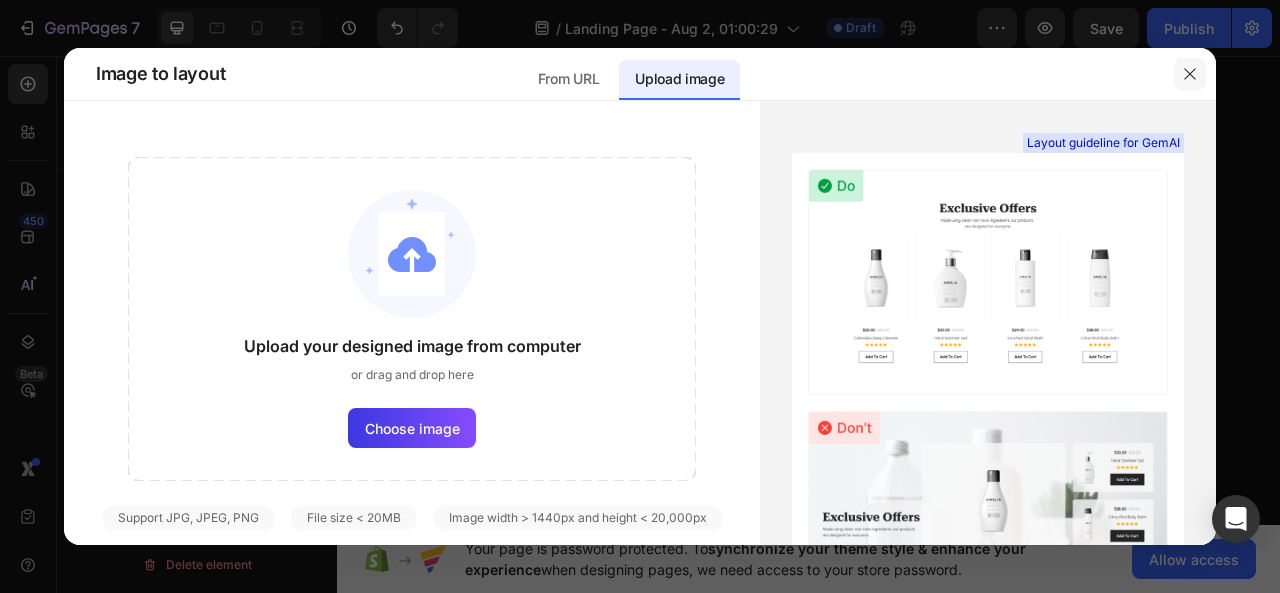 click 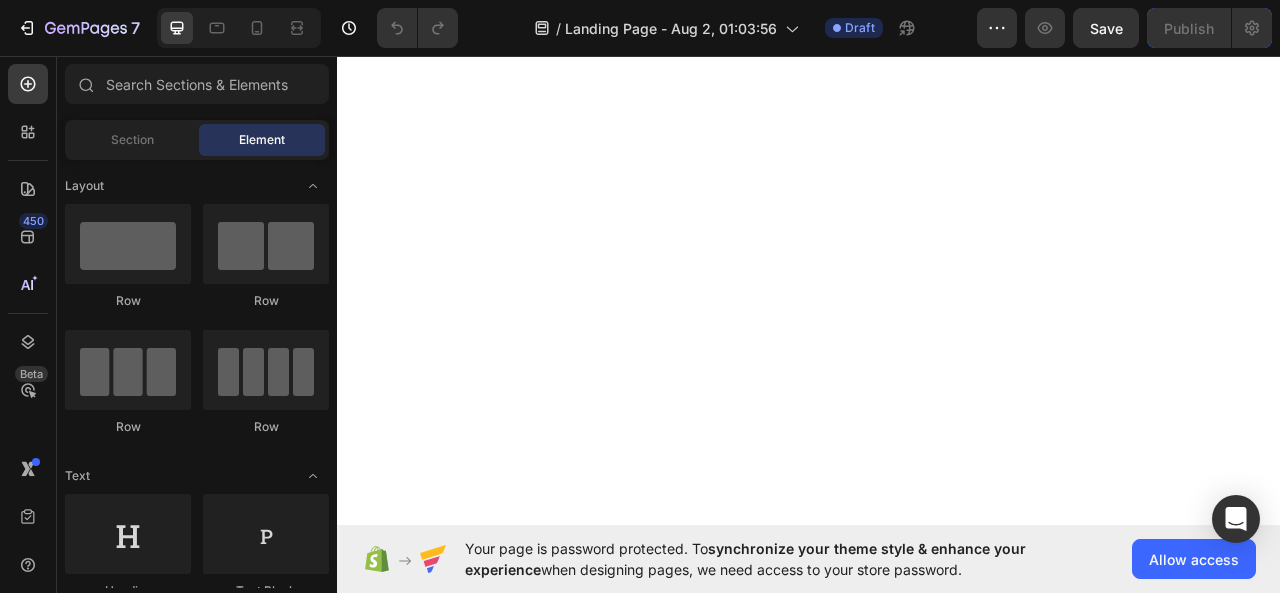 scroll, scrollTop: 0, scrollLeft: 0, axis: both 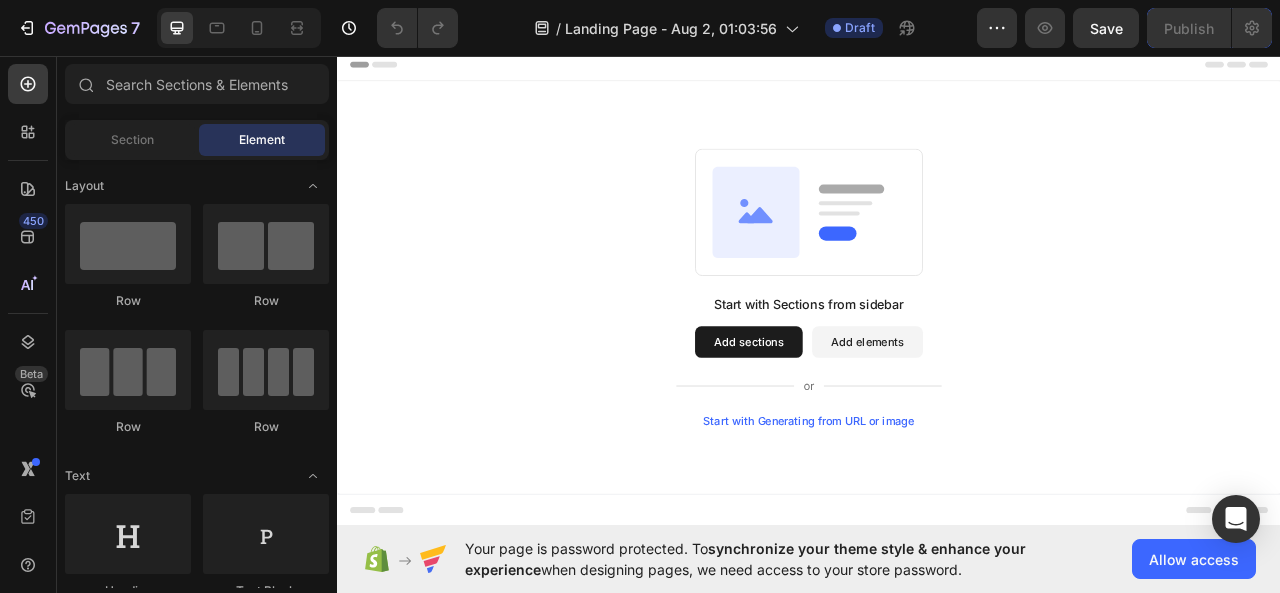 click on "Start with Generating from URL or image" at bounding box center [937, 521] 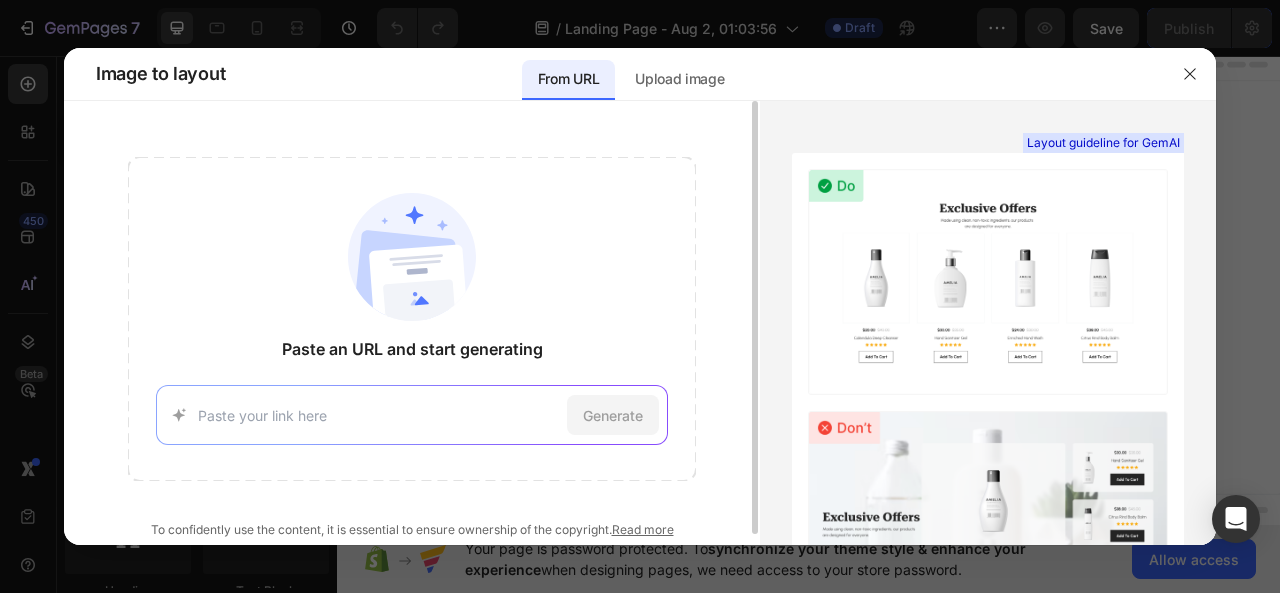 click on "Paste an URL and start generating Generate" 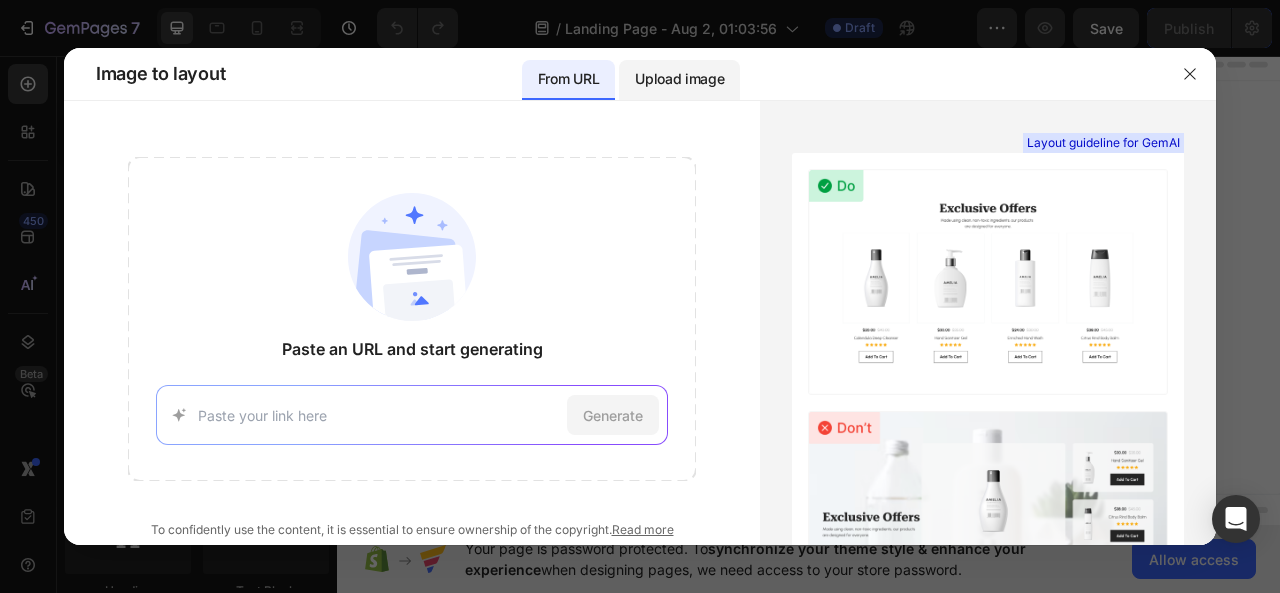 click on "Upload image" at bounding box center [679, 80] 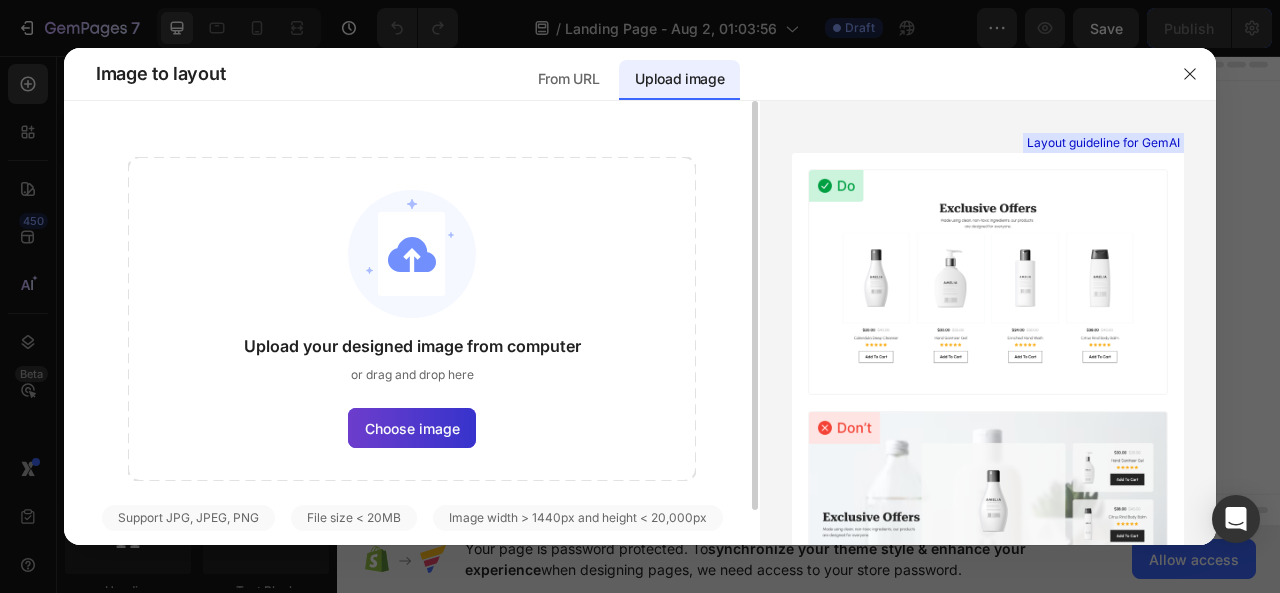 click on "Choose image" at bounding box center (412, 428) 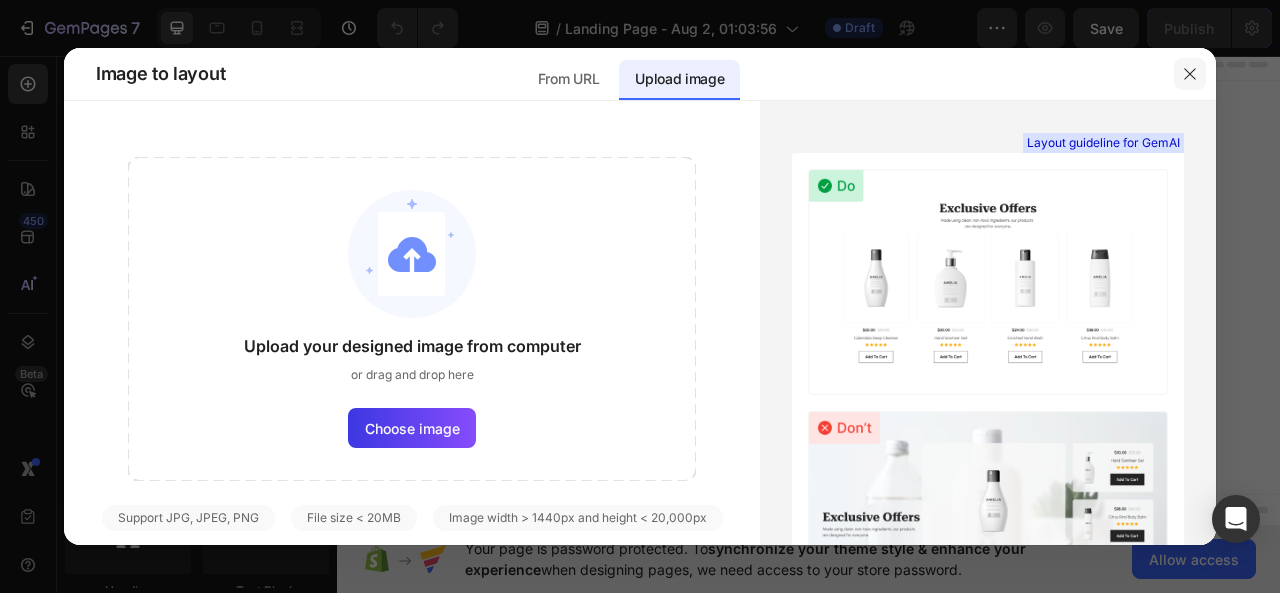click 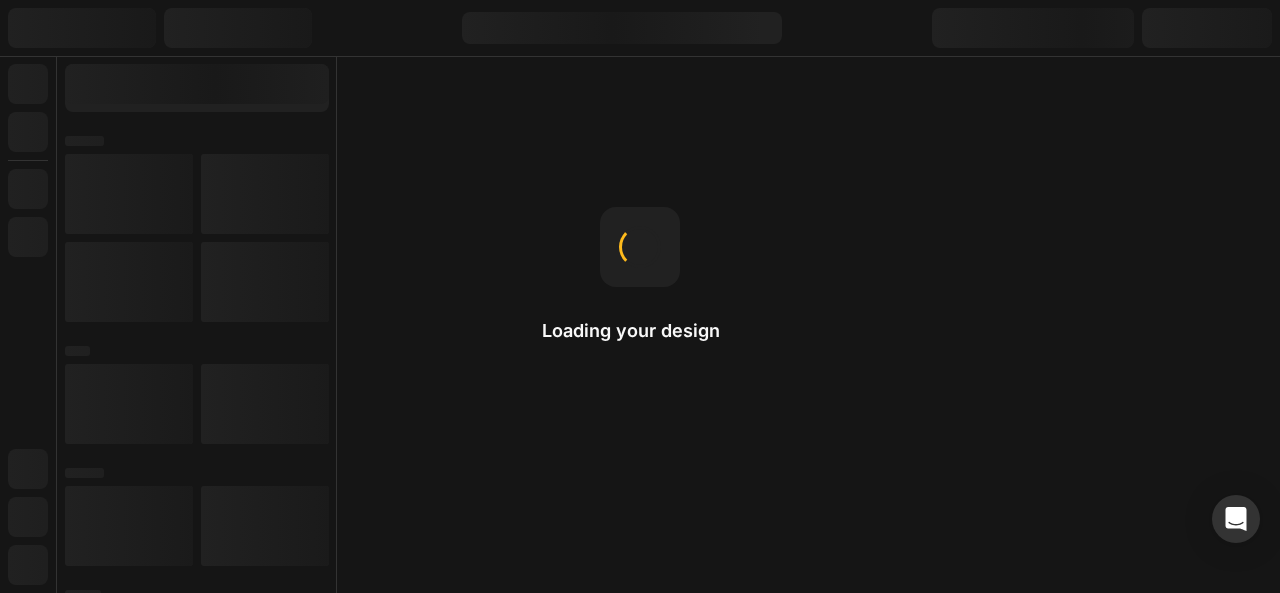 scroll, scrollTop: 0, scrollLeft: 0, axis: both 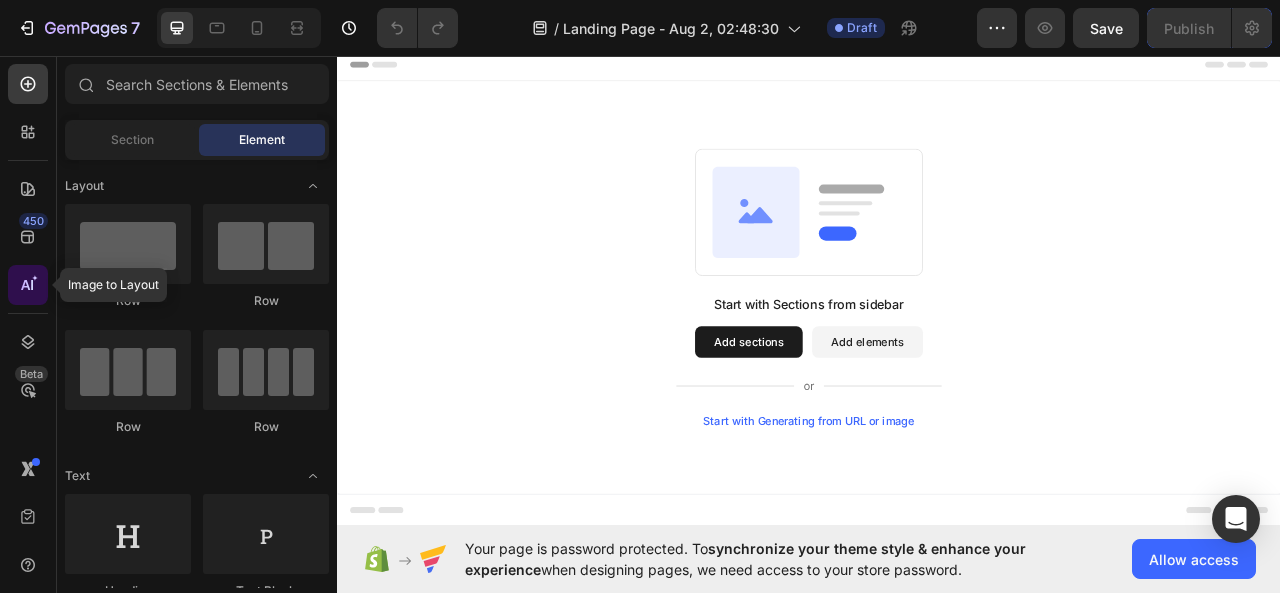 click 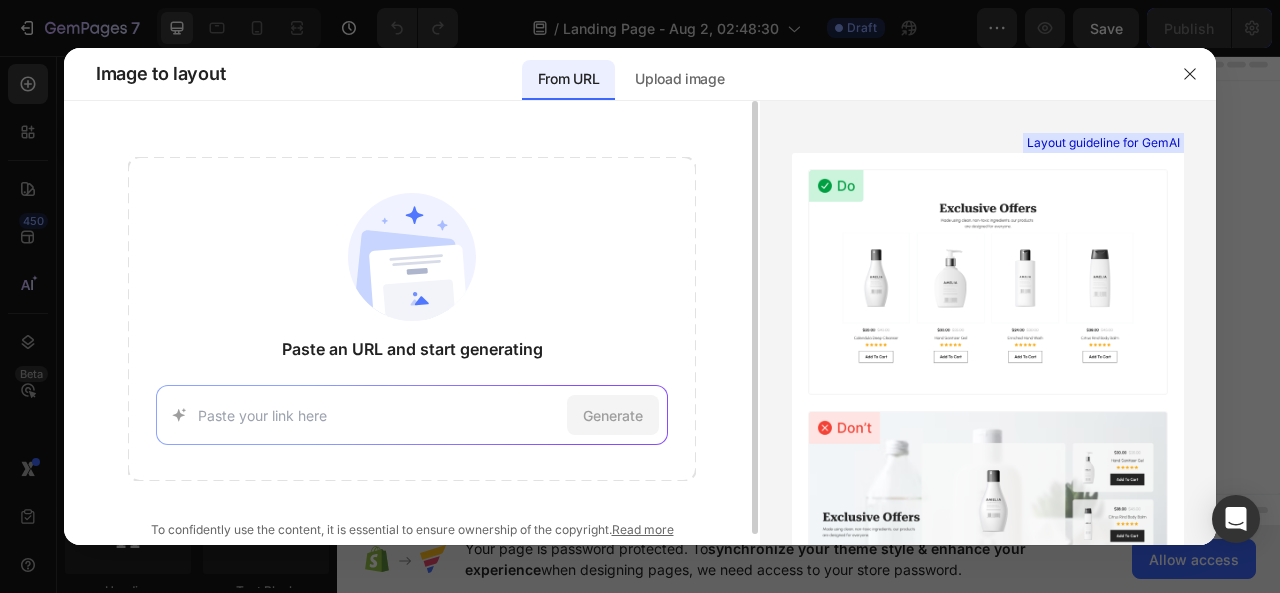 click on "Generate" at bounding box center [411, 415] 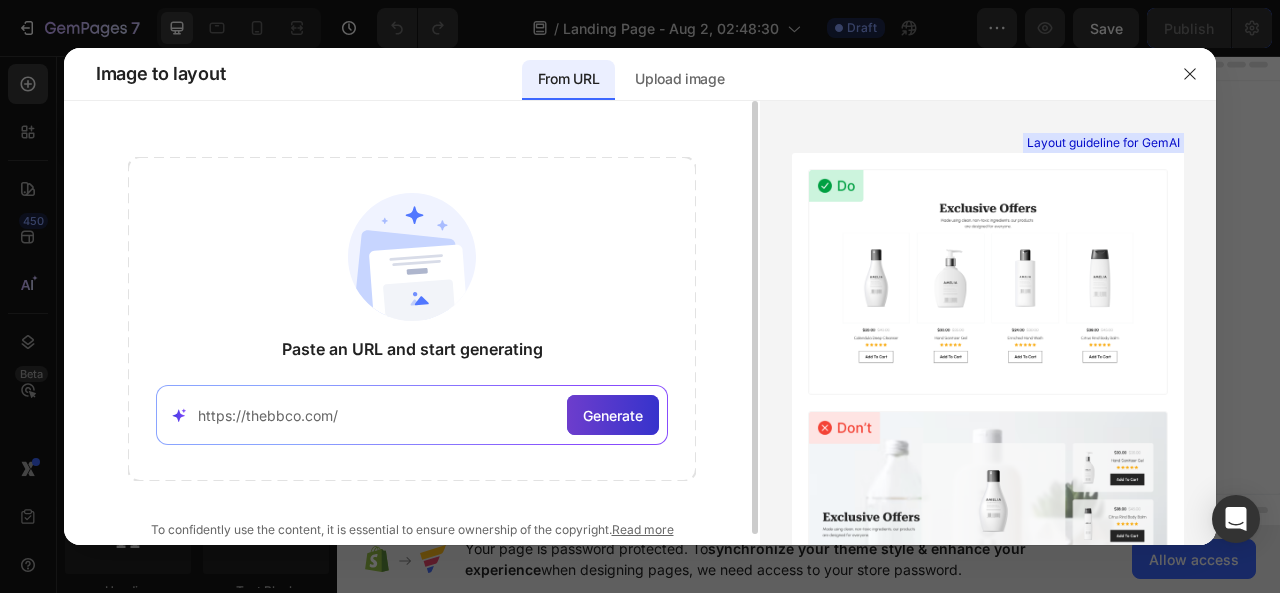 type on "https://thebbco.com/" 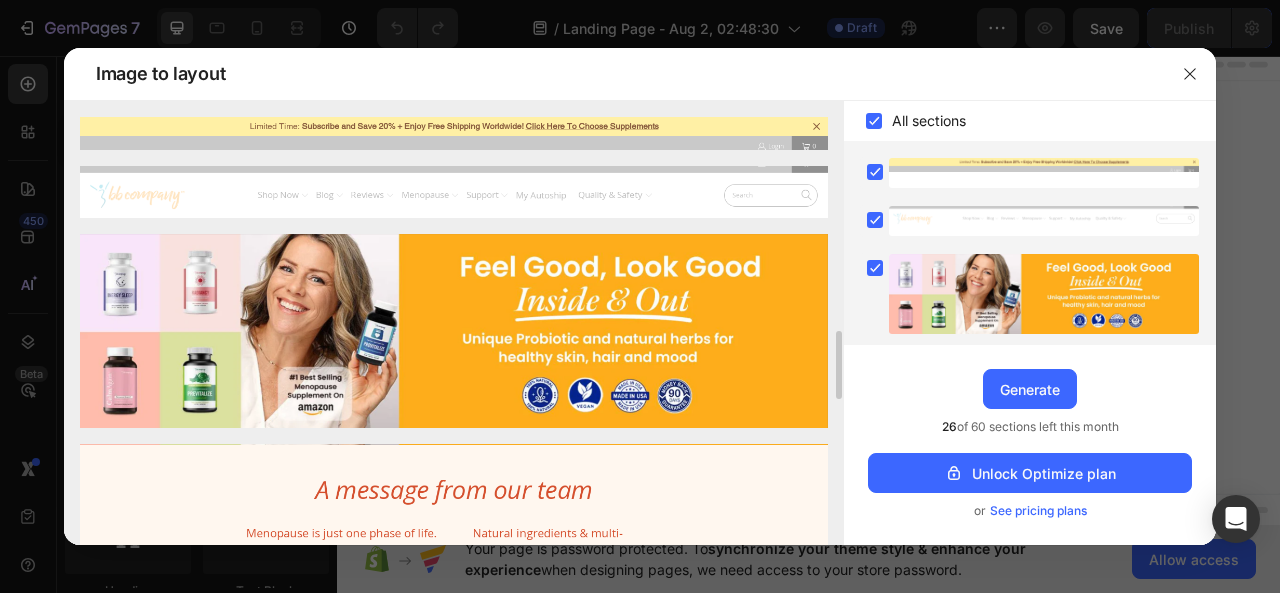 scroll, scrollTop: 300, scrollLeft: 0, axis: vertical 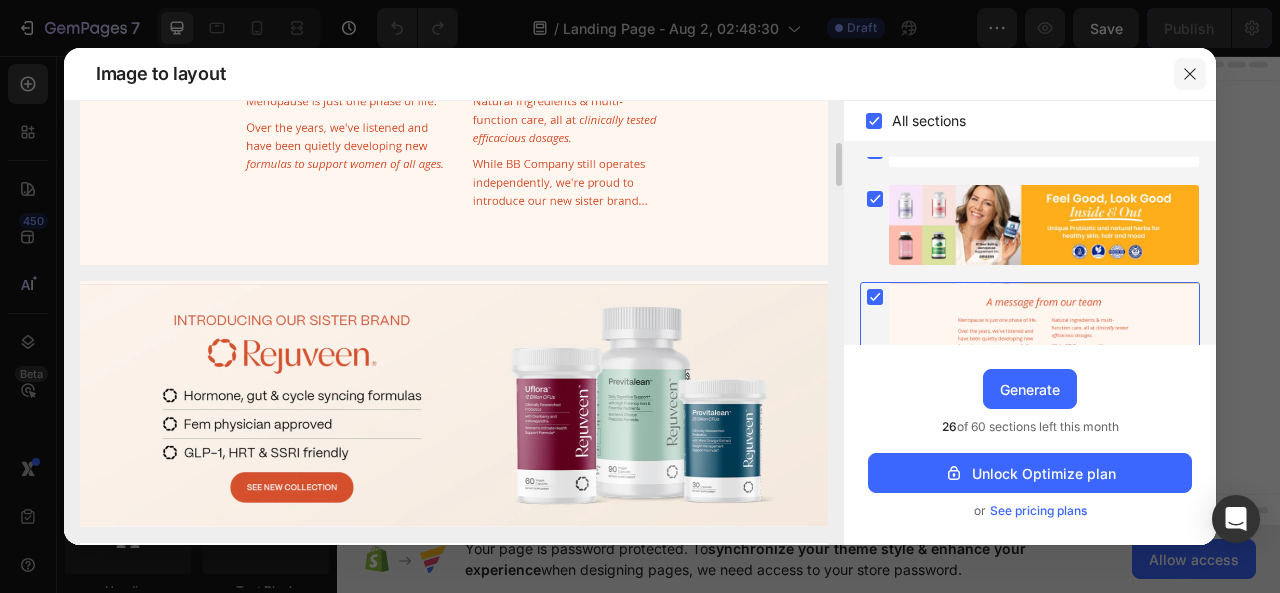 click 